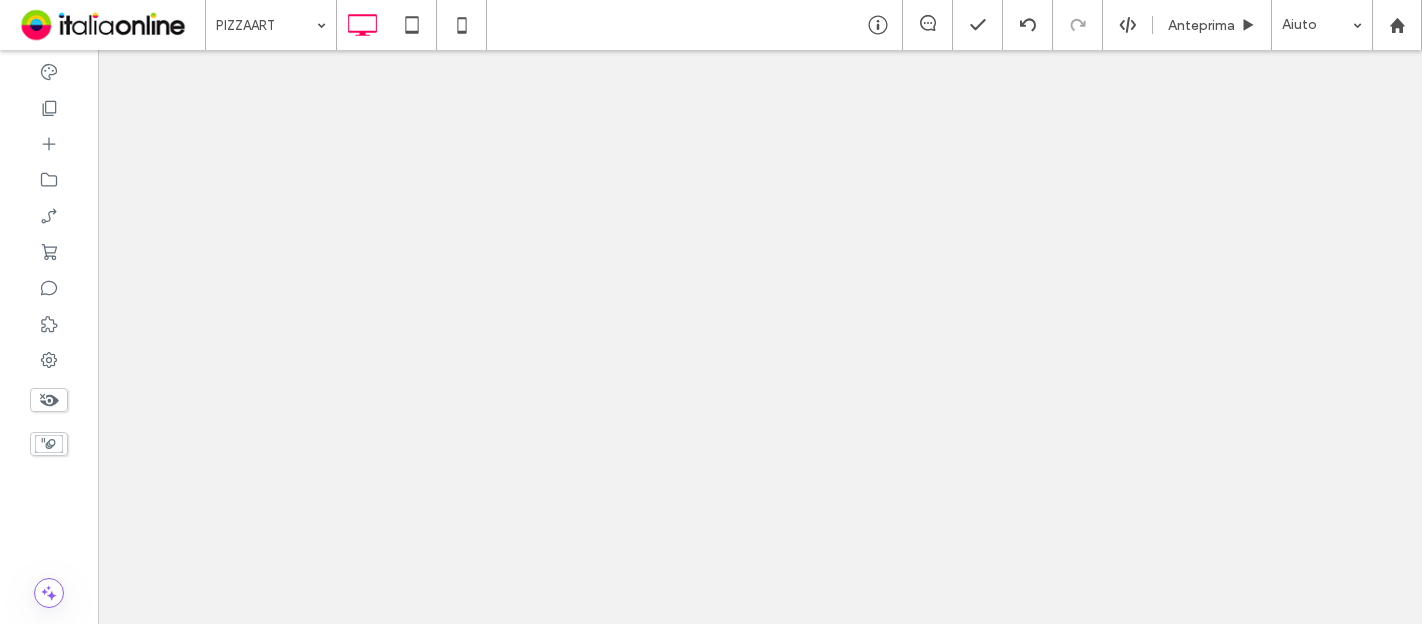 scroll, scrollTop: 0, scrollLeft: 0, axis: both 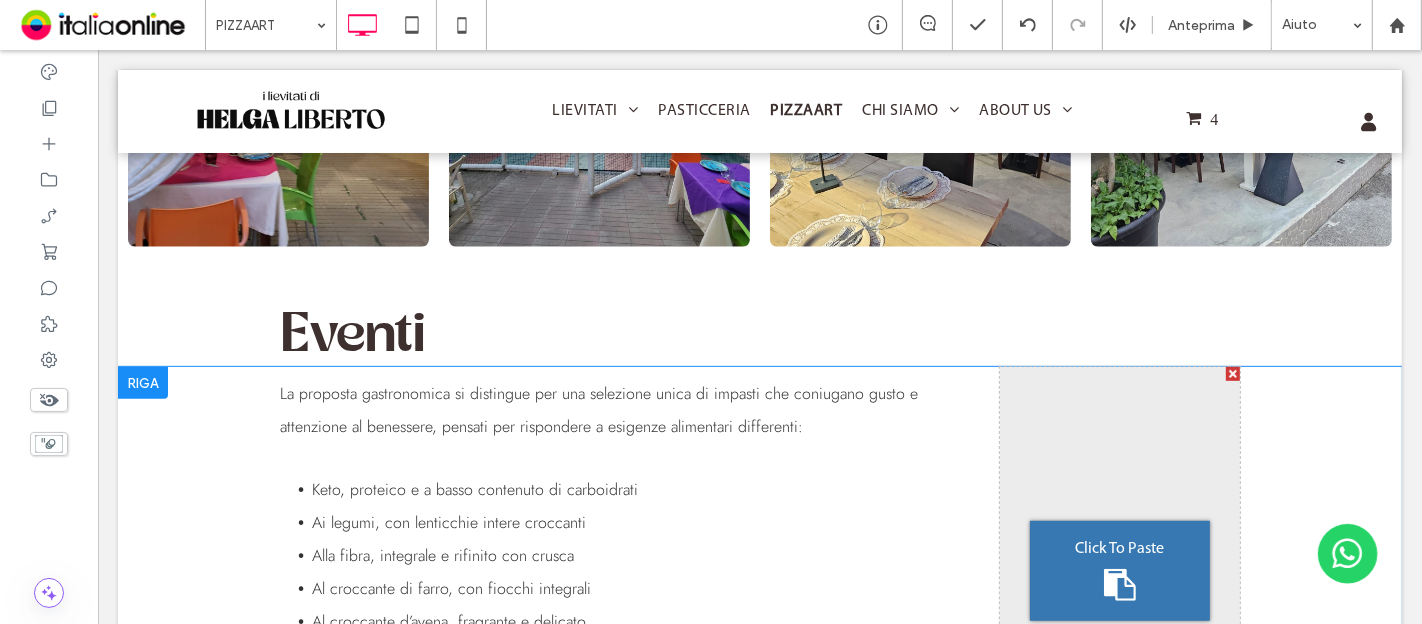click at bounding box center [1232, 374] 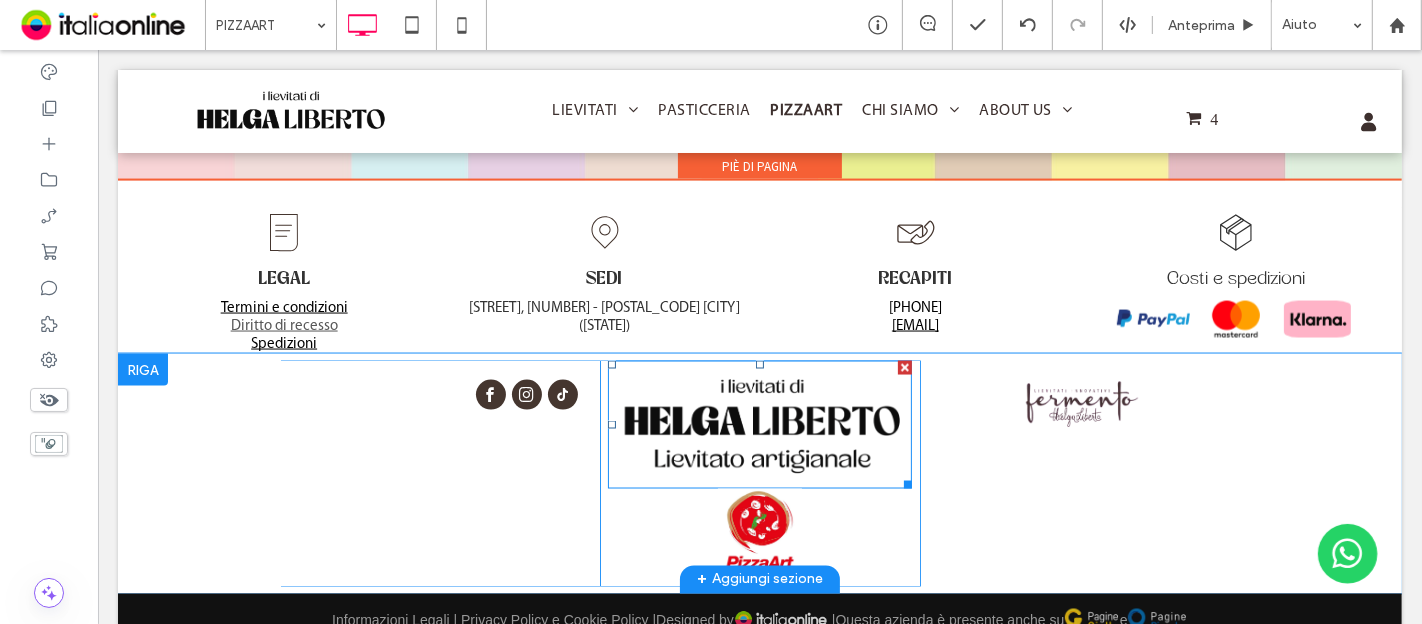 scroll, scrollTop: 2697, scrollLeft: 0, axis: vertical 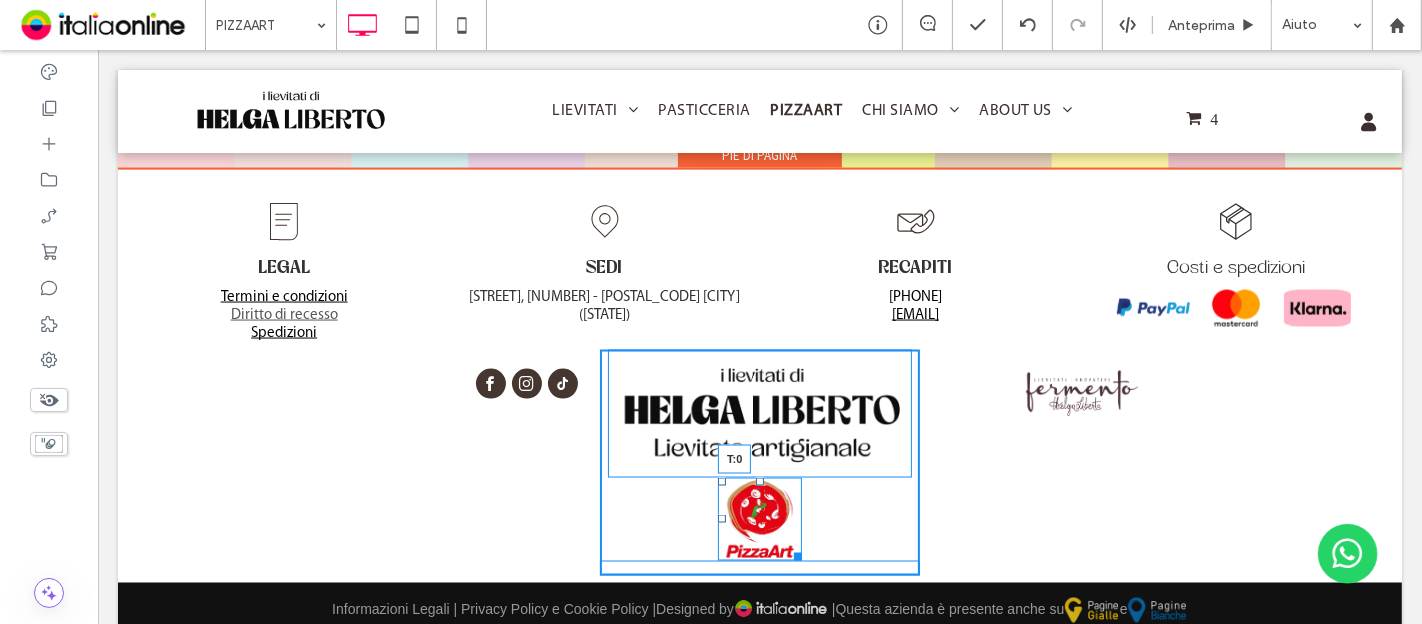 drag, startPoint x: 747, startPoint y: 448, endPoint x: 845, endPoint y: 455, distance: 98.24968 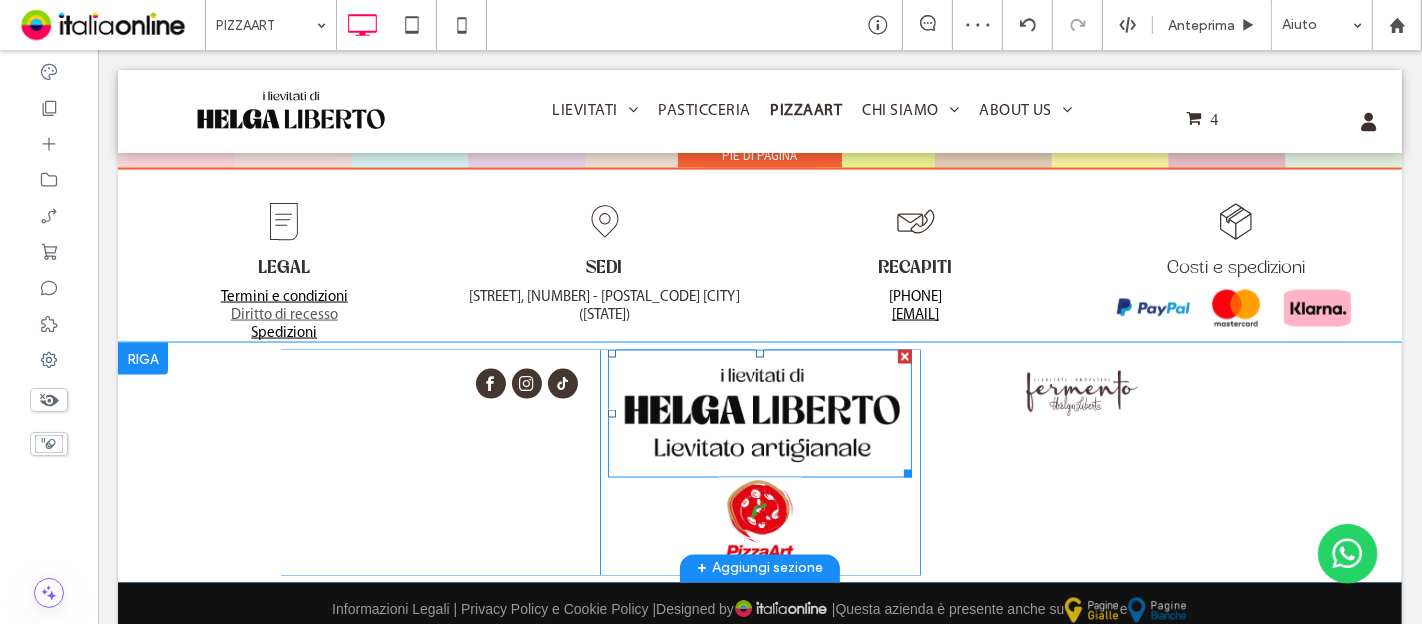 click at bounding box center [759, 414] 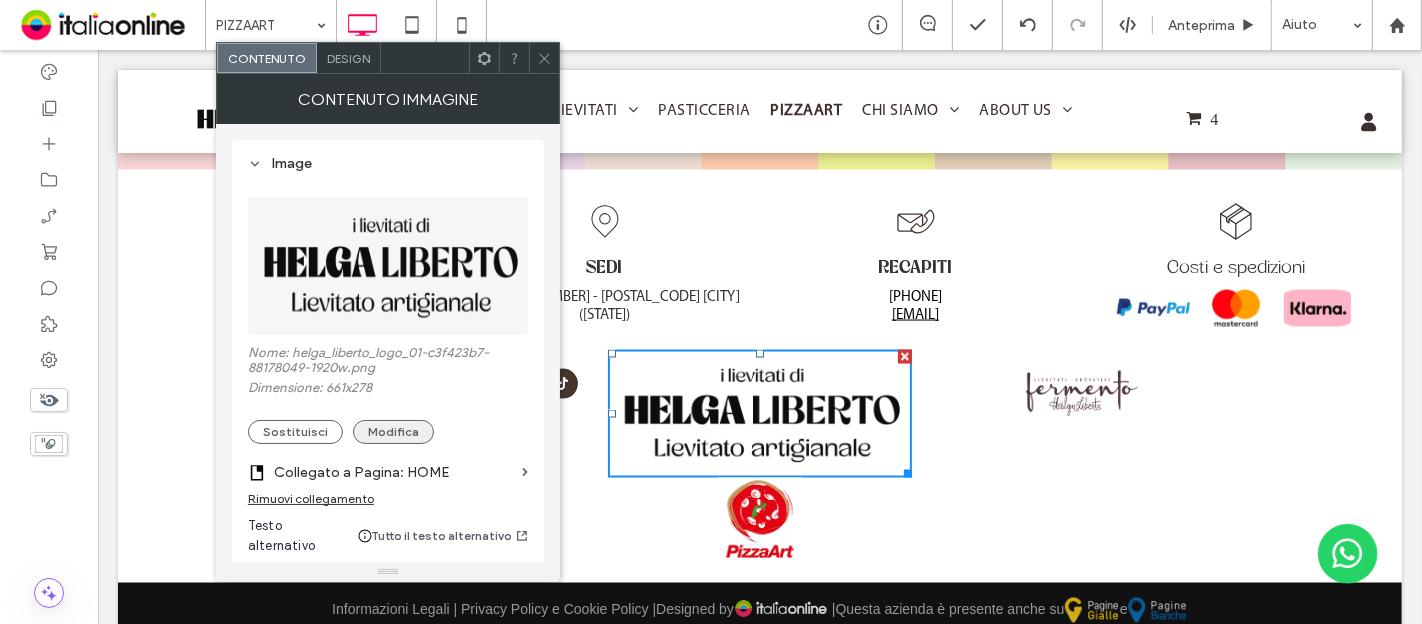 click on "Modifica" at bounding box center [393, 432] 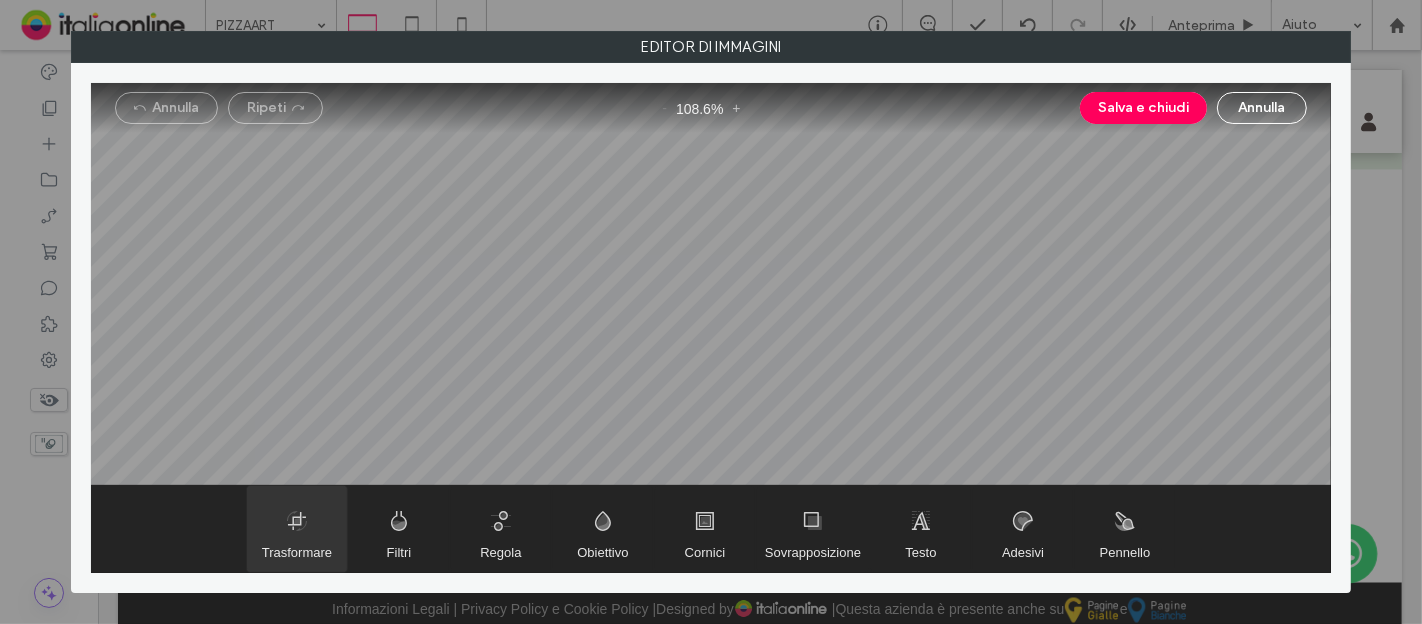 click at bounding box center (297, 529) 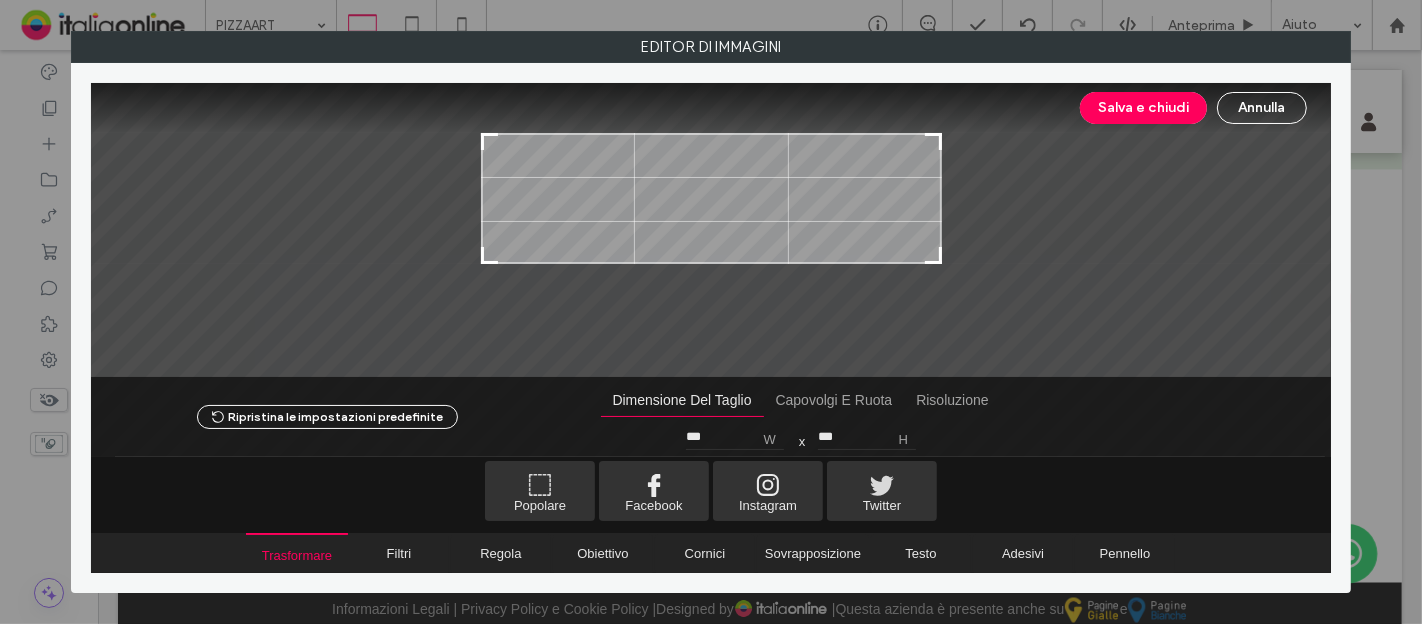 drag, startPoint x: 934, startPoint y: 315, endPoint x: 975, endPoint y: 241, distance: 84.59905 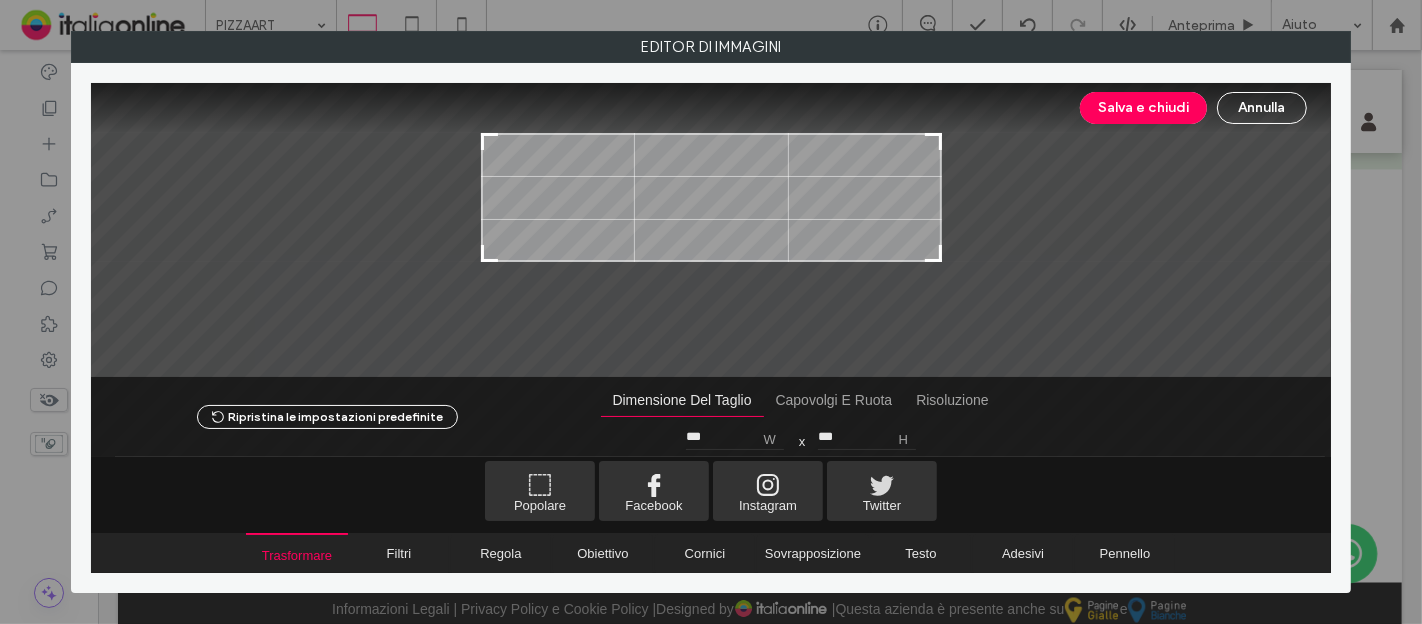 click on "Salva e chiudi Annulla" at bounding box center [711, 108] 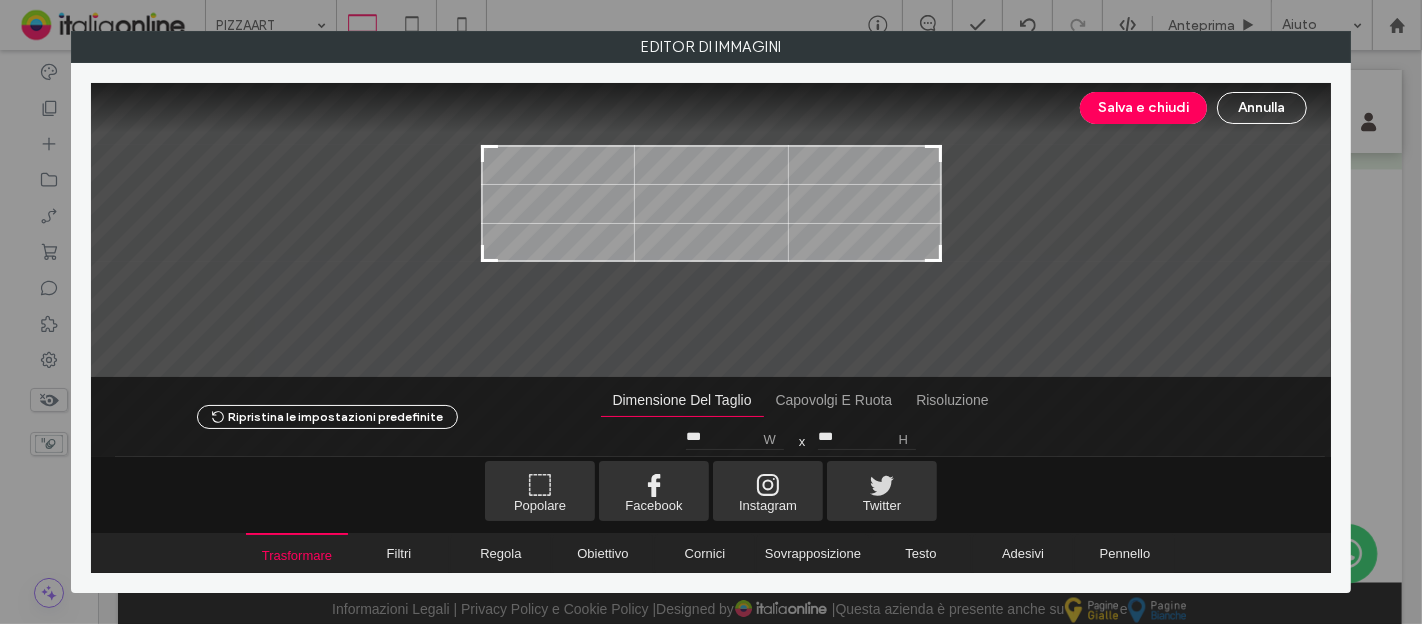 type on "***" 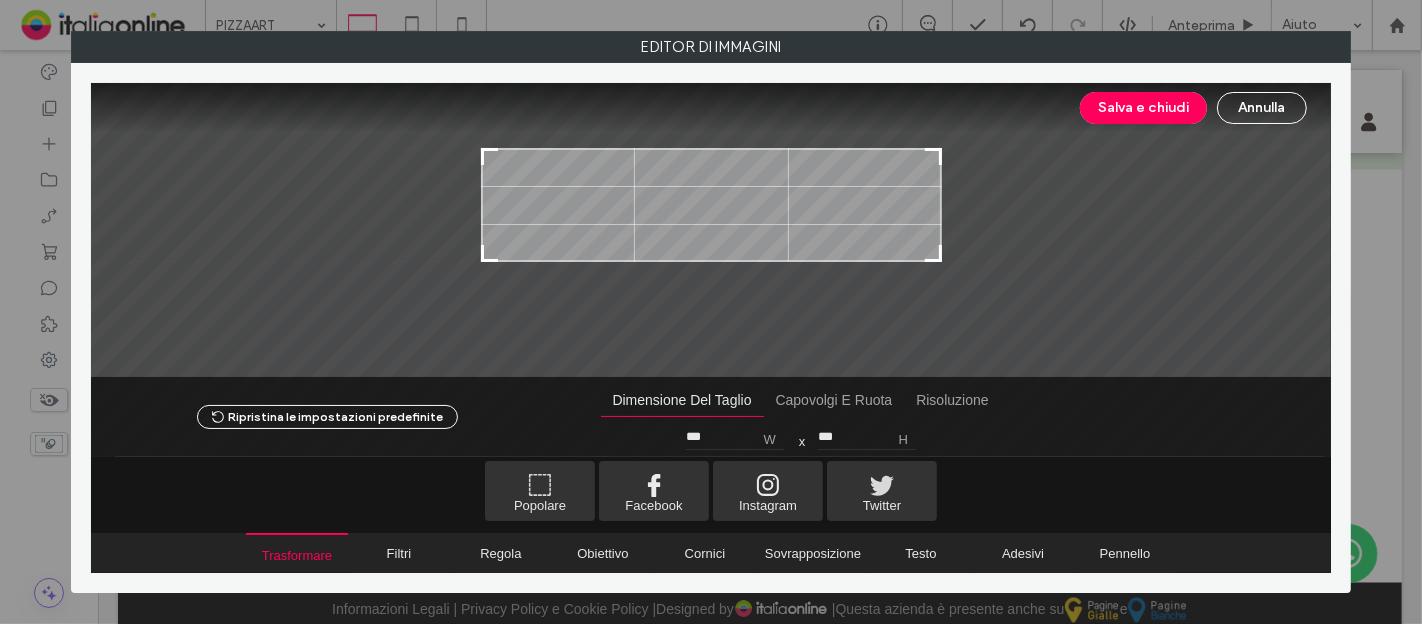 drag, startPoint x: 936, startPoint y: 140, endPoint x: 959, endPoint y: 155, distance: 27.45906 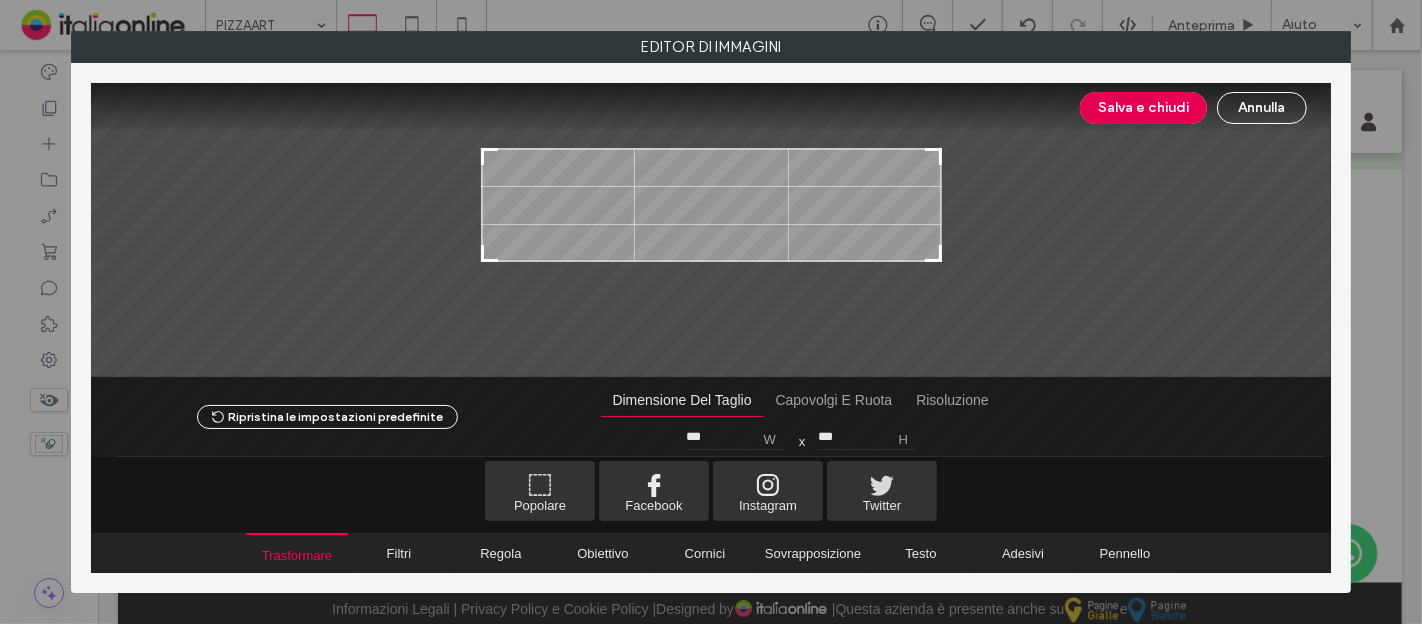 click on "Salva e chiudi" at bounding box center [1143, 108] 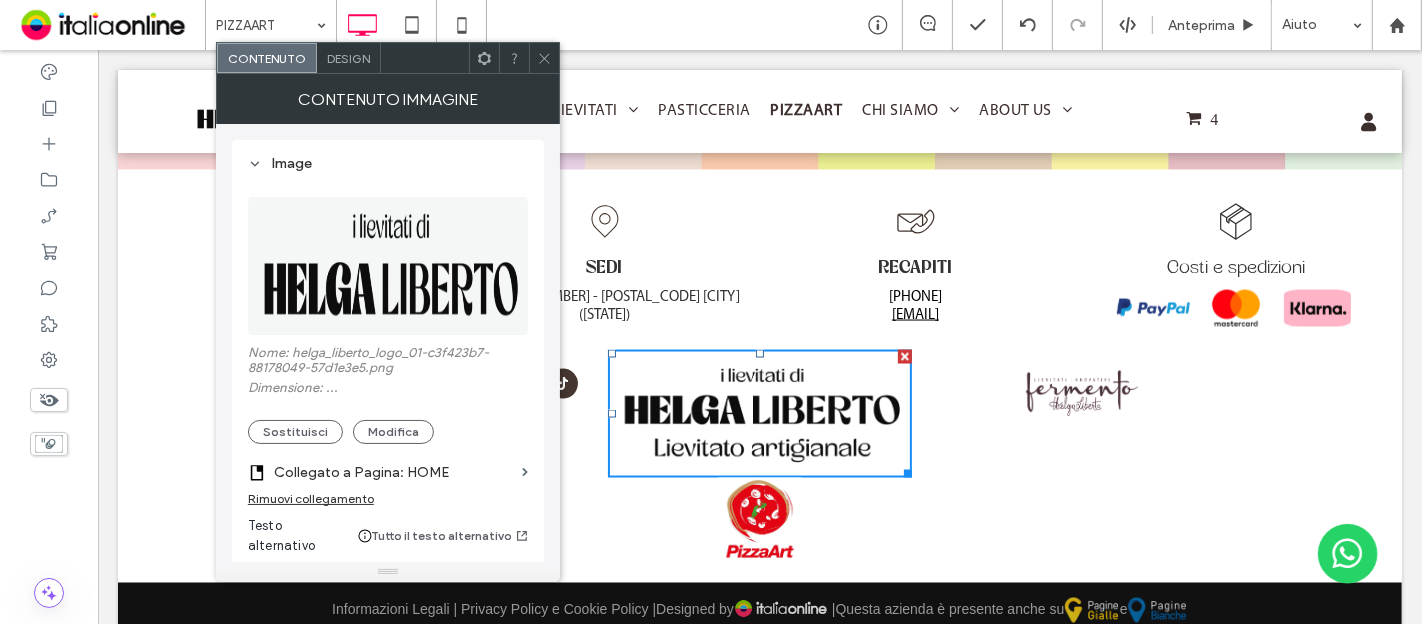 scroll, scrollTop: 2644, scrollLeft: 0, axis: vertical 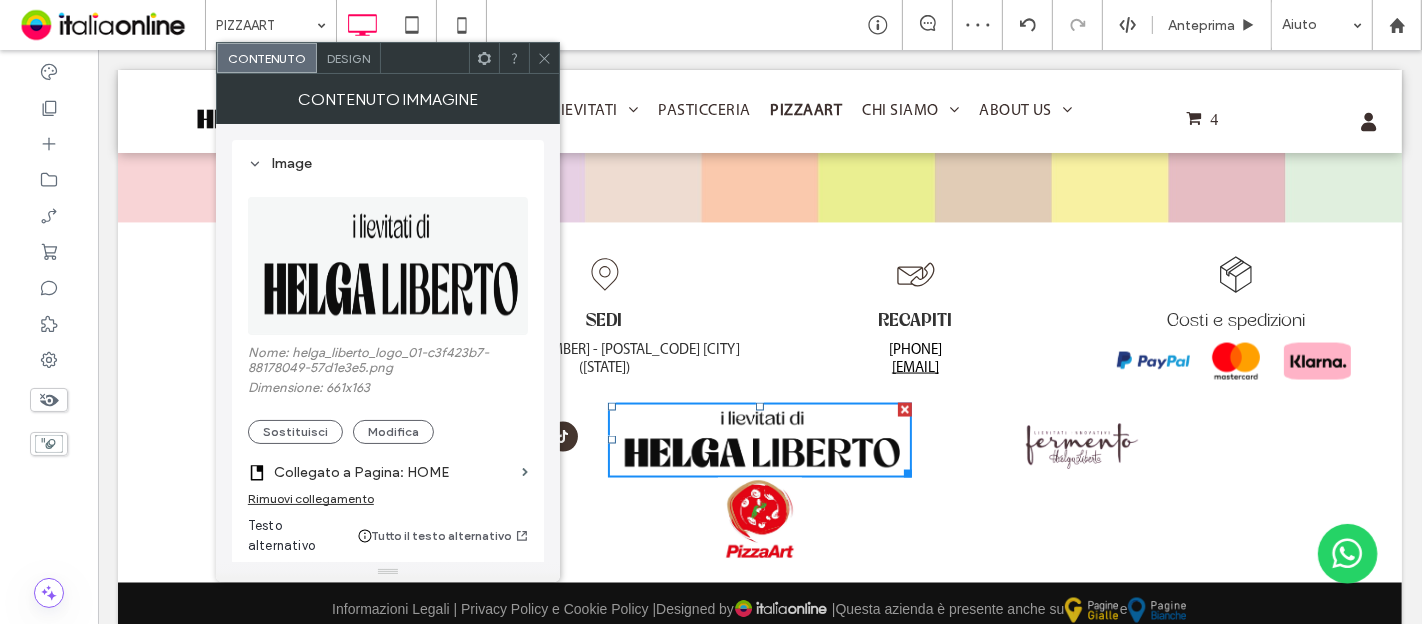 click 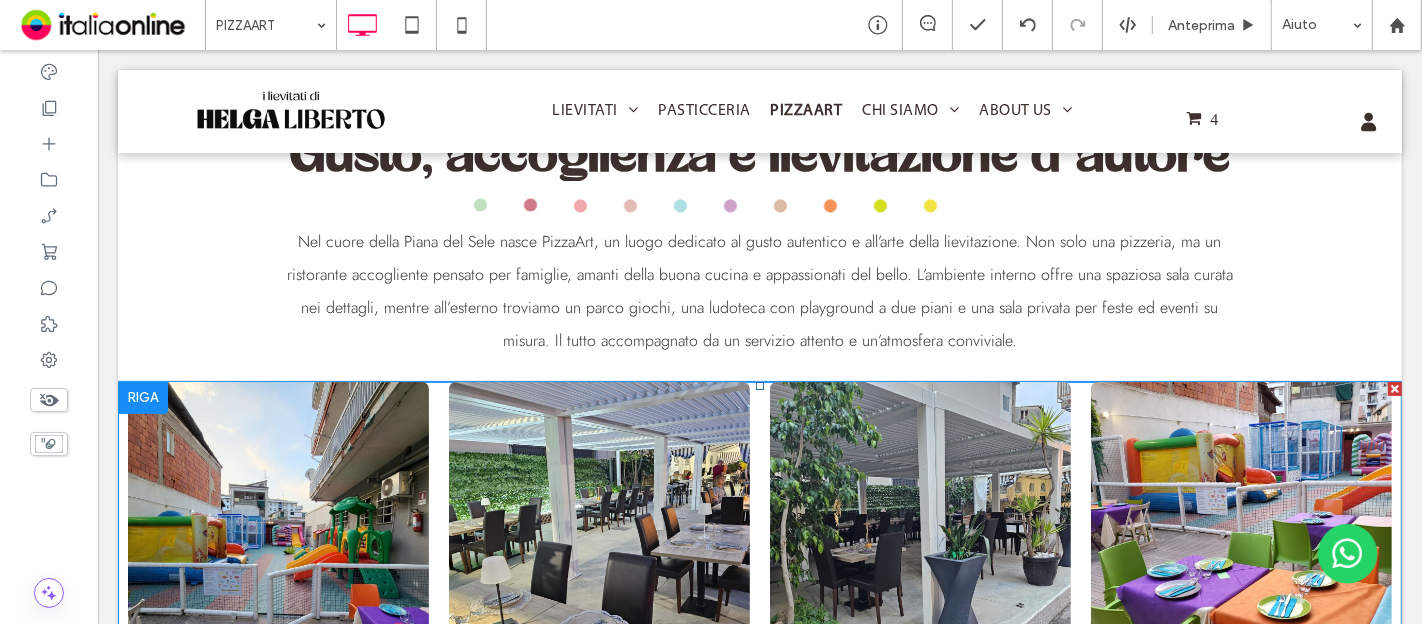 scroll, scrollTop: 888, scrollLeft: 0, axis: vertical 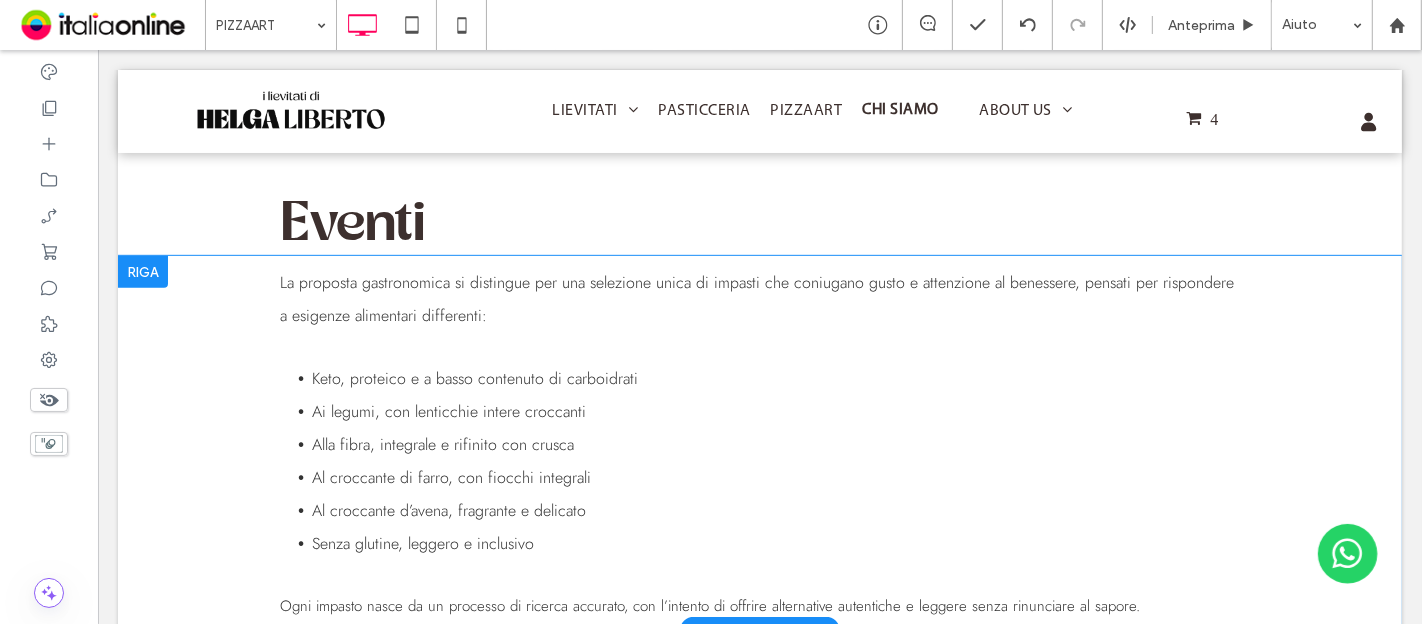 click at bounding box center [142, 272] 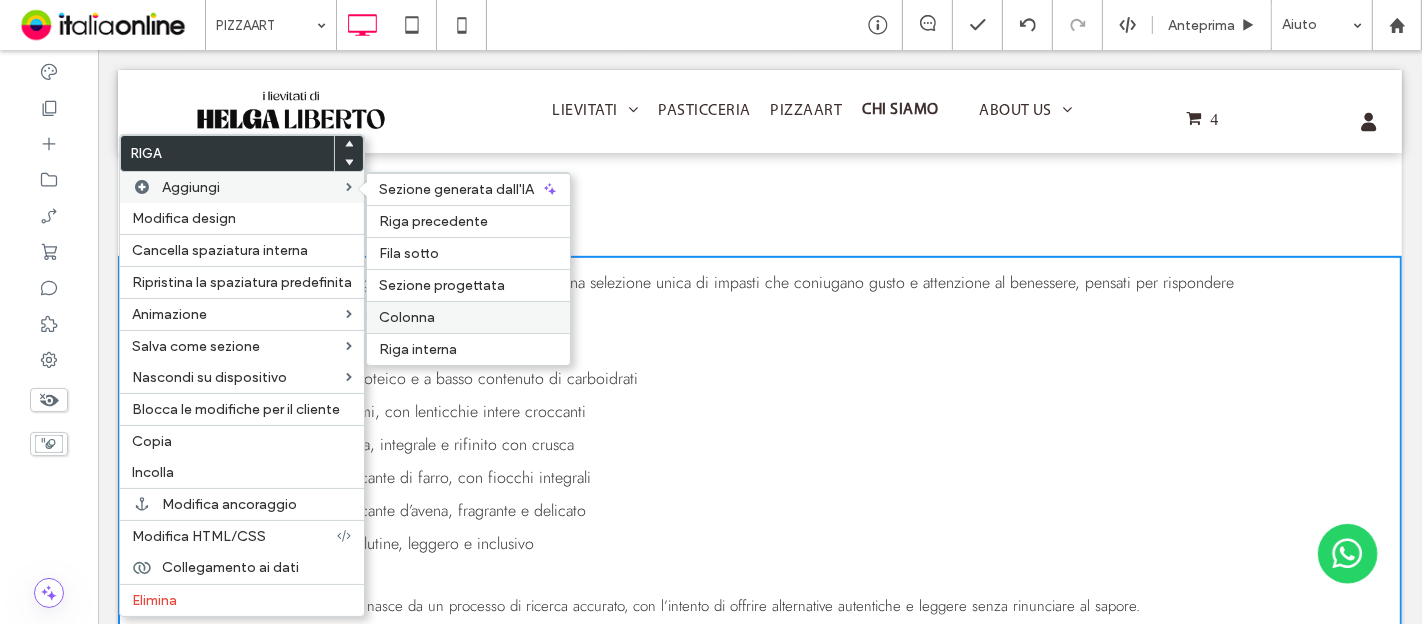 click on "Colonna" at bounding box center [468, 317] 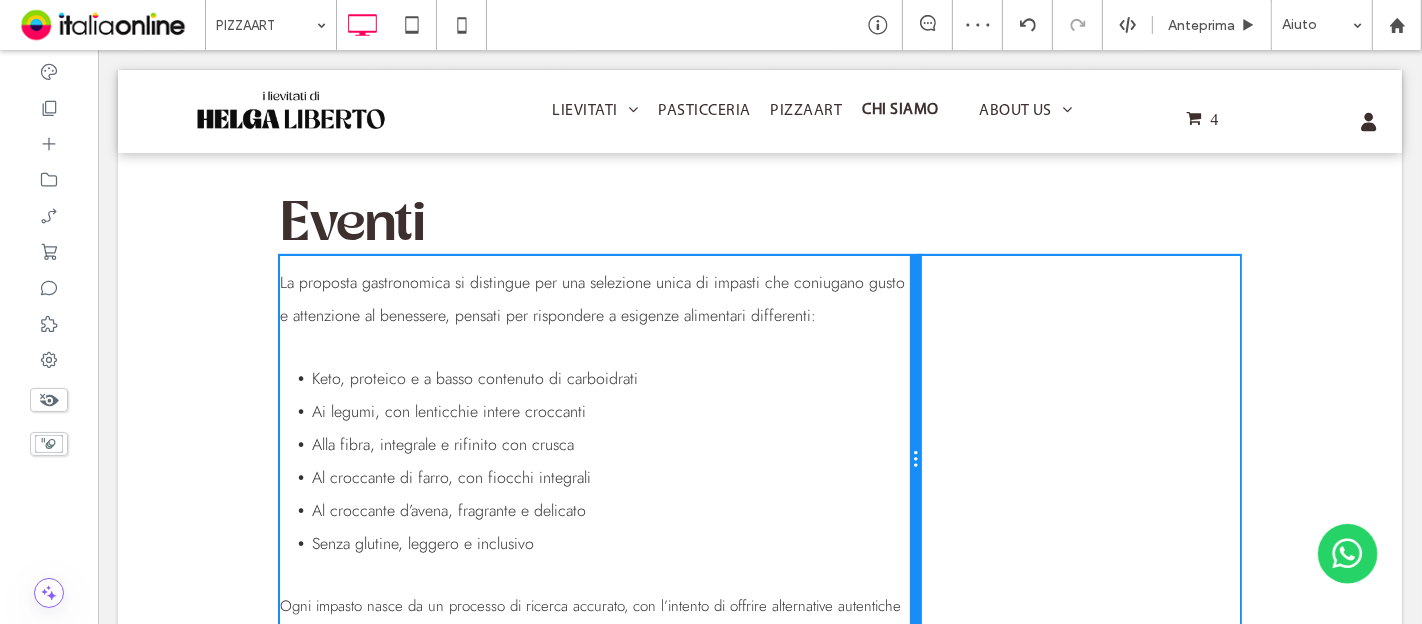 drag, startPoint x: 747, startPoint y: 371, endPoint x: 882, endPoint y: 351, distance: 136.47343 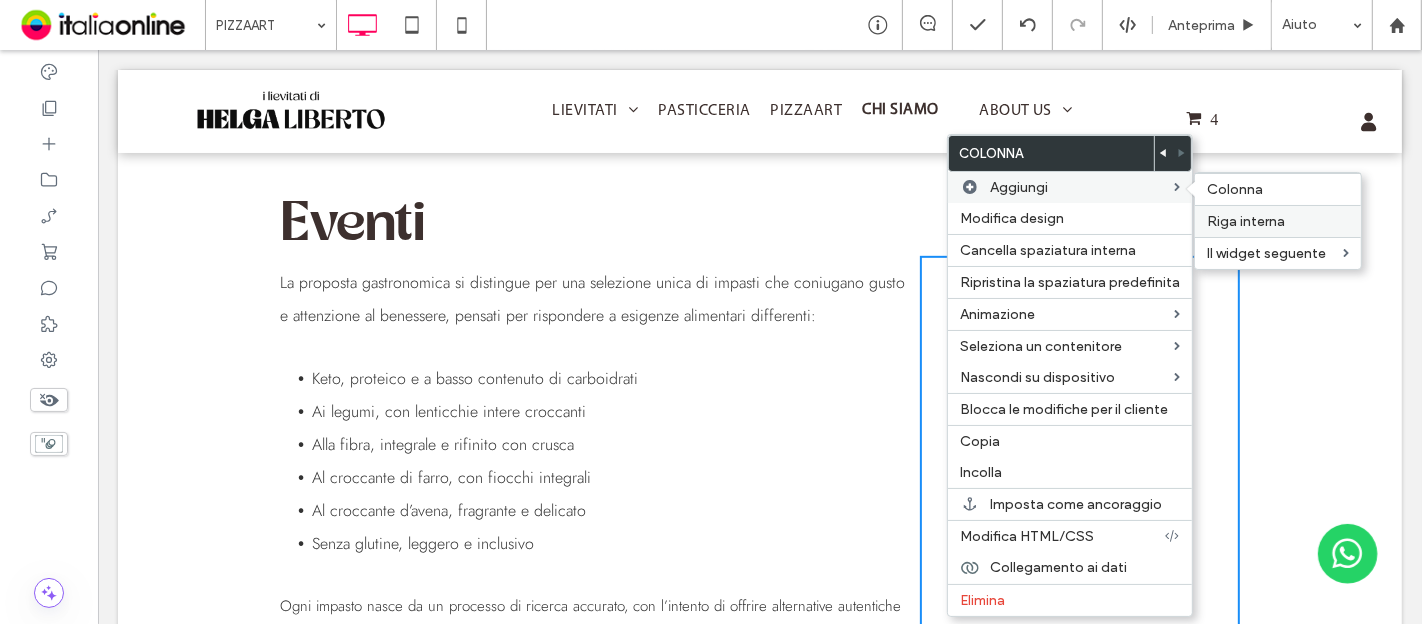 click on "Riga interna" at bounding box center (1278, 221) 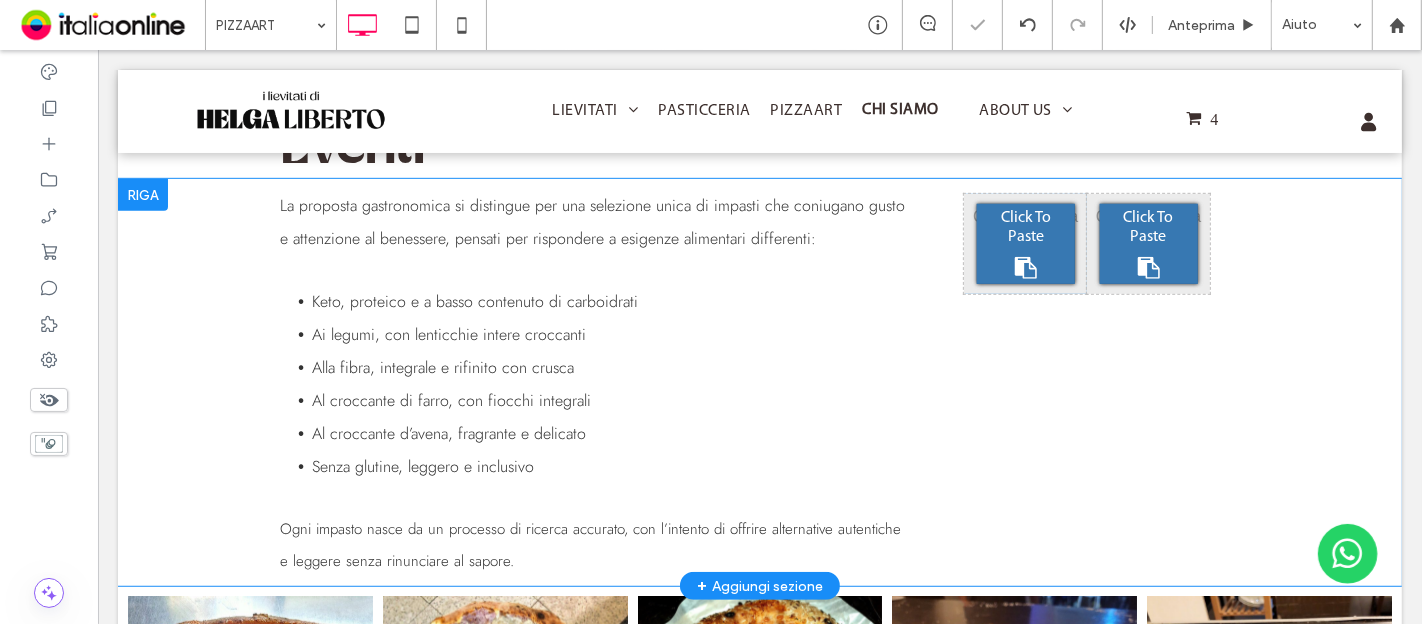 scroll, scrollTop: 1000, scrollLeft: 0, axis: vertical 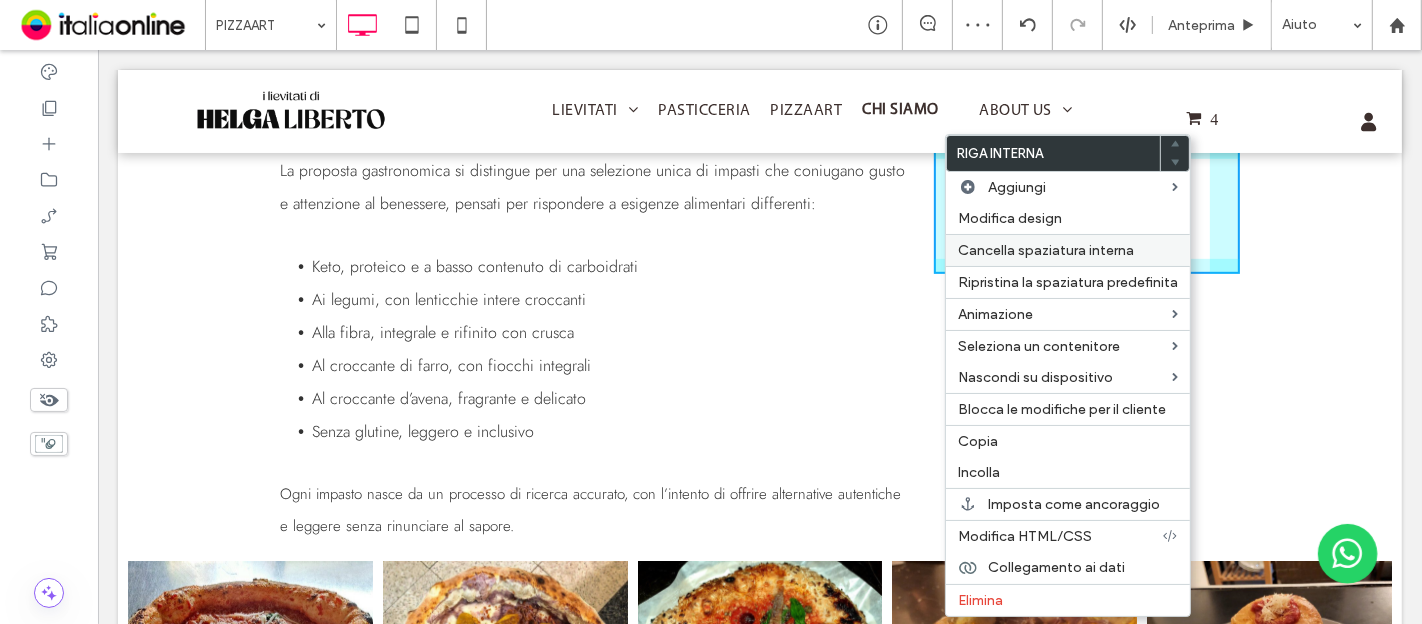 click on "Cancella spaziatura interna" at bounding box center (1068, 250) 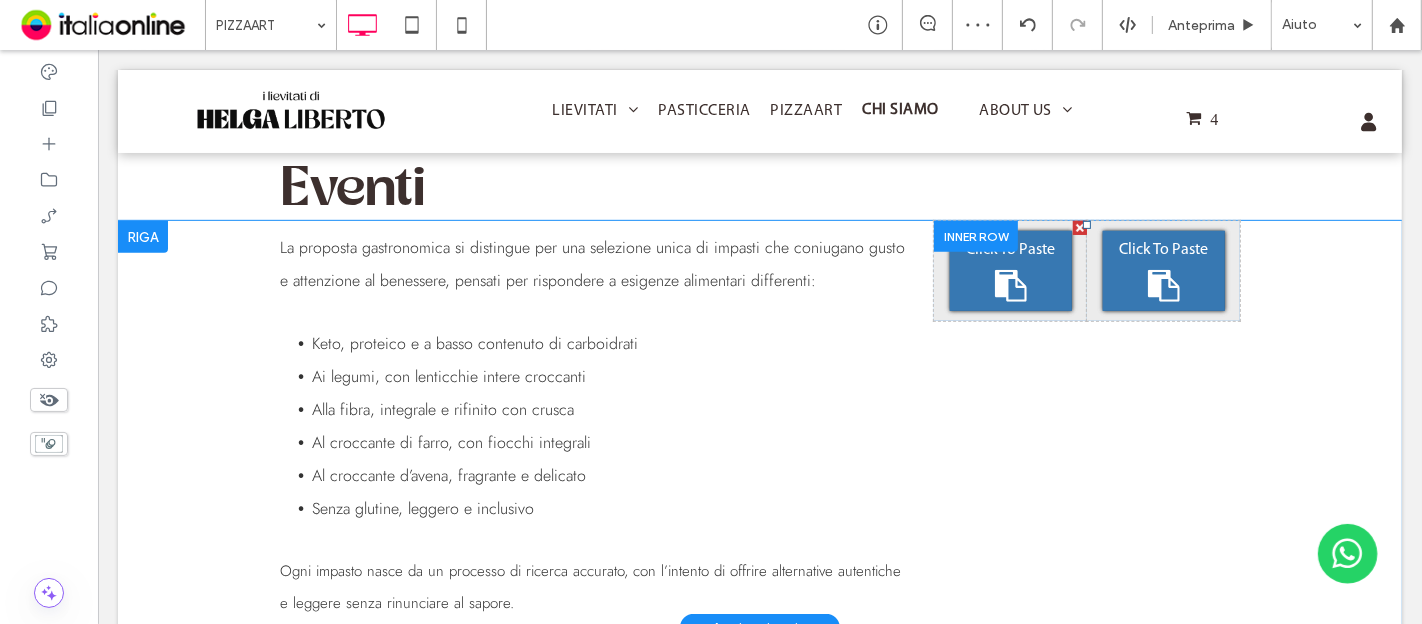 scroll, scrollTop: 888, scrollLeft: 0, axis: vertical 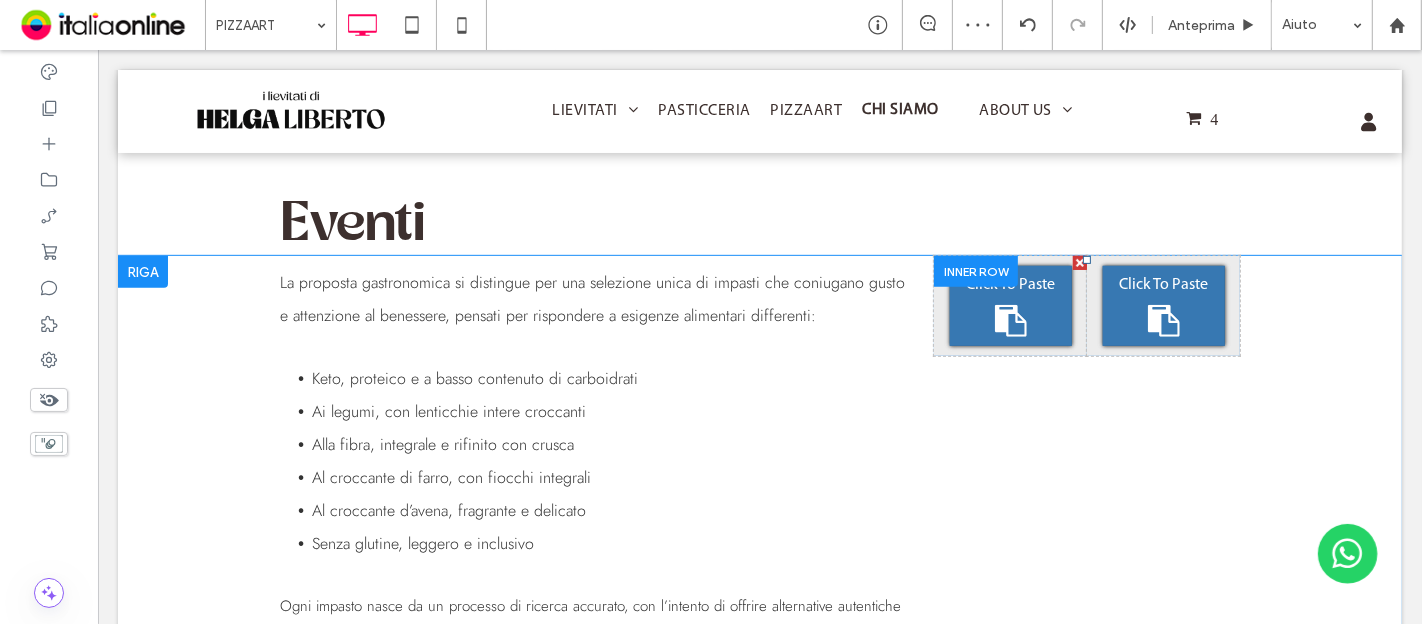 click at bounding box center (1079, 263) 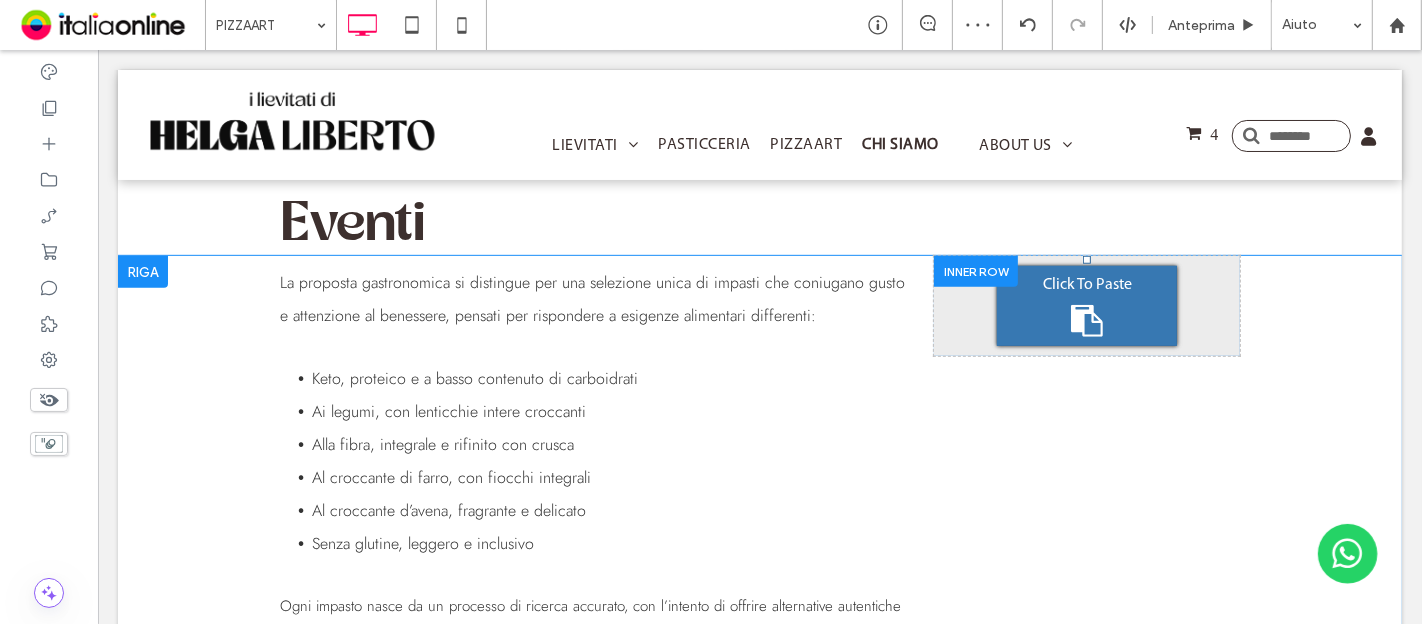 click at bounding box center [975, 271] 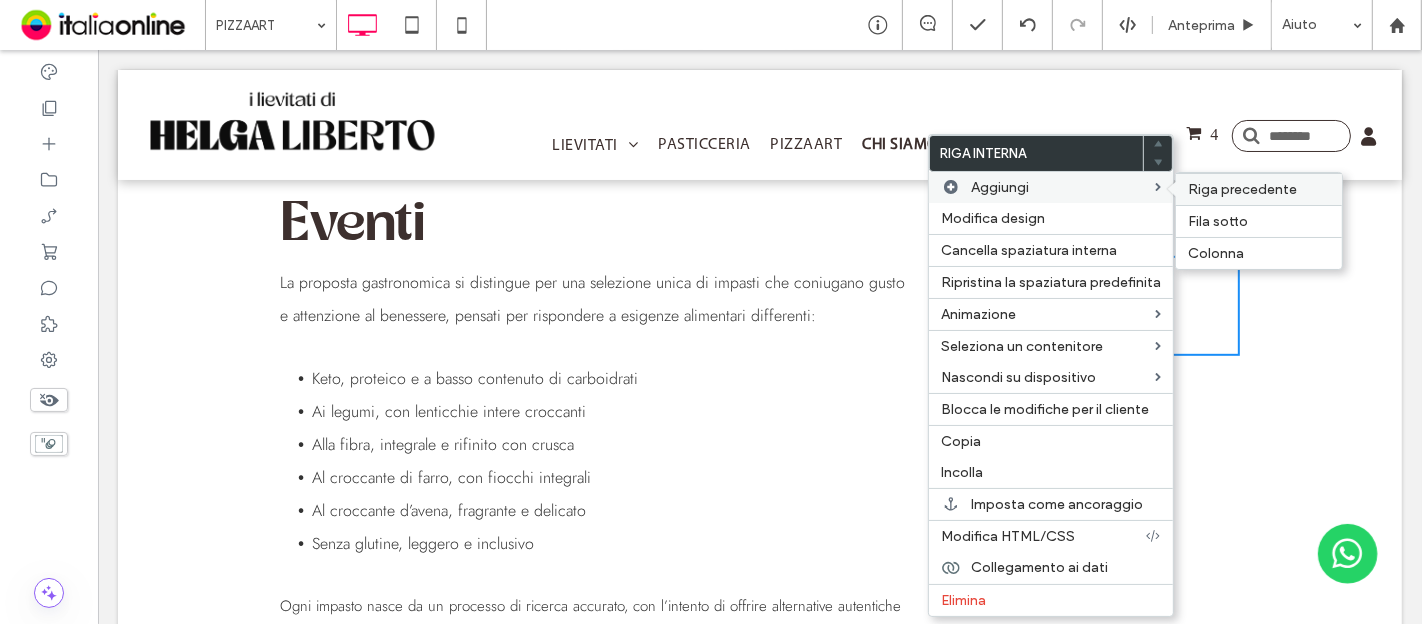 click on "Riga precedente" at bounding box center [1242, 189] 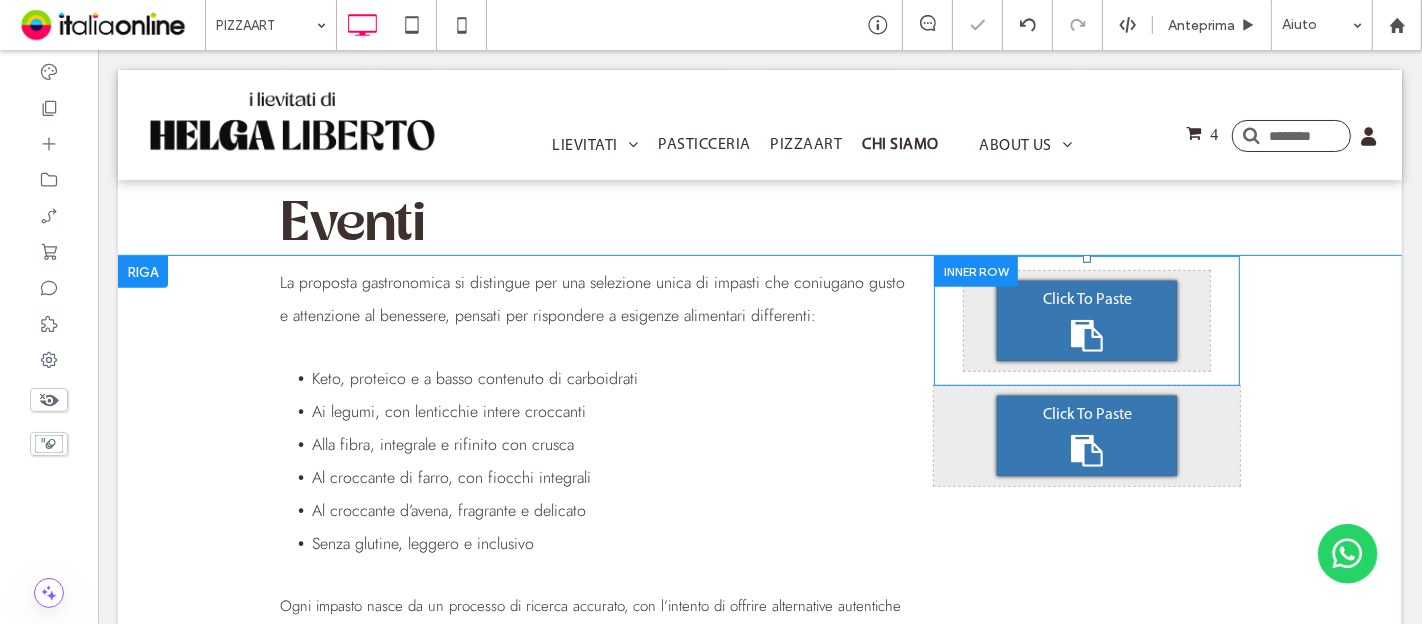click at bounding box center (975, 271) 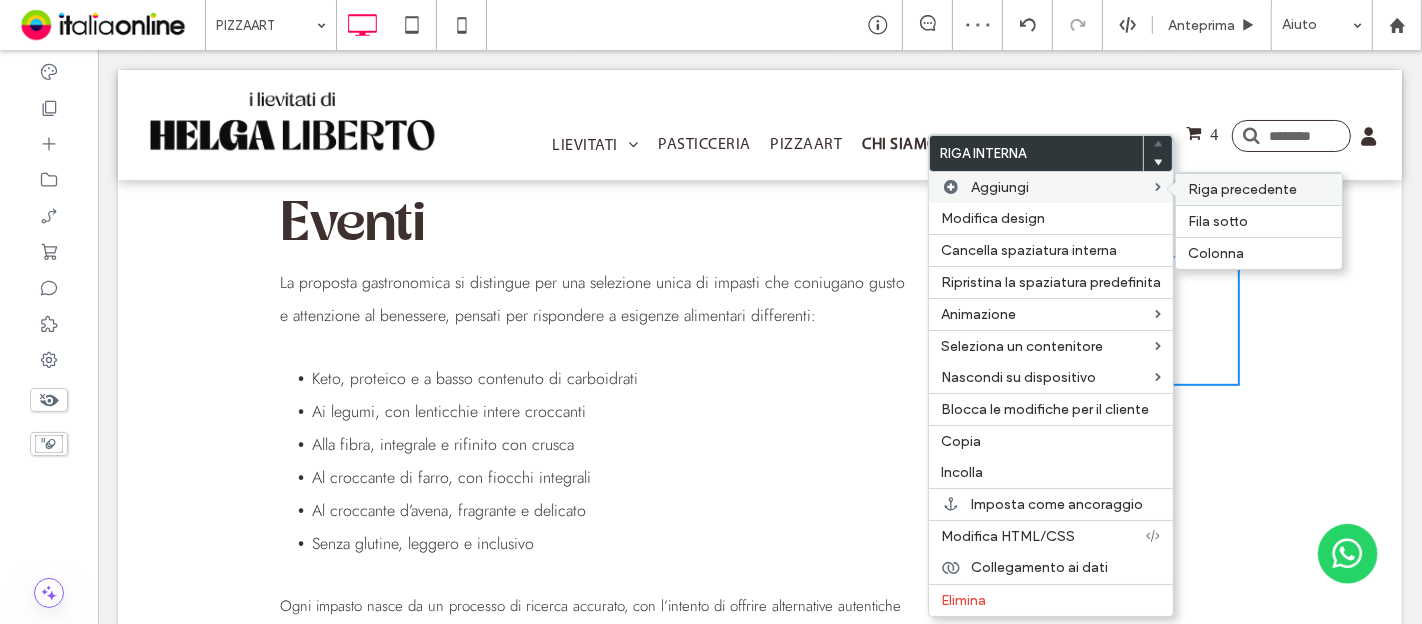 click on "Riga precedente" at bounding box center (1259, 189) 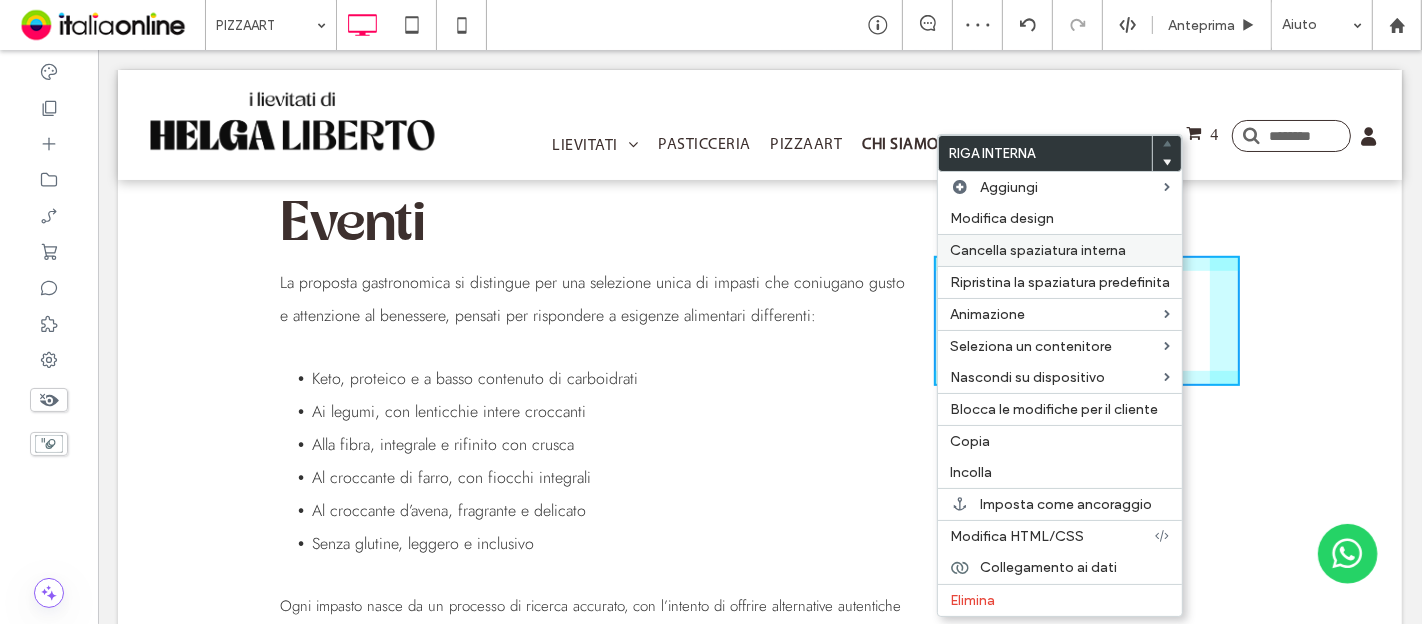 click on "Cancella spaziatura interna" at bounding box center (1038, 250) 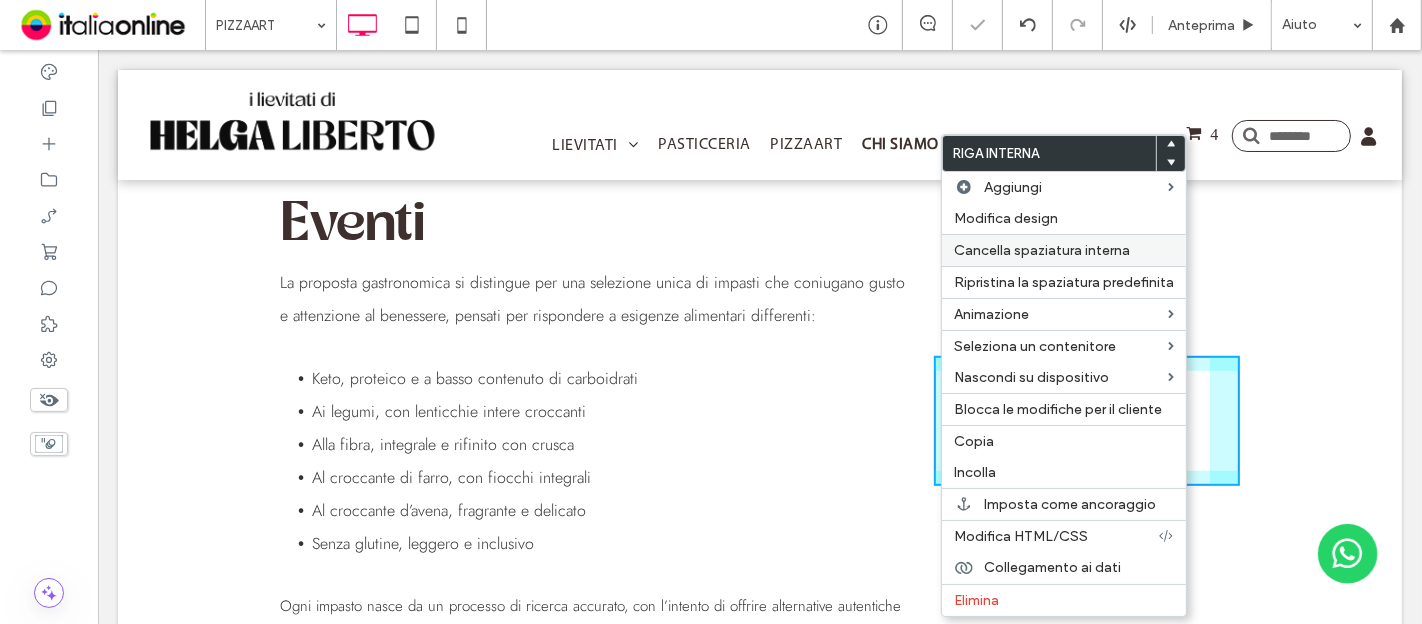 click on "Cancella spaziatura interna" at bounding box center (1042, 250) 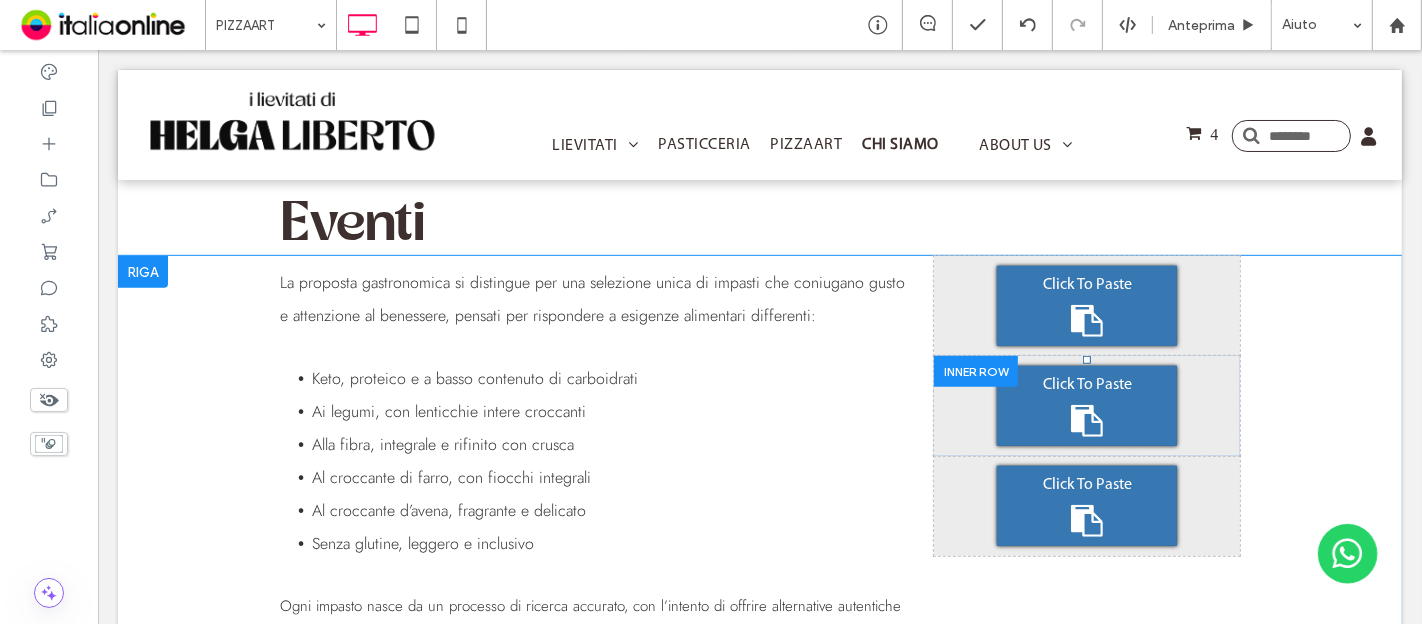 click at bounding box center (975, 371) 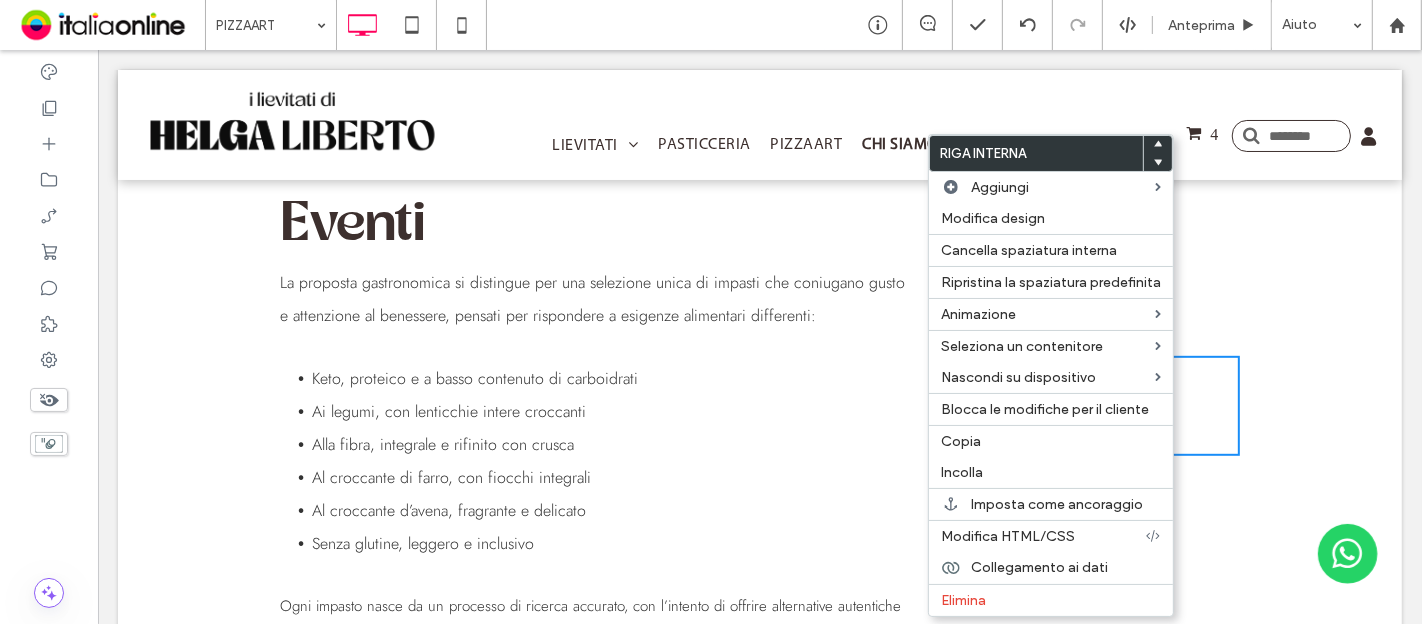 click on "Ai legumi, con lenticchie intere croccanti" at bounding box center (608, 412) 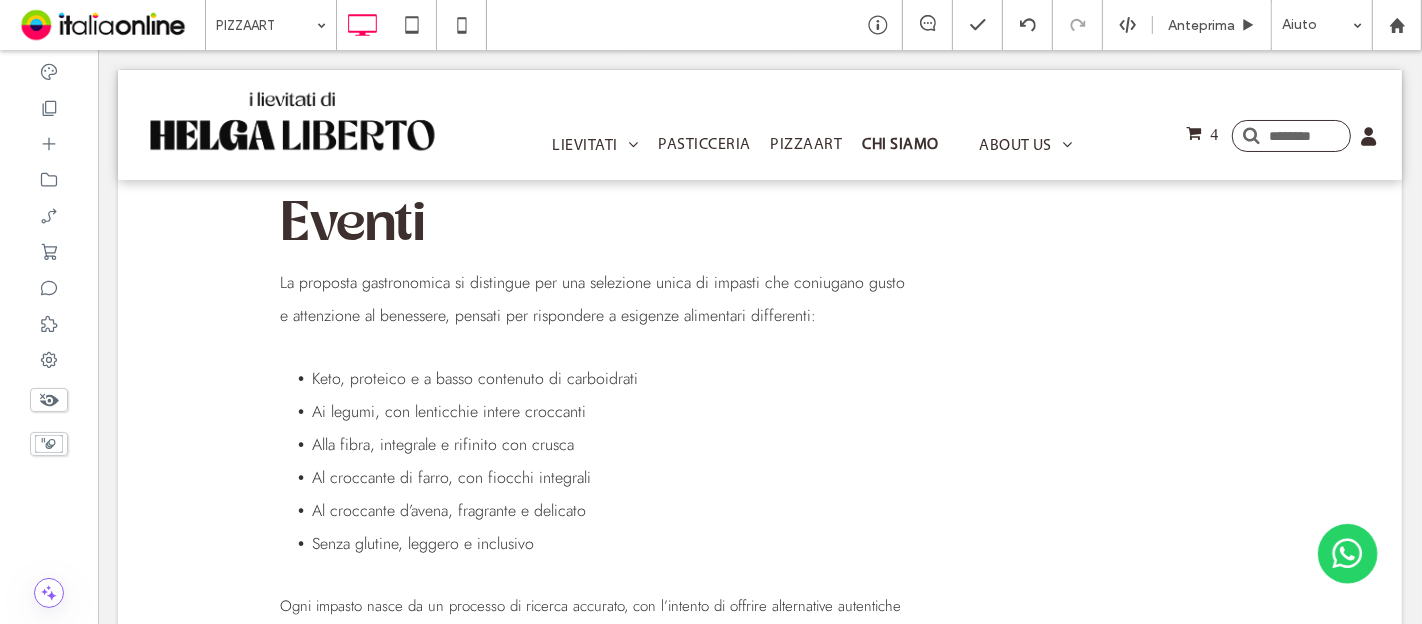 click on "Click To Paste     Click To Paste" at bounding box center [1086, 506] 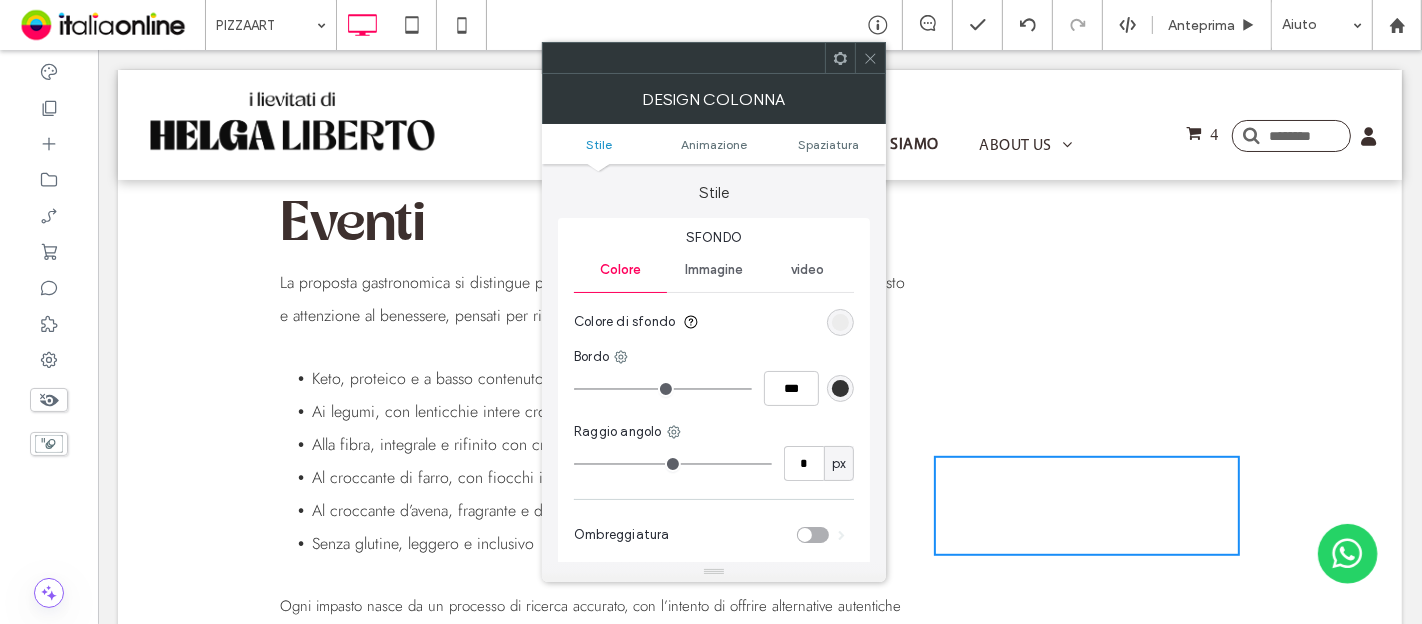click on "Immagine" at bounding box center (713, 270) 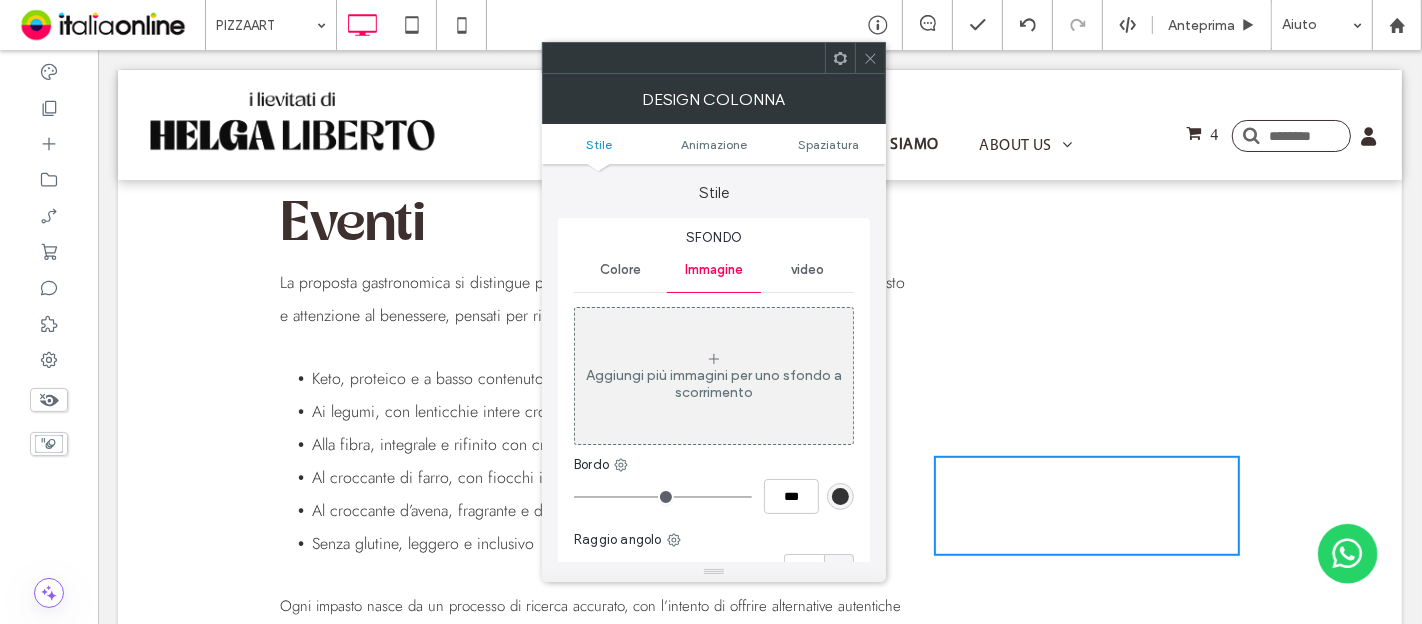 click on "Colore Immagine video Aggiungi più immagini per uno sfondo a scorrimento" at bounding box center [714, 351] 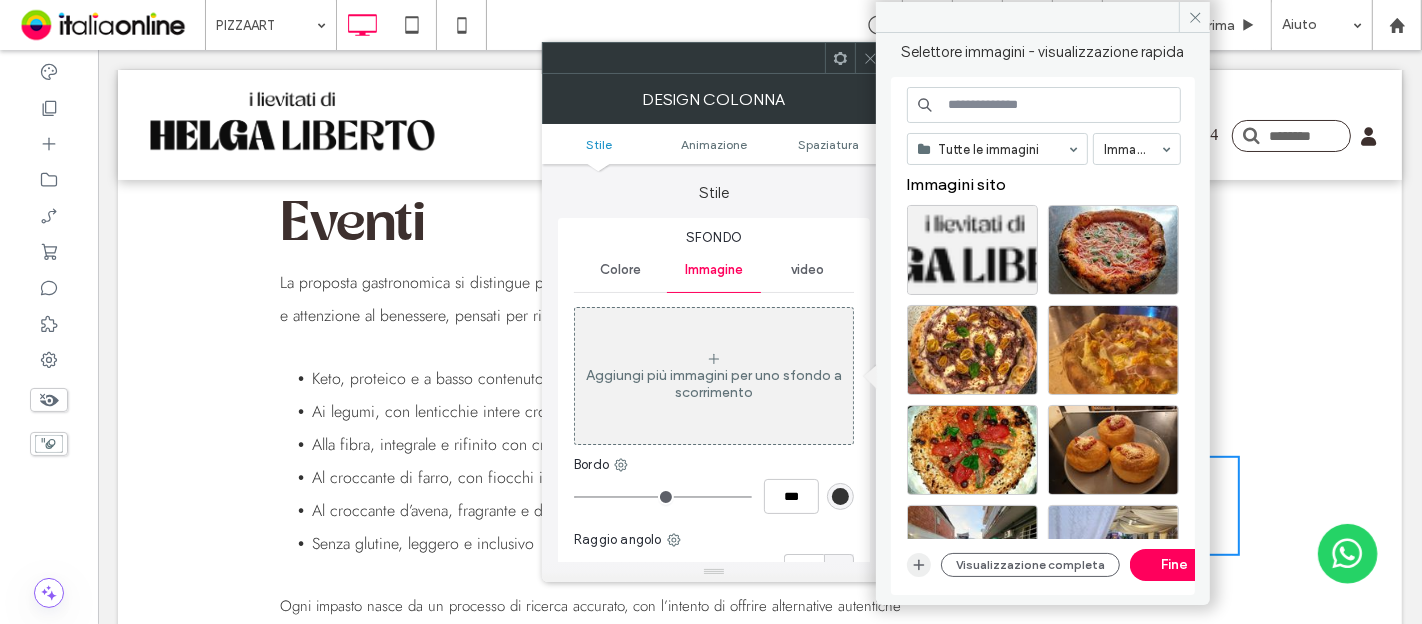 click at bounding box center (919, 565) 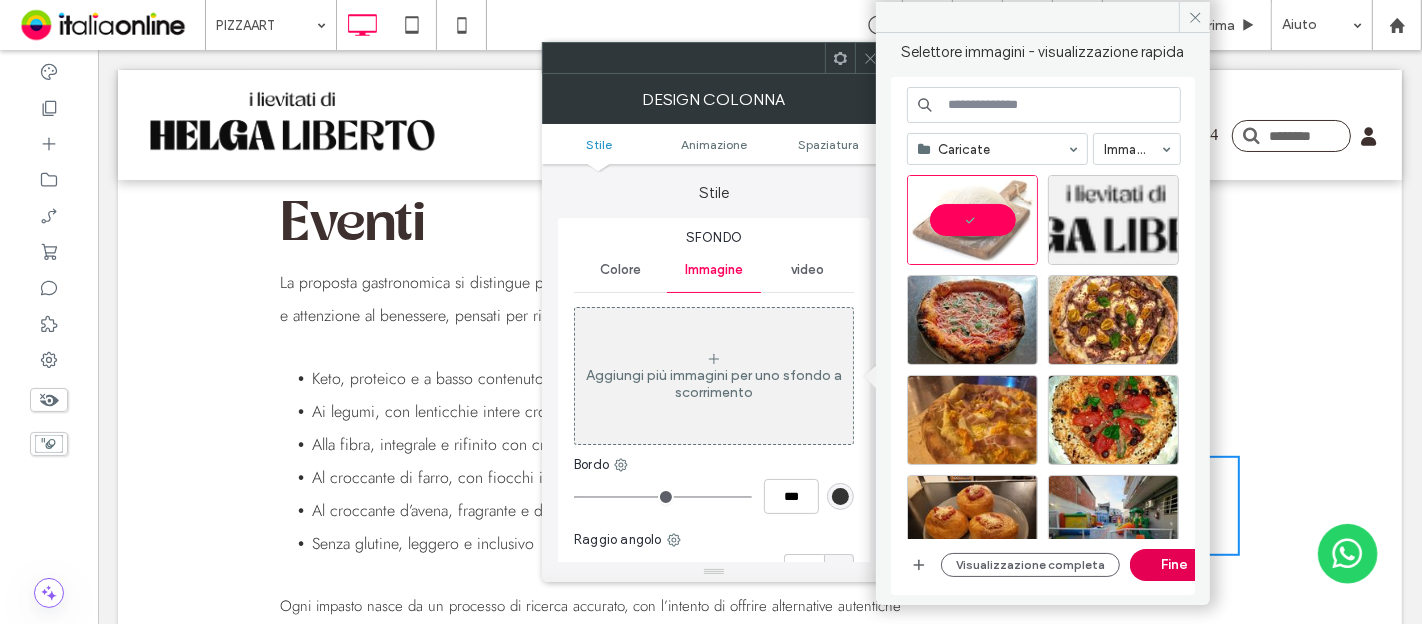 click on "Fine" at bounding box center [1175, 565] 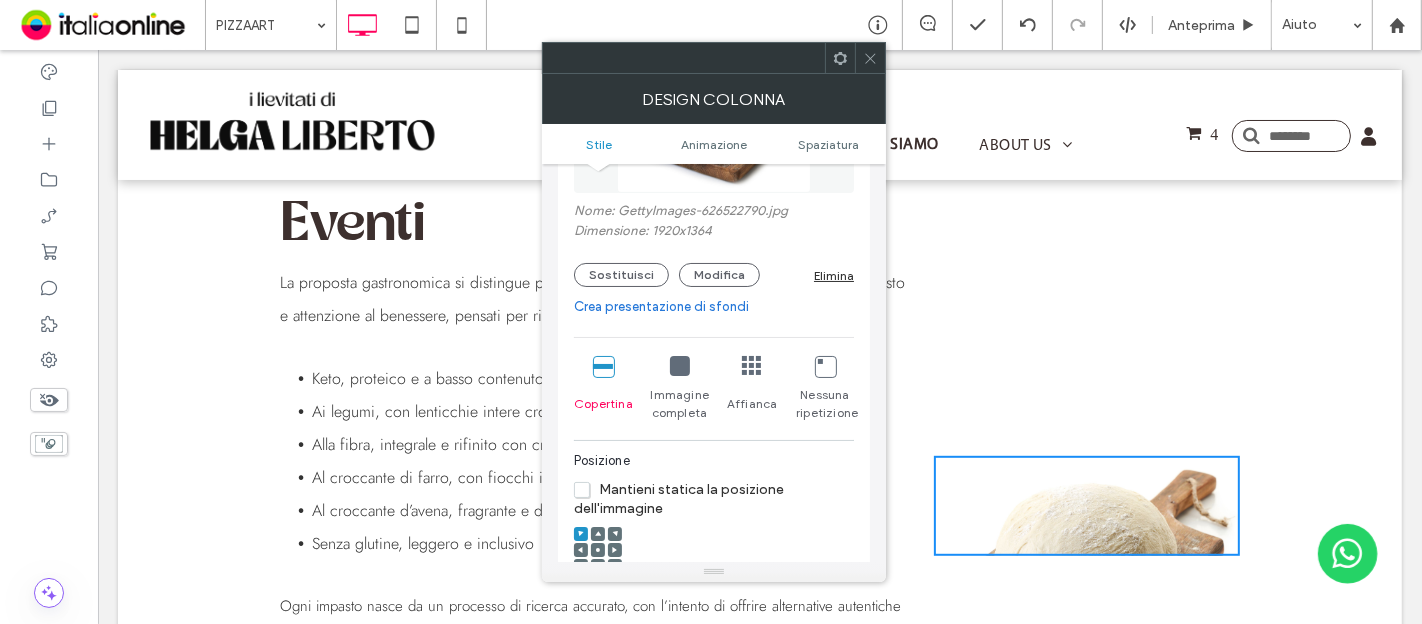 scroll, scrollTop: 333, scrollLeft: 0, axis: vertical 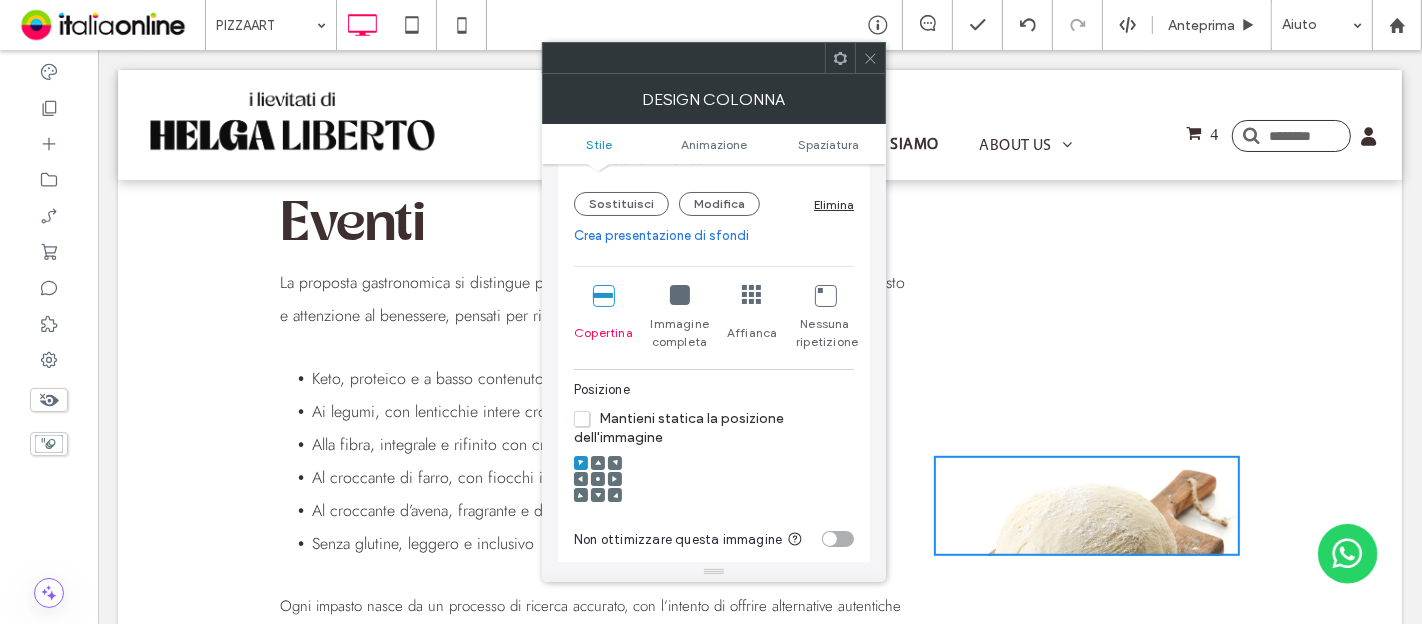 click at bounding box center (598, 479) 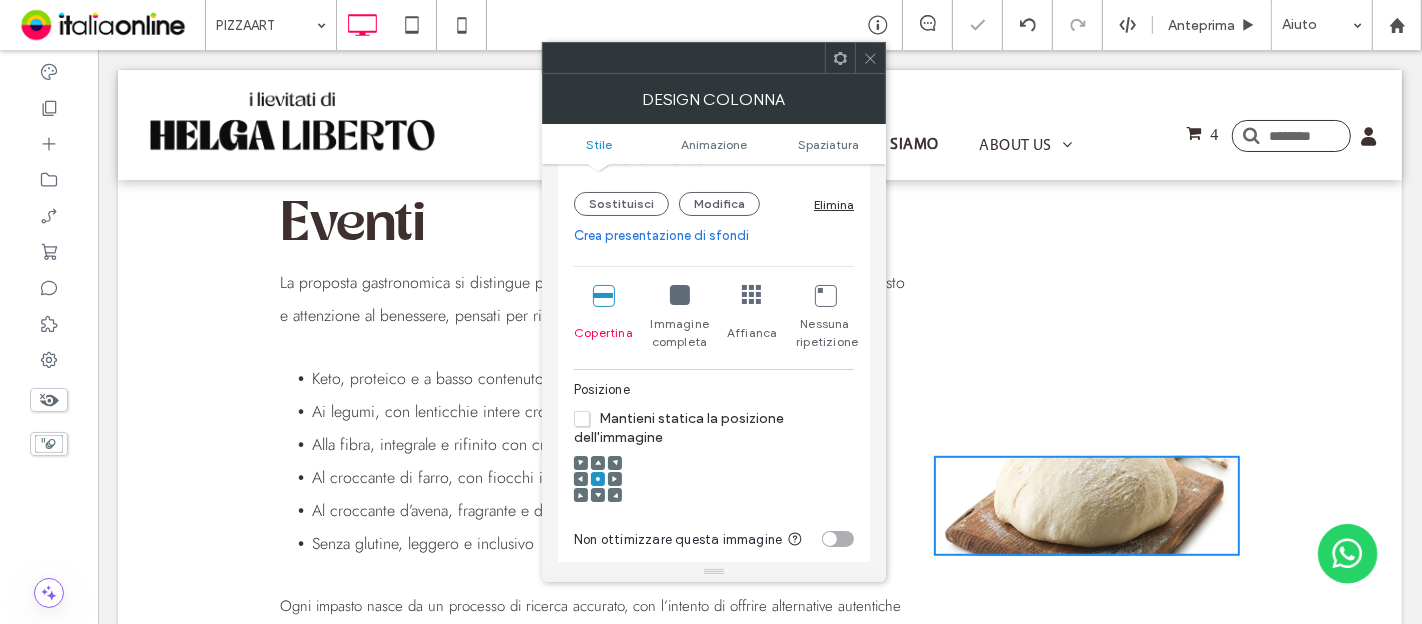 scroll, scrollTop: 555, scrollLeft: 0, axis: vertical 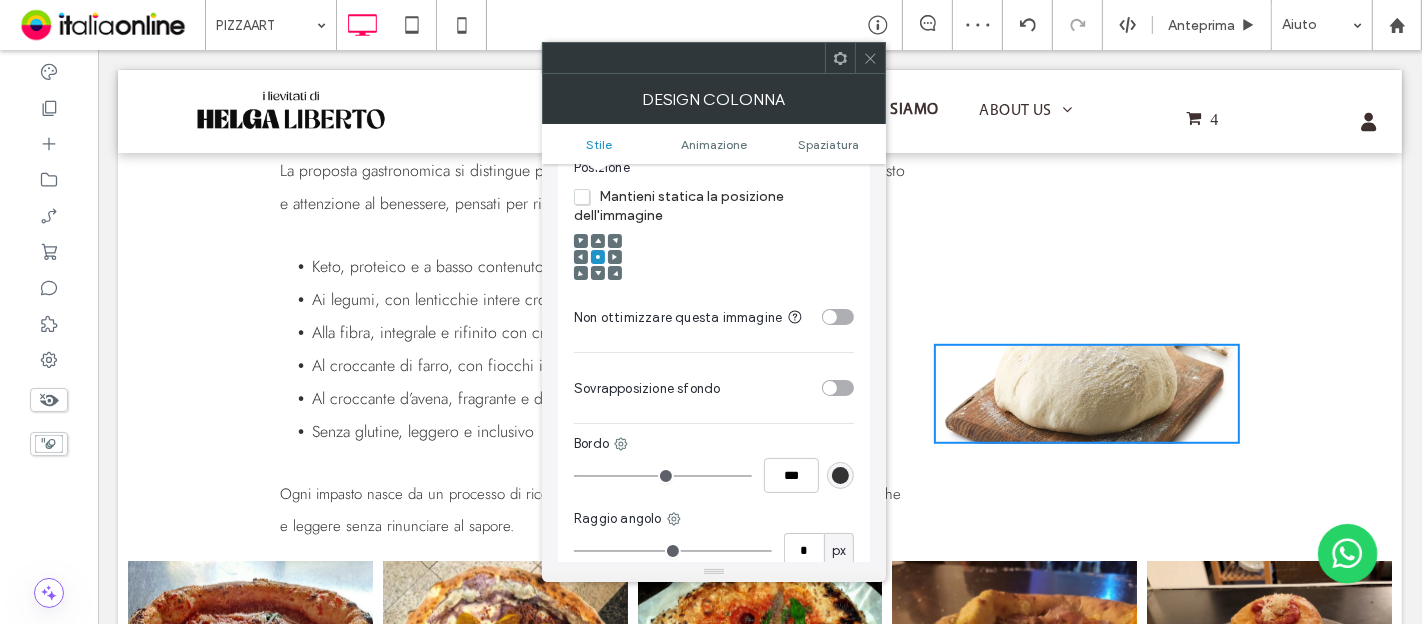 click at bounding box center [870, 58] 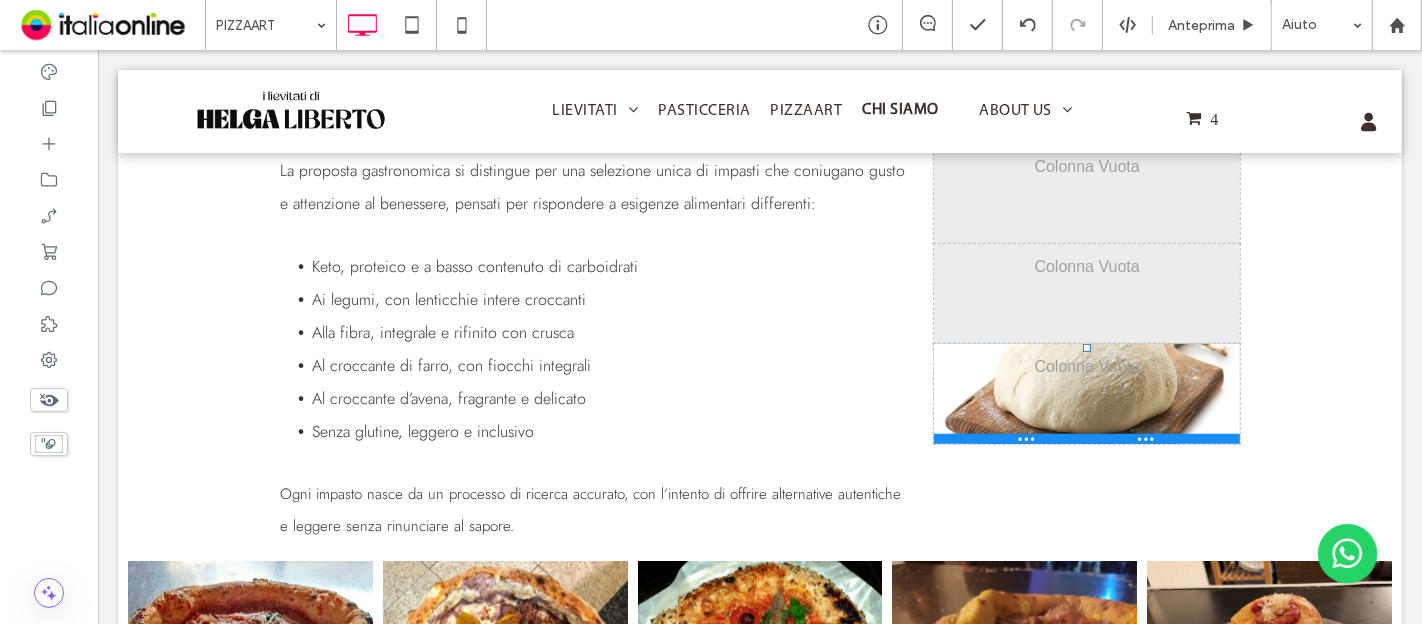 drag, startPoint x: 1167, startPoint y: 435, endPoint x: 1156, endPoint y: 433, distance: 11.18034 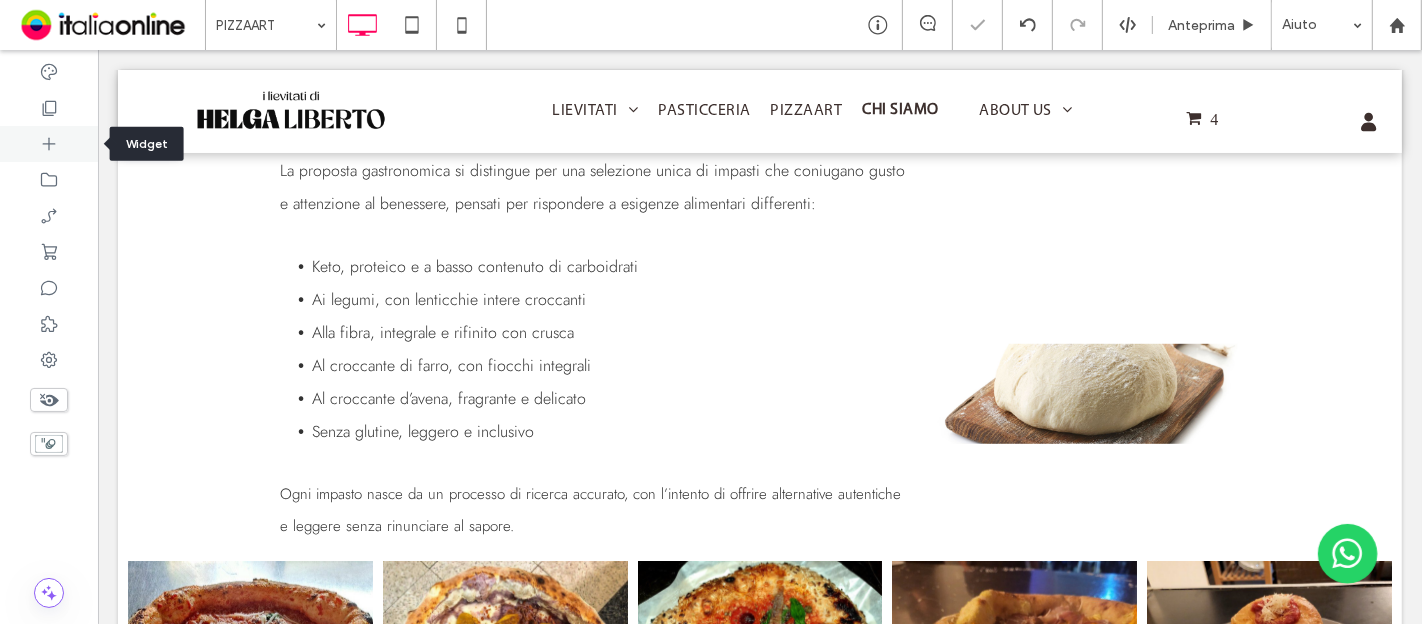 click at bounding box center (49, 144) 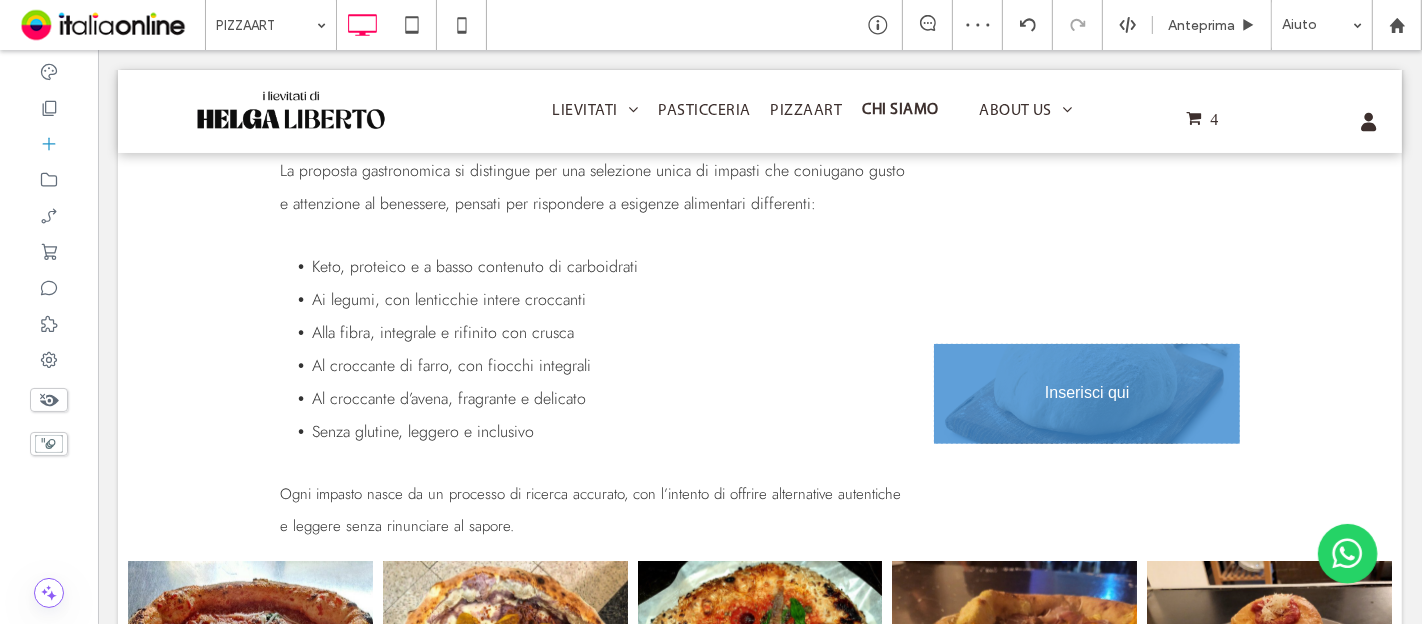 scroll, scrollTop: 1010, scrollLeft: 0, axis: vertical 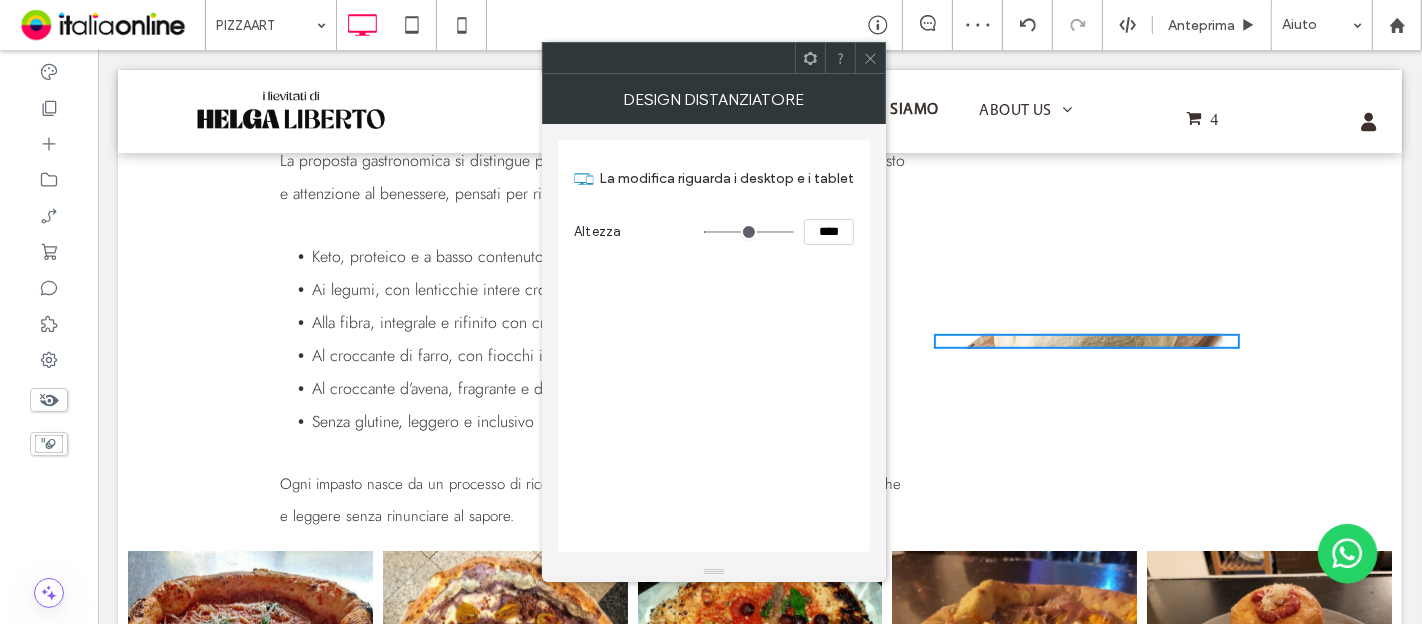 type on "***" 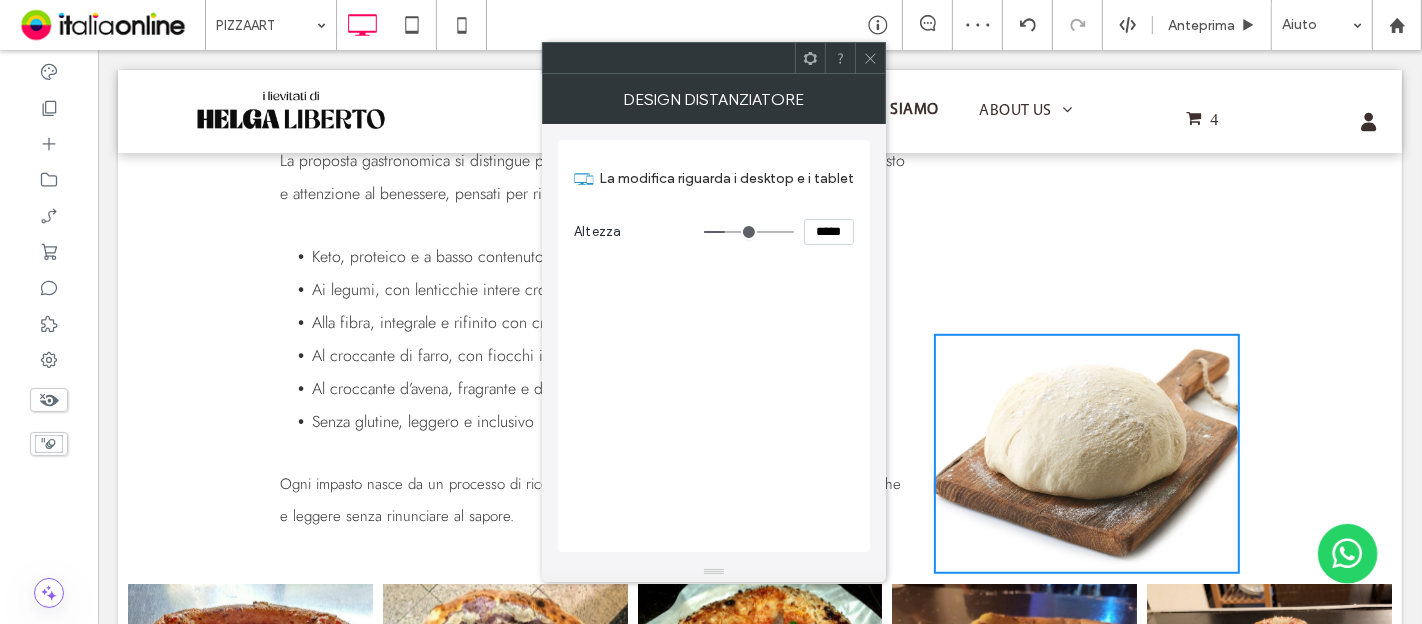 type on "***" 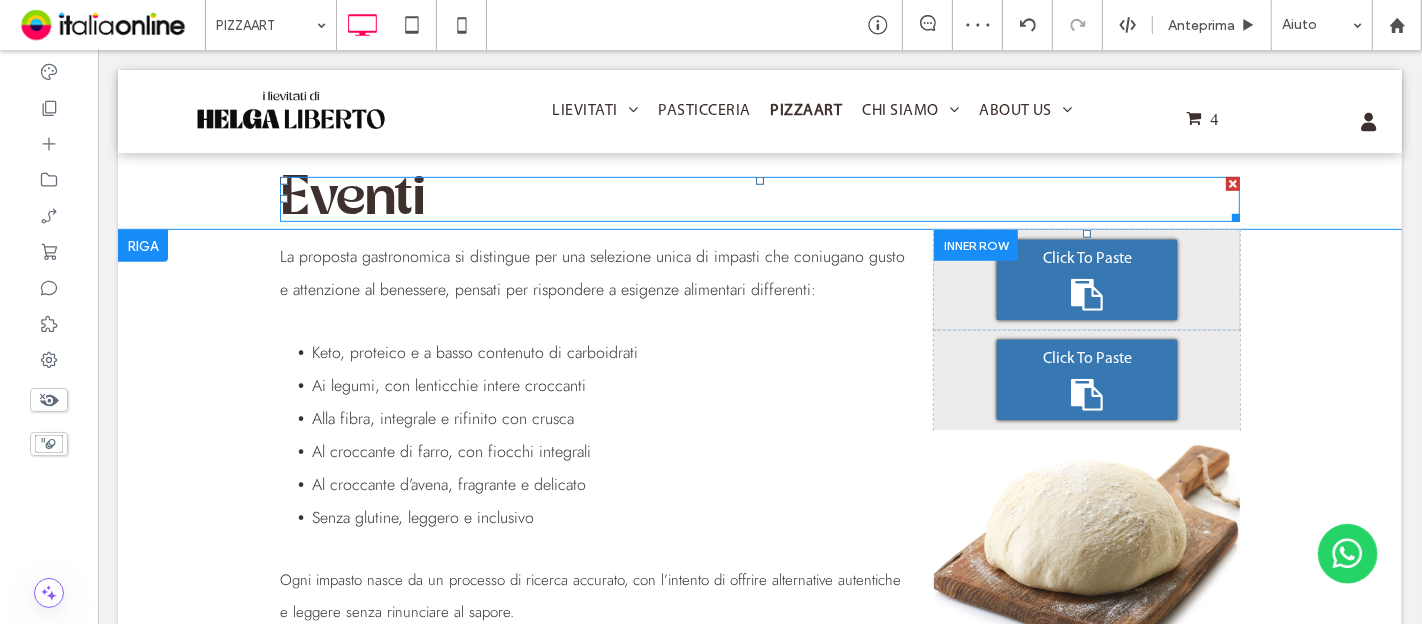 scroll, scrollTop: 788, scrollLeft: 0, axis: vertical 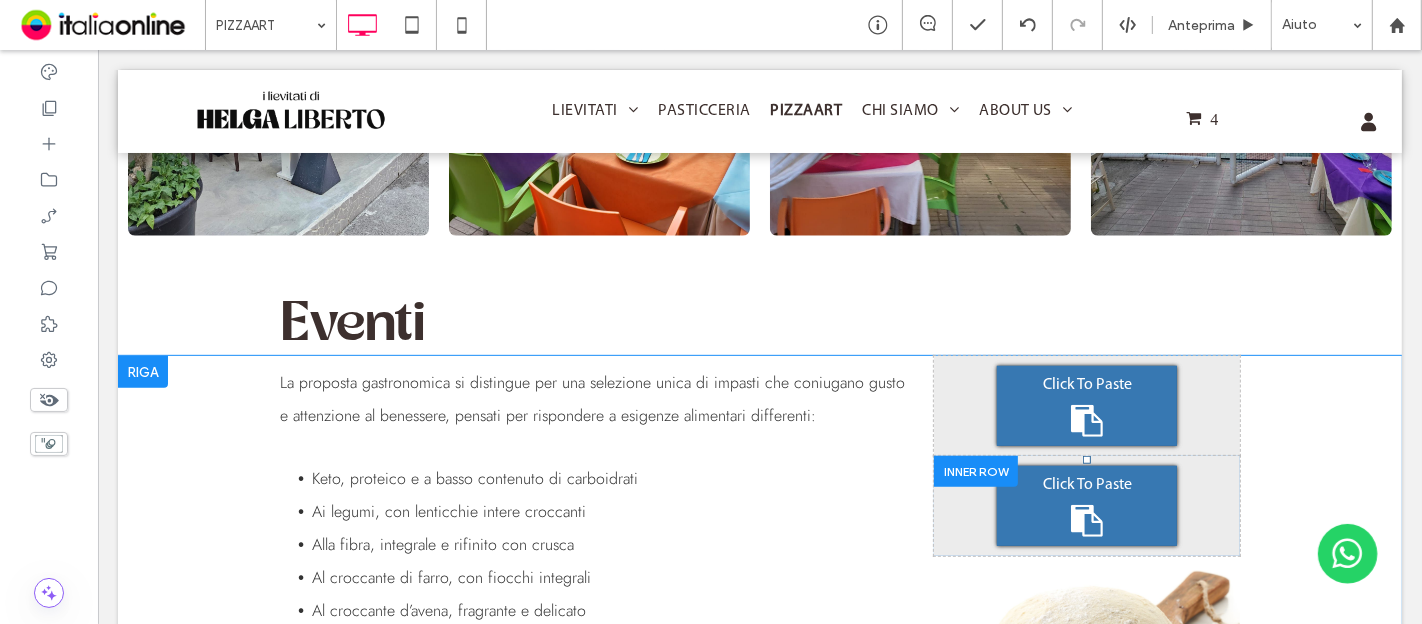 click at bounding box center [975, 471] 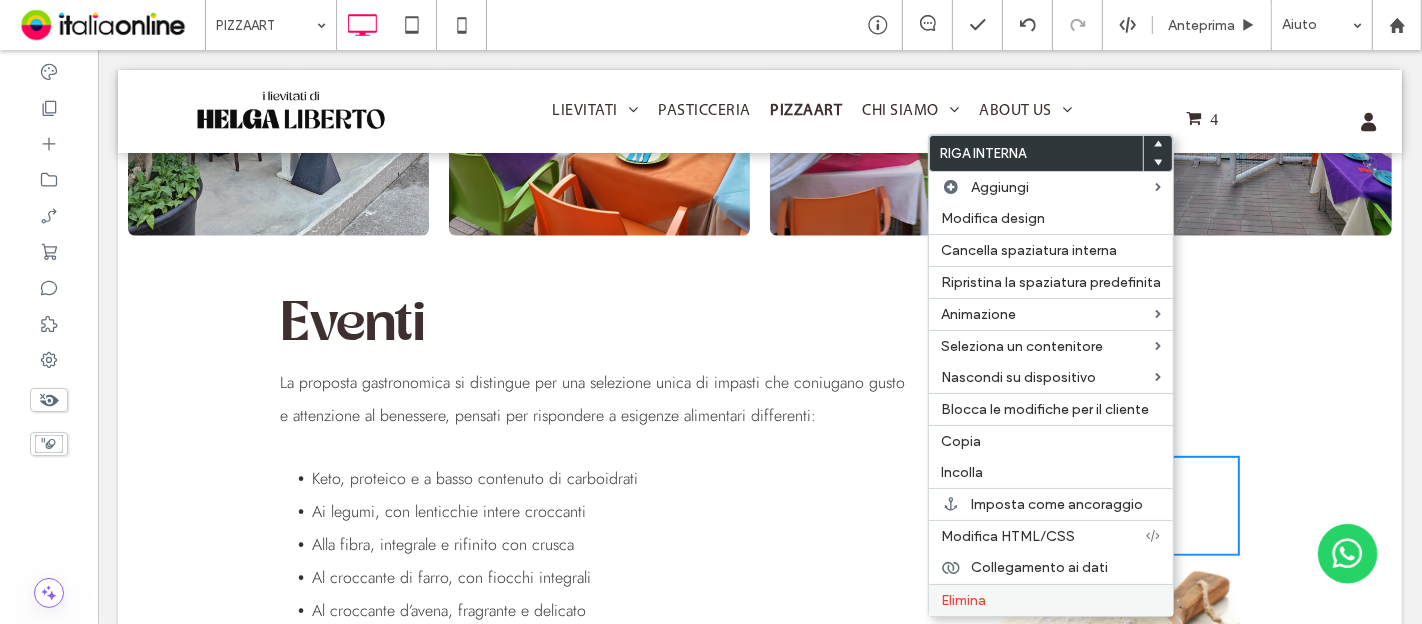 click on "Elimina" at bounding box center [1051, 600] 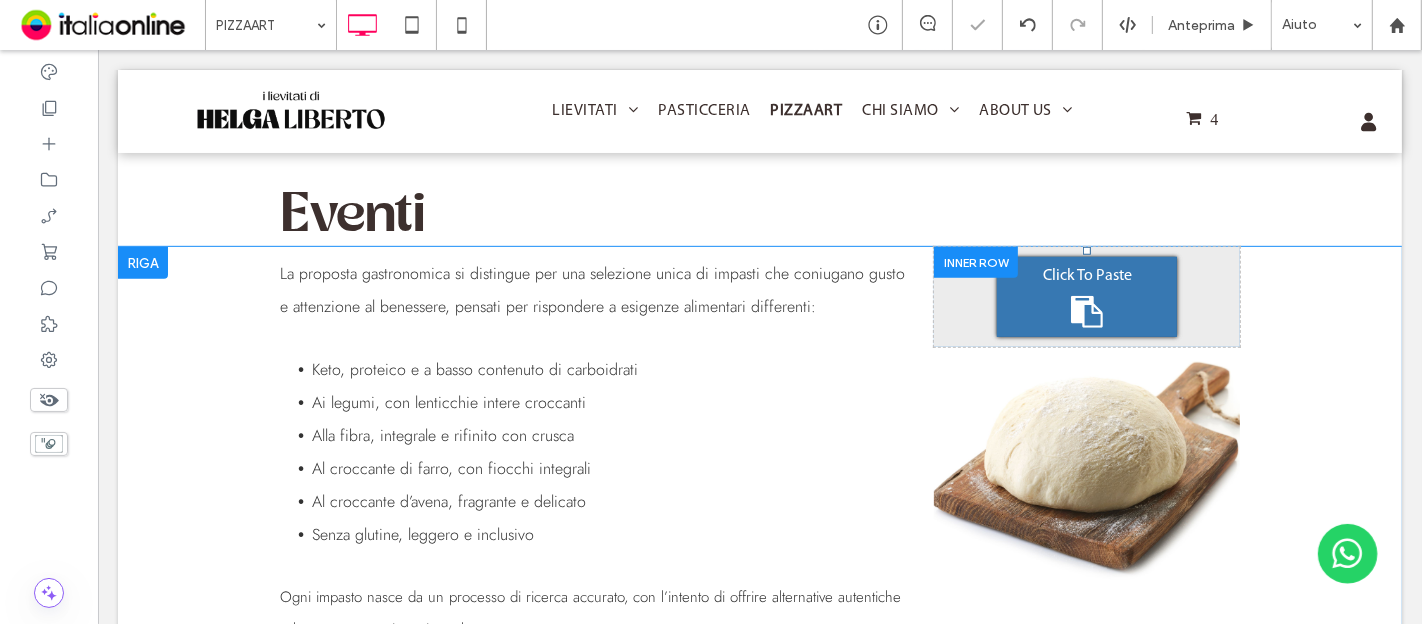 scroll, scrollTop: 788, scrollLeft: 0, axis: vertical 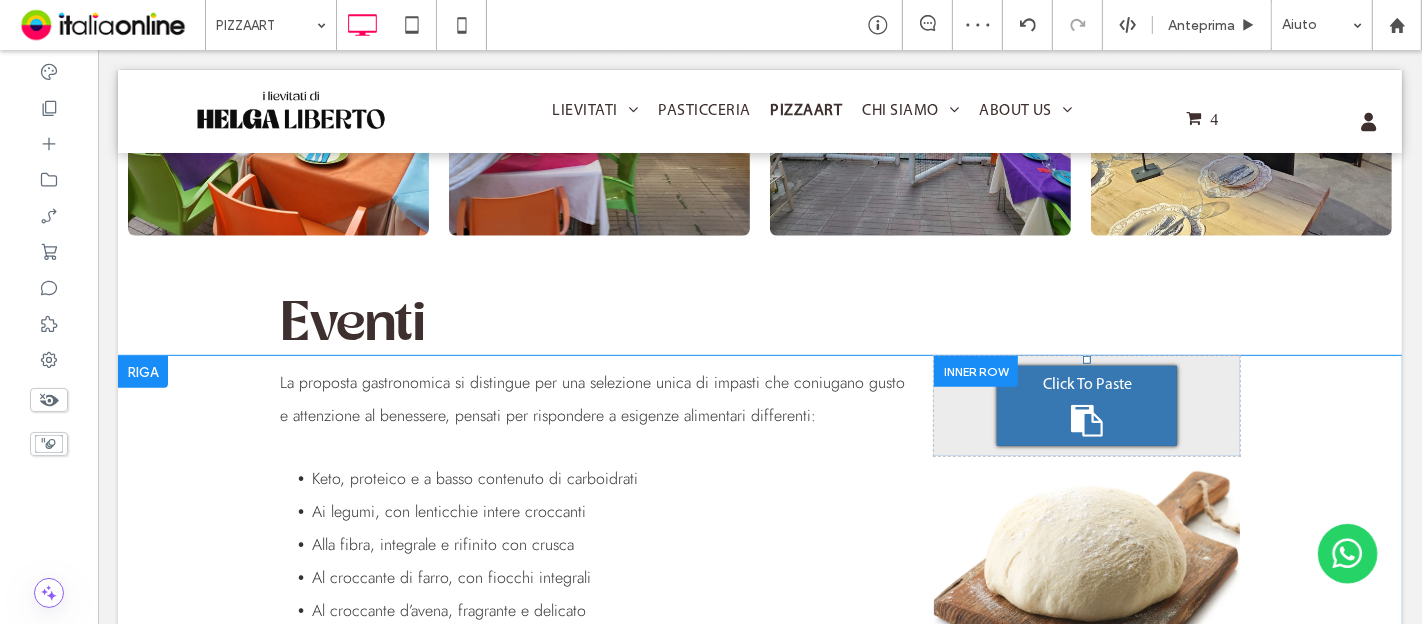 click at bounding box center (975, 371) 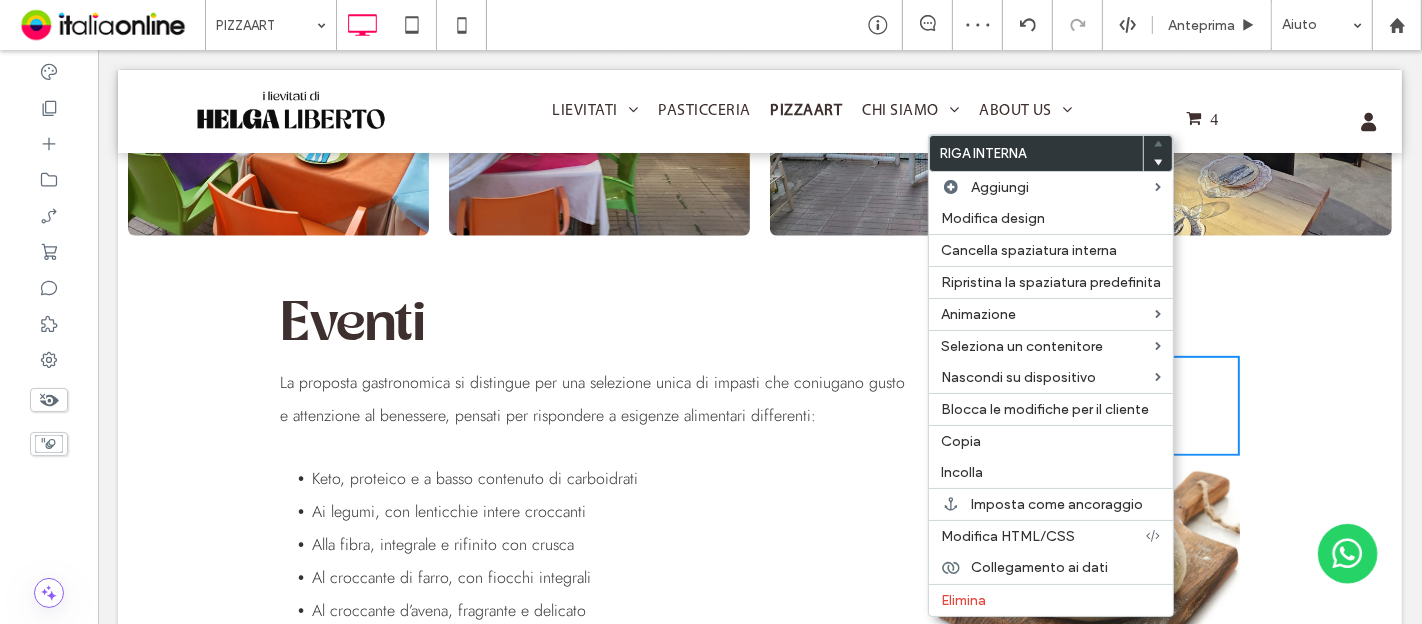 click on "Keto, proteico e a basso contenuto di carboidrati" at bounding box center [608, 479] 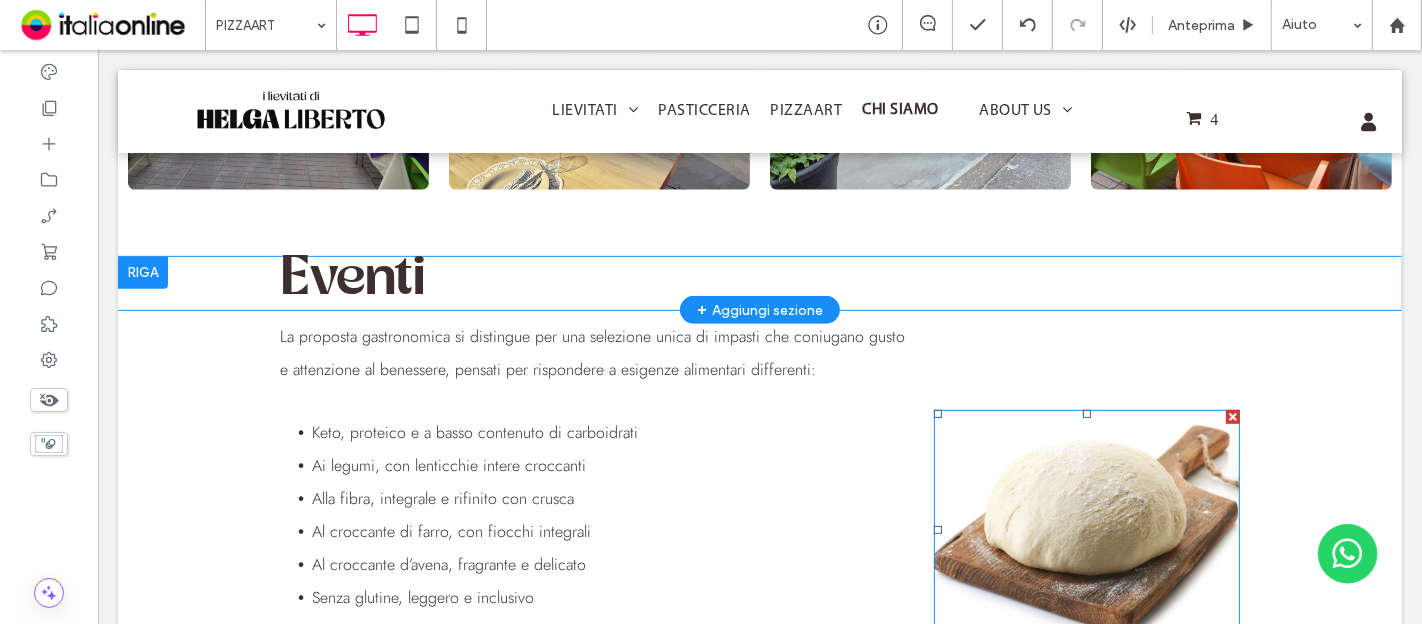 scroll, scrollTop: 677, scrollLeft: 0, axis: vertical 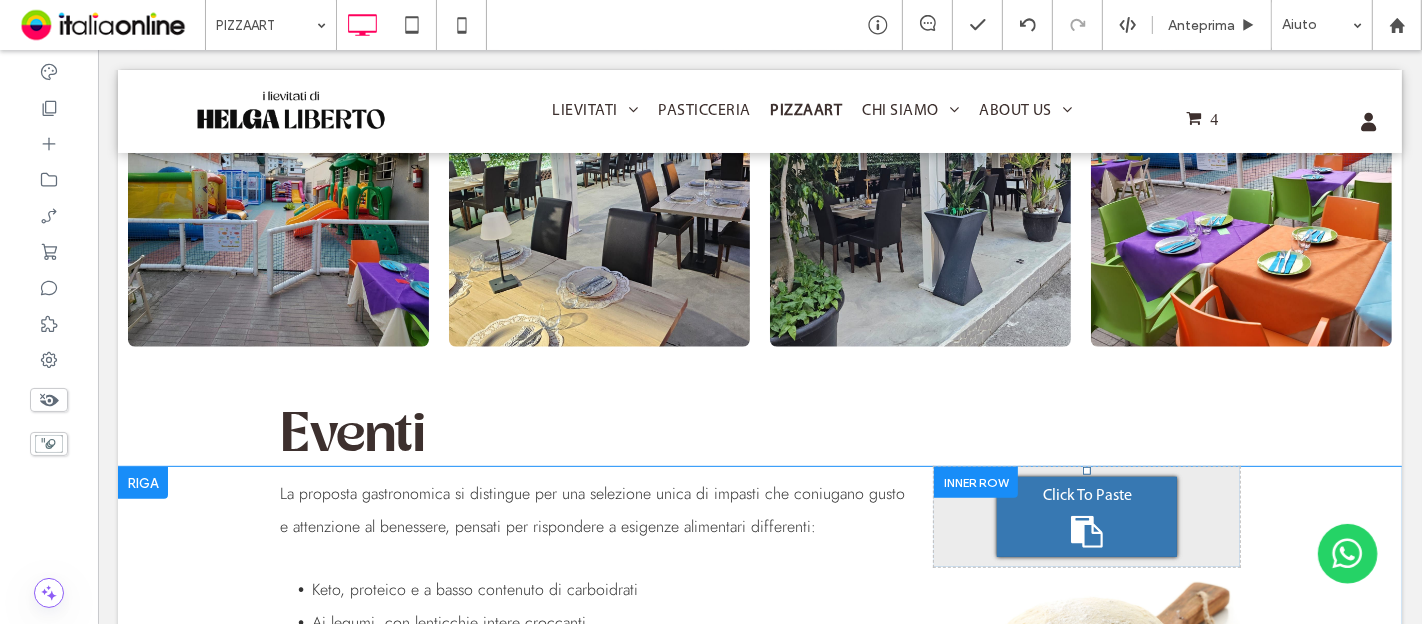 click at bounding box center [975, 482] 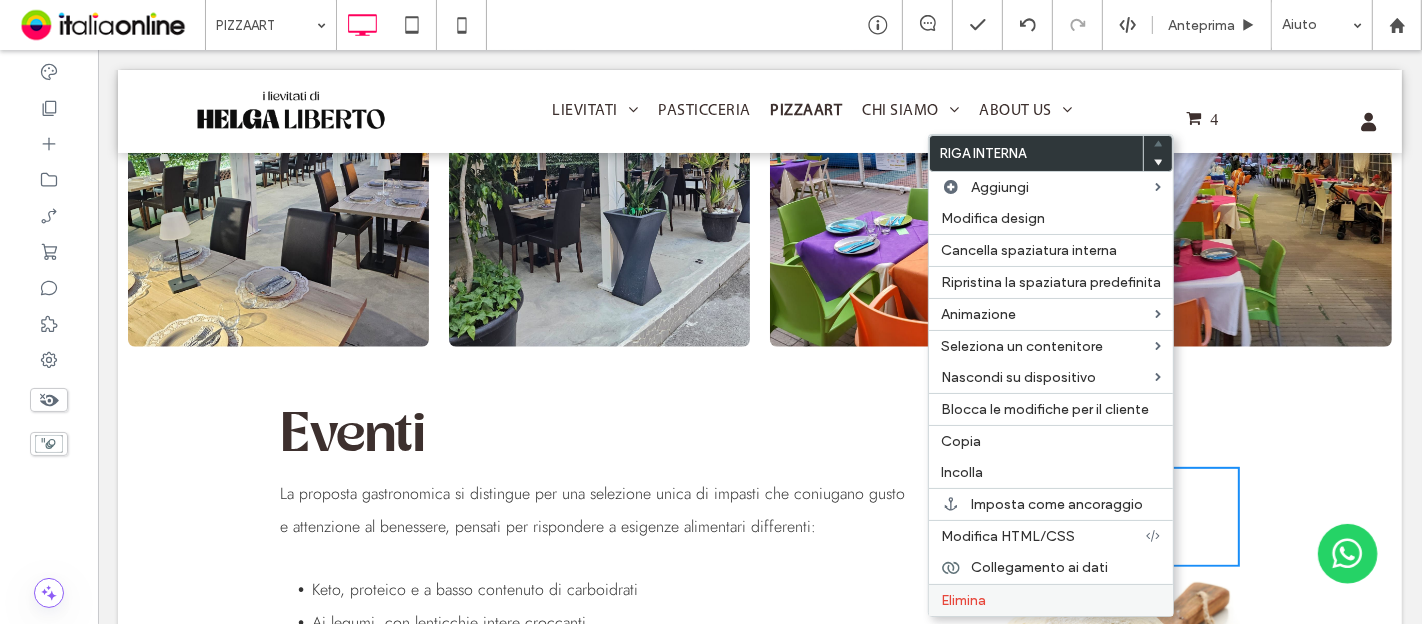 click on "Elimina" at bounding box center (1051, 600) 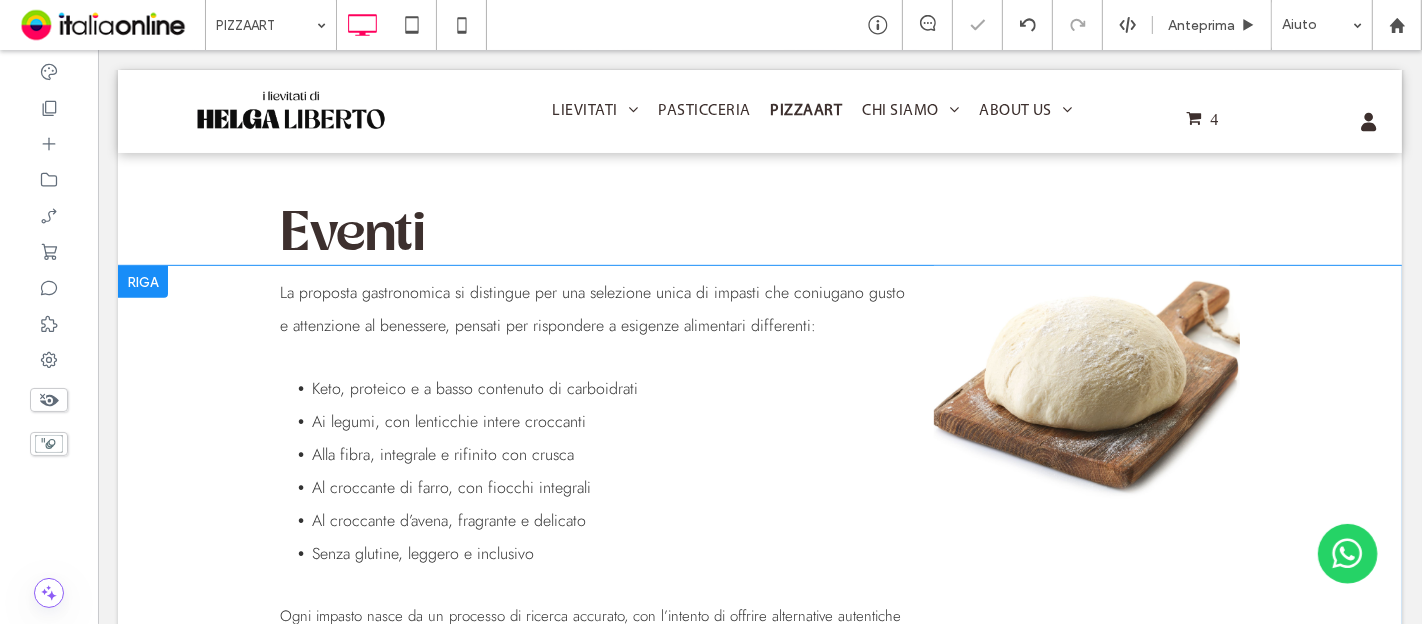 scroll, scrollTop: 899, scrollLeft: 0, axis: vertical 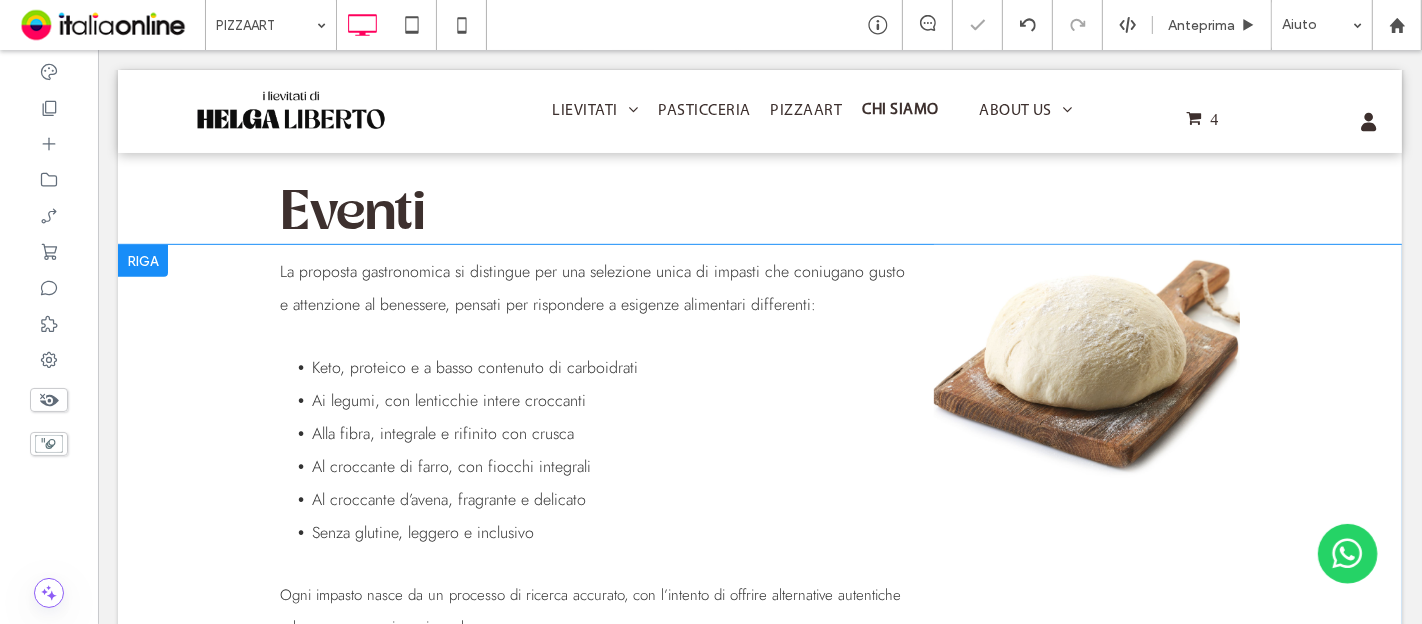 click on "Click To Paste     Click To Paste
Click To Paste     Click To Paste" at bounding box center [1079, 448] 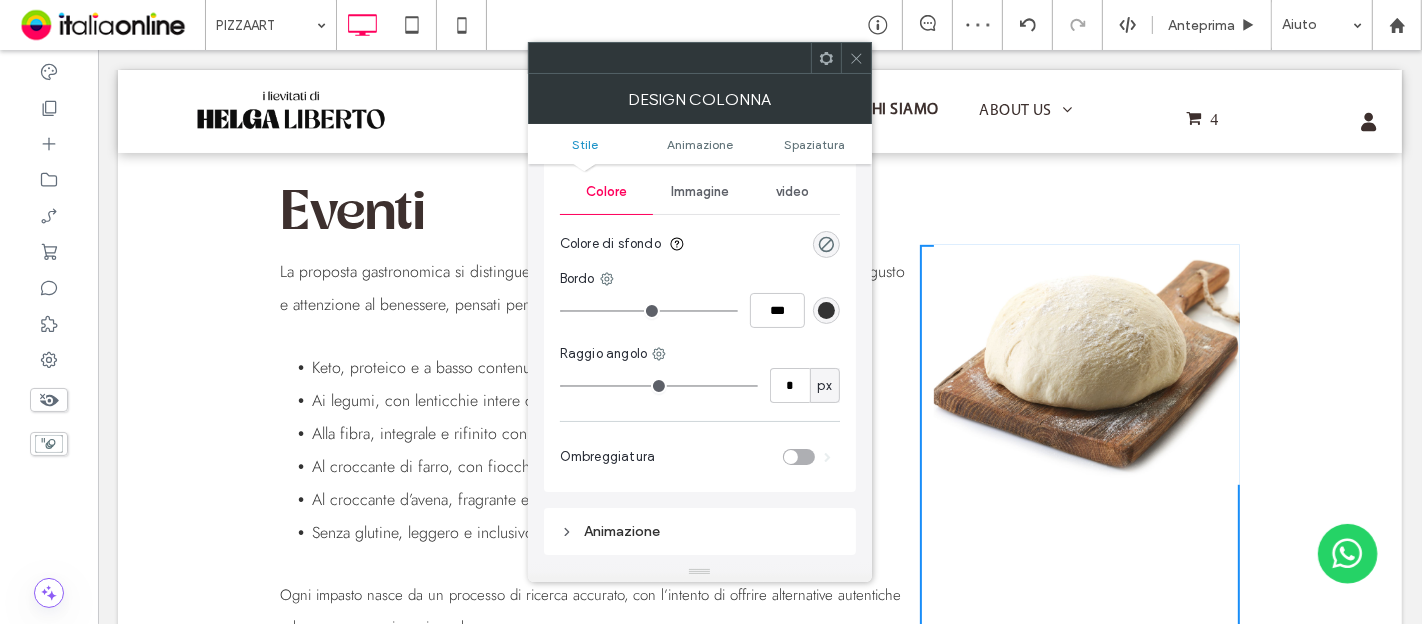scroll, scrollTop: 111, scrollLeft: 0, axis: vertical 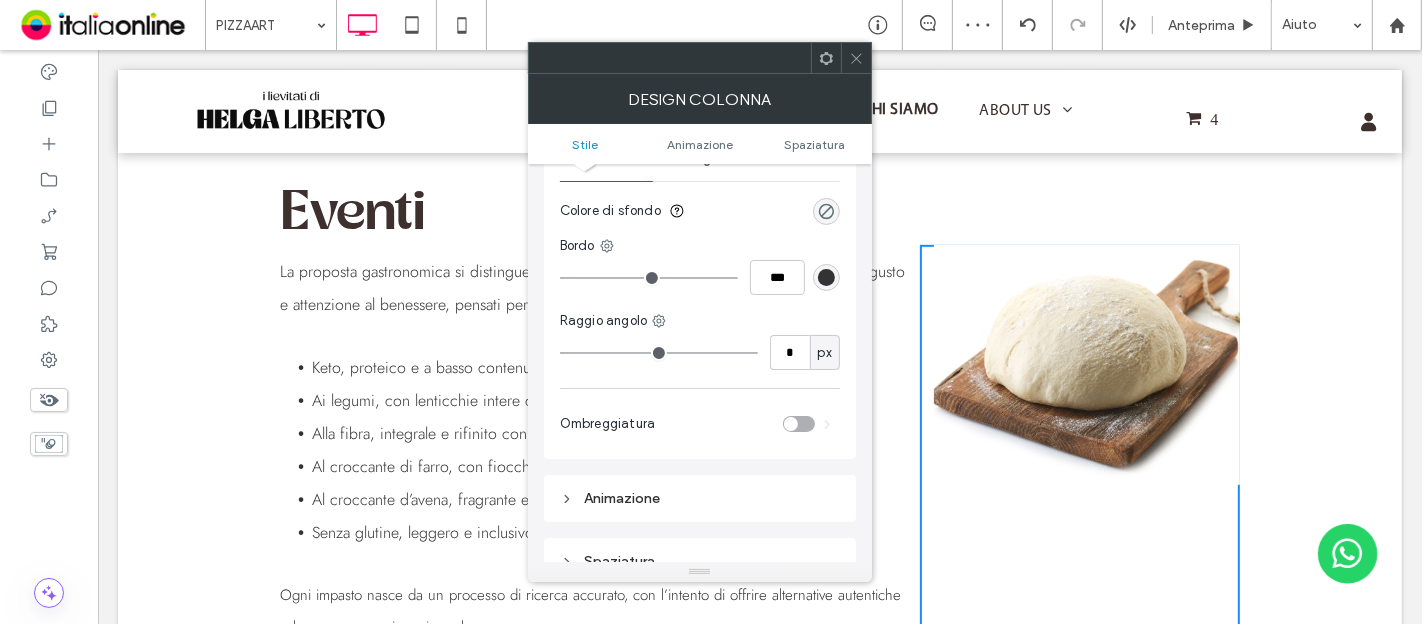 drag, startPoint x: 845, startPoint y: 57, endPoint x: 871, endPoint y: 121, distance: 69.079666 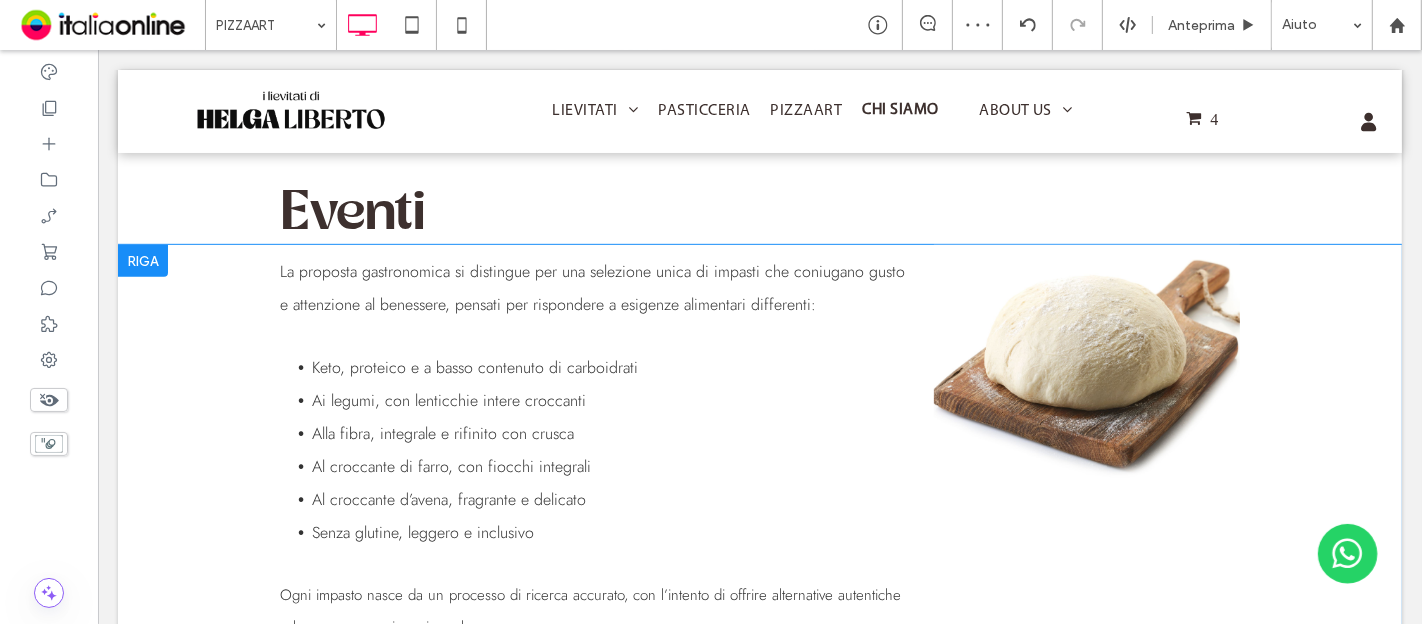 click on "Click To Paste     Click To Paste
Click To Paste     Click To Paste" at bounding box center (1079, 448) 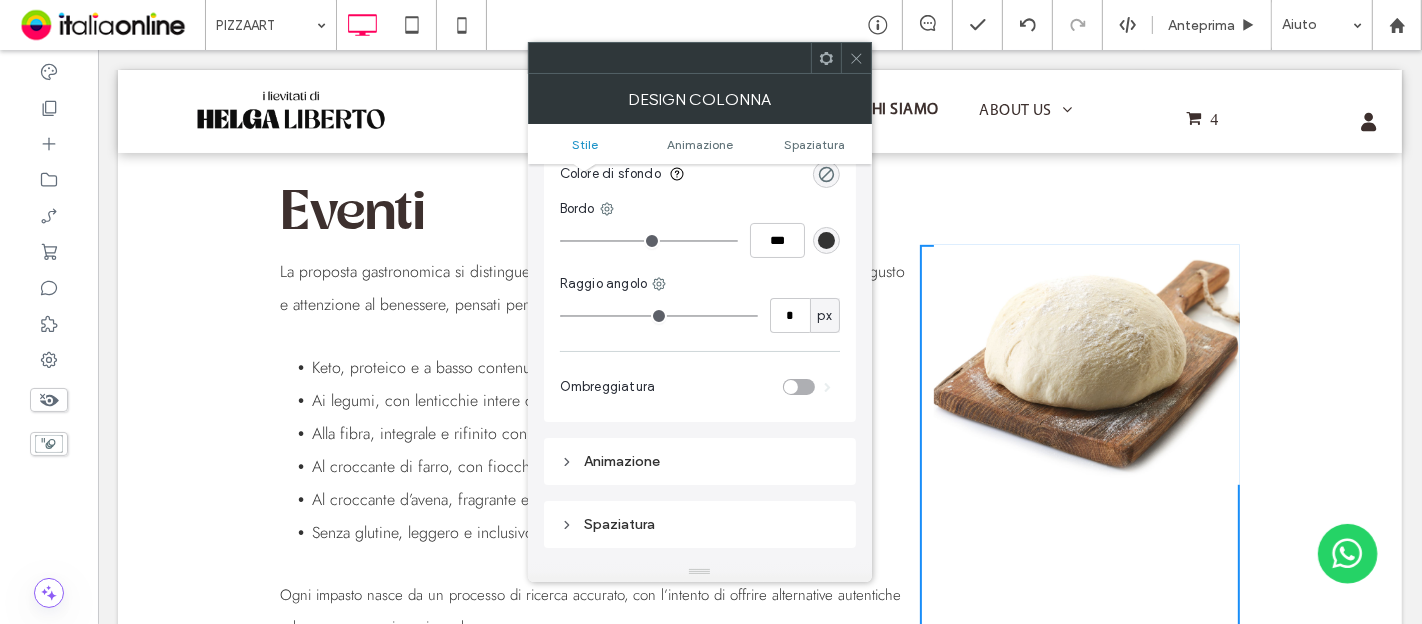 scroll, scrollTop: 0, scrollLeft: 0, axis: both 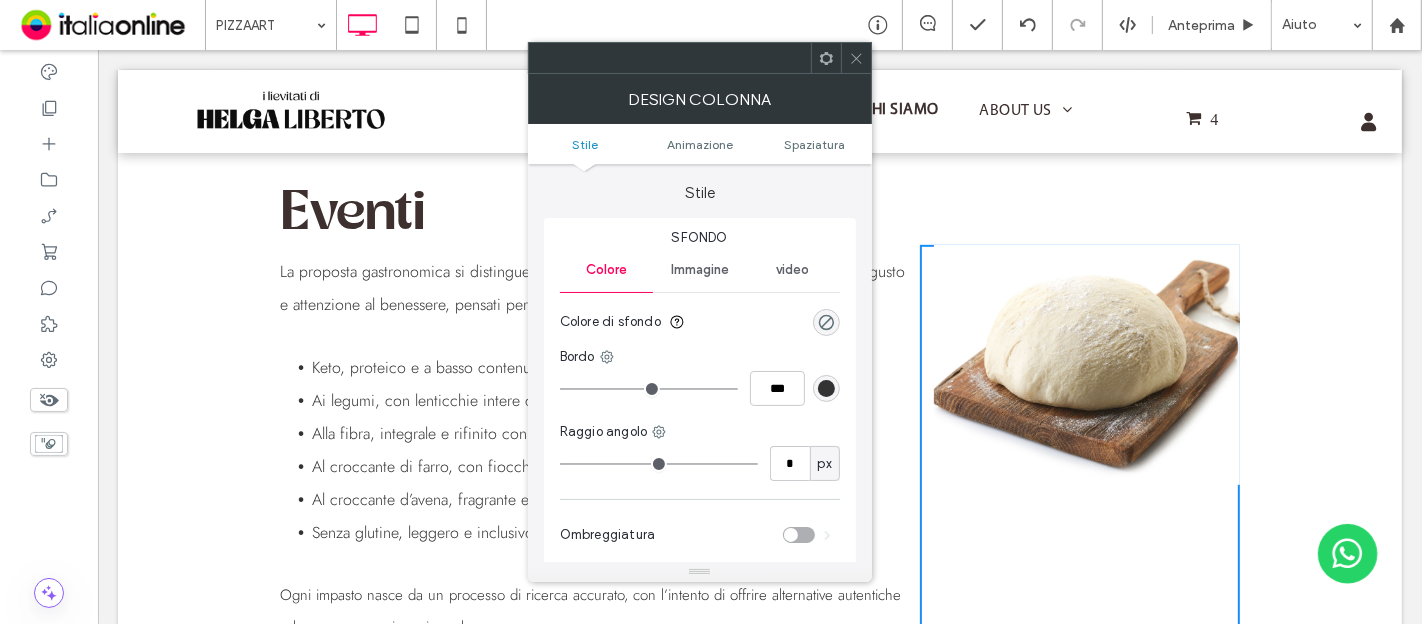 click 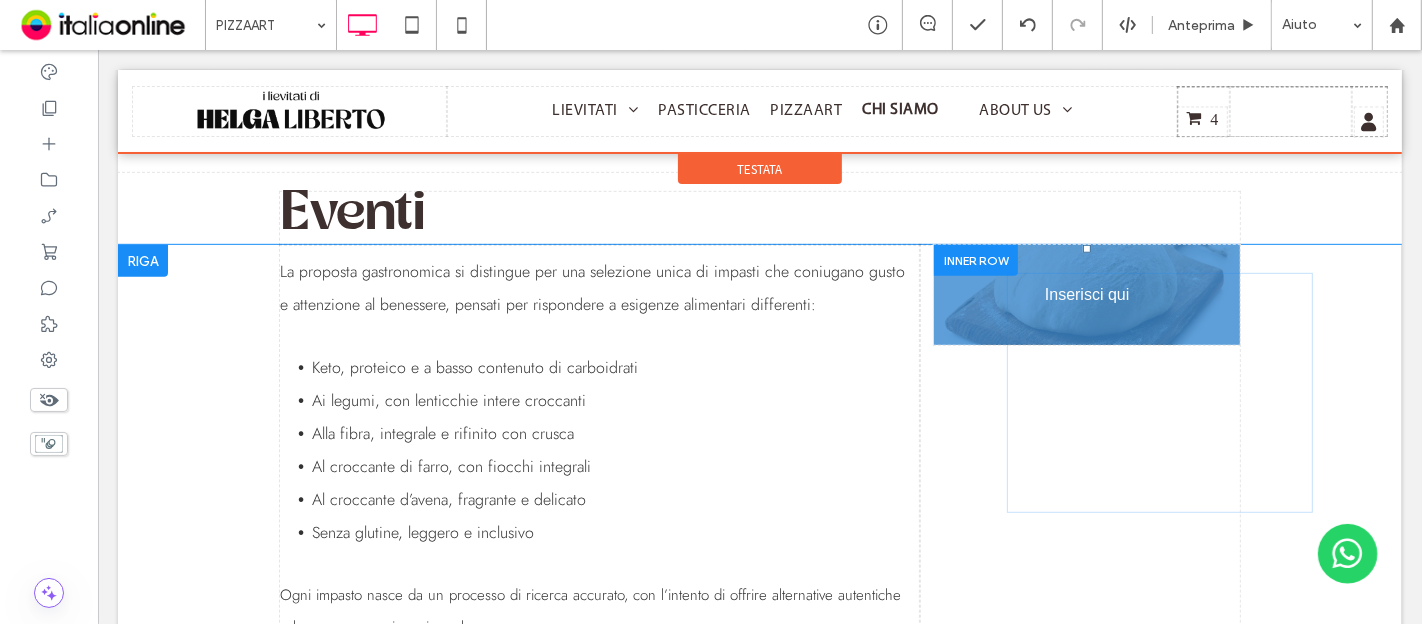 drag, startPoint x: 1081, startPoint y: 245, endPoint x: 1076, endPoint y: 272, distance: 27.45906 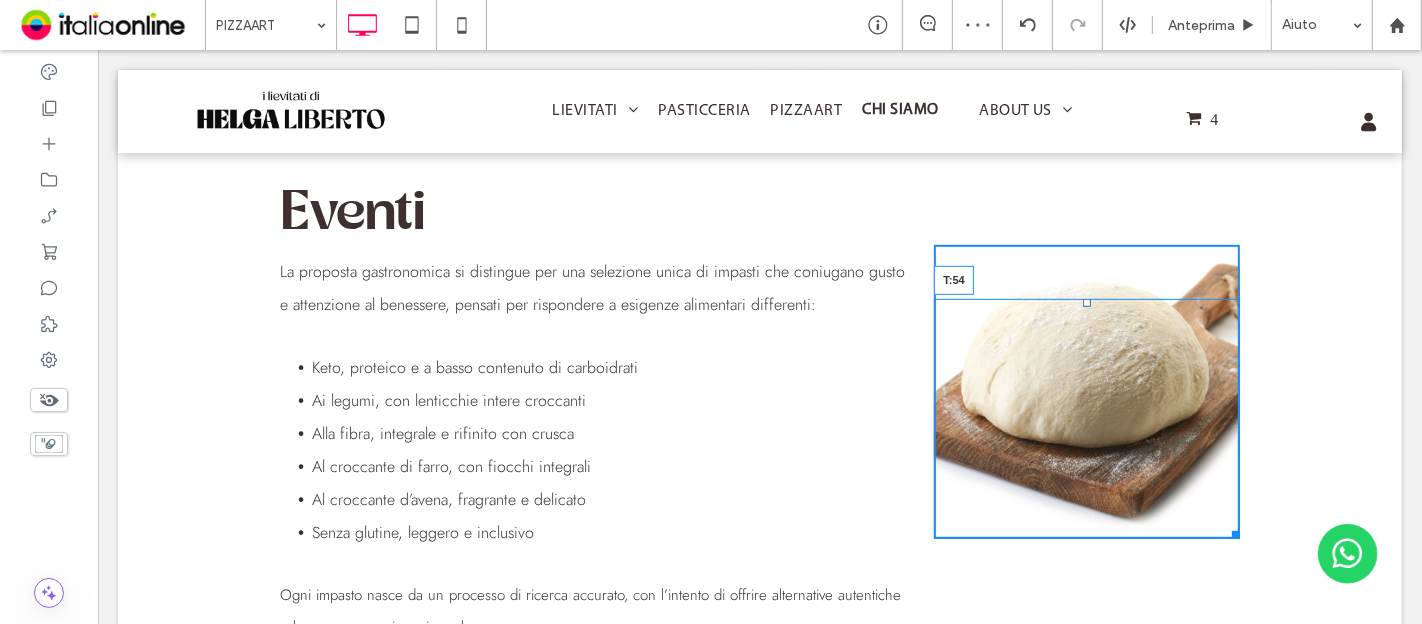 drag, startPoint x: 1079, startPoint y: 245, endPoint x: 1076, endPoint y: 304, distance: 59.07622 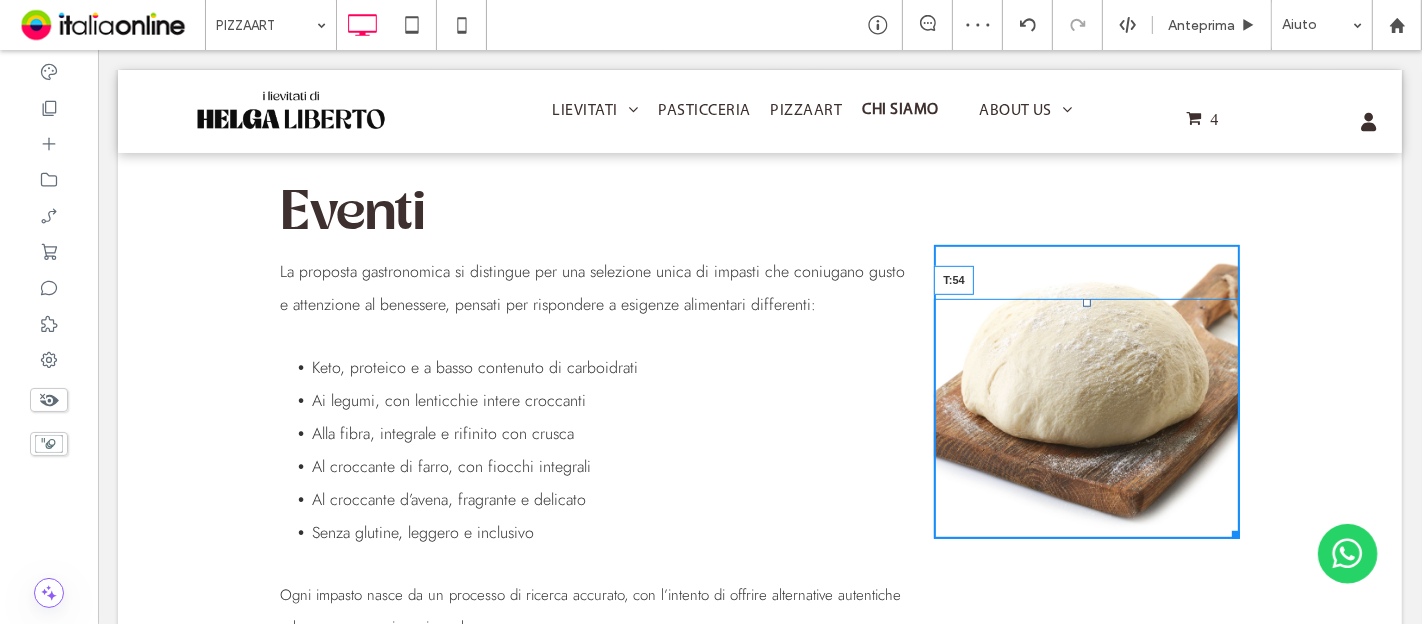 click at bounding box center [1086, 303] 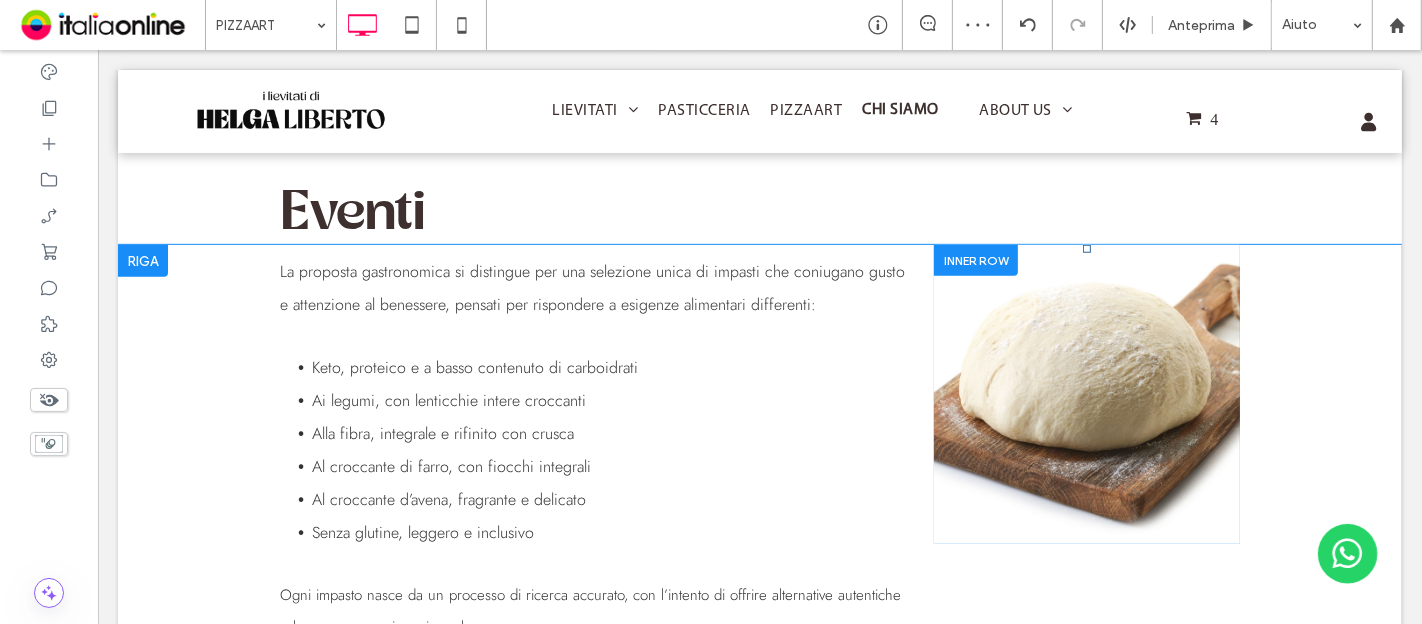 click on "Click To Paste     Click To Paste" at bounding box center (1086, 394) 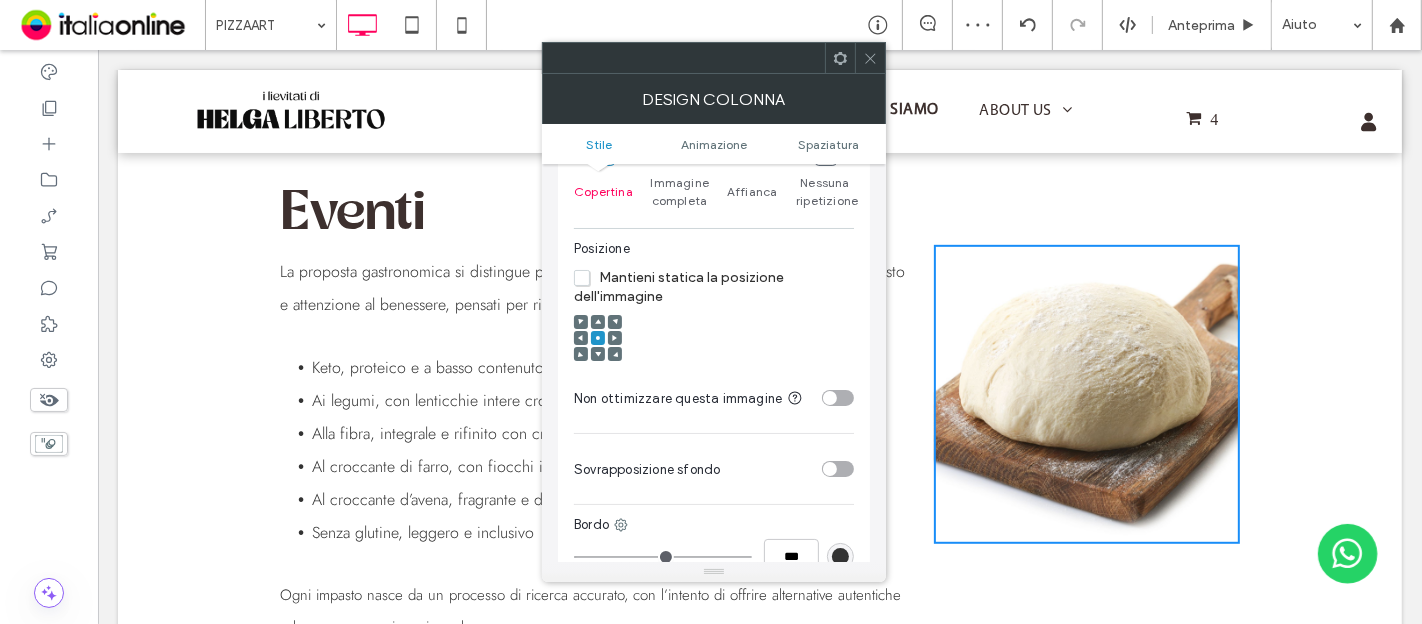 scroll, scrollTop: 444, scrollLeft: 0, axis: vertical 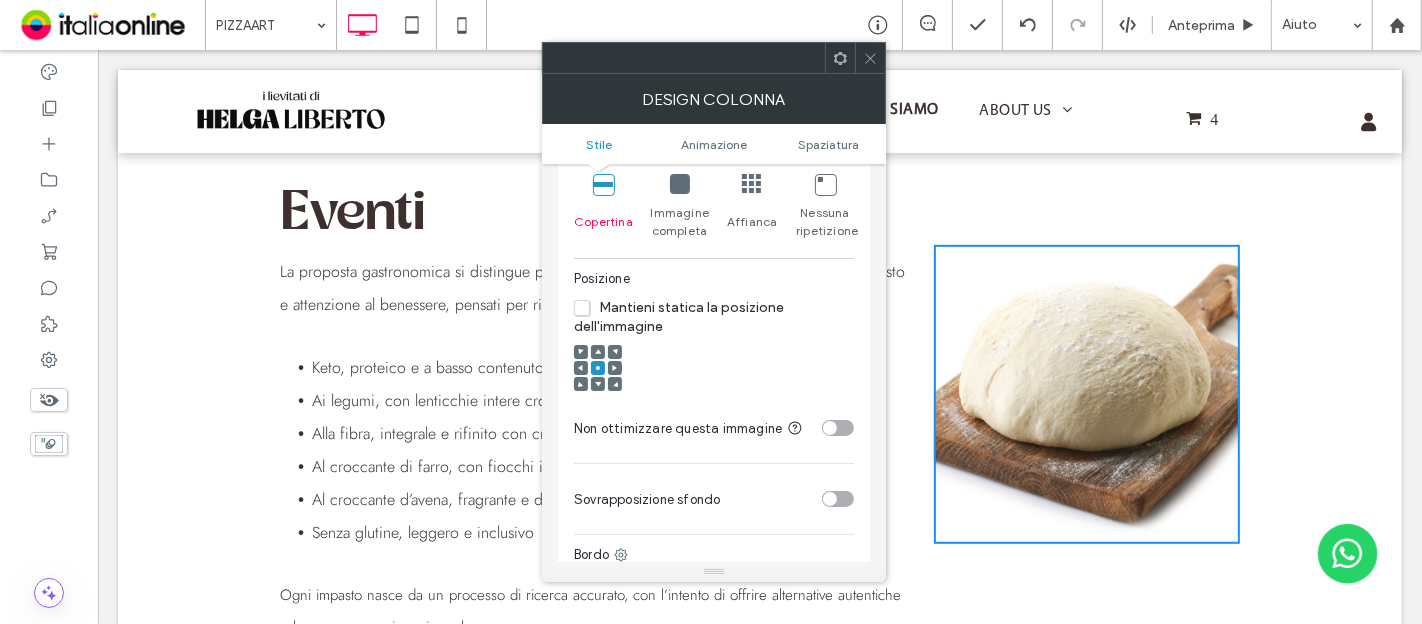 click at bounding box center (680, 184) 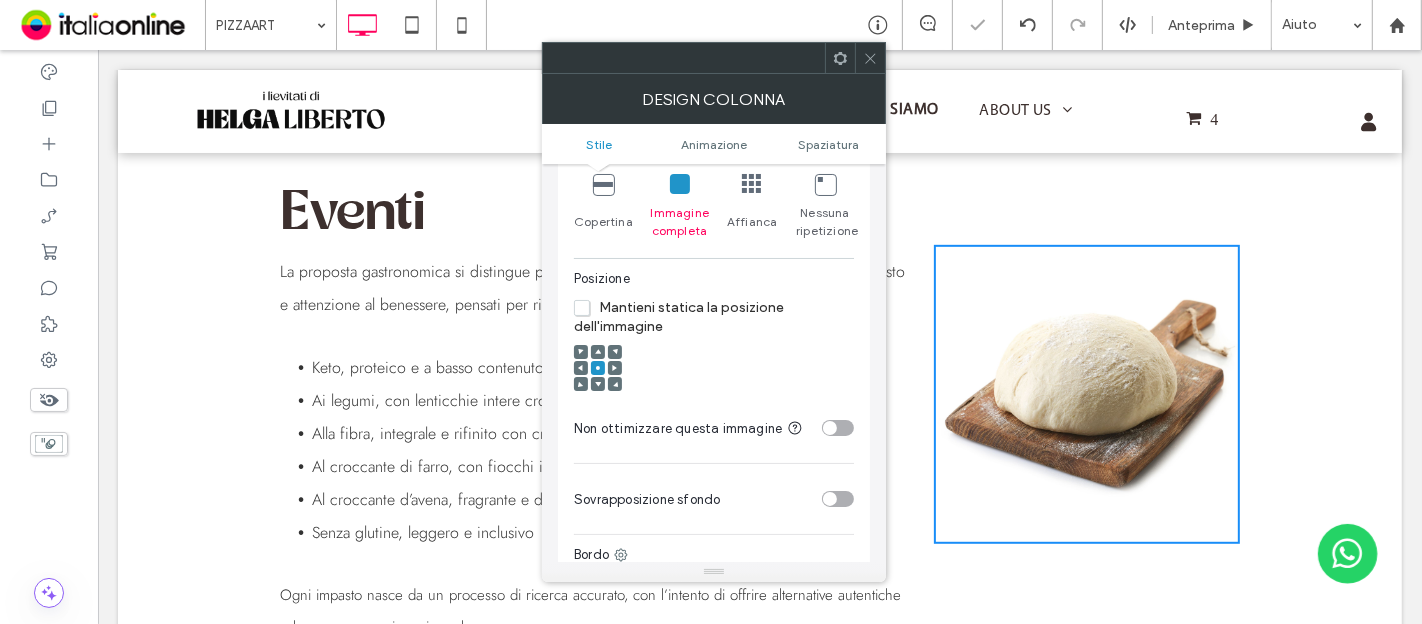 click at bounding box center [598, 384] 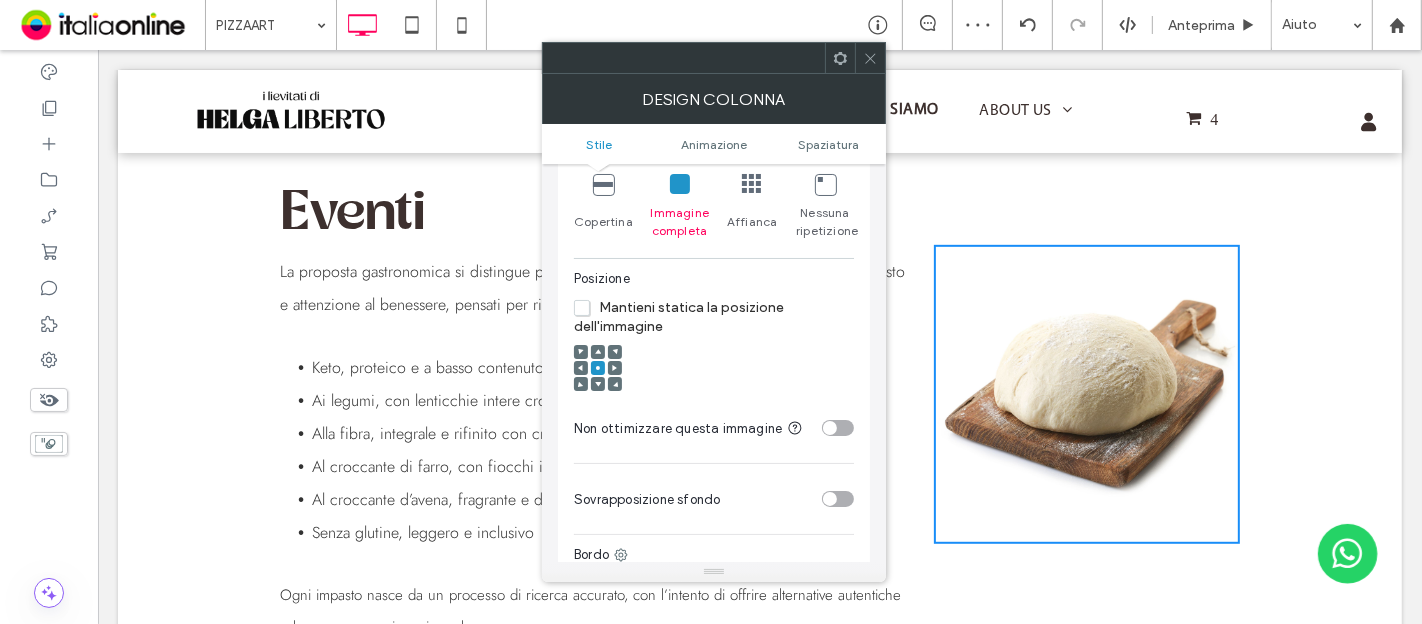 click at bounding box center (598, 384) 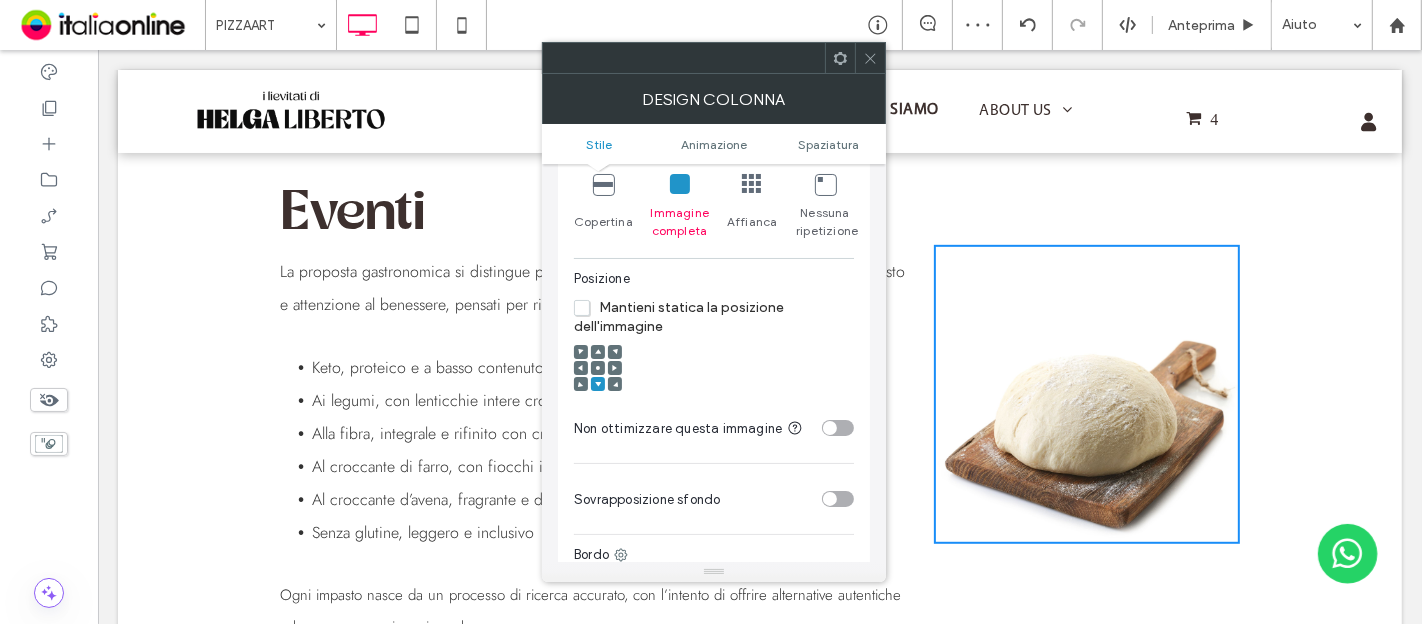 click at bounding box center (870, 58) 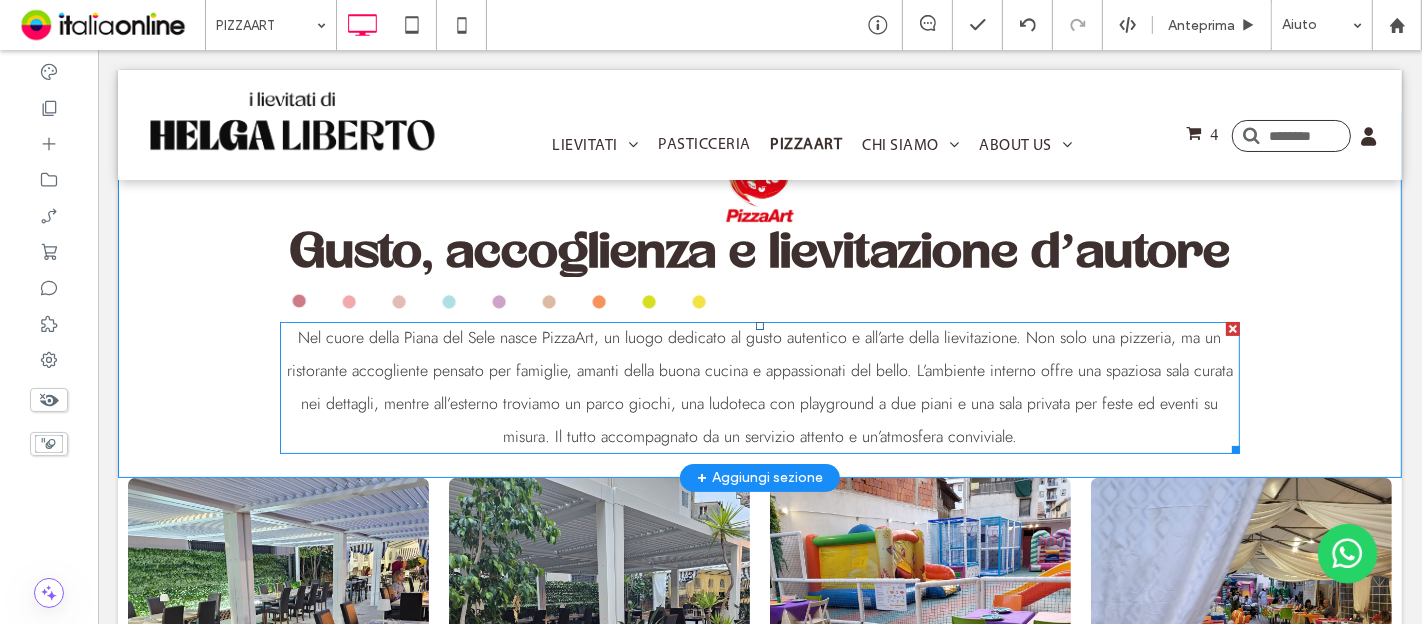 scroll, scrollTop: 10, scrollLeft: 0, axis: vertical 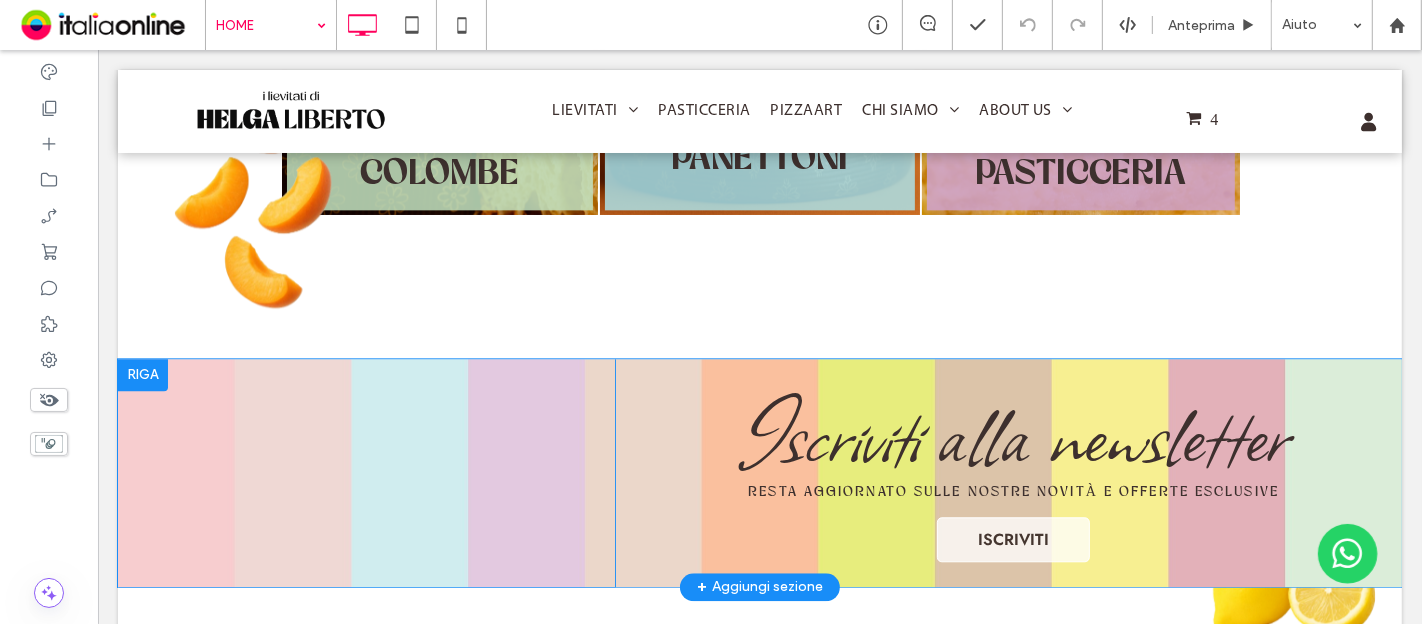 click at bounding box center [142, 375] 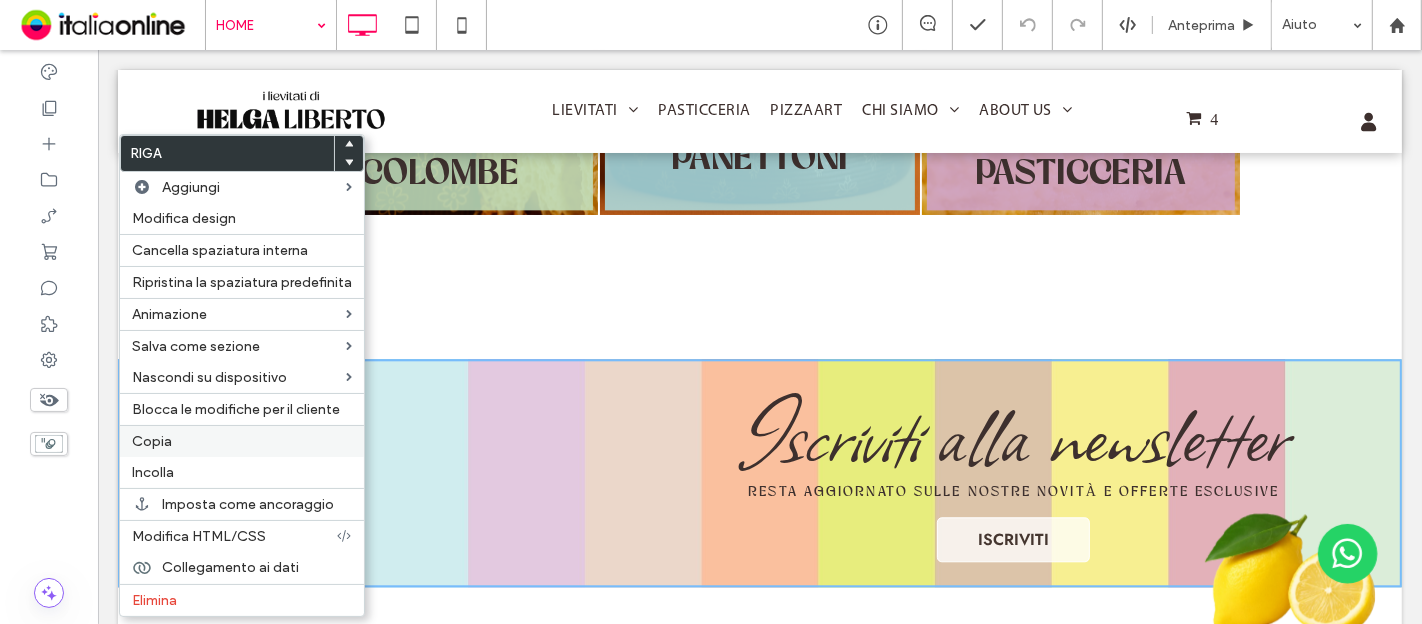 click on "Copia" at bounding box center (242, 441) 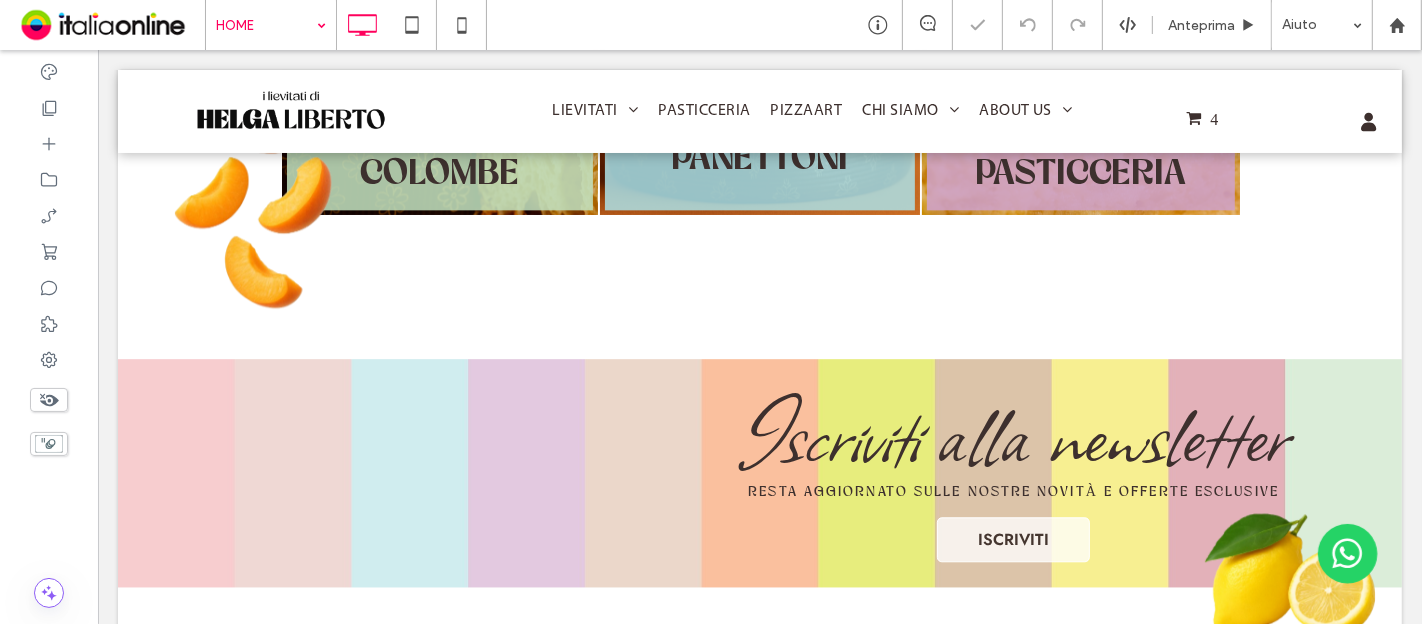 click on "Click To Paste
LIEVITATI
PANETTONI
COLOMBE
SALATI
PASTICCERIA
PIZZAART
CHI SIAMO
EVENTI
DICONO DI NOI
ABOUT US
BLOG
CONTATTI
Click To Paste
Click To Paste
4
Click To Paste
Click To Paste
Click To Paste
Click To Paste
Testata
Click To Paste
Riga + Aggiungi sezione
Click To Paste
Riga
I LIEVITATI ARTIGIANALI
I LIEVITATI ARTIGIANALI" at bounding box center (759, -1223) 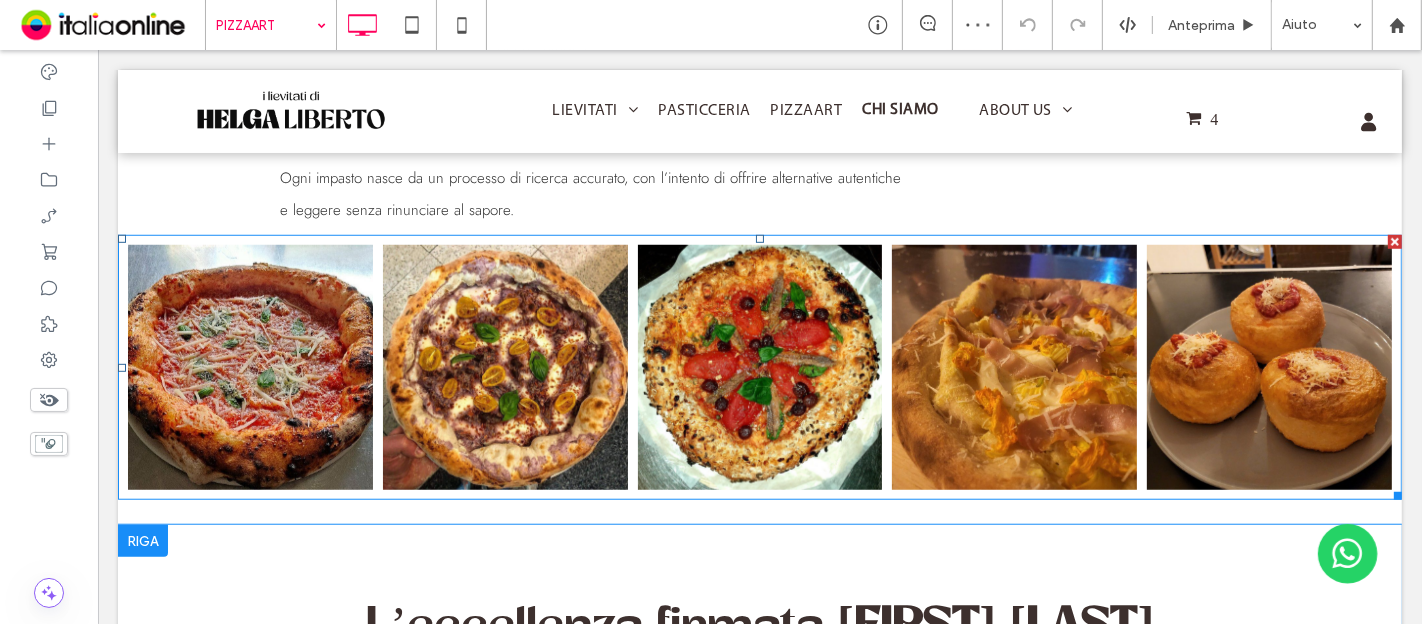 scroll, scrollTop: 1444, scrollLeft: 0, axis: vertical 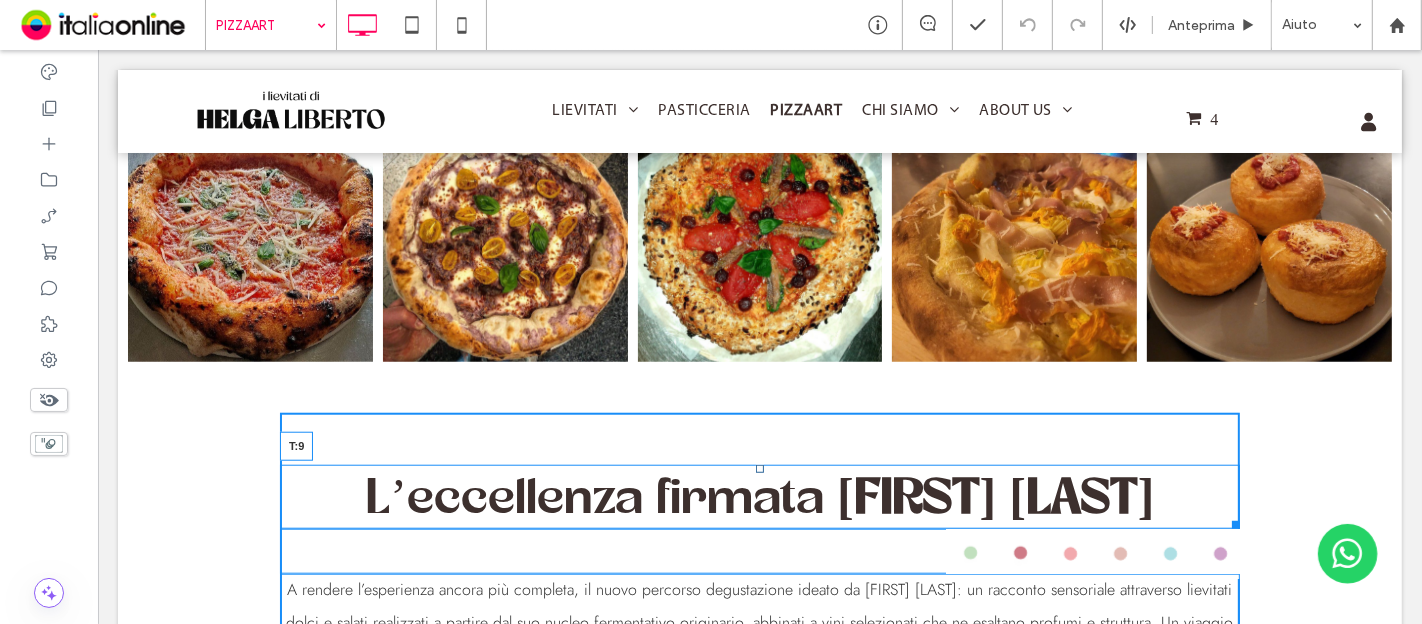 drag, startPoint x: 753, startPoint y: 446, endPoint x: 716, endPoint y: 403, distance: 56.727417 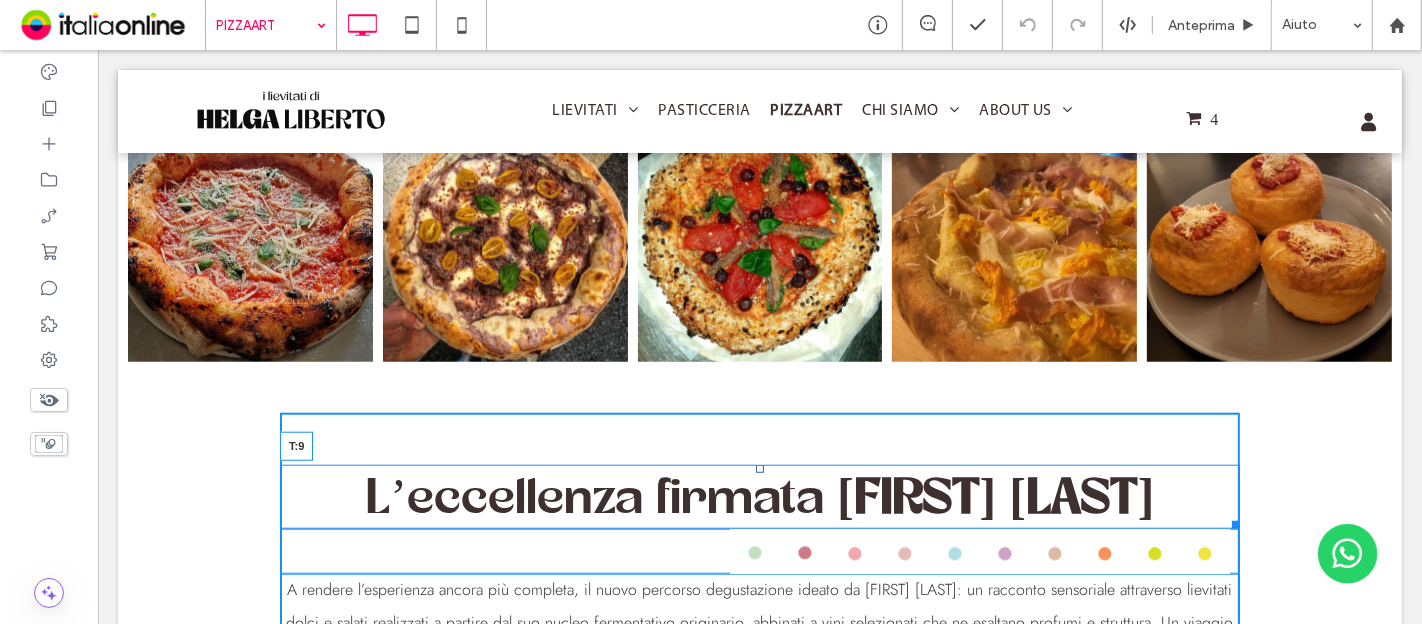 click on "L’eccellenza firmata
Helga Liberto
T:9" at bounding box center (759, 497) 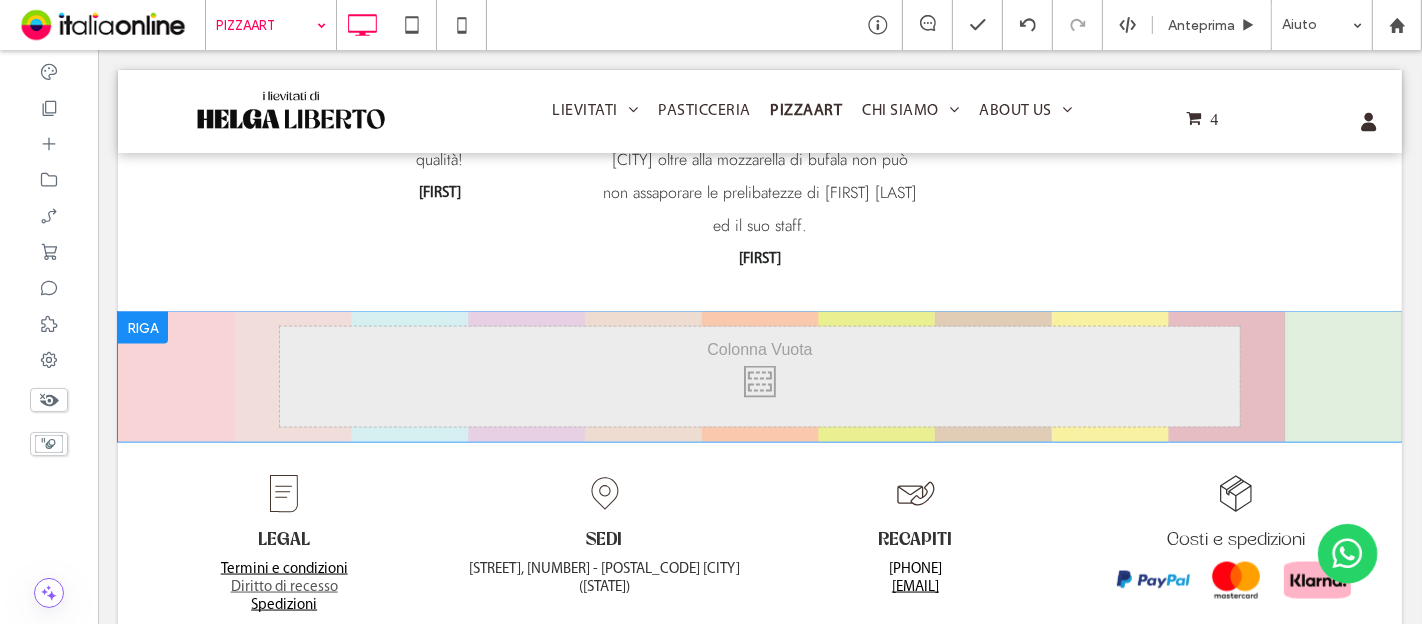 scroll, scrollTop: 2408, scrollLeft: 0, axis: vertical 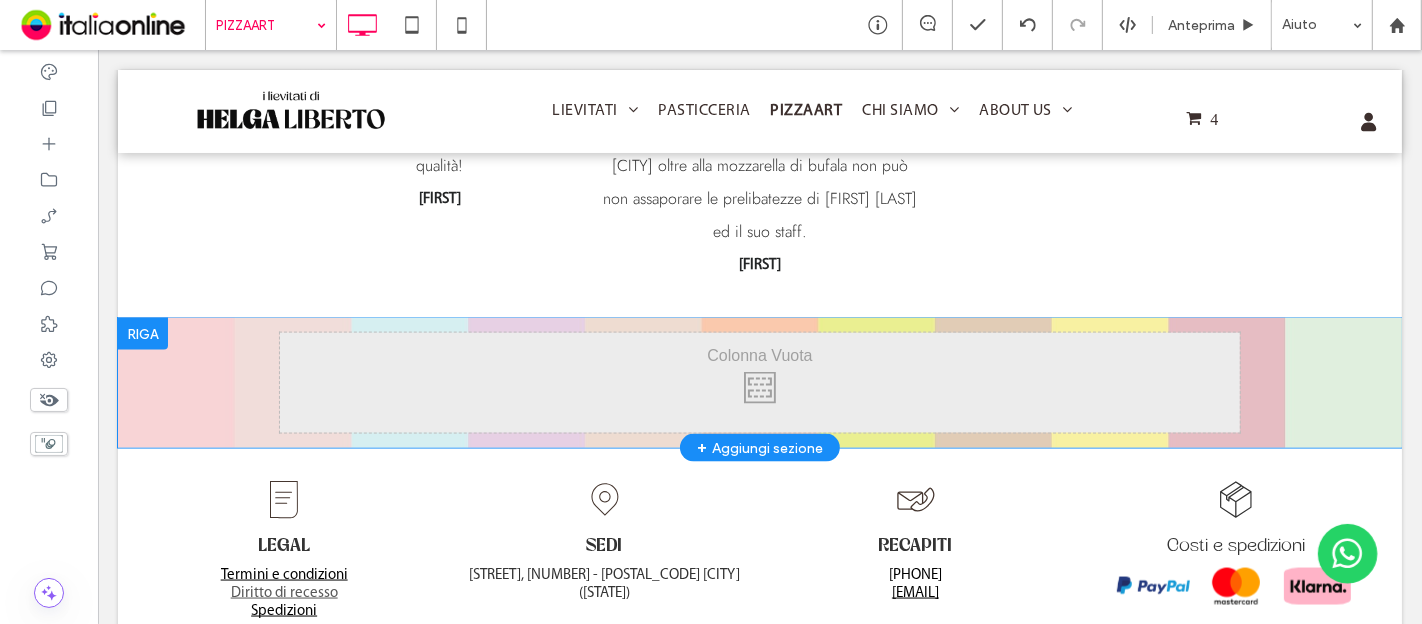 click at bounding box center [142, 334] 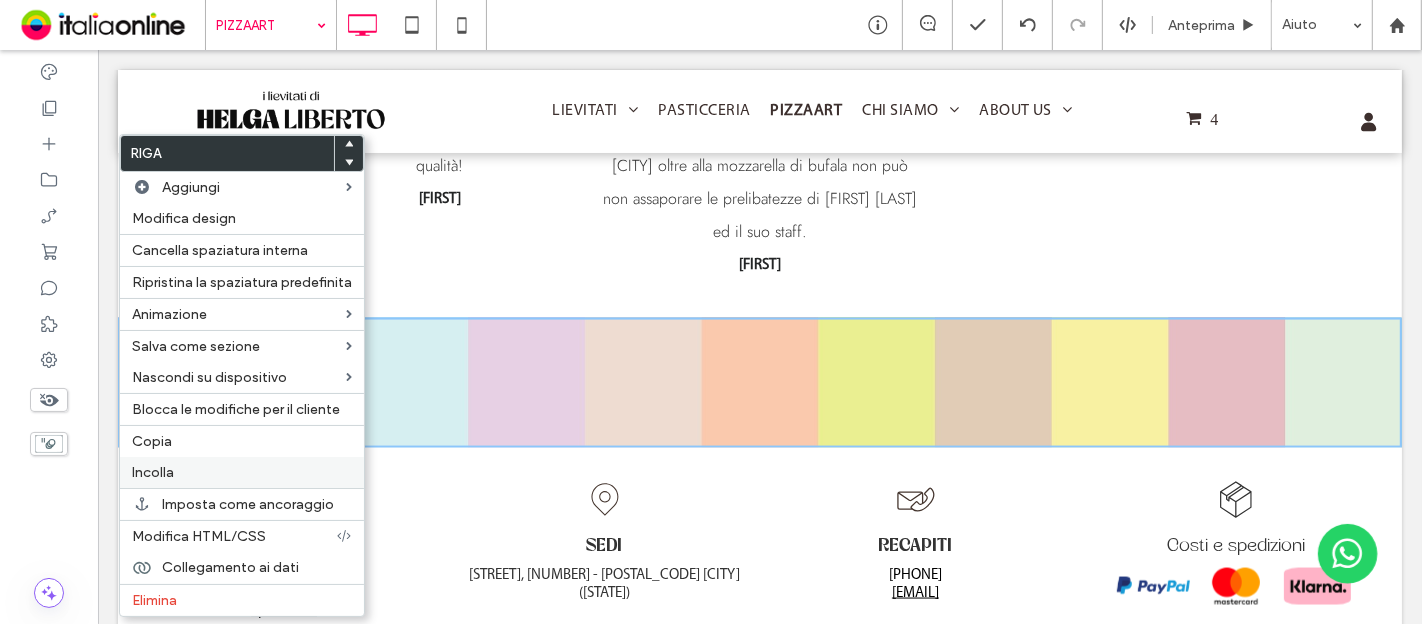 click on "Incolla" at bounding box center [242, 472] 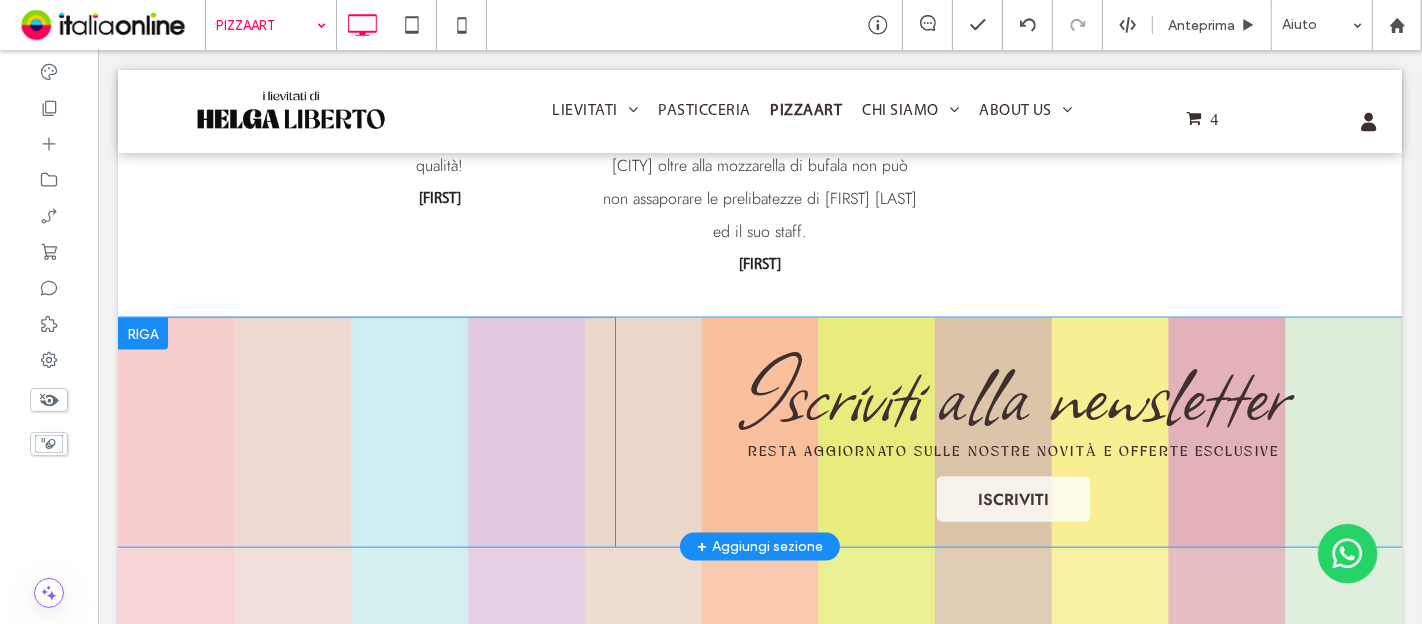 drag, startPoint x: 329, startPoint y: 326, endPoint x: 528, endPoint y: 430, distance: 224.53731 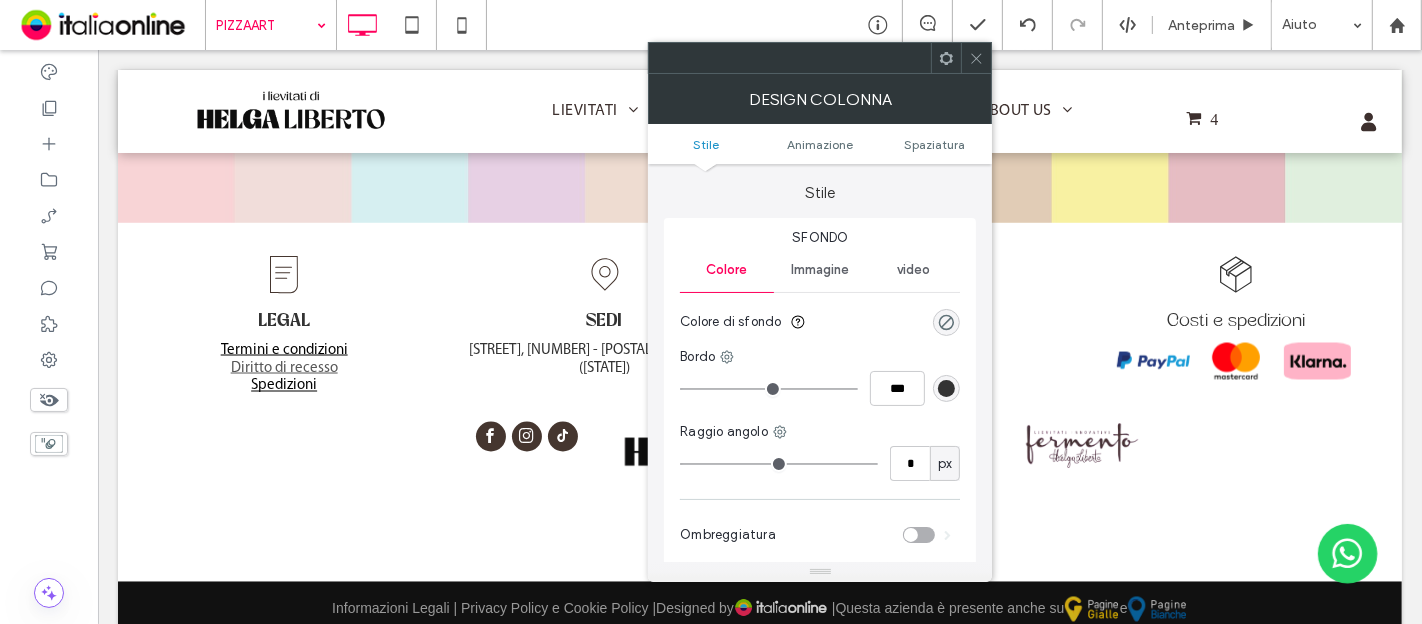 scroll, scrollTop: 2425, scrollLeft: 0, axis: vertical 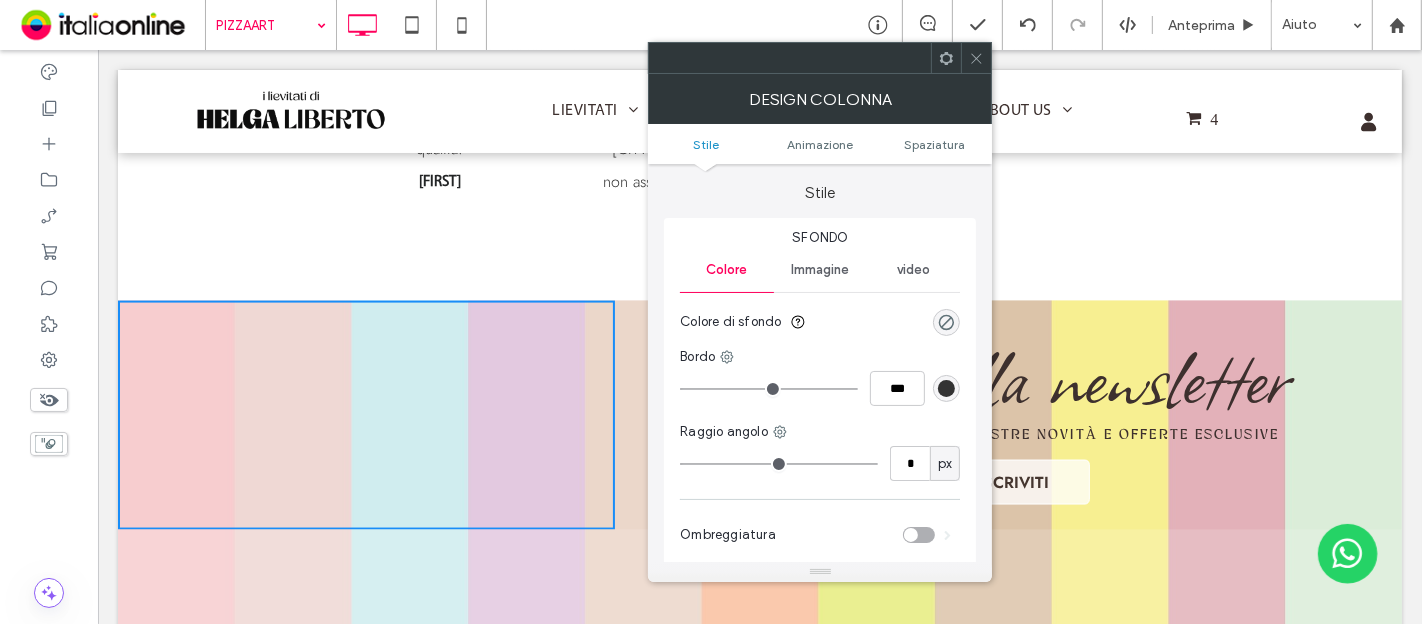 drag, startPoint x: 191, startPoint y: 508, endPoint x: 189, endPoint y: 522, distance: 14.142136 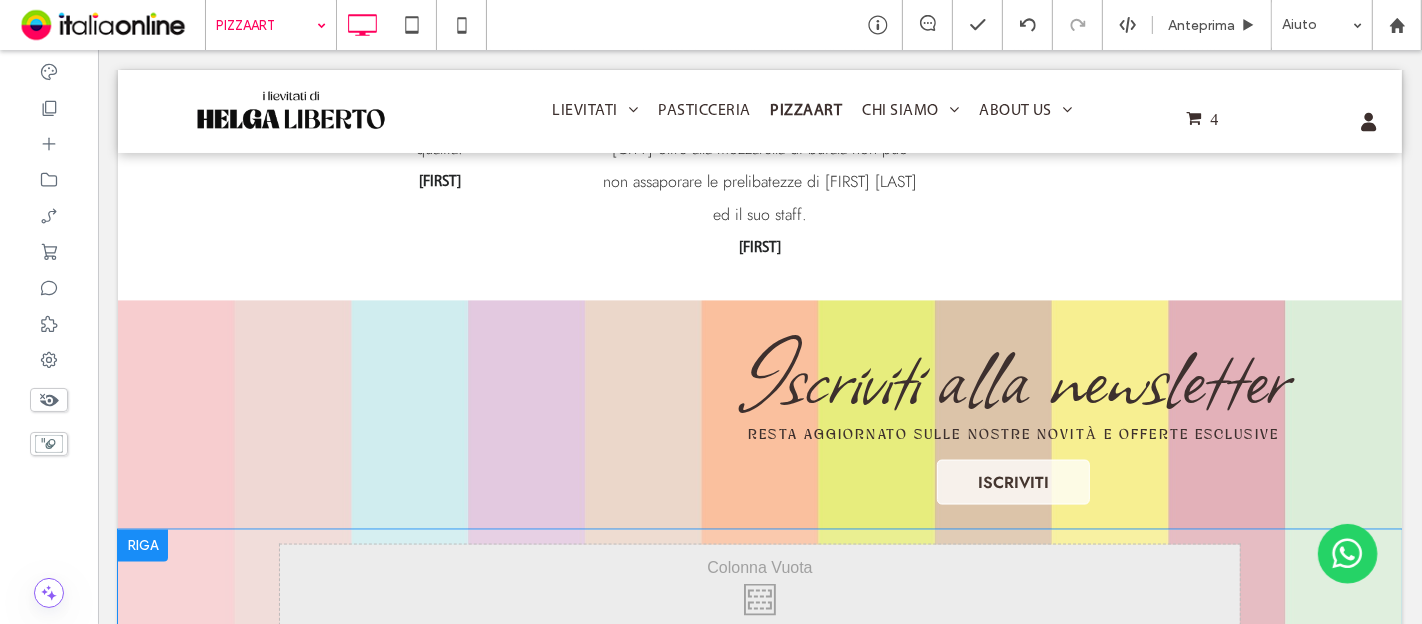 click at bounding box center [142, 546] 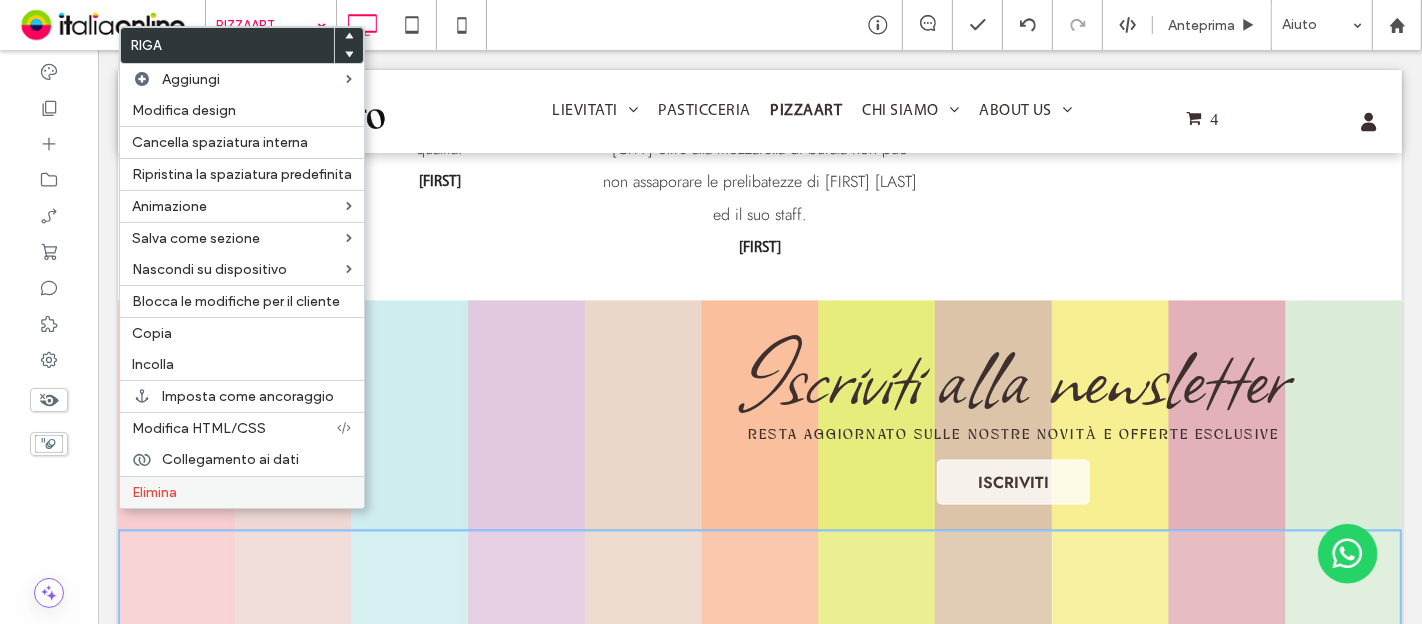 click on "Elimina" at bounding box center (242, 492) 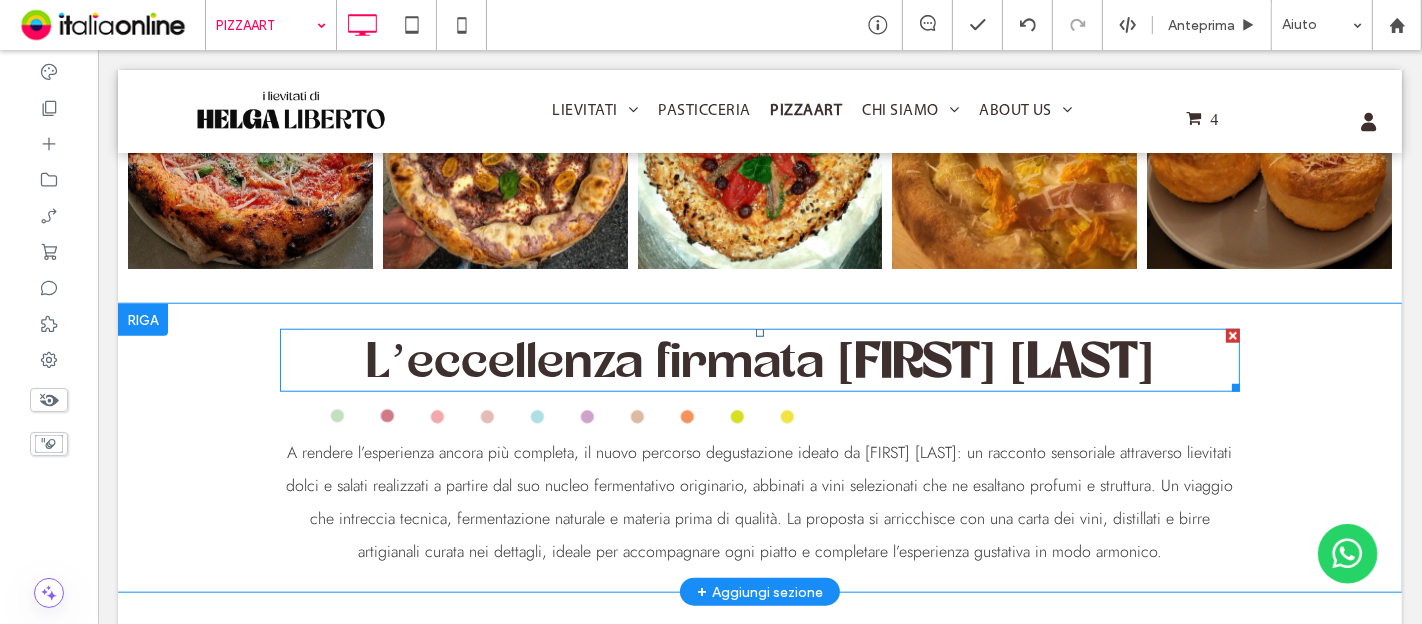 scroll, scrollTop: 1759, scrollLeft: 0, axis: vertical 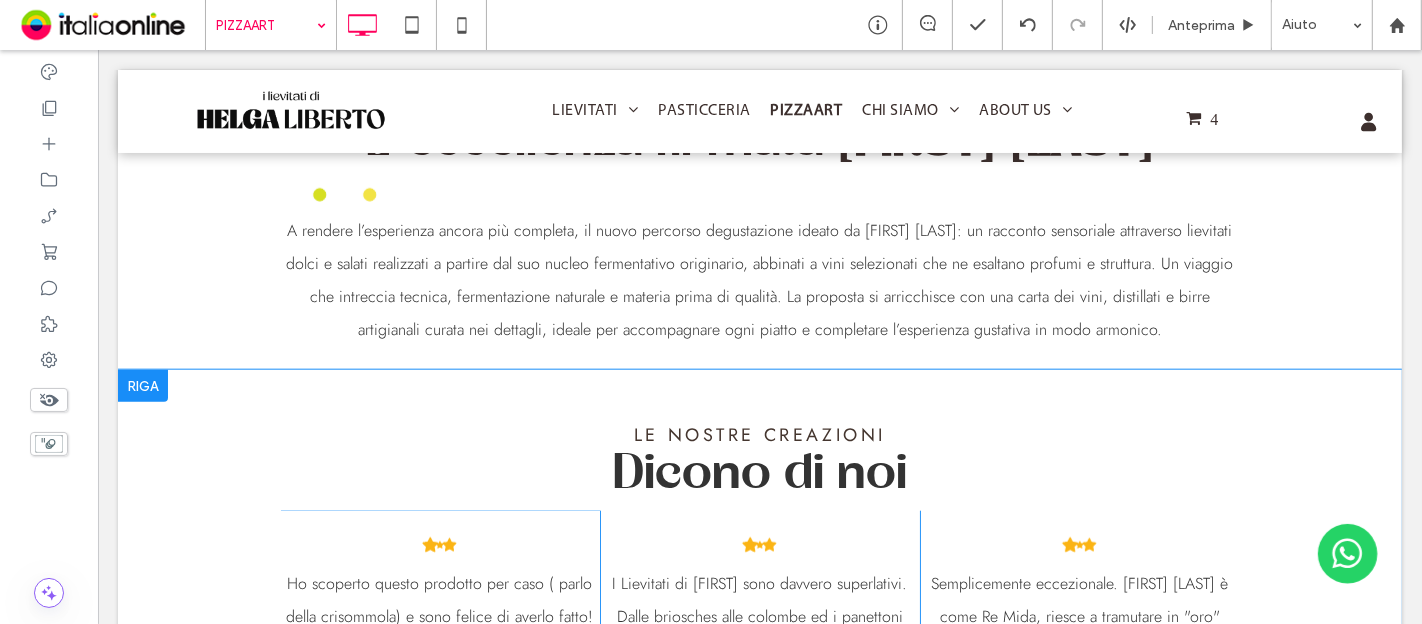 drag, startPoint x: 109, startPoint y: 357, endPoint x: 123, endPoint y: 359, distance: 14.142136 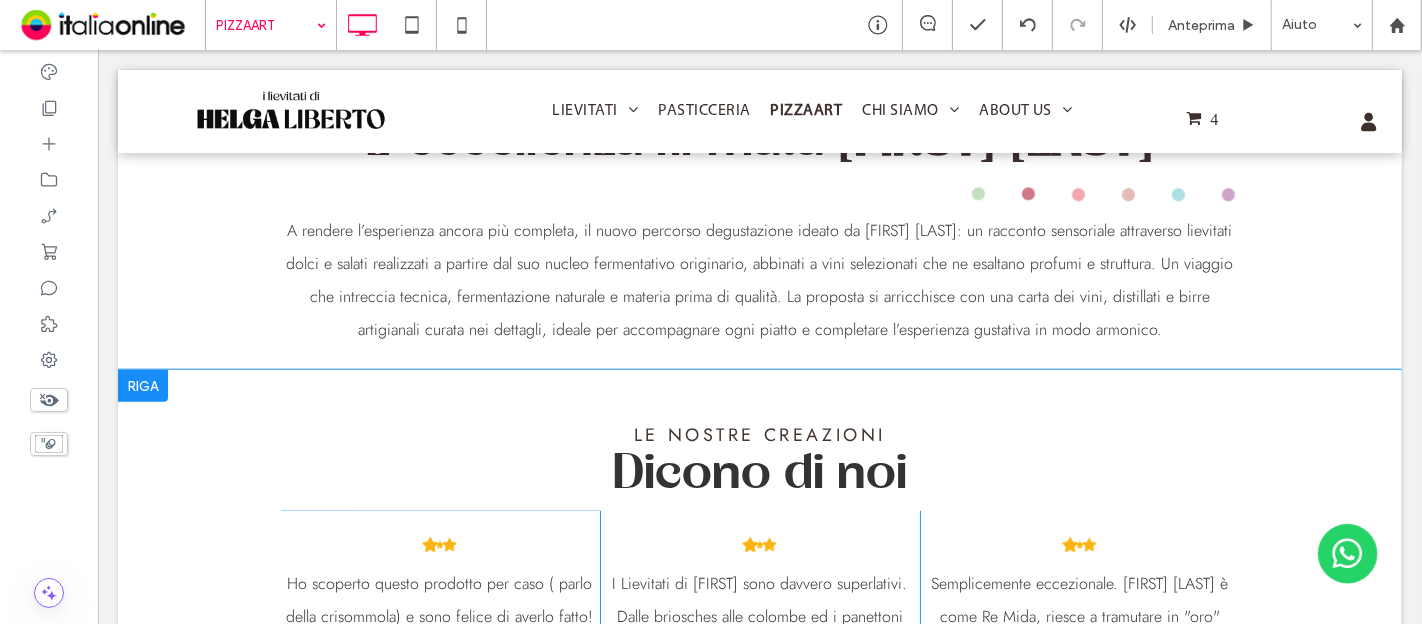click on "Click To Paste
LIEVITATI
PANETTONI
COLOMBE
SALATI
PASTICCERIA
PIZZAART
CHI SIAMO
EVENTI
DICONO DI NOI
ABOUT US
BLOG
CONTATTI
Click To Paste
Click To Paste
4
Click To Paste
Click To Paste
Click To Paste
Click To Paste
Testata
PIZZAART
Click To Paste
Riga + Aggiungi sezione
Gusto, accoglienza e lievitazione d’autore
Click To Paste
Riga + Aggiungi sezione
a a a a
Click To Paste
Riga" at bounding box center (759, -40) 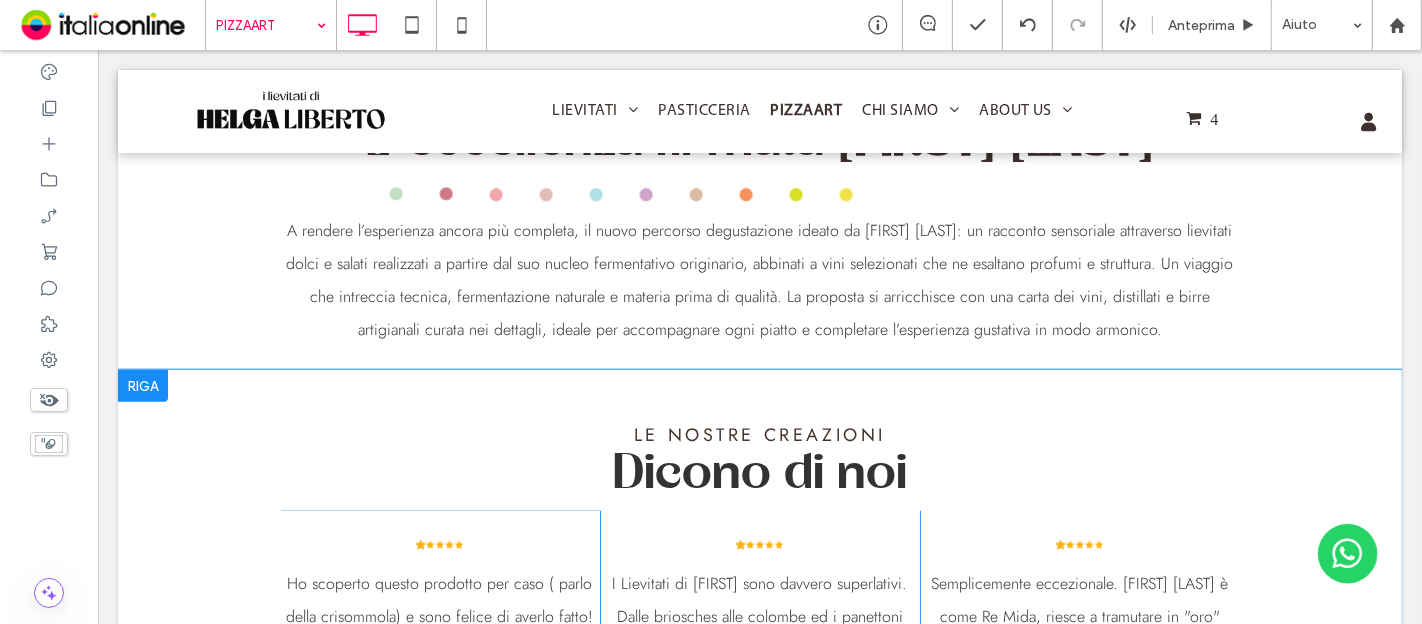 click at bounding box center (142, 386) 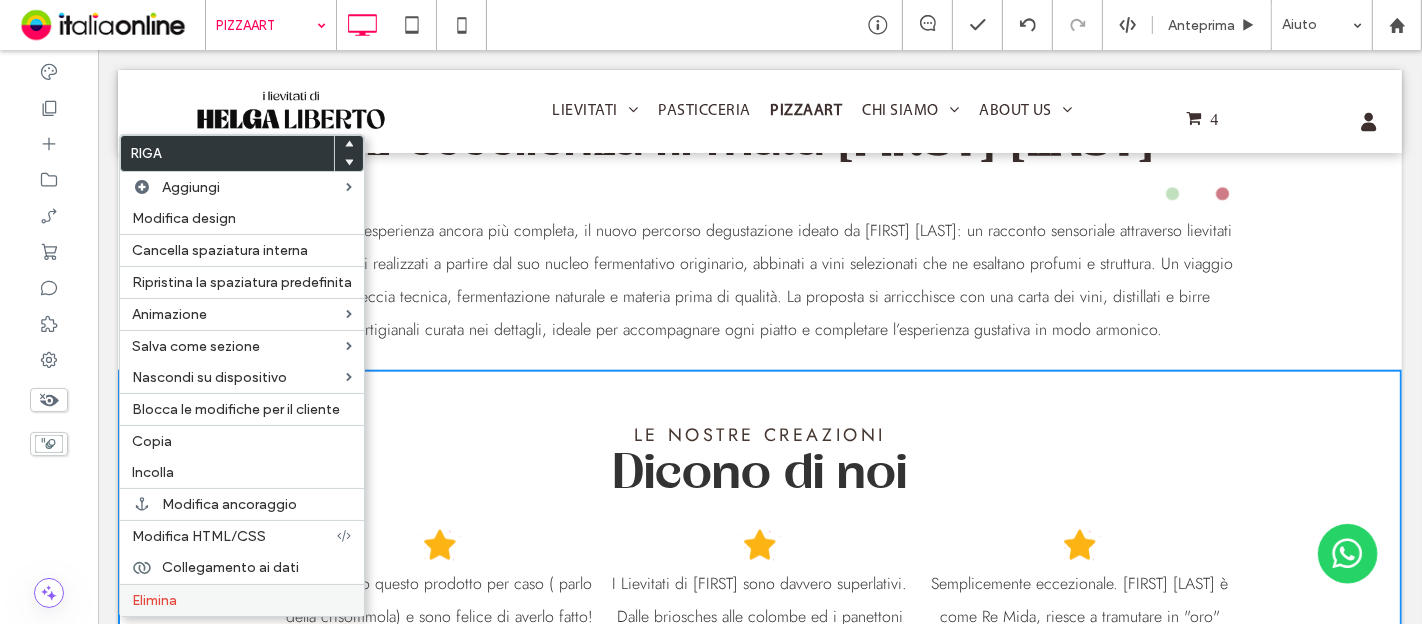 click on "Elimina" at bounding box center (154, 600) 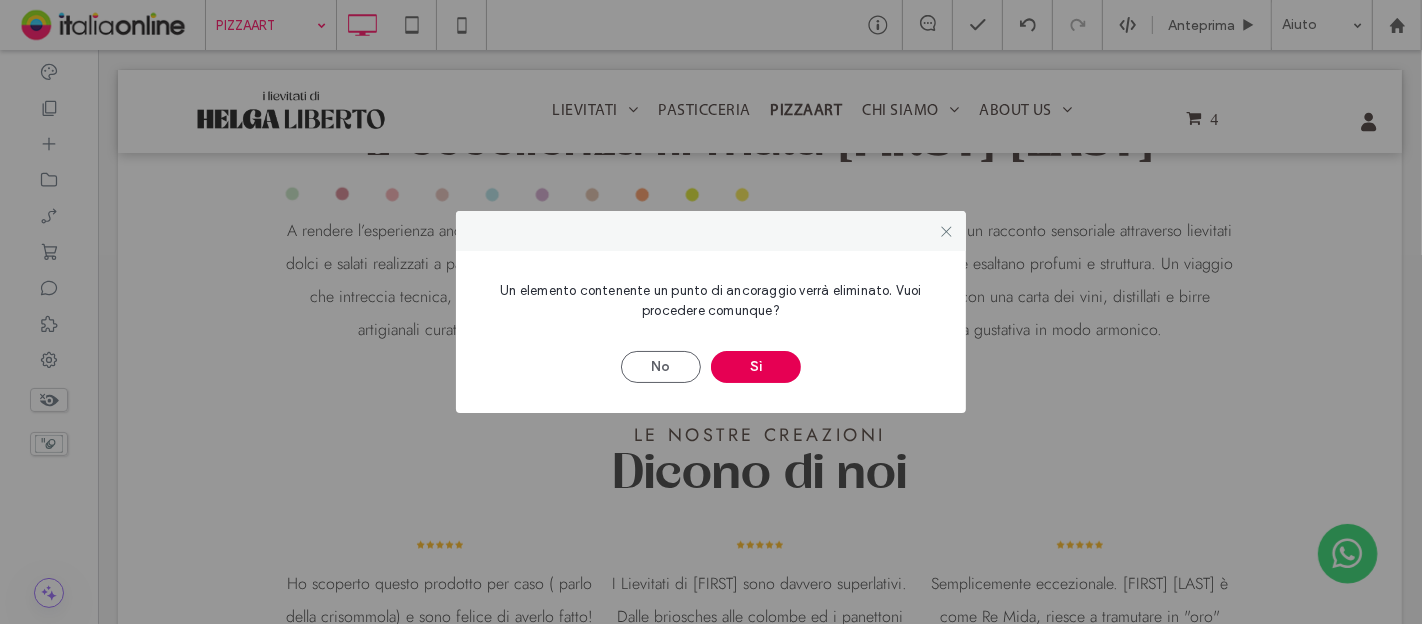 click on "Sì" at bounding box center [756, 367] 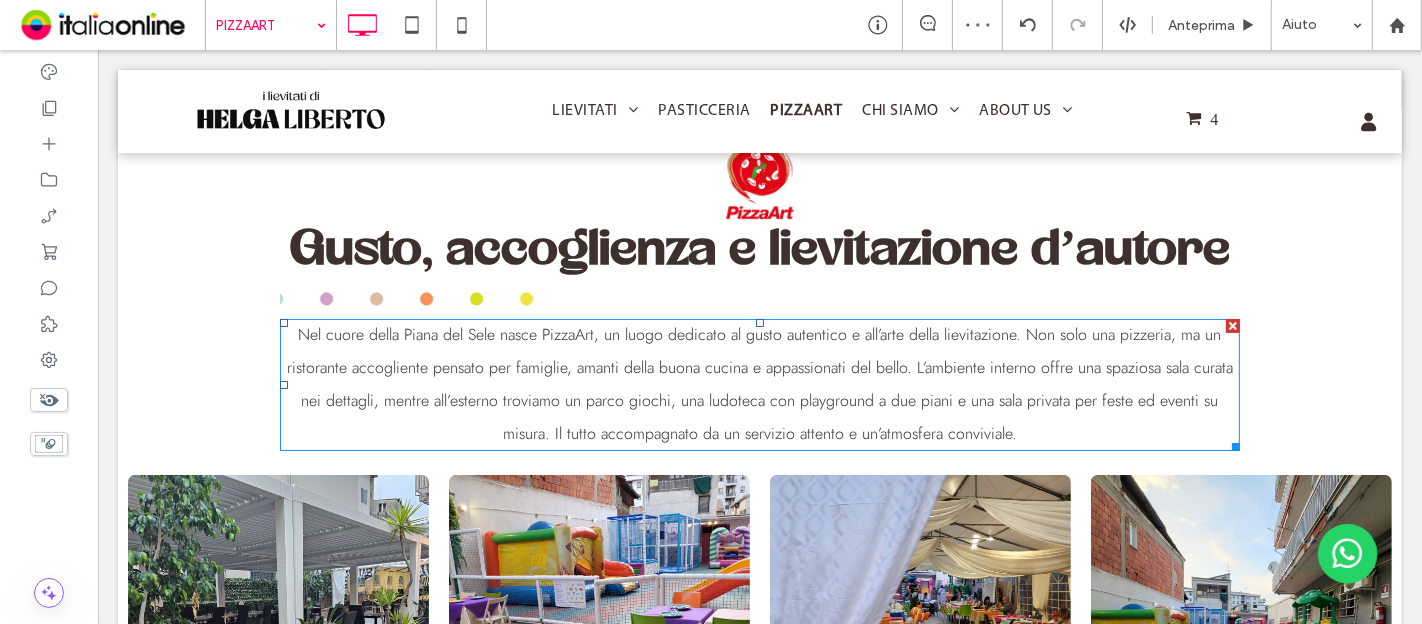 scroll, scrollTop: 0, scrollLeft: 0, axis: both 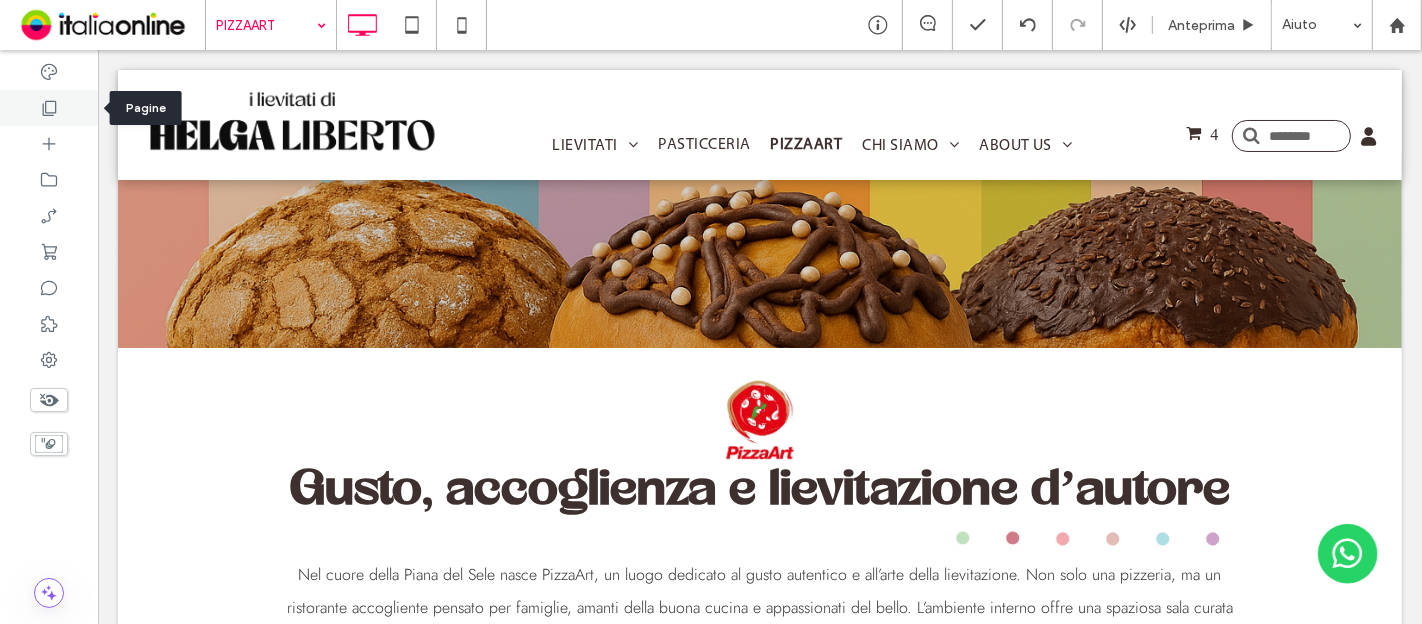 click at bounding box center [49, 108] 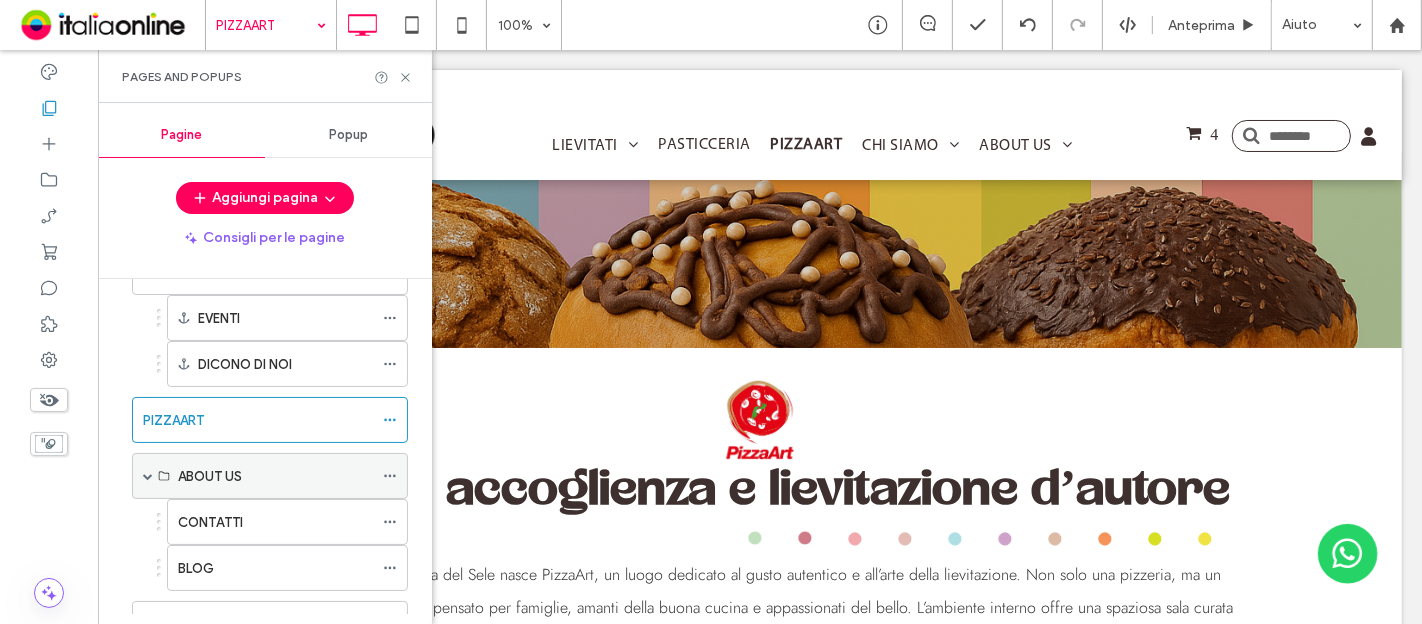 scroll, scrollTop: 85, scrollLeft: 0, axis: vertical 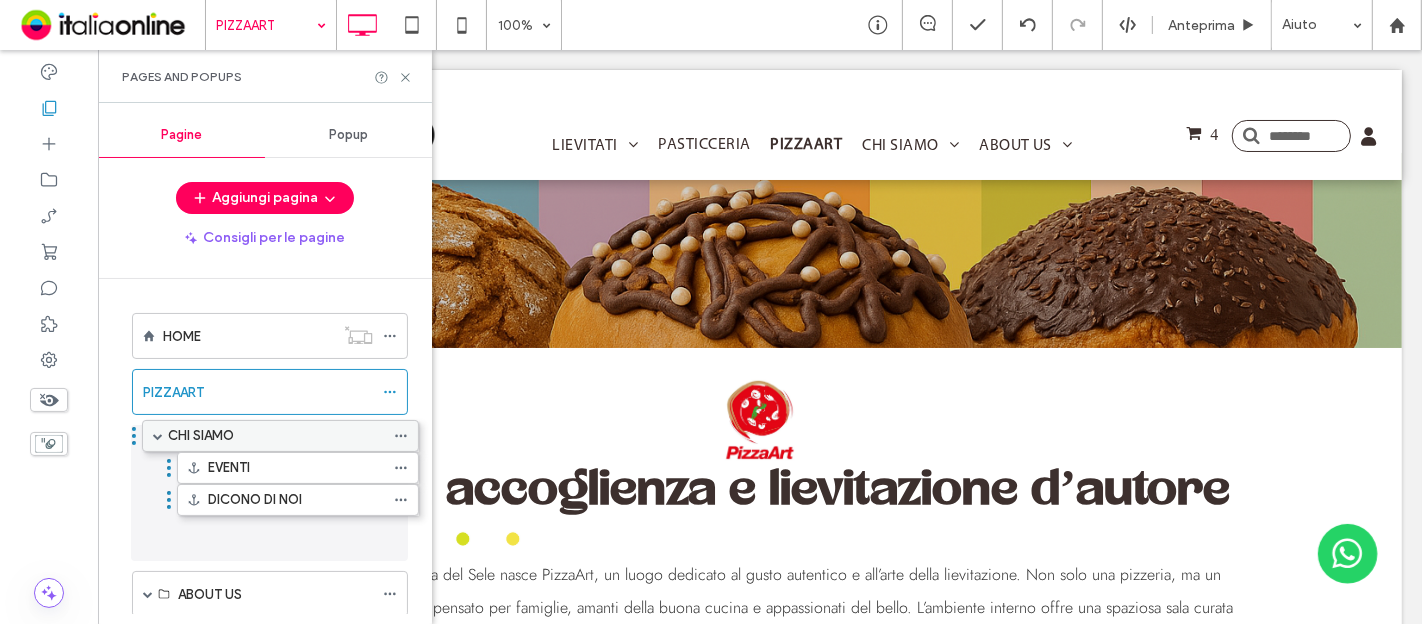 drag, startPoint x: 175, startPoint y: 308, endPoint x: 185, endPoint y: 449, distance: 141.35417 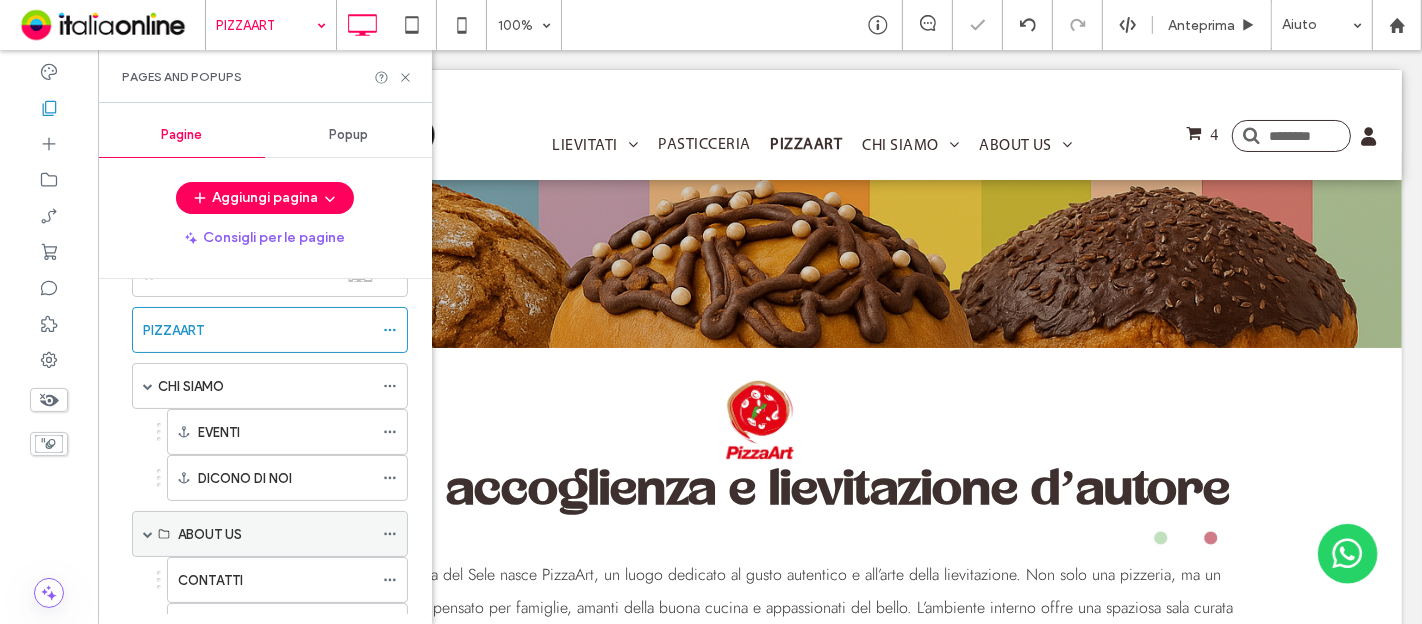 scroll, scrollTop: 111, scrollLeft: 0, axis: vertical 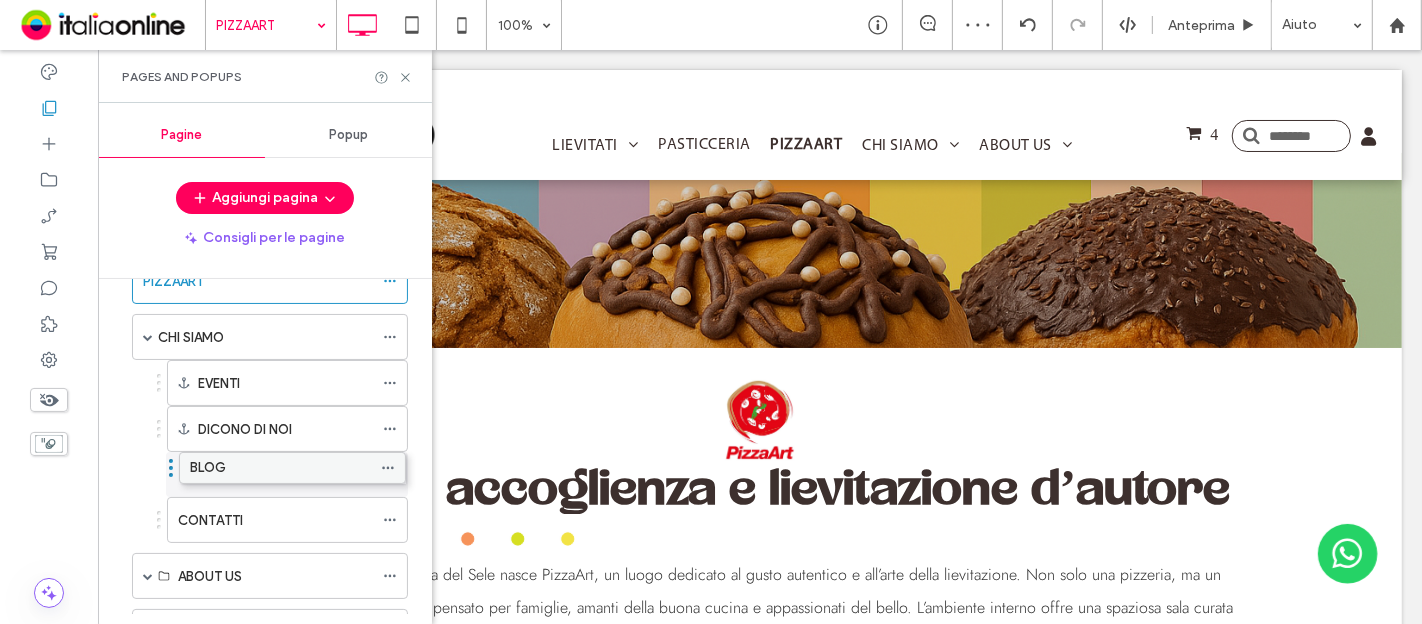 drag, startPoint x: 220, startPoint y: 567, endPoint x: 217, endPoint y: 459, distance: 108.04166 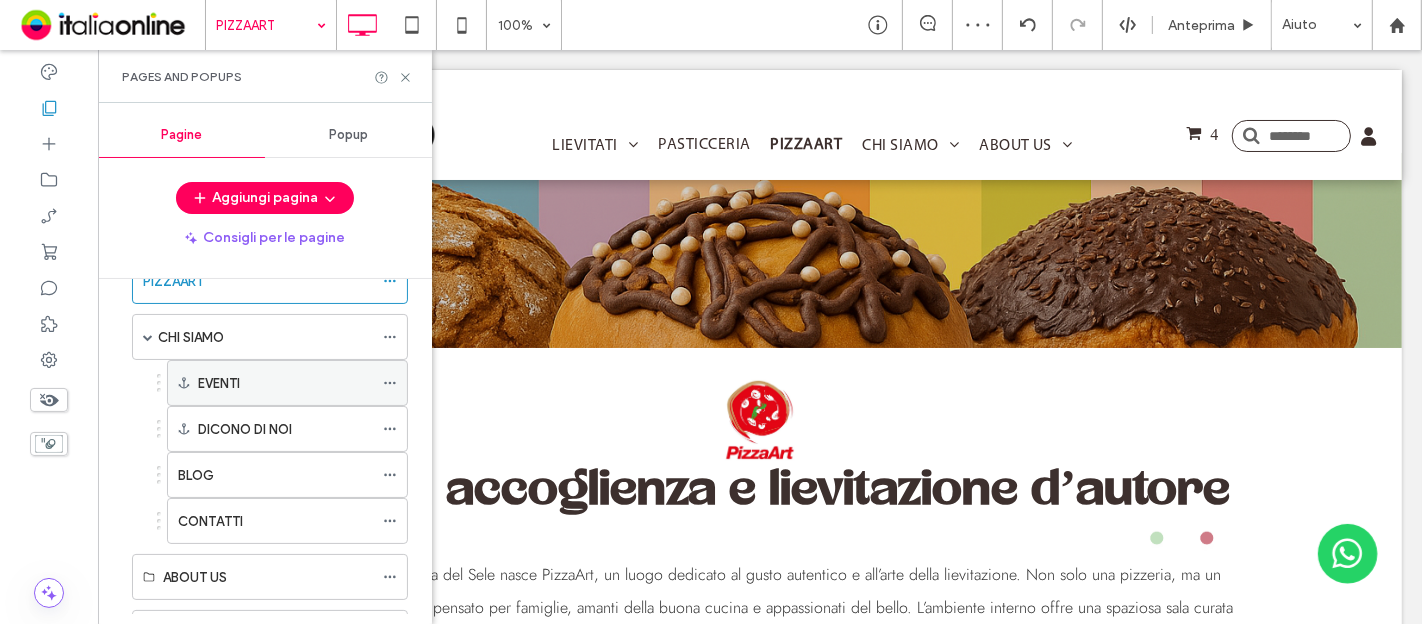 scroll, scrollTop: 197, scrollLeft: 0, axis: vertical 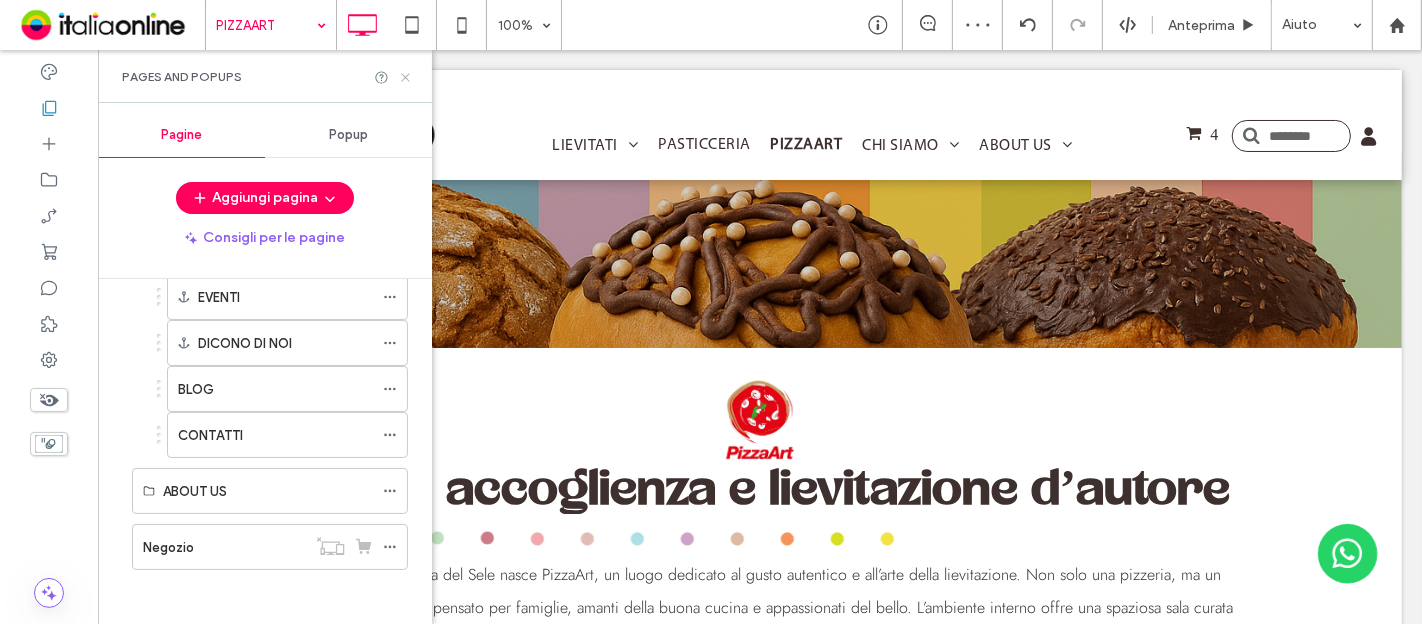 click 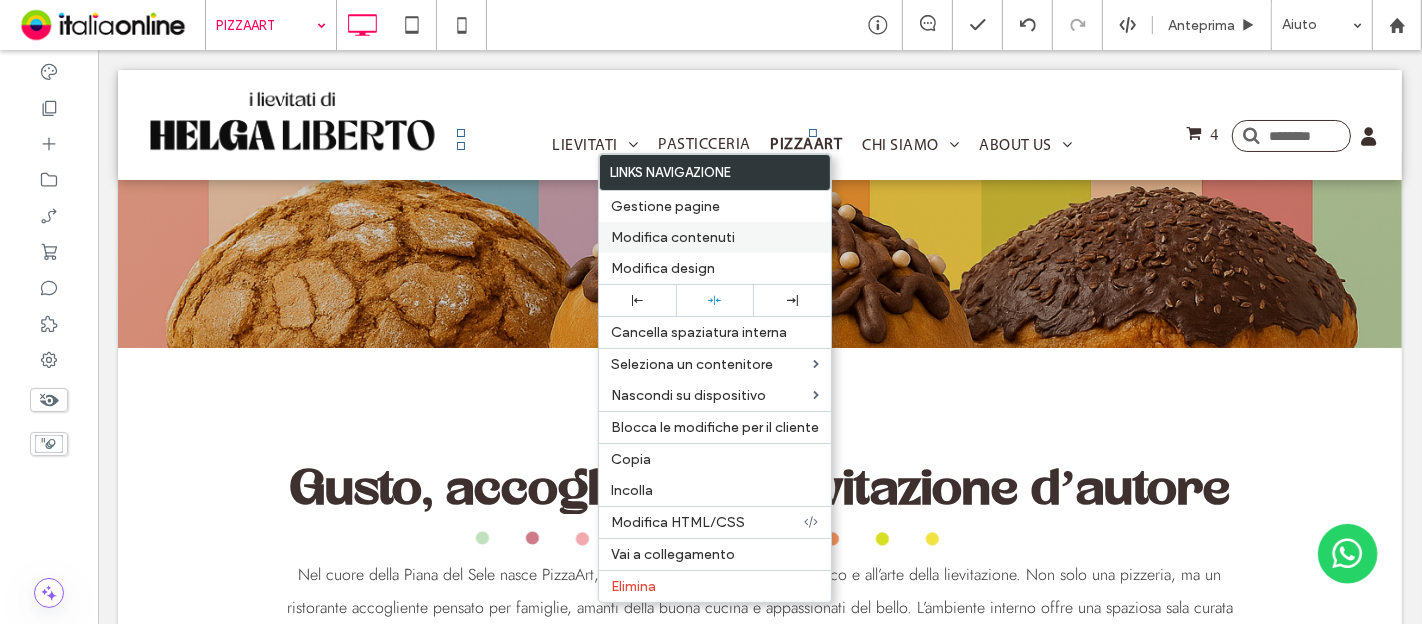 click on "Modifica contenuti" at bounding box center [673, 237] 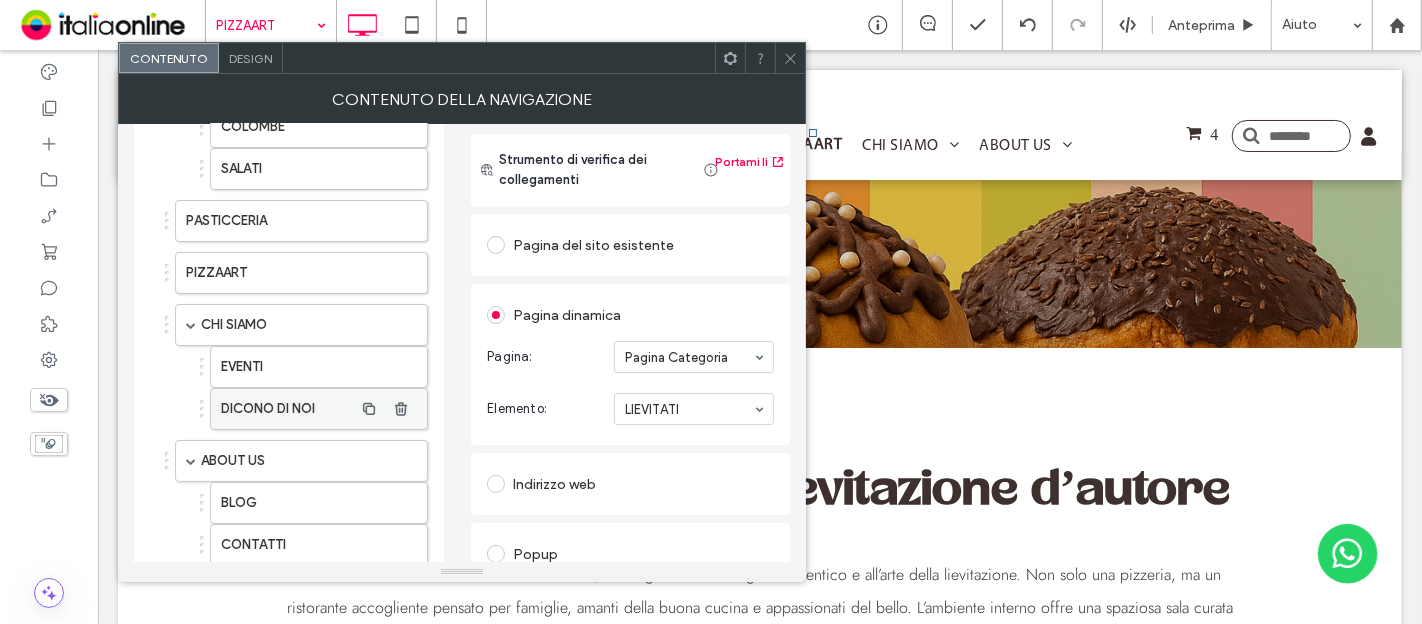 scroll, scrollTop: 332, scrollLeft: 0, axis: vertical 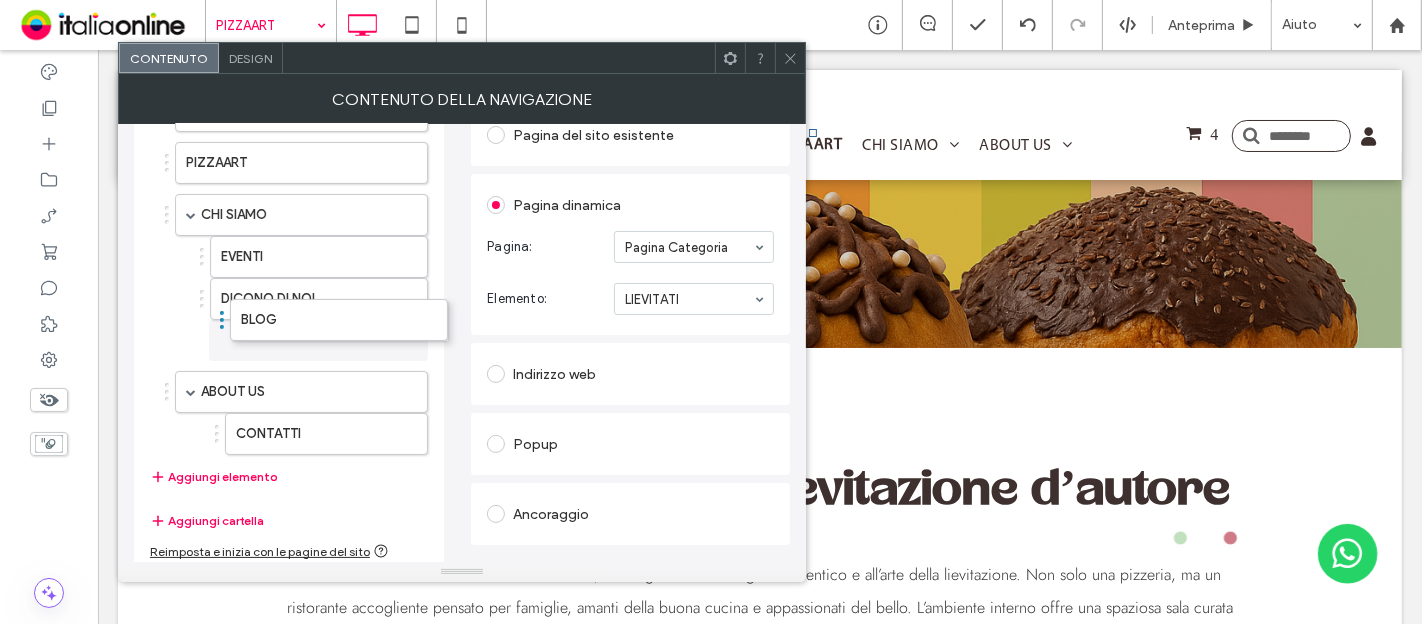 drag, startPoint x: 234, startPoint y: 390, endPoint x: 242, endPoint y: 361, distance: 30.083218 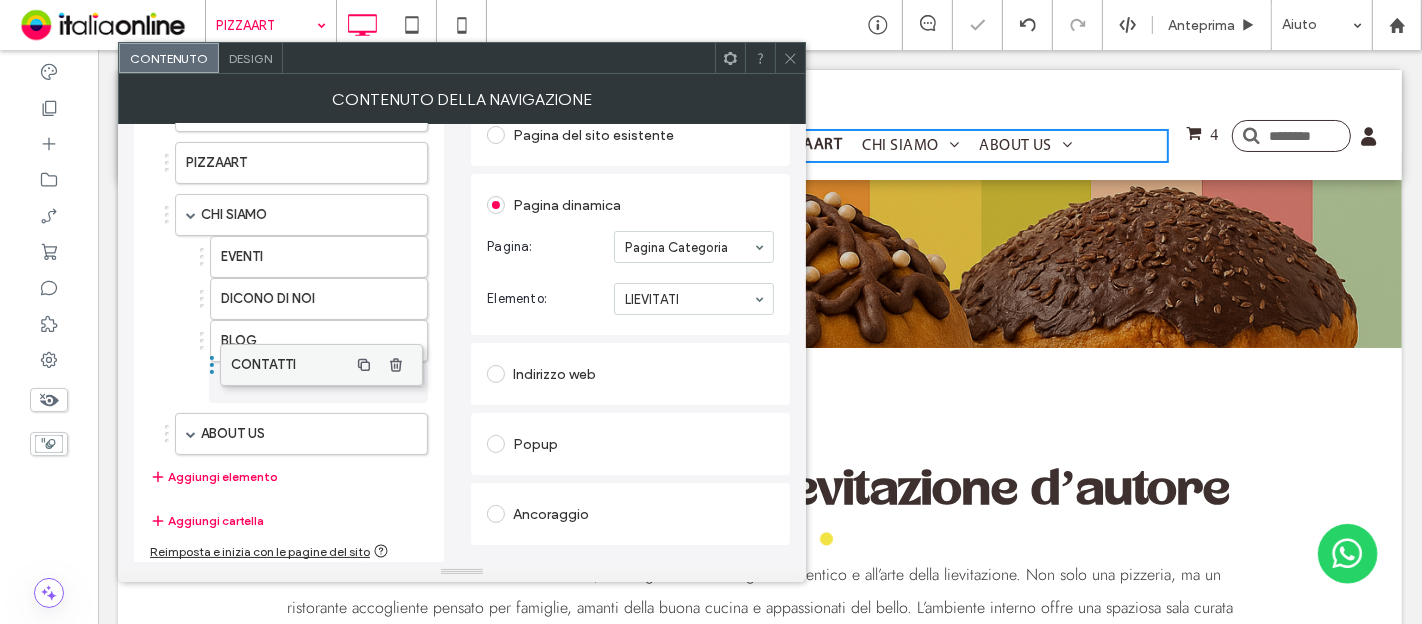 drag, startPoint x: 252, startPoint y: 419, endPoint x: 247, endPoint y: 350, distance: 69.18092 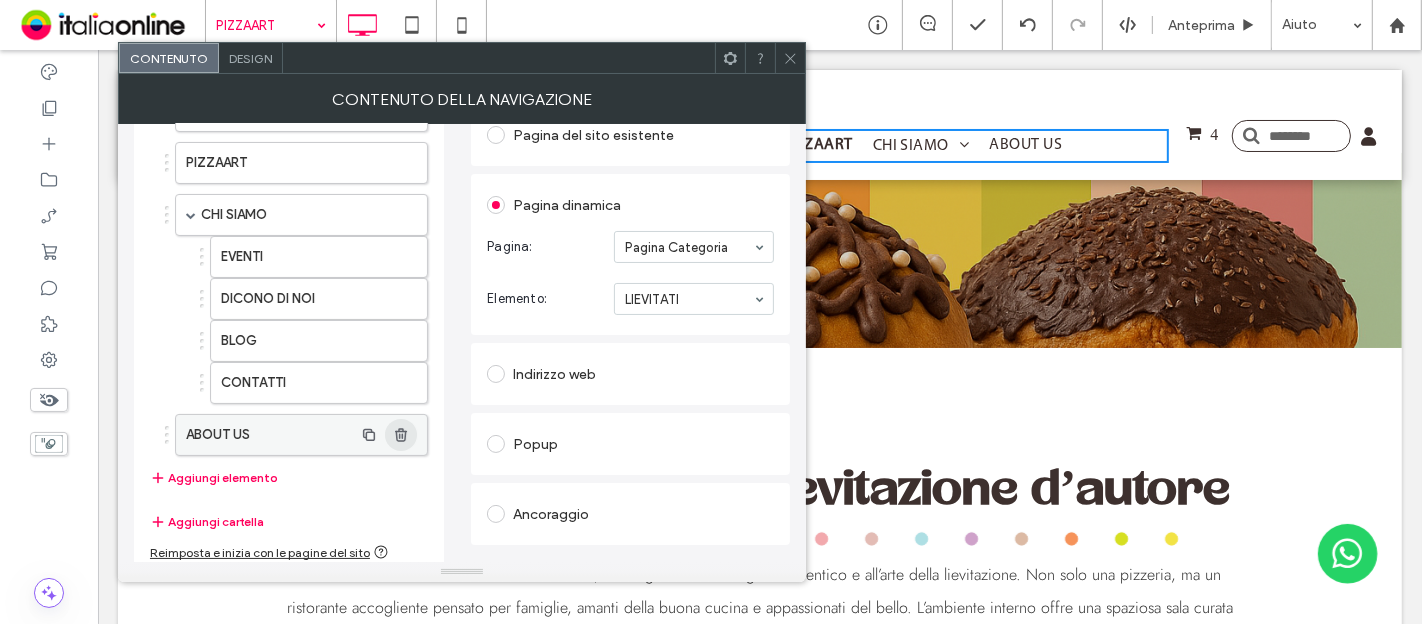 click 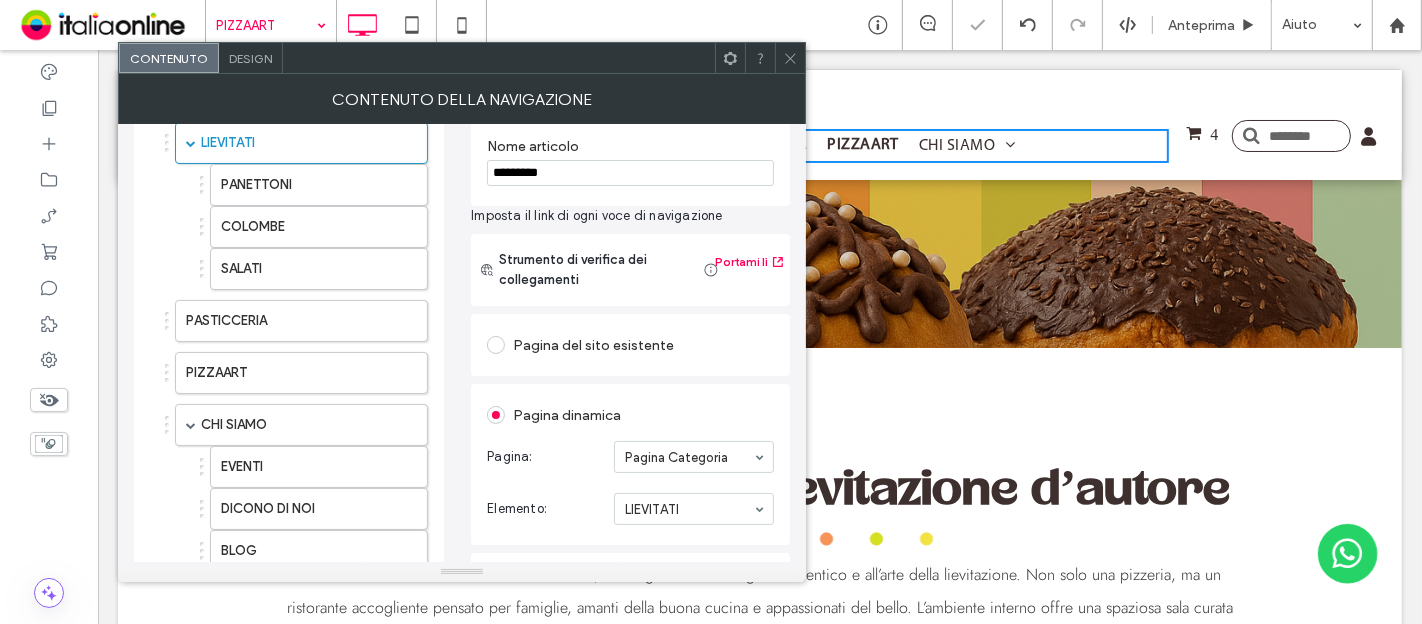 scroll, scrollTop: 0, scrollLeft: 0, axis: both 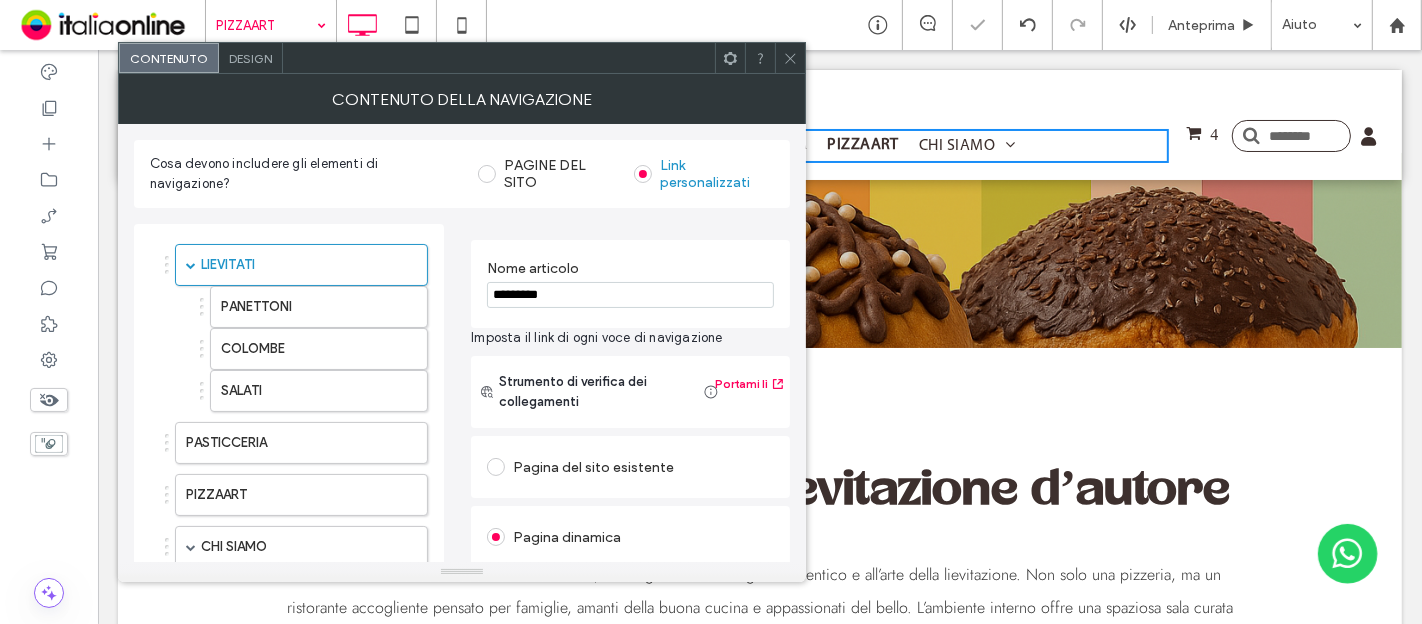 click 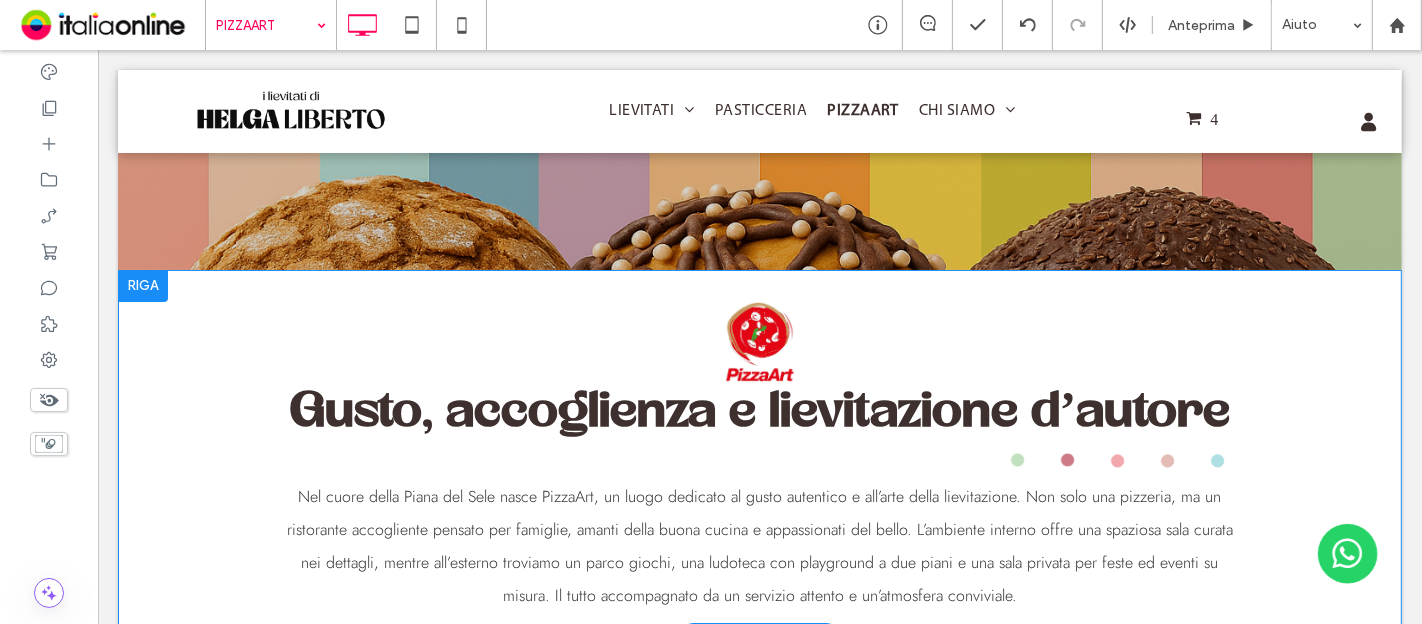scroll, scrollTop: 0, scrollLeft: 0, axis: both 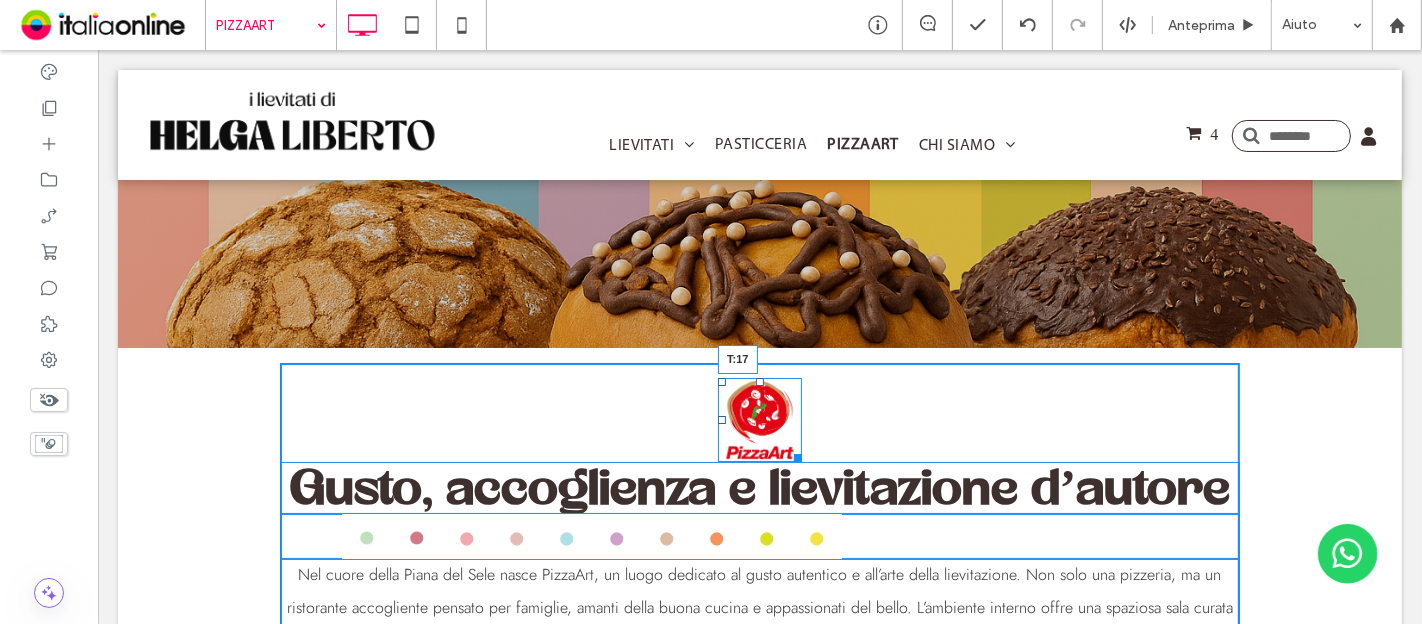 click at bounding box center (759, 382) 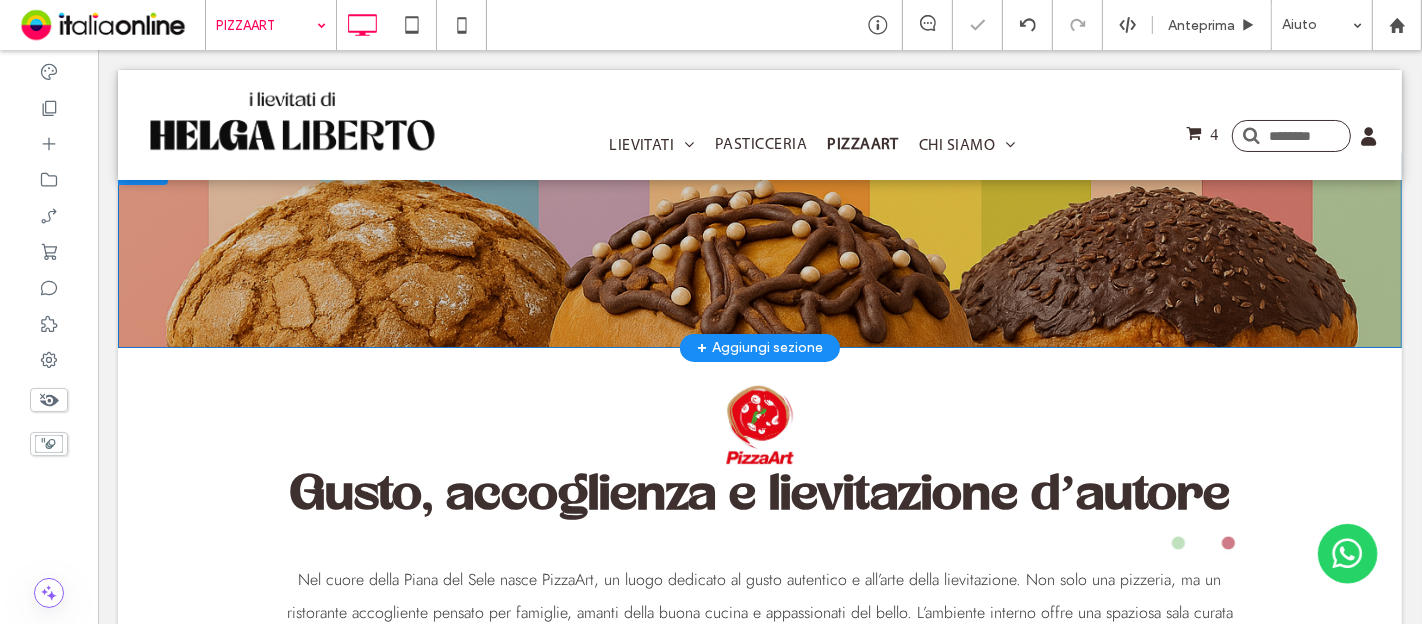 click on "Click To Paste
Riga + Aggiungi sezione" at bounding box center [759, 250] 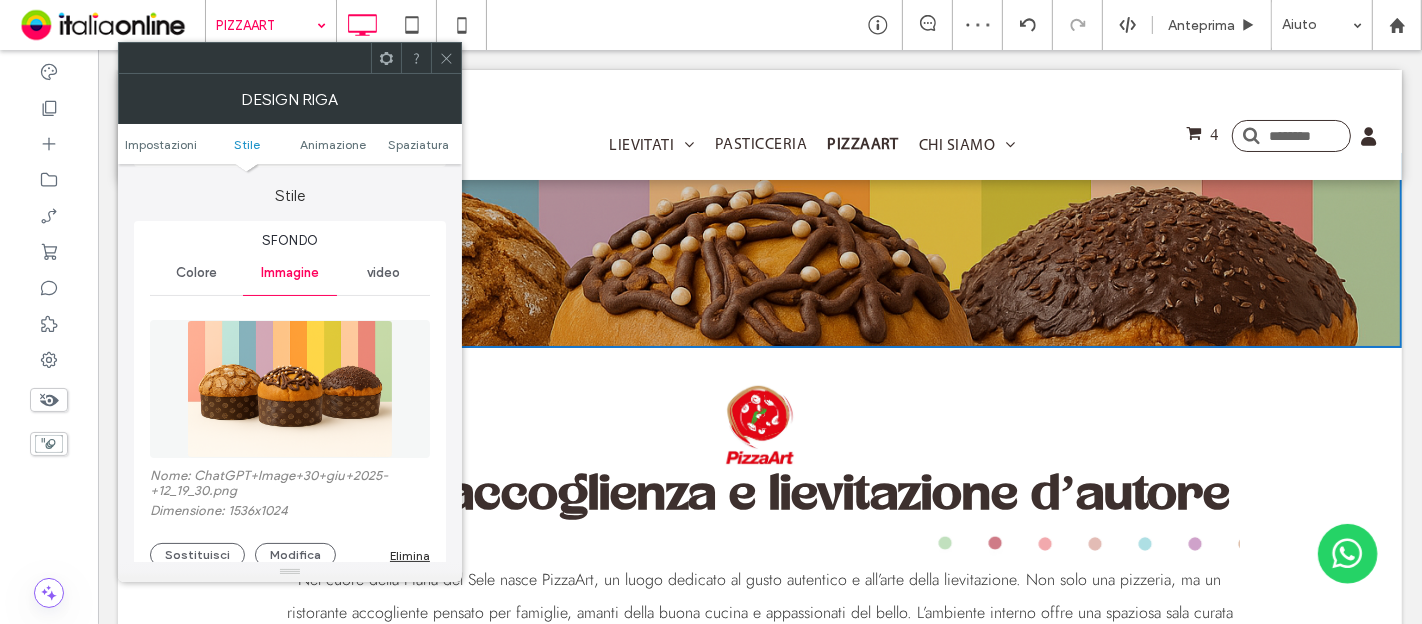 scroll, scrollTop: 333, scrollLeft: 0, axis: vertical 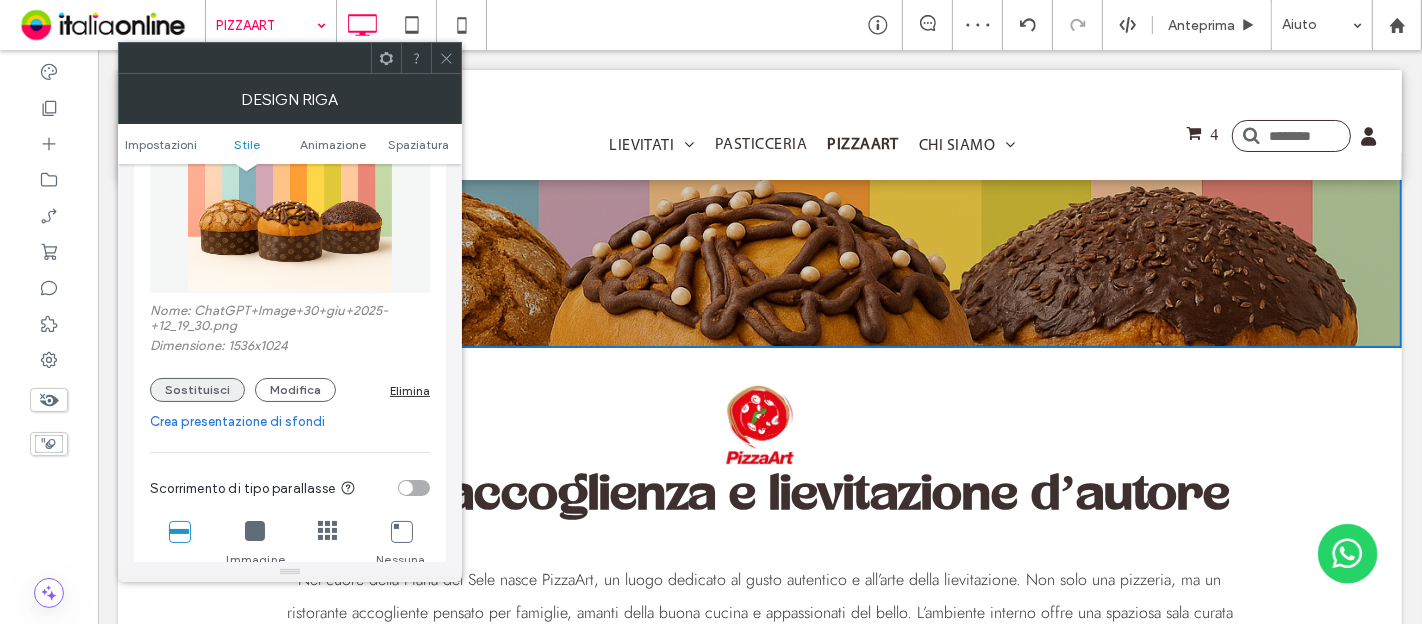 click on "Sostituisci" at bounding box center (197, 390) 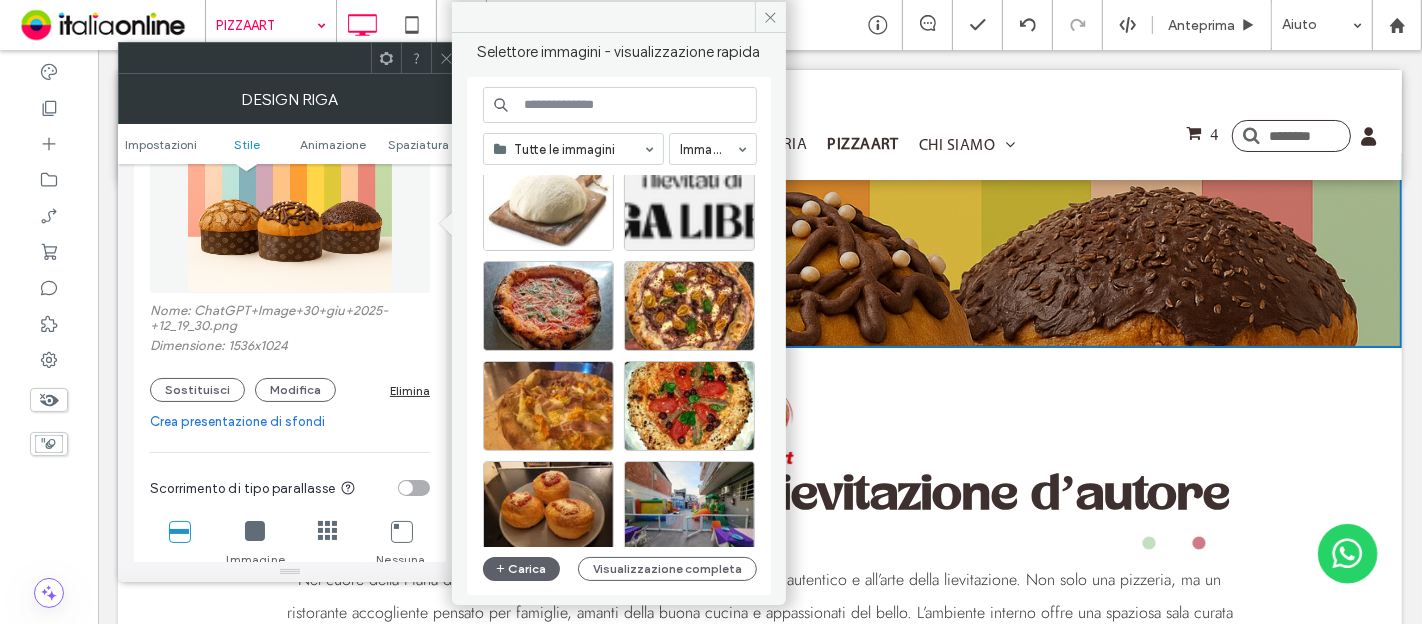 scroll, scrollTop: 0, scrollLeft: 0, axis: both 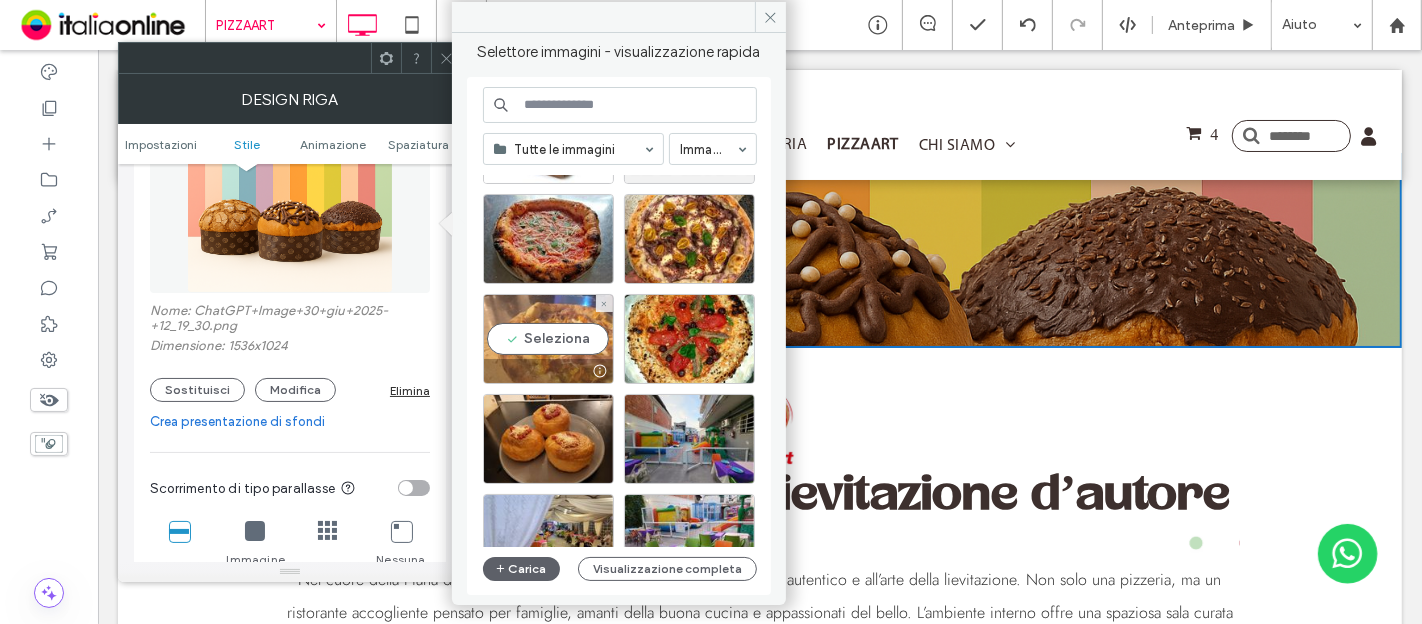 click on "Seleziona" at bounding box center (548, 339) 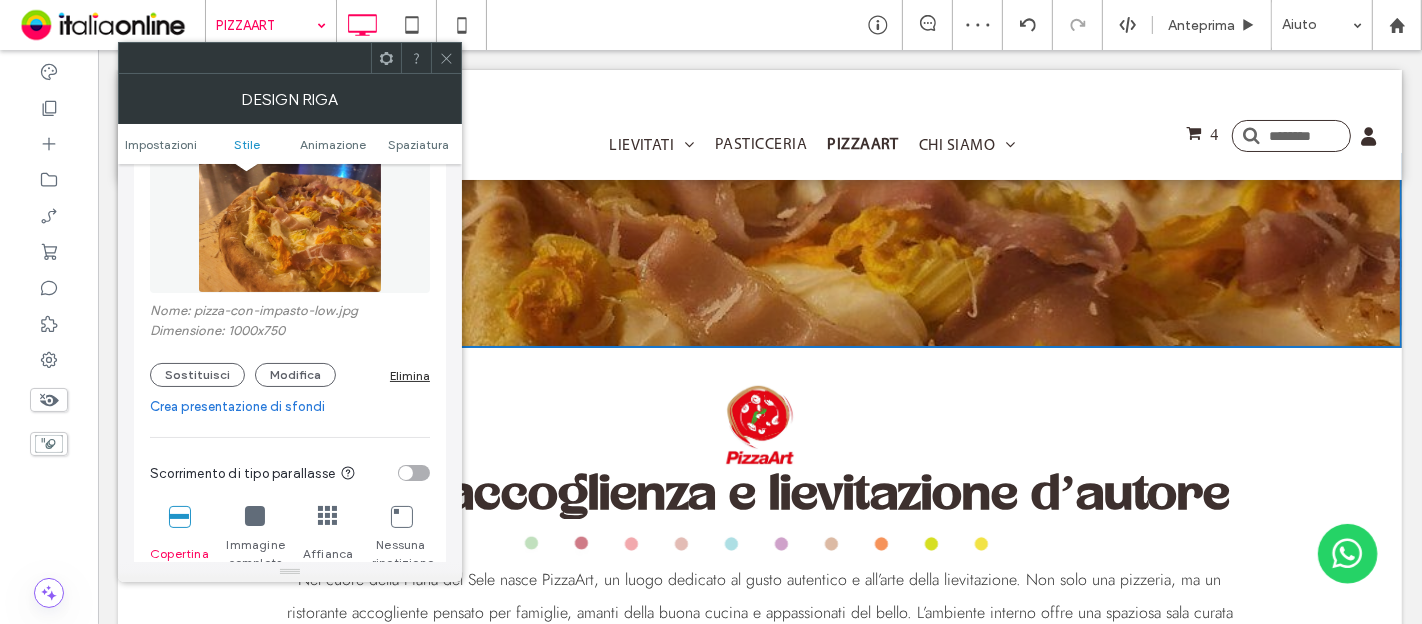click 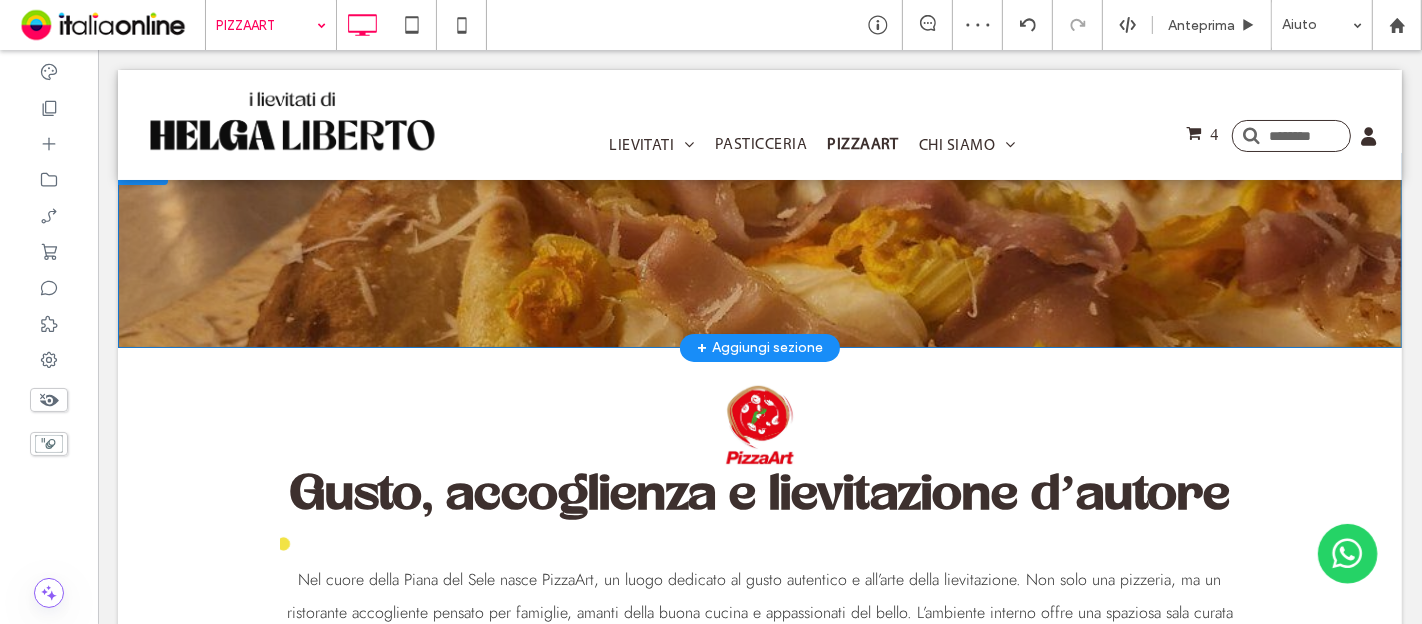 click on "Click To Paste
Riga + Aggiungi sezione" at bounding box center (759, 250) 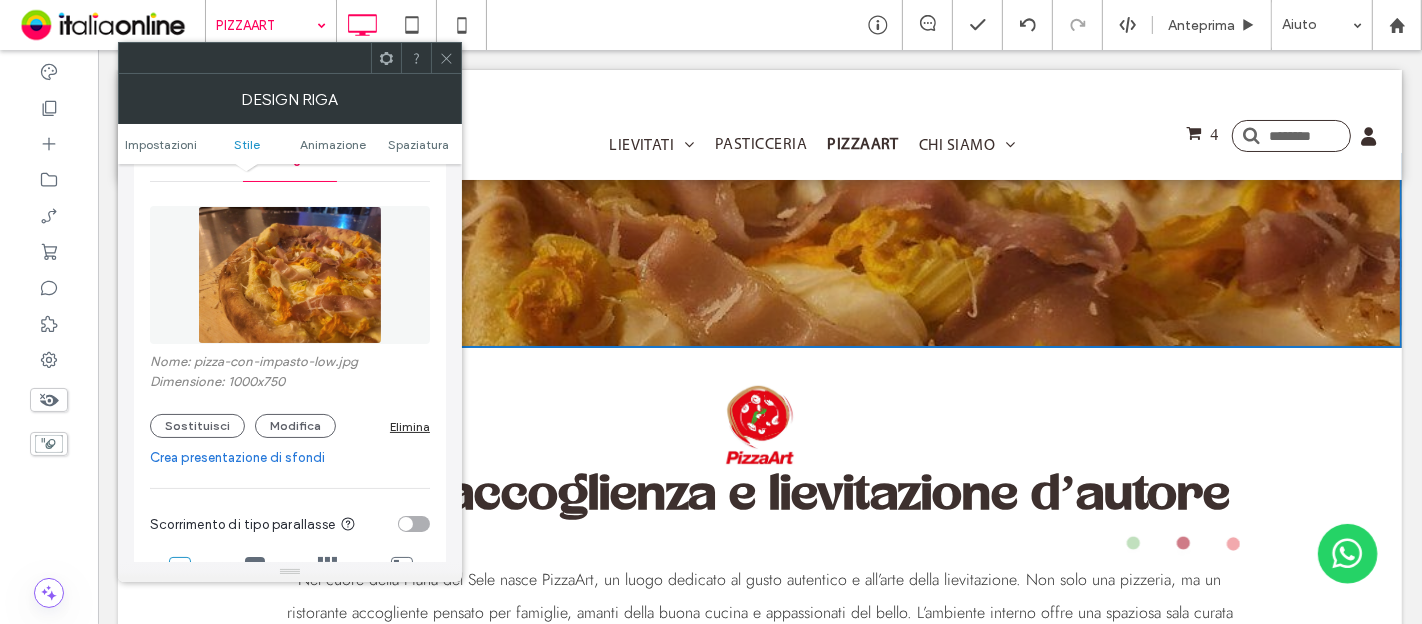 scroll, scrollTop: 444, scrollLeft: 0, axis: vertical 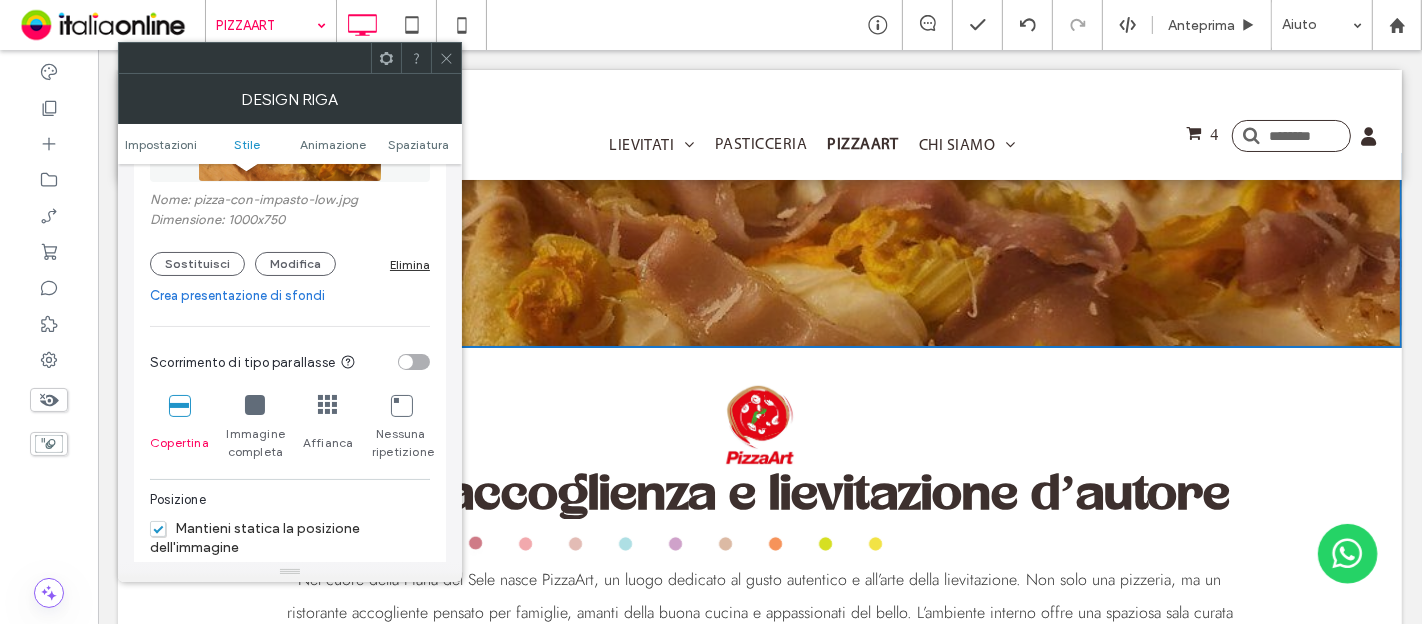 click on "Nome: pizza-con-impasto-low.jpg Dimensione: 1000x750 Sostituisci Modifica Elimina" at bounding box center (290, 234) 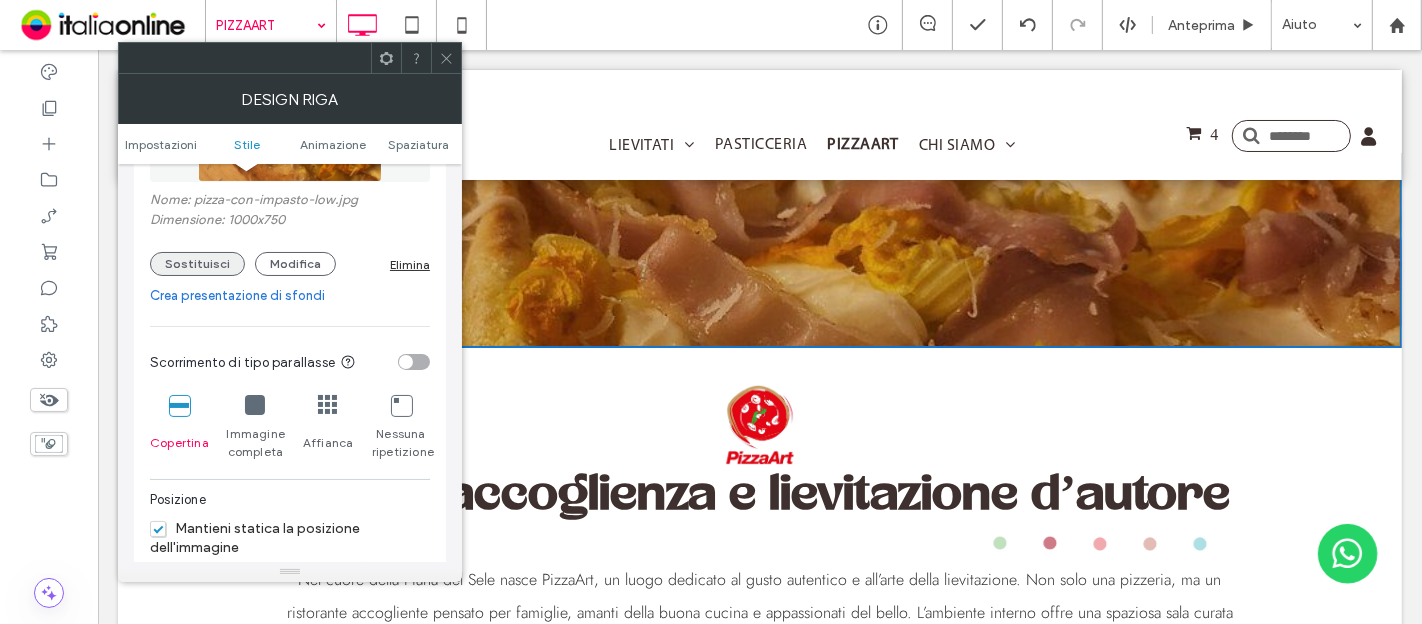 click on "Sostituisci" at bounding box center (197, 264) 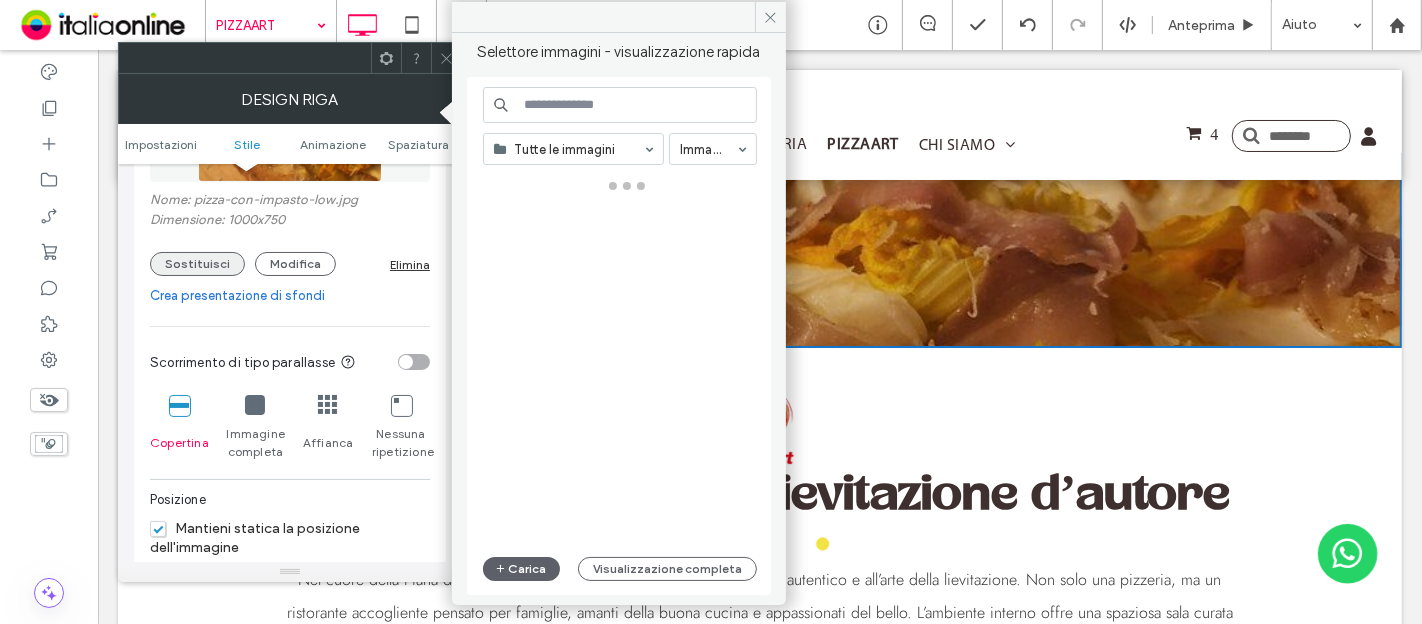 click on "Sostituisci" at bounding box center (197, 264) 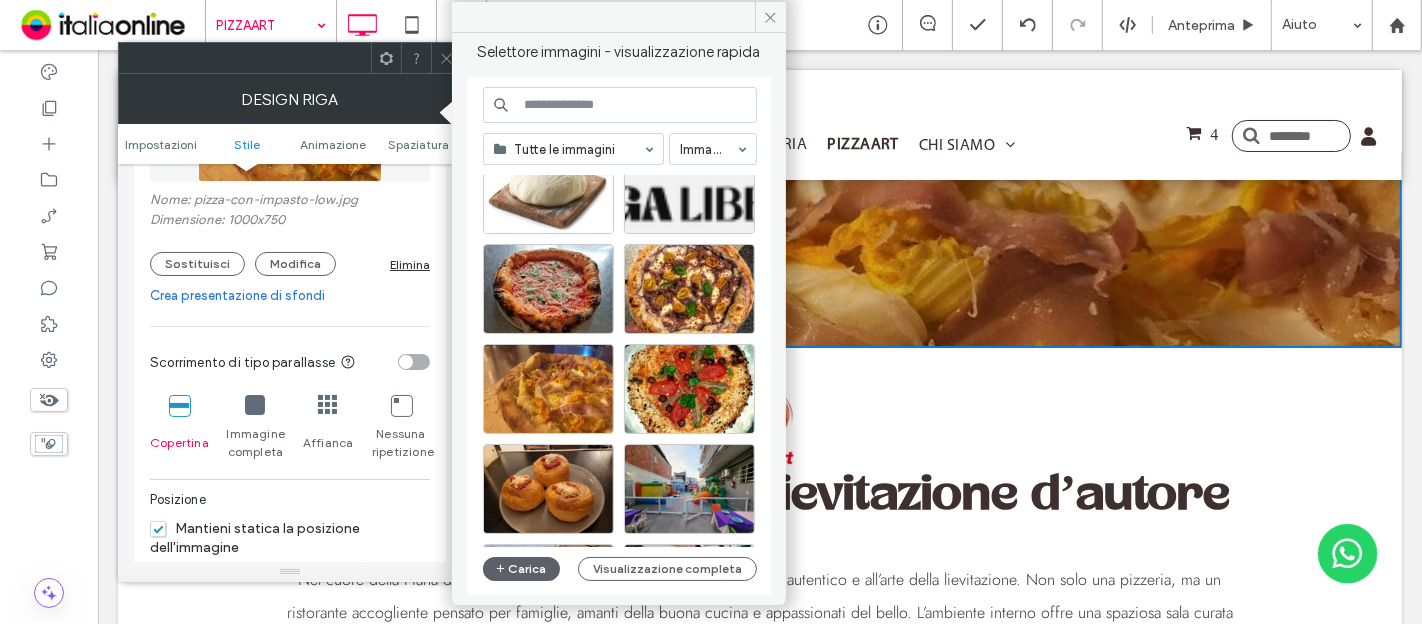 scroll, scrollTop: 111, scrollLeft: 0, axis: vertical 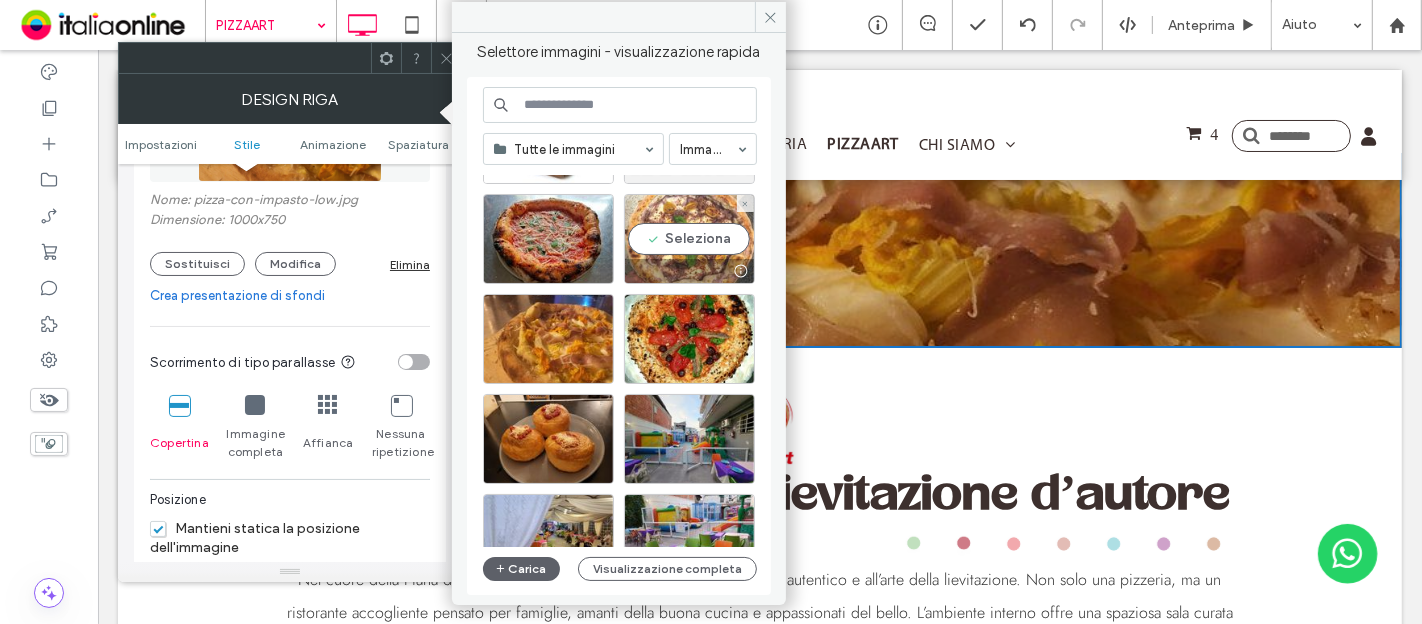 click on "Seleziona" at bounding box center [689, 239] 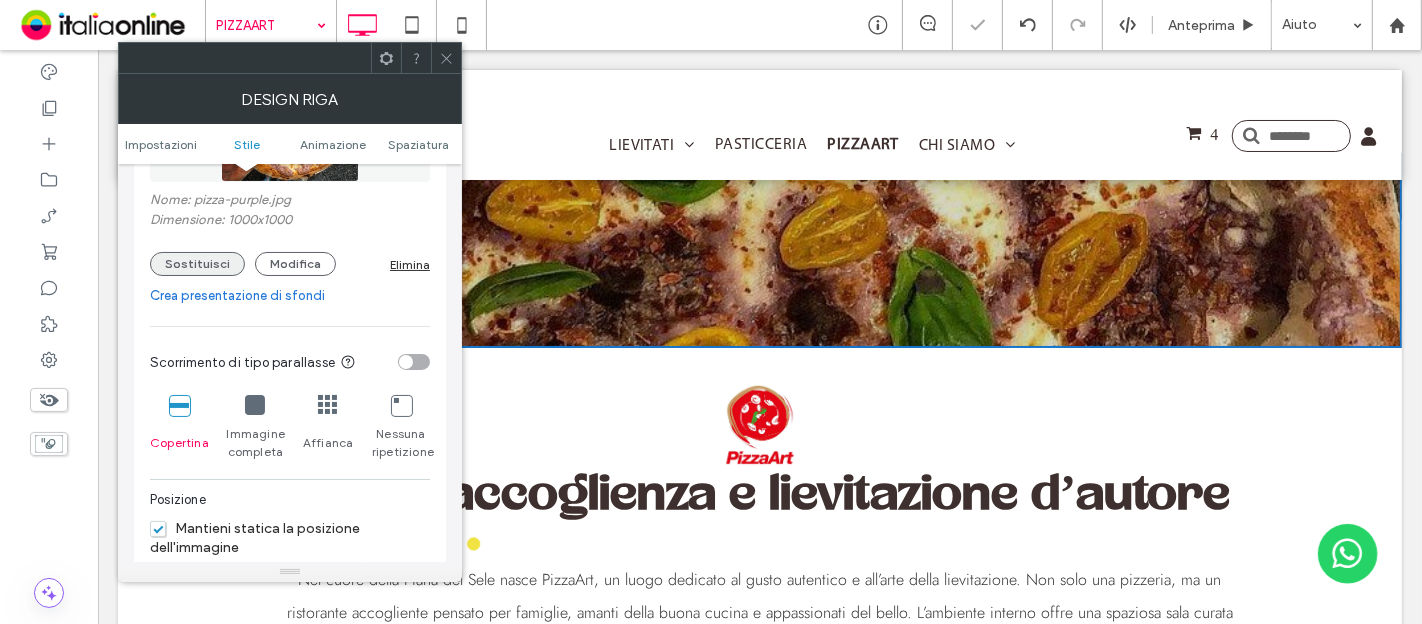 click on "Sostituisci" at bounding box center (197, 264) 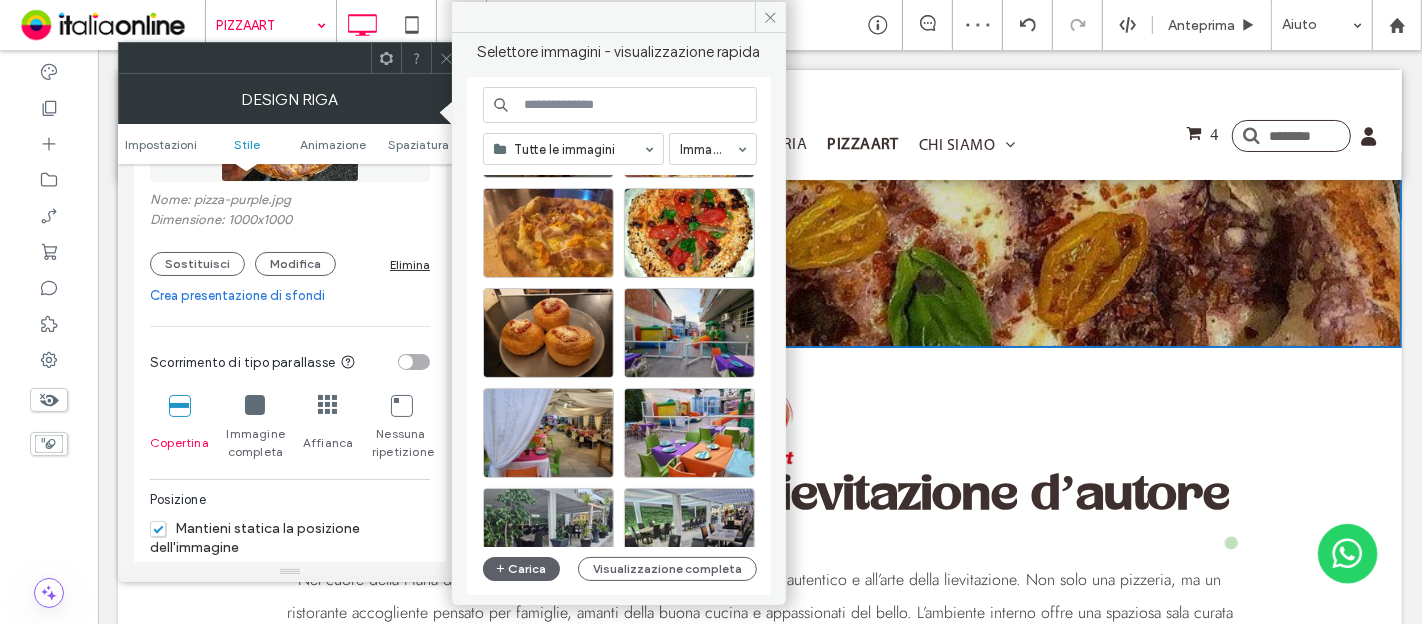 scroll, scrollTop: 222, scrollLeft: 0, axis: vertical 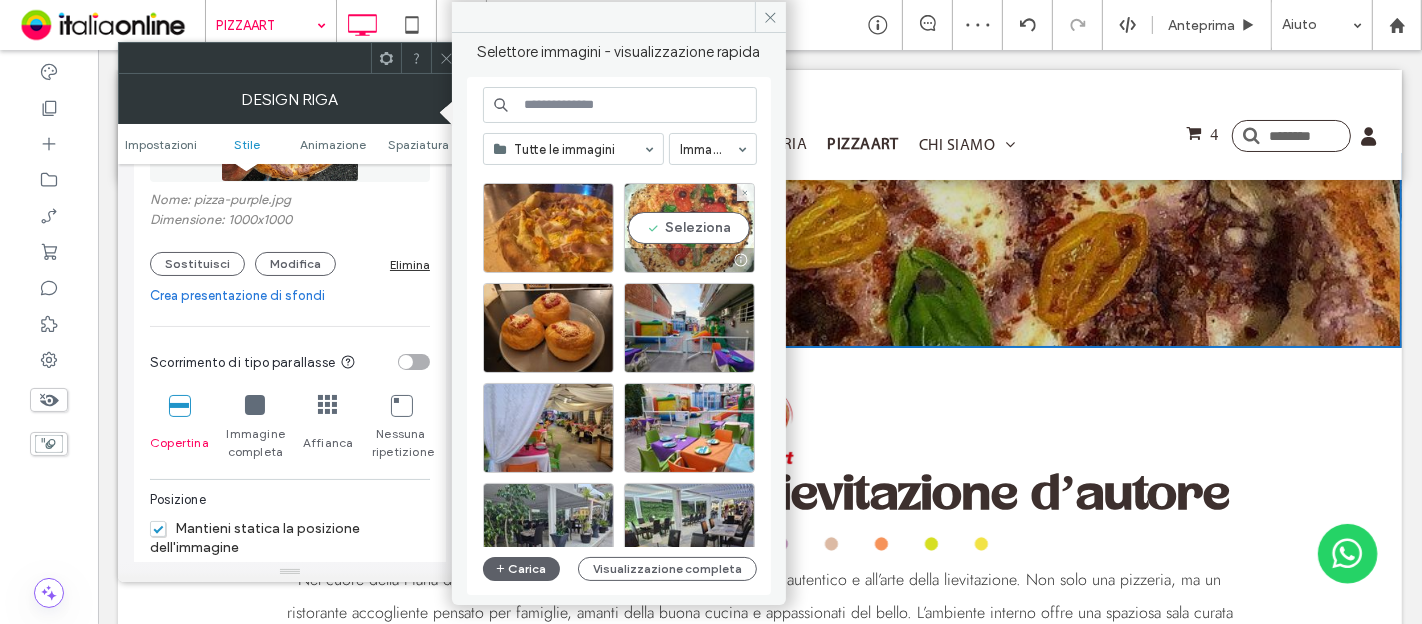click on "Seleziona" at bounding box center [689, 228] 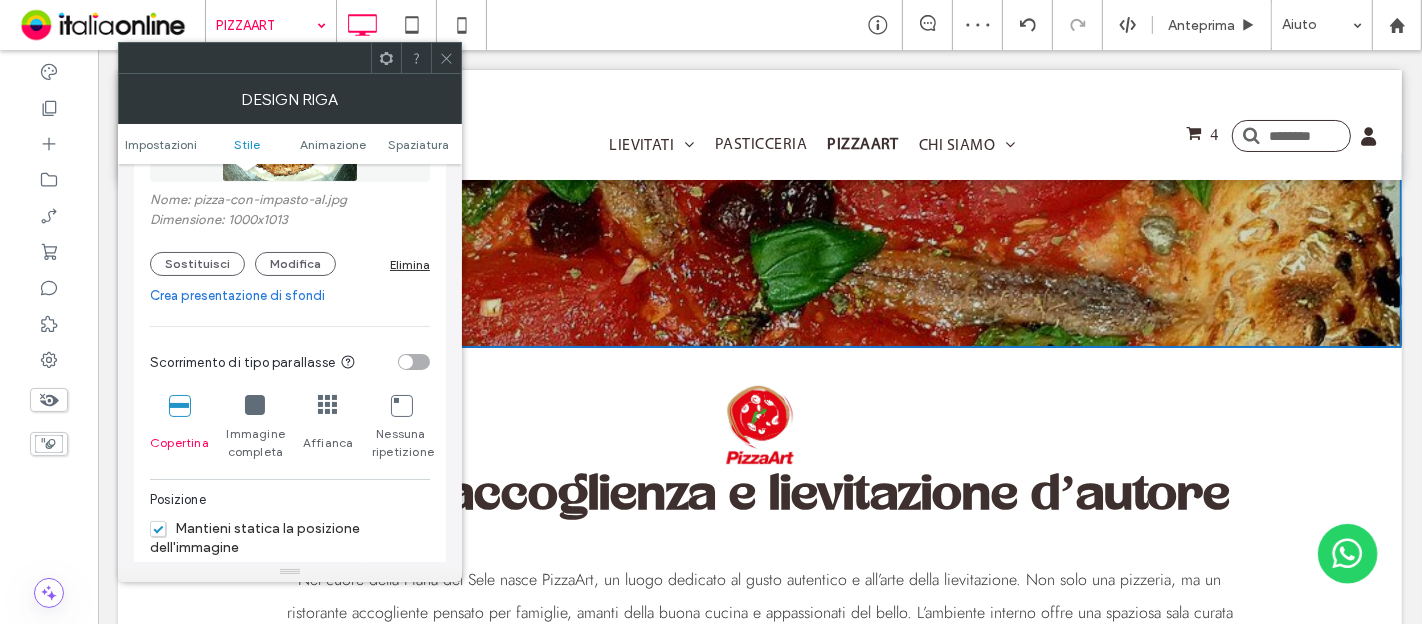 click 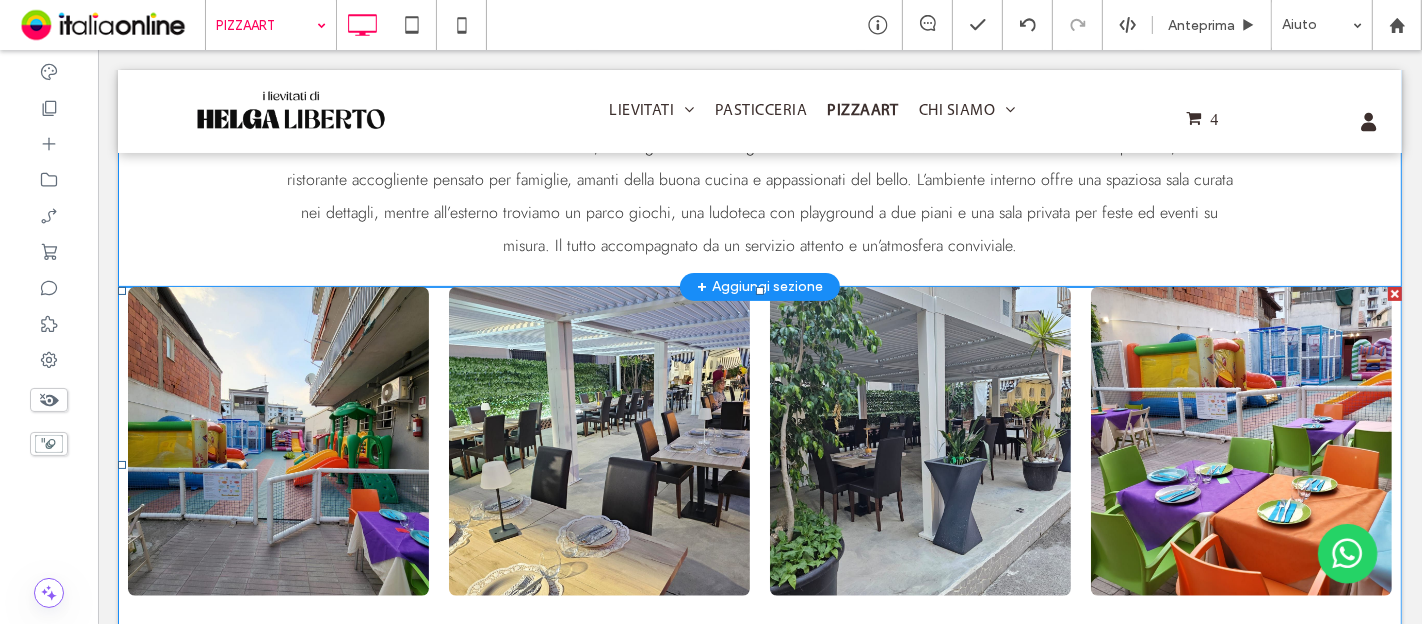 scroll, scrollTop: 0, scrollLeft: 0, axis: both 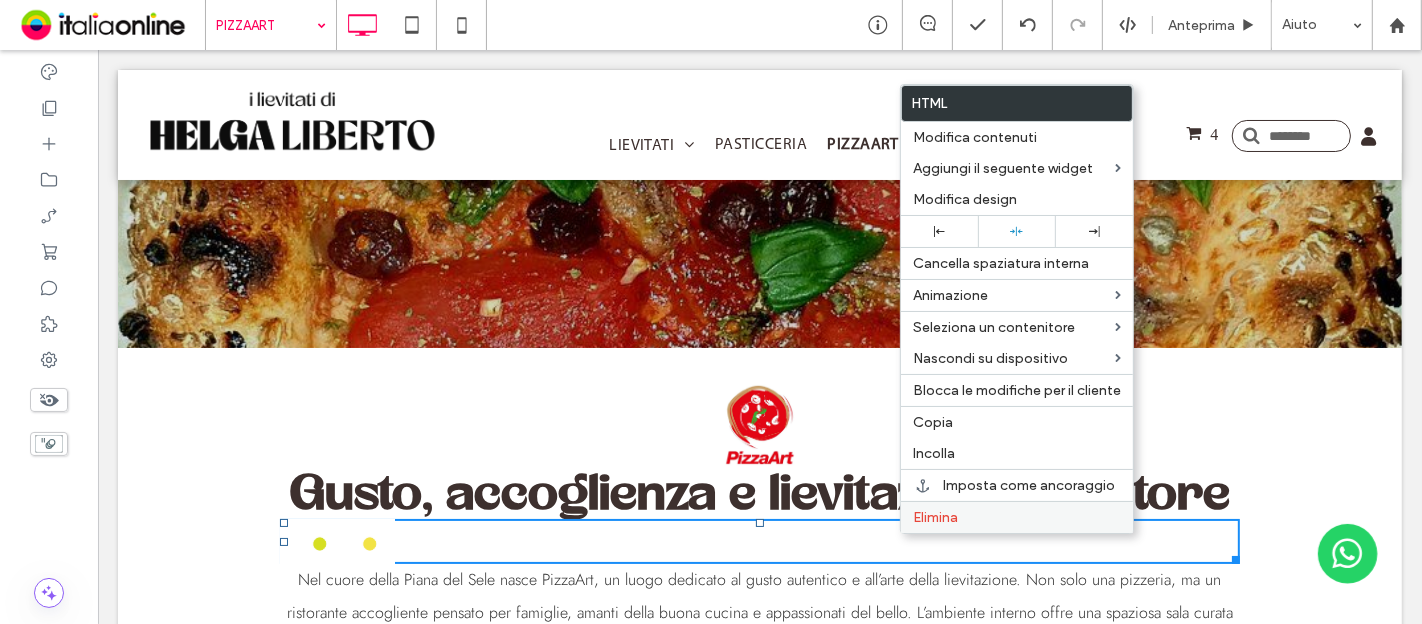 click on "Elimina" at bounding box center (935, 517) 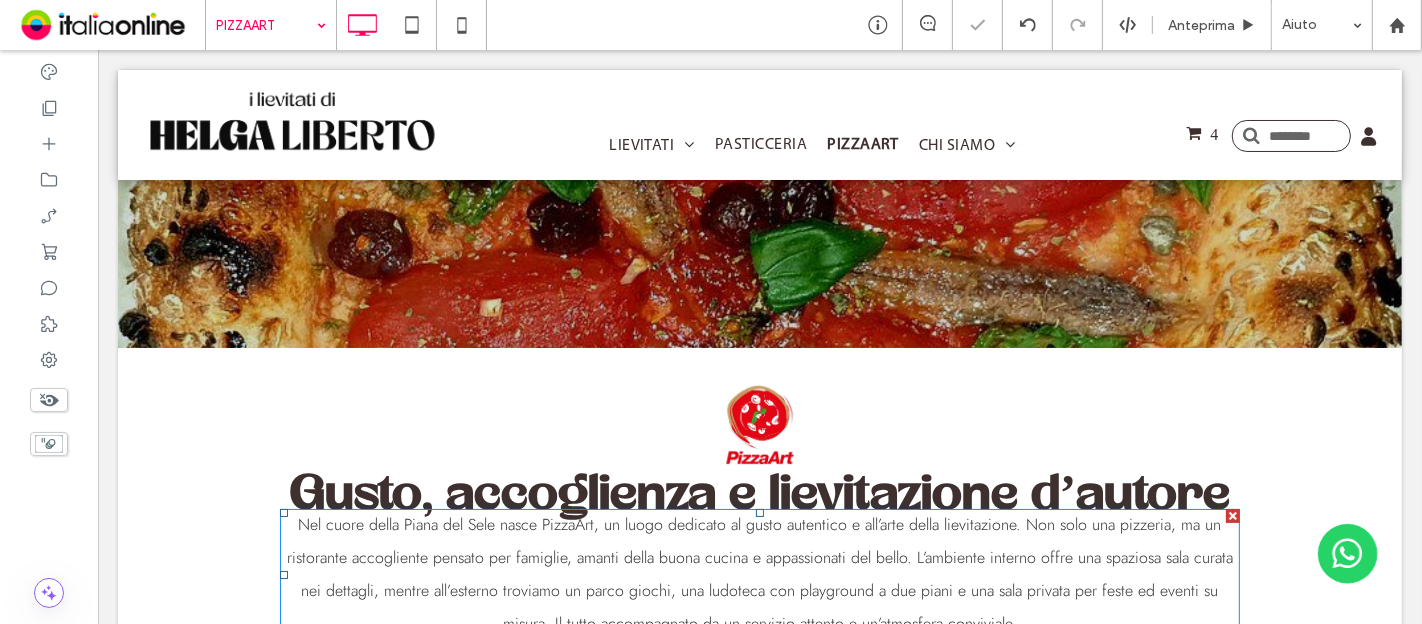 click on "Nel cuore della Piana del Sele nasce PizzaArt, un luogo dedicato al gusto autentico e all’arte della lievitazione. Non solo una pizzeria, ma un ristorante accogliente pensato per famiglie, amanti della buona cucina e appassionati del bello. L’ambiente interno offre una spaziosa sala curata nei dettagli, mentre all’esterno troviamo un parco giochi, una ludoteca con playground a due piani e una sala privata per feste ed eventi su misura. Il tutto accompagnato da un servizio attento e un’atmosfera conviviale." at bounding box center [759, 574] 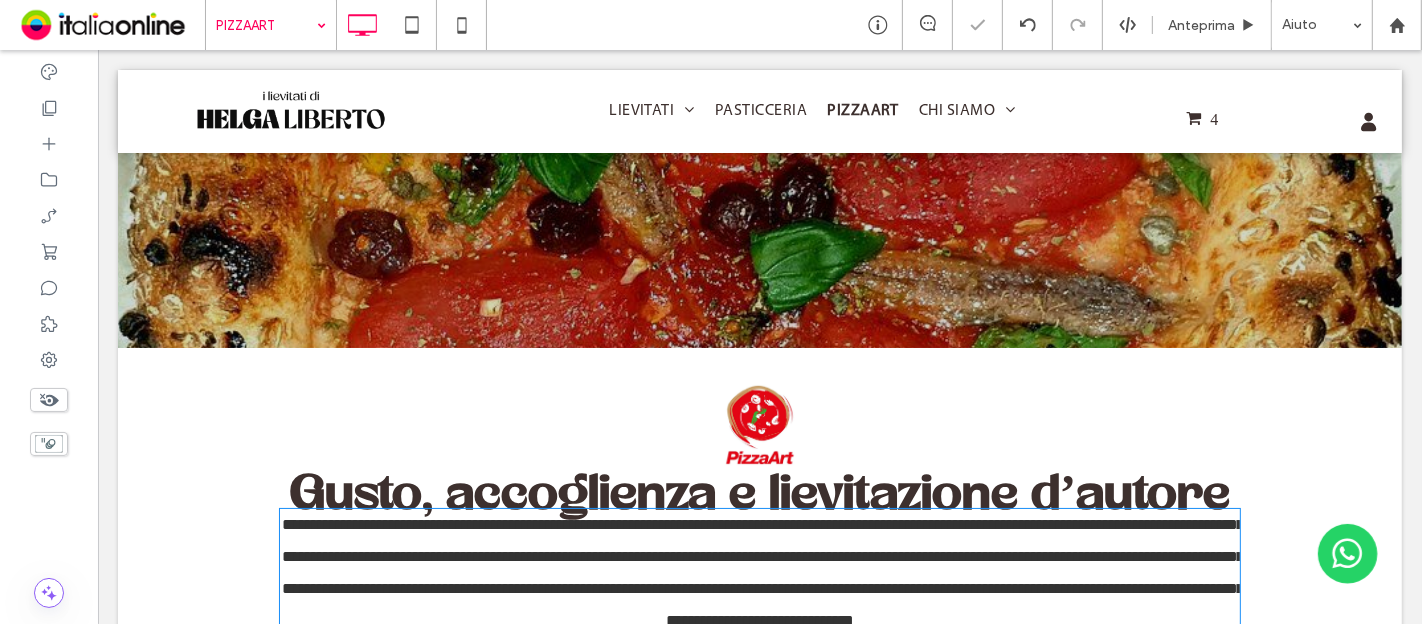 type on "****" 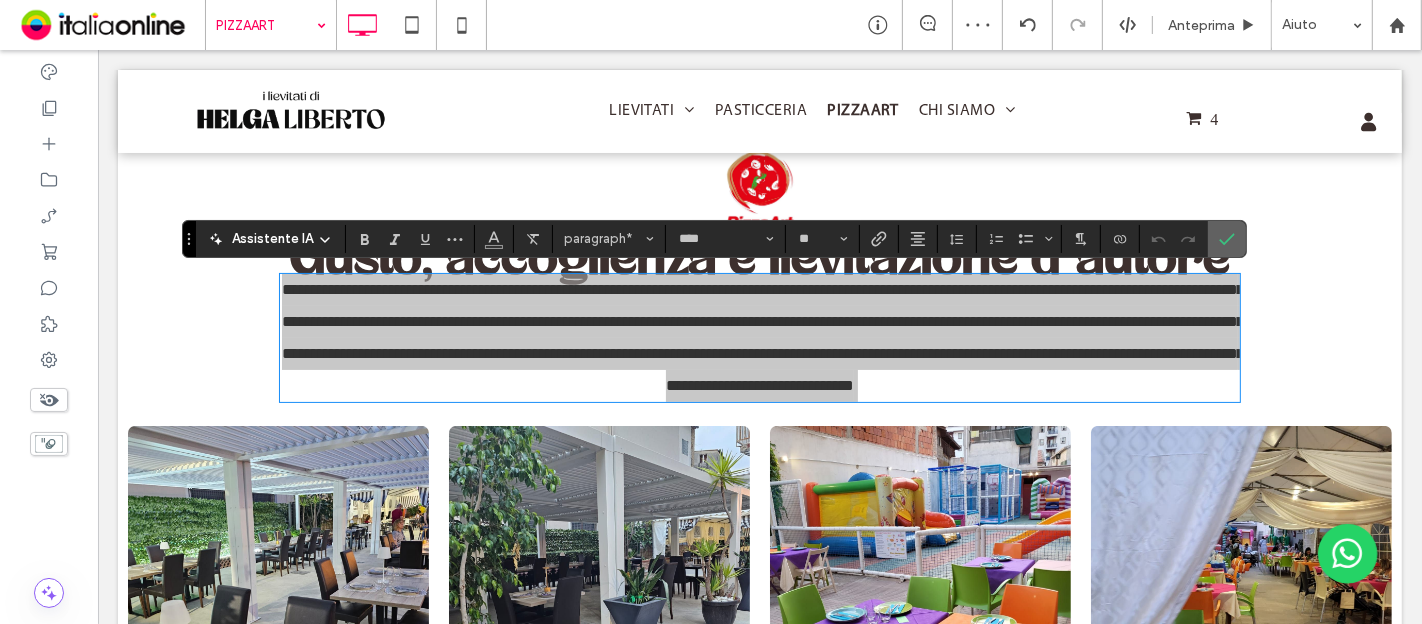 click 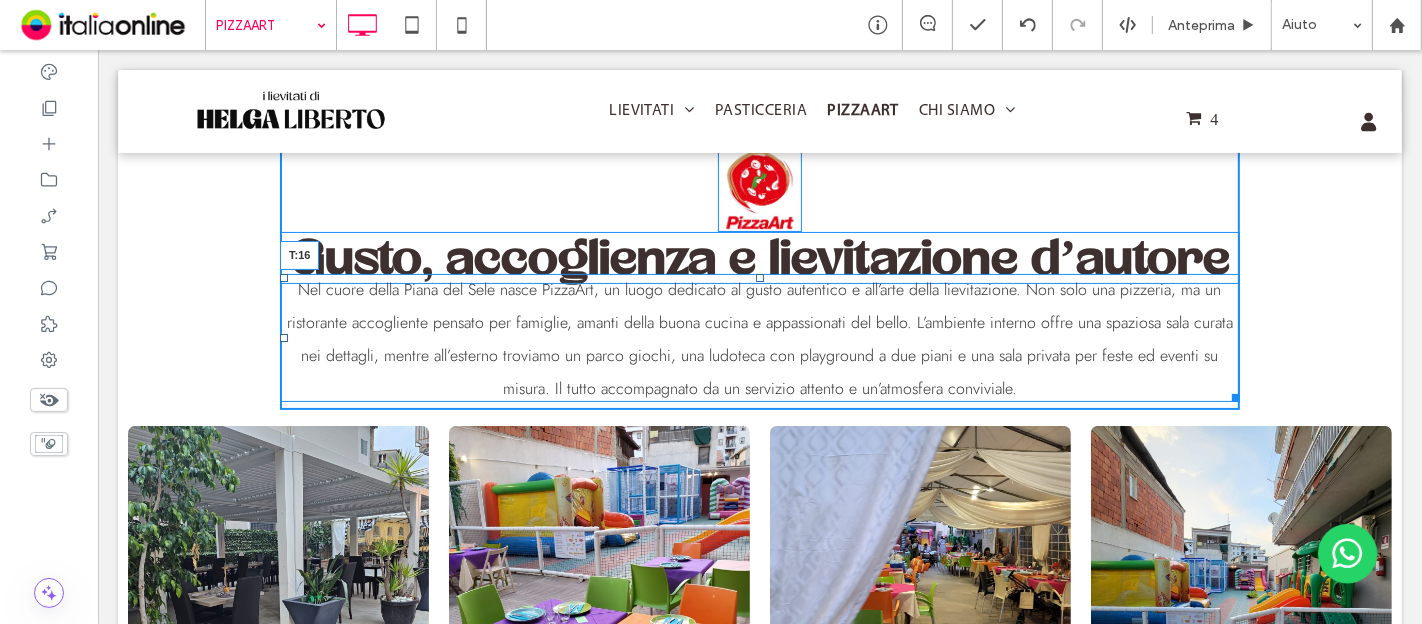 drag, startPoint x: 747, startPoint y: 275, endPoint x: 739, endPoint y: 301, distance: 27.202942 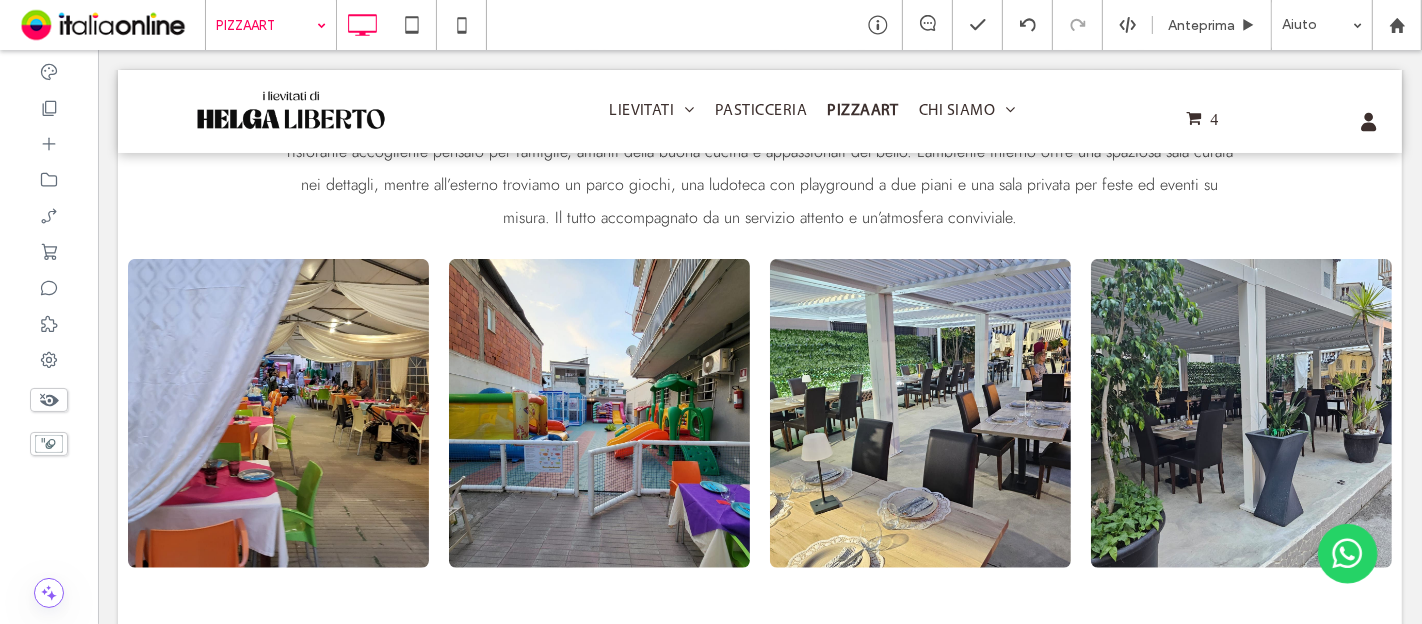 scroll, scrollTop: 0, scrollLeft: 0, axis: both 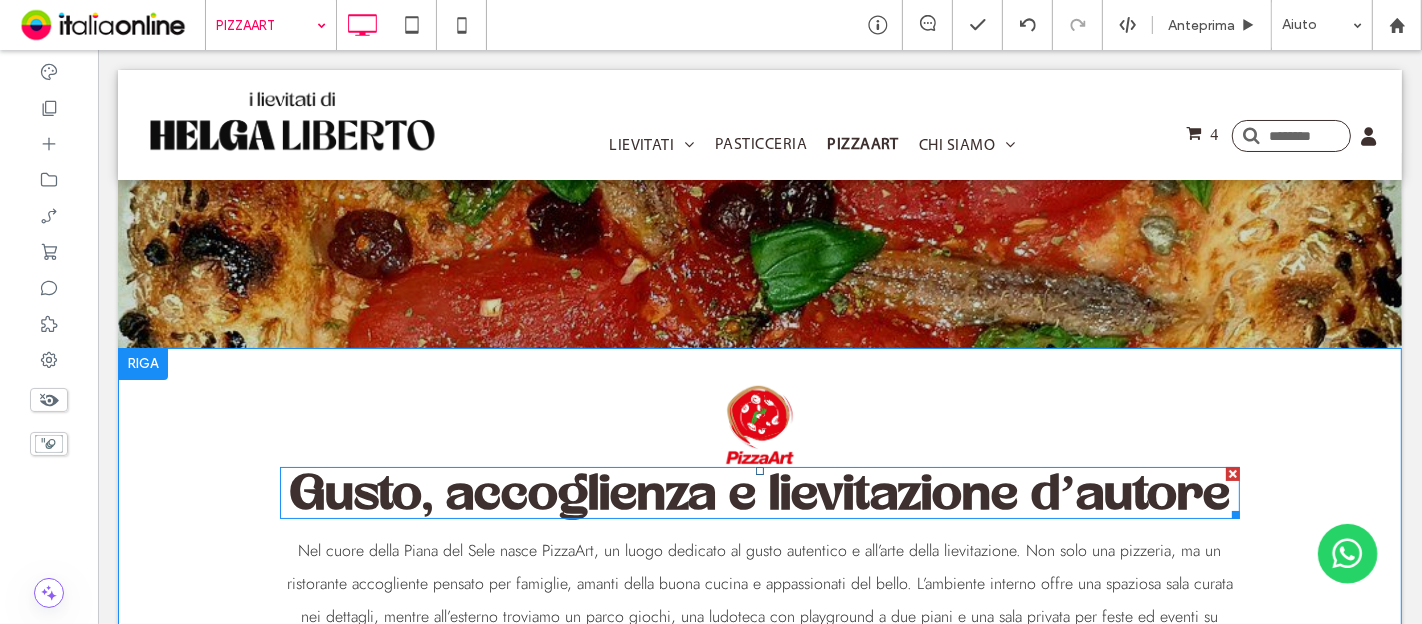 click on "Gusto, accoglienza e lievitazione d’autore" at bounding box center [759, 494] 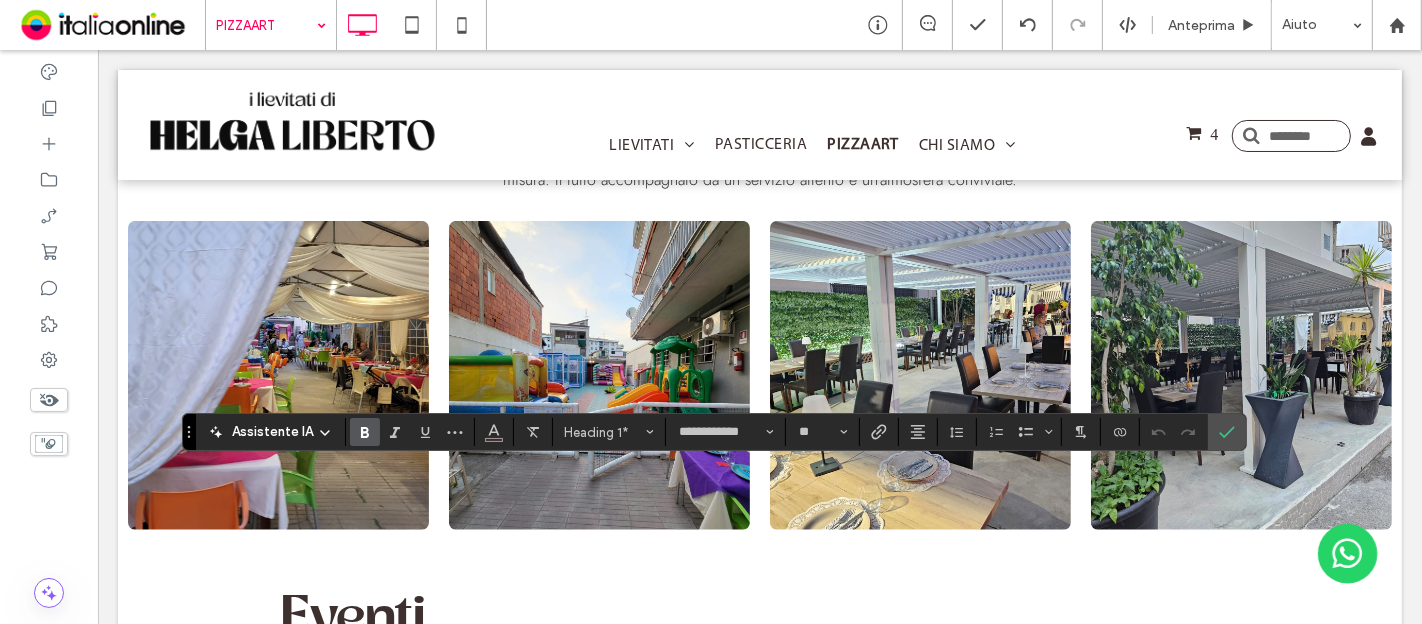 scroll, scrollTop: 777, scrollLeft: 0, axis: vertical 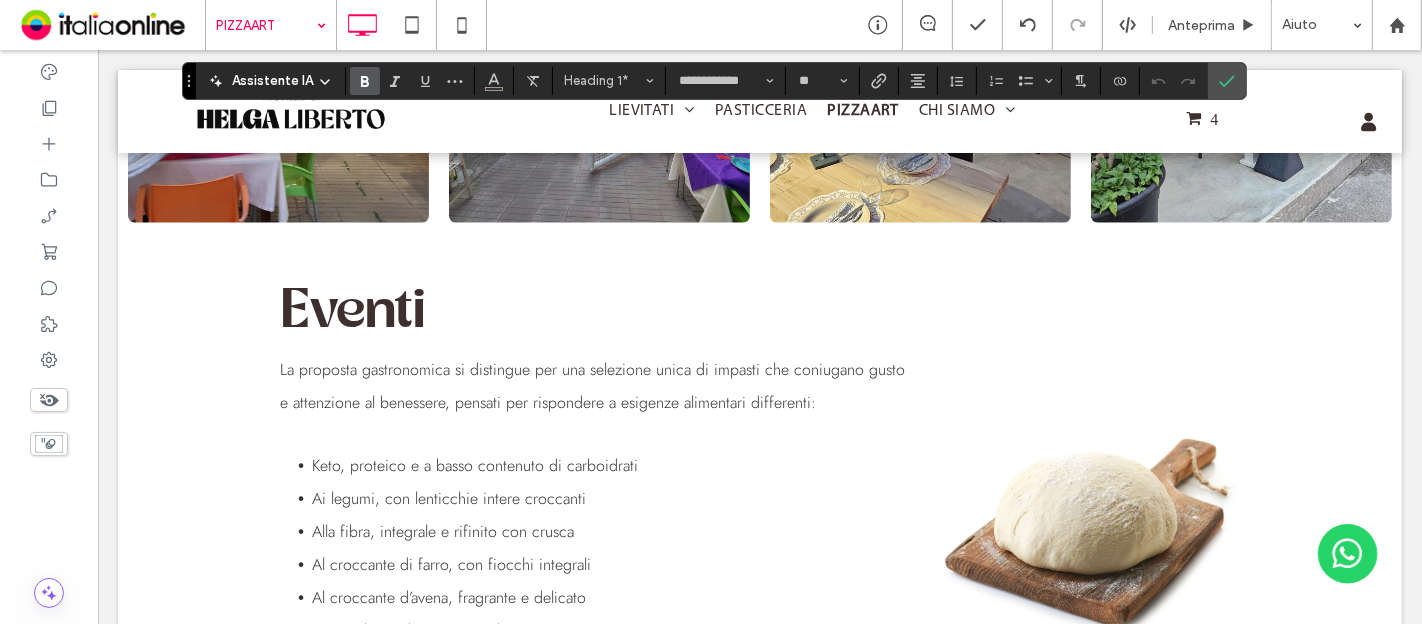 click on "Eventi" at bounding box center (351, 310) 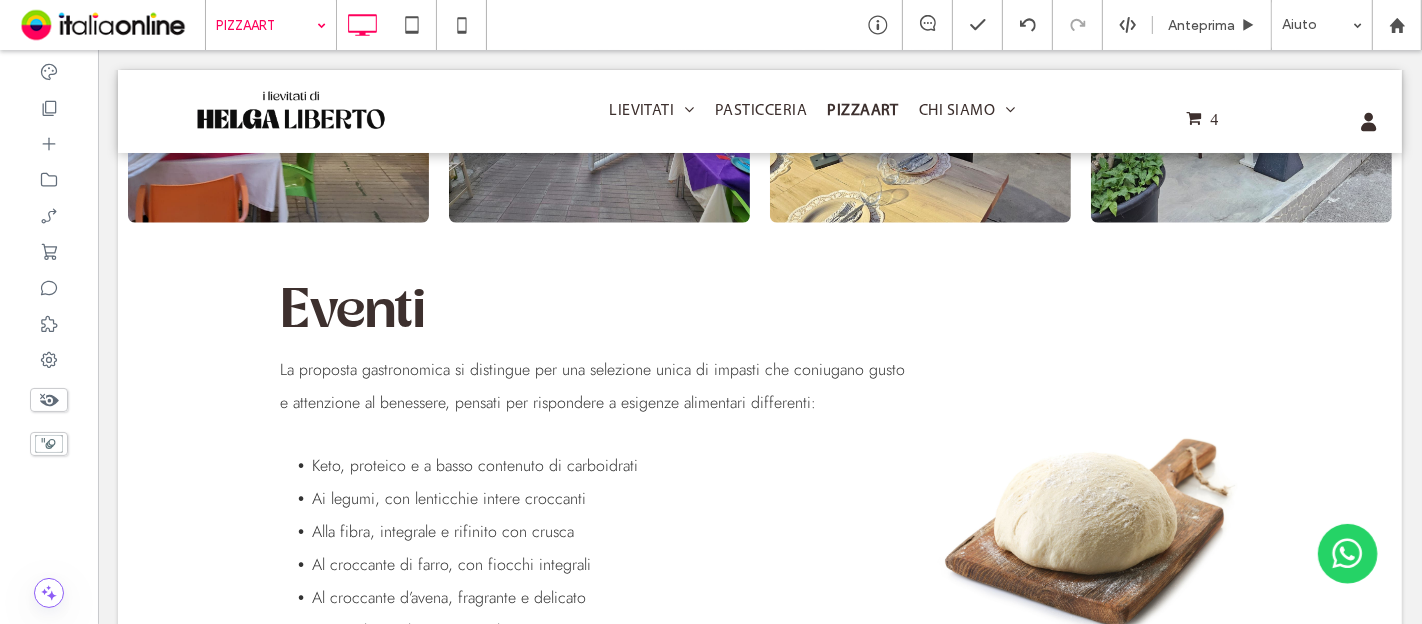 click on "Eventi" at bounding box center (351, 310) 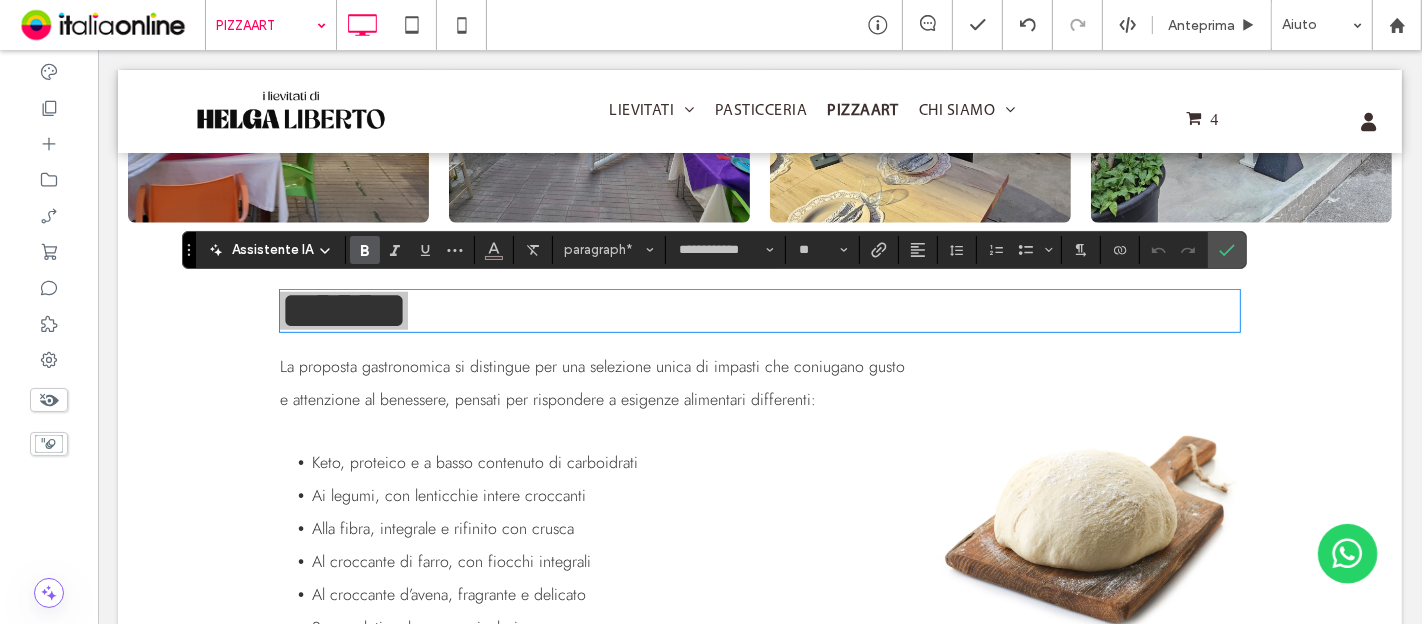 click at bounding box center (365, 250) 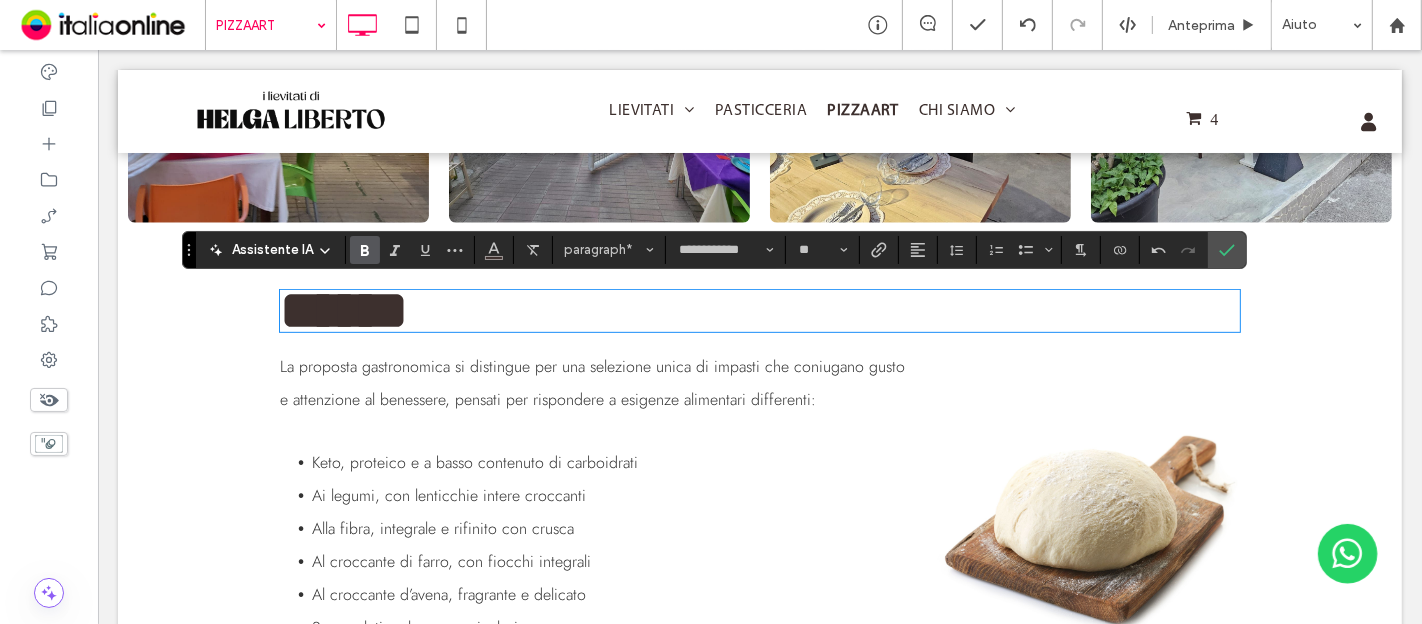 click on "******" at bounding box center [759, 311] 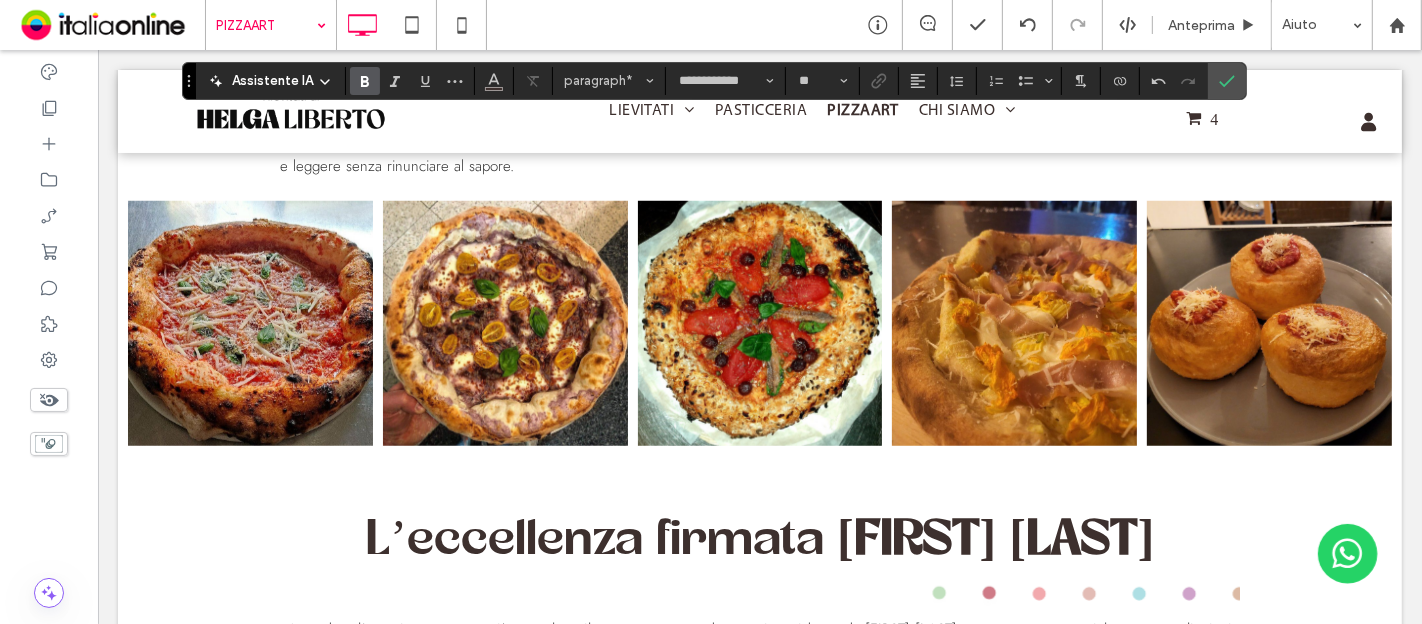 scroll, scrollTop: 1777, scrollLeft: 0, axis: vertical 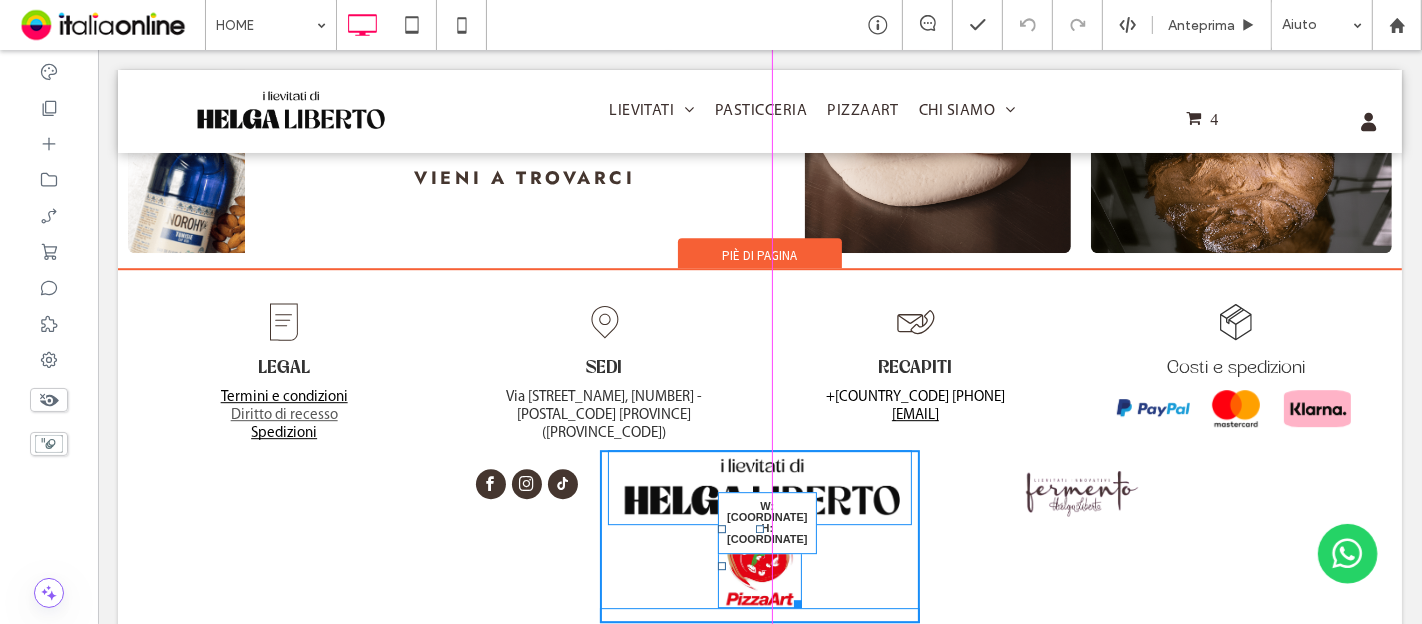 click at bounding box center (793, 600) 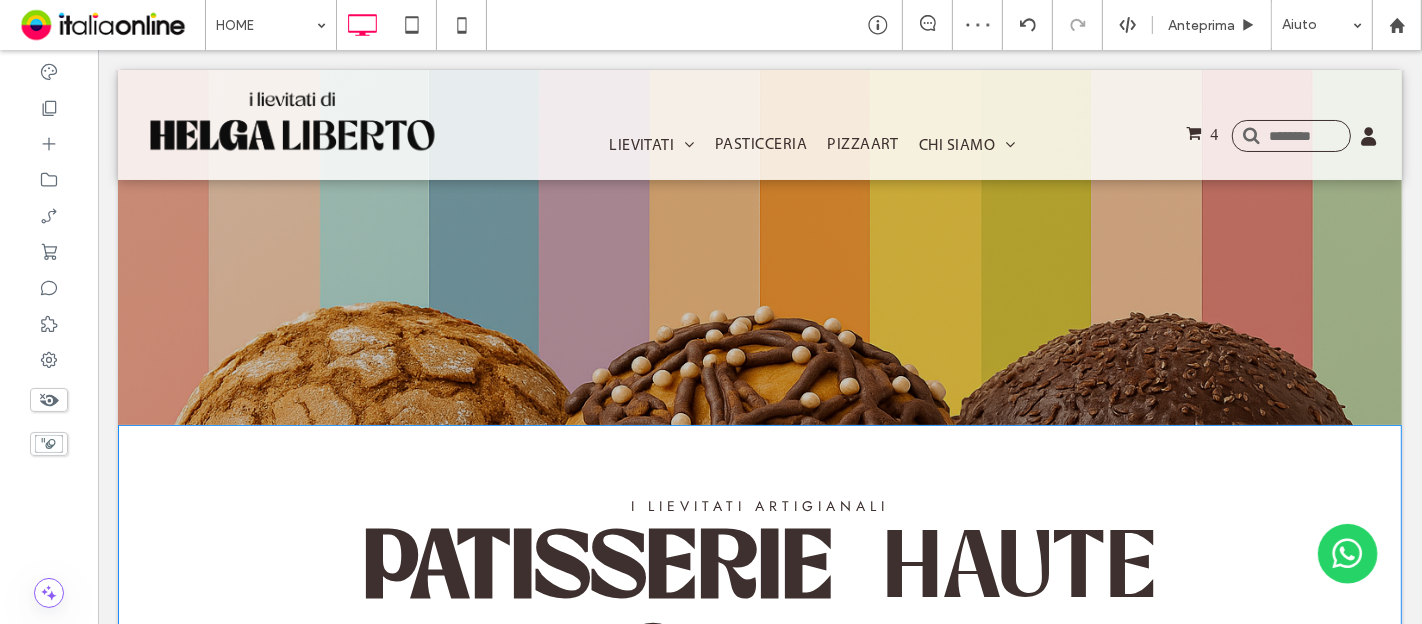 scroll, scrollTop: 0, scrollLeft: 0, axis: both 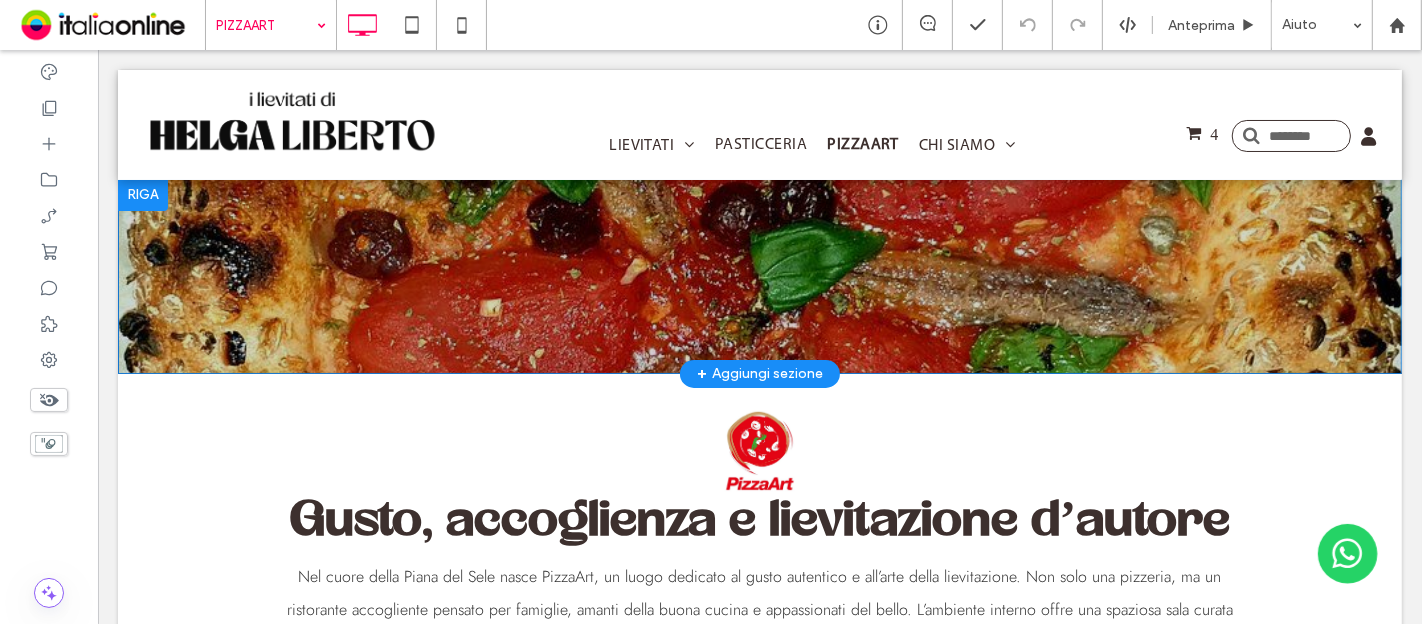 click on "Click To Paste
Riga + Aggiungi sezione" at bounding box center (759, 276) 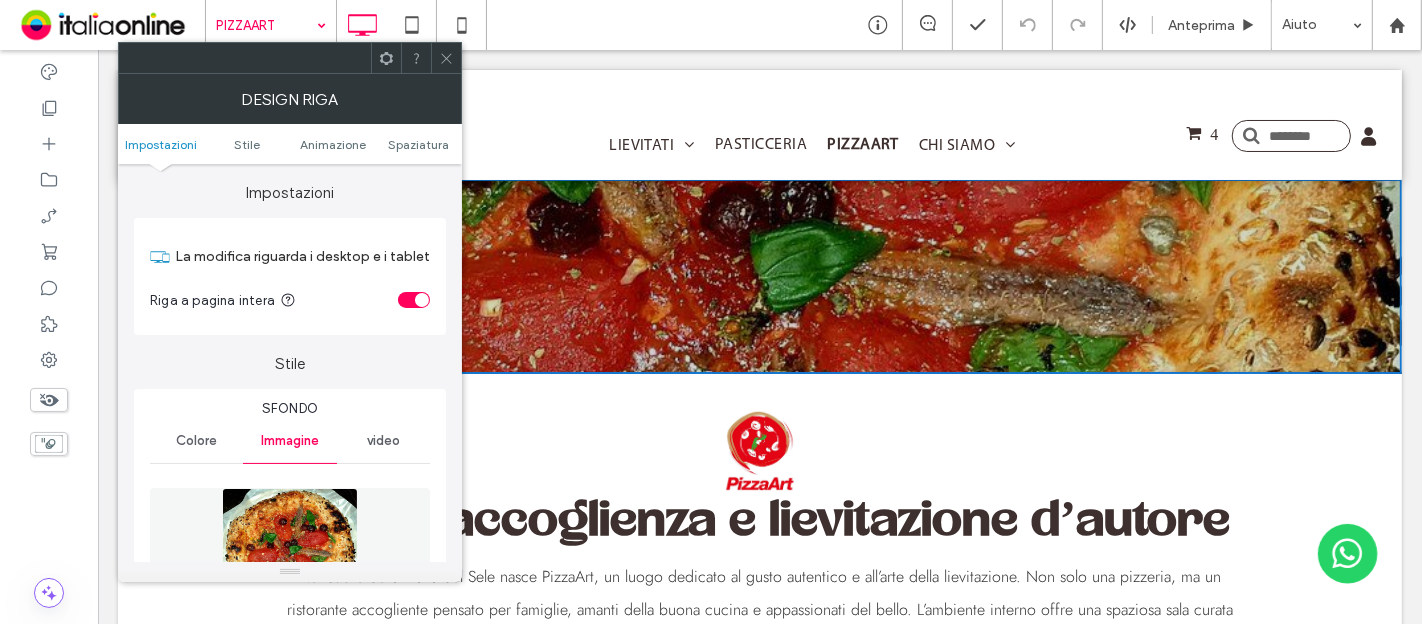 scroll, scrollTop: 444, scrollLeft: 0, axis: vertical 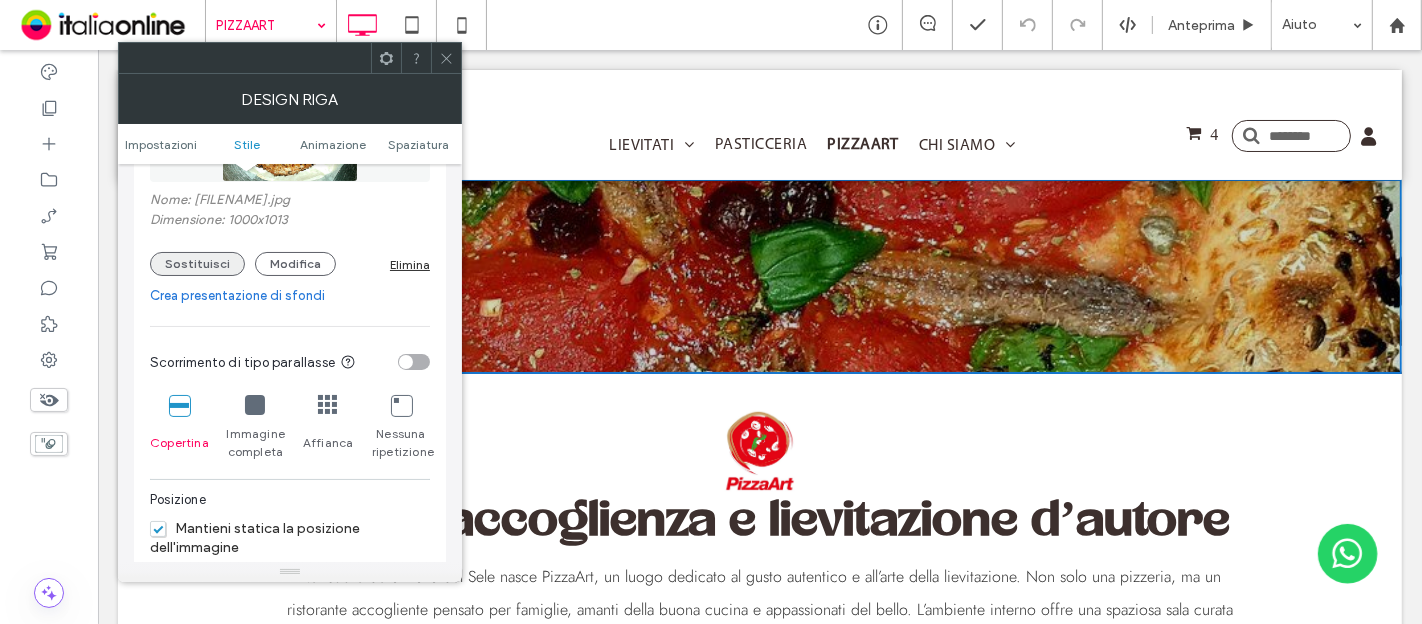click on "Sostituisci" at bounding box center [197, 264] 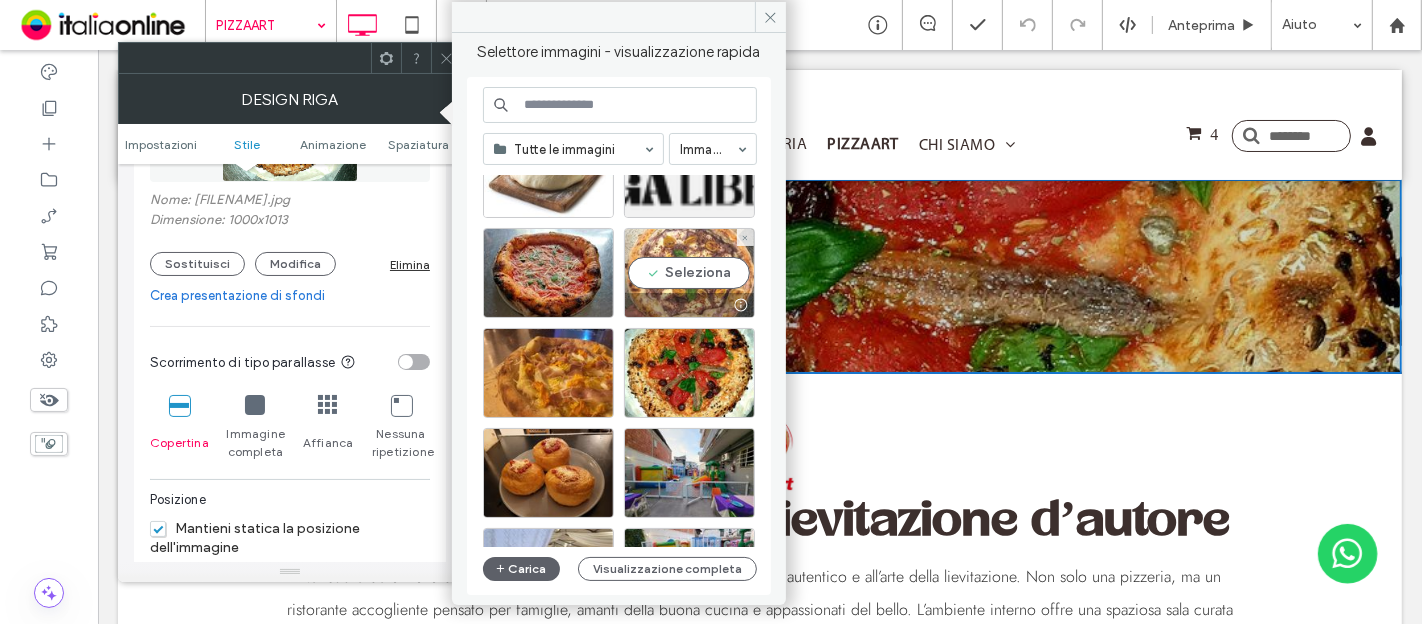scroll, scrollTop: 111, scrollLeft: 0, axis: vertical 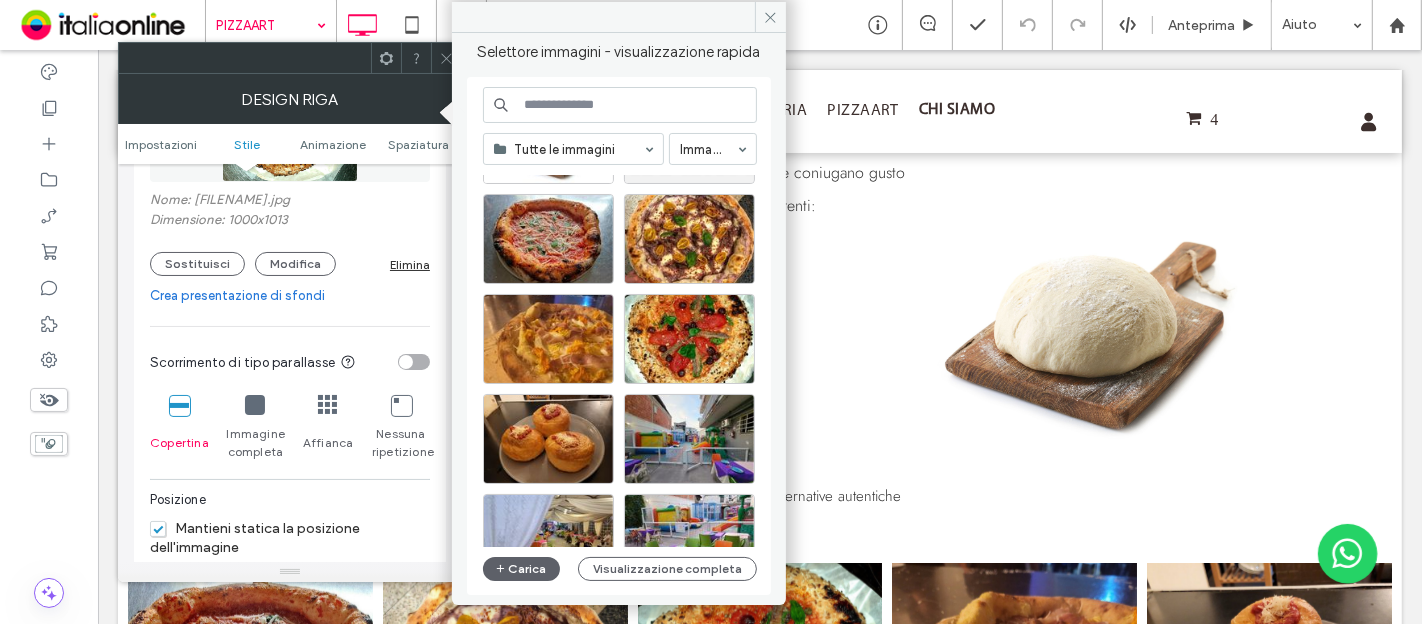 click 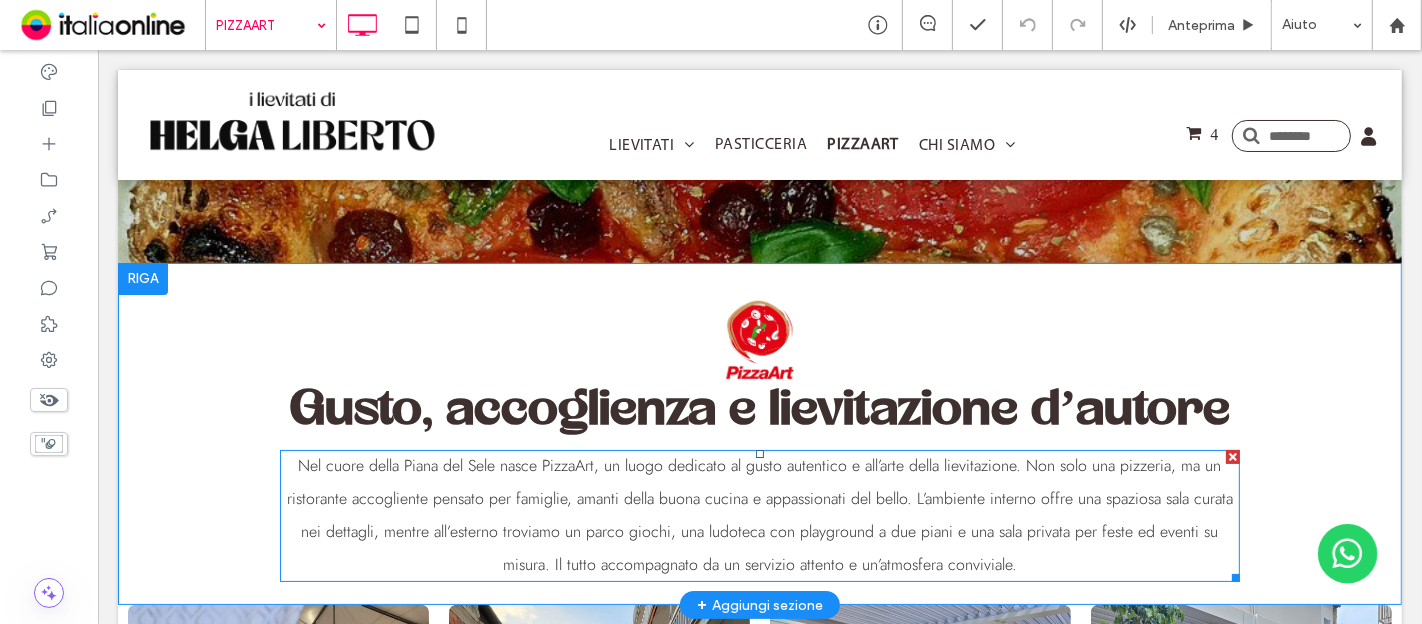 scroll, scrollTop: 0, scrollLeft: 0, axis: both 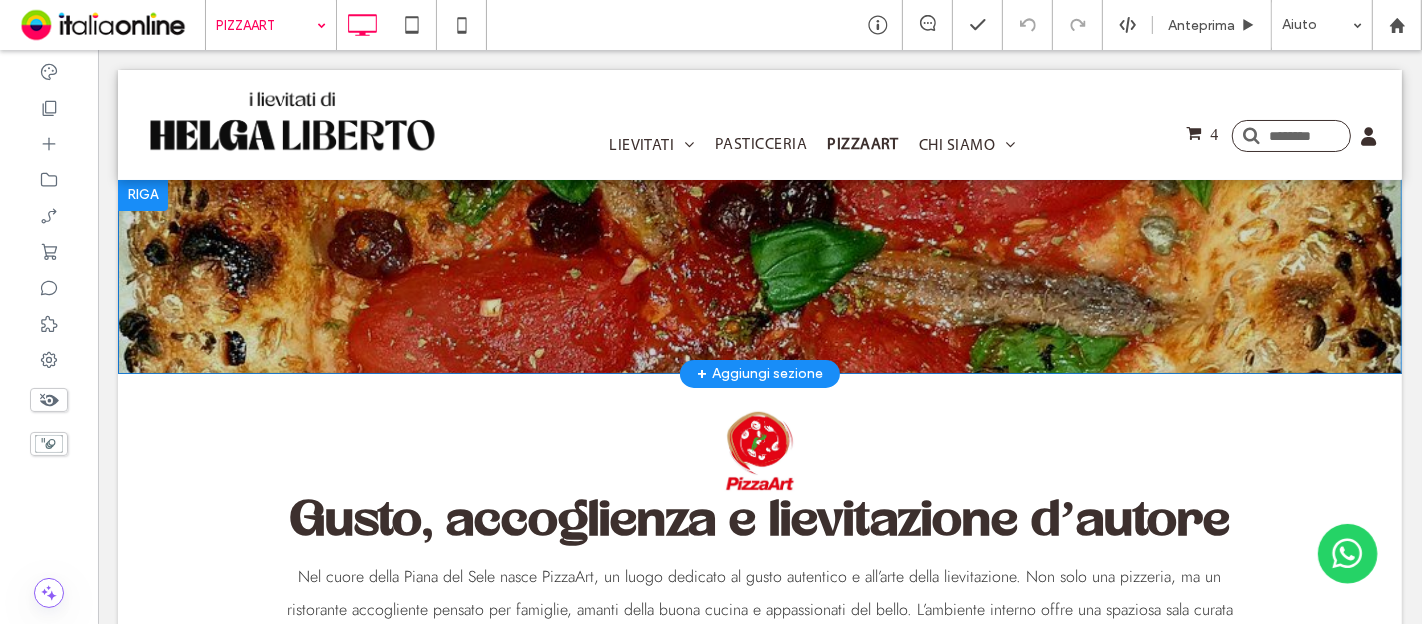 click on "Click To Paste
Riga + Aggiungi sezione" at bounding box center (759, 276) 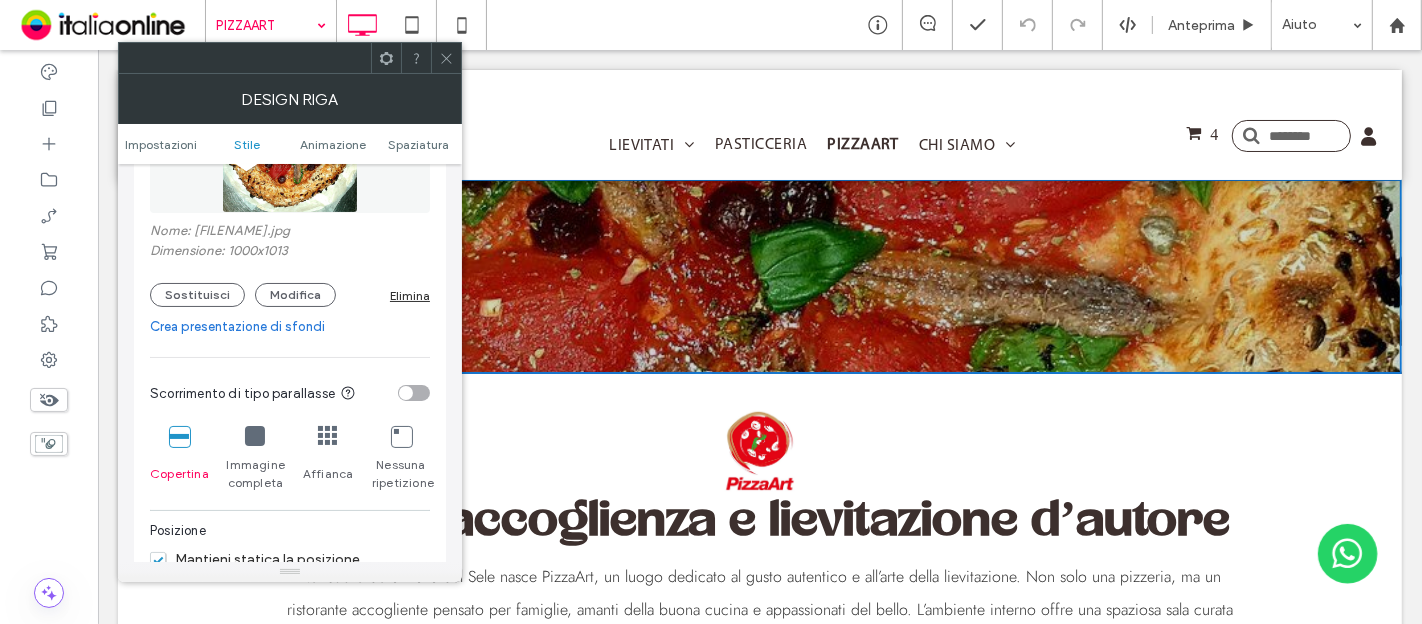 scroll, scrollTop: 333, scrollLeft: 0, axis: vertical 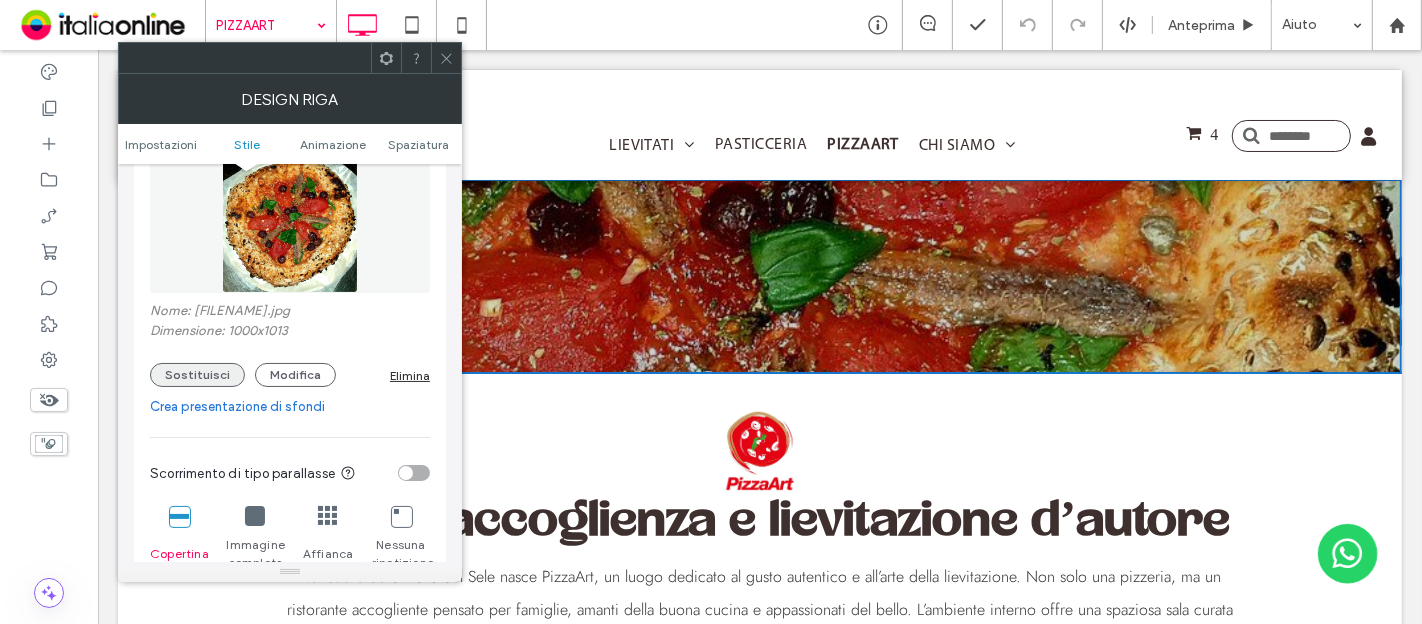 click on "Sostituisci" at bounding box center (197, 375) 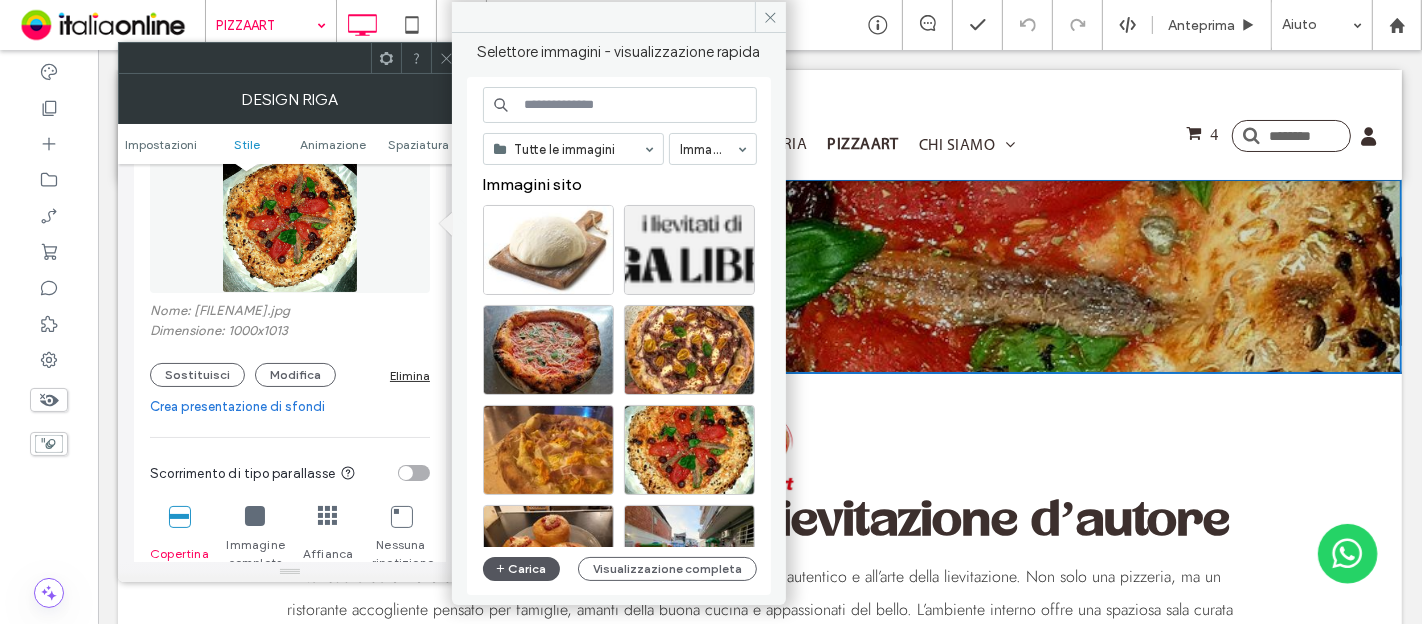 click 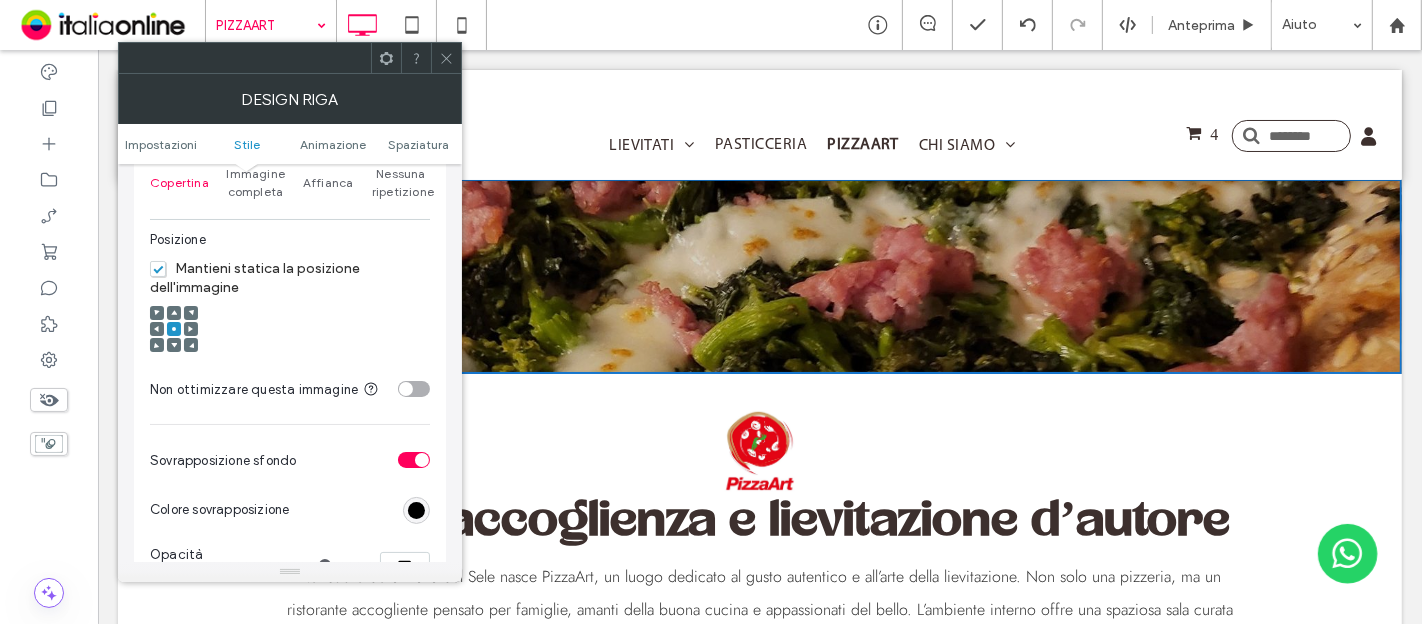 scroll, scrollTop: 777, scrollLeft: 0, axis: vertical 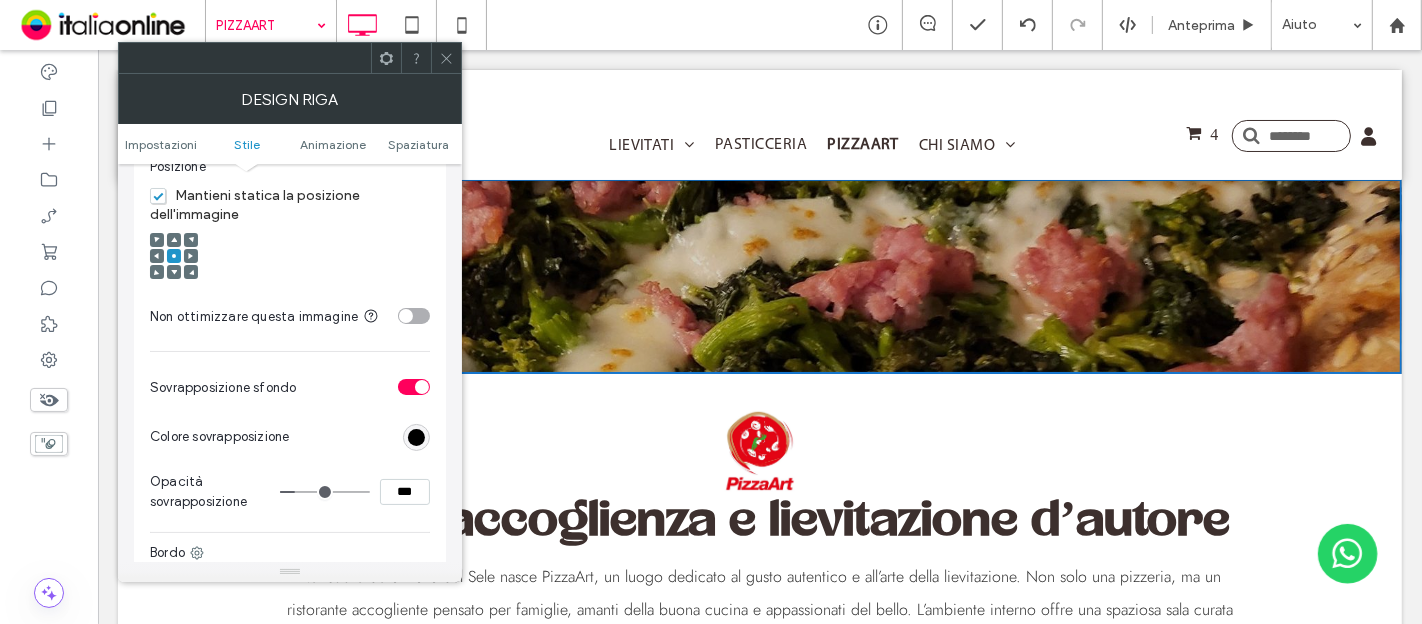 click on "Mantieni statica la posizione dell'immagine" at bounding box center (255, 205) 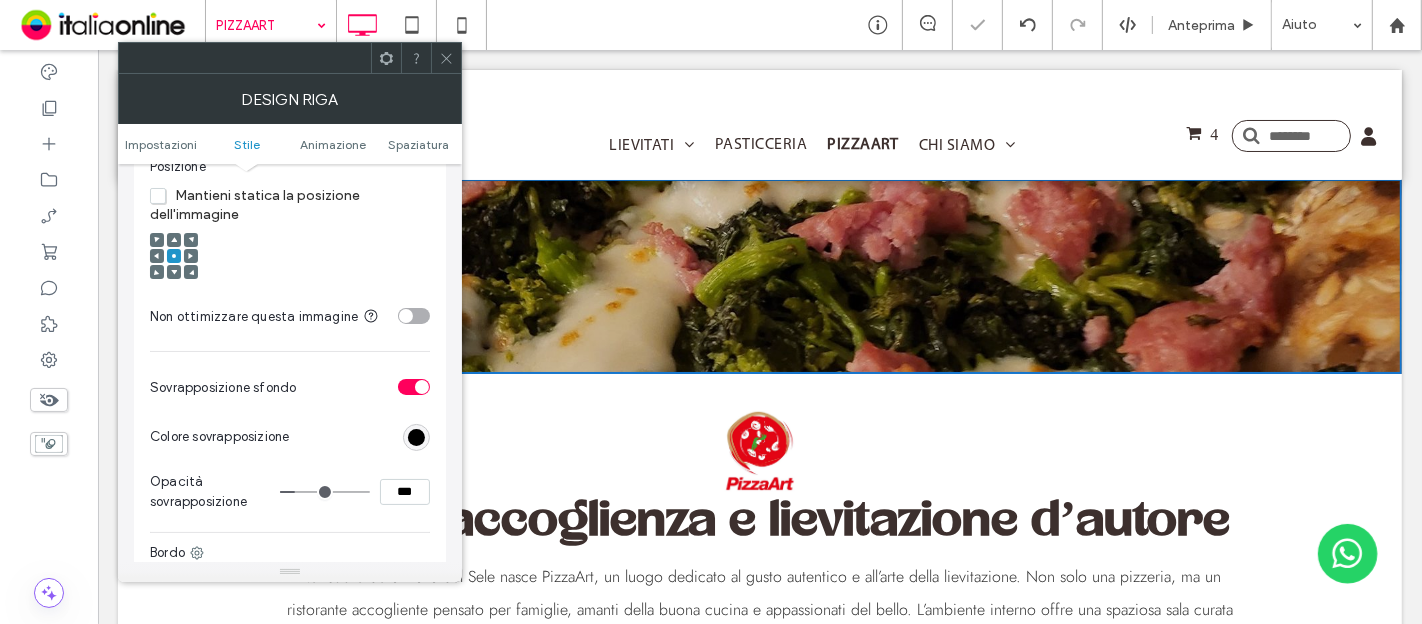 click at bounding box center (174, 272) 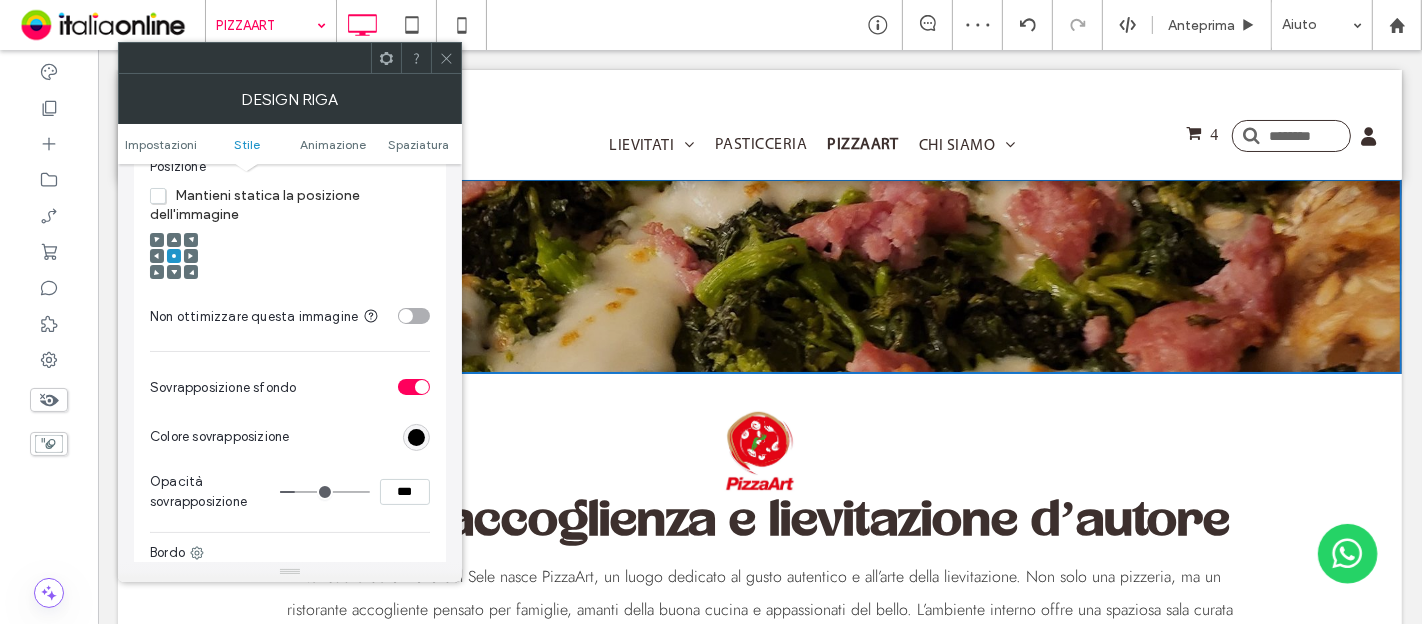 click 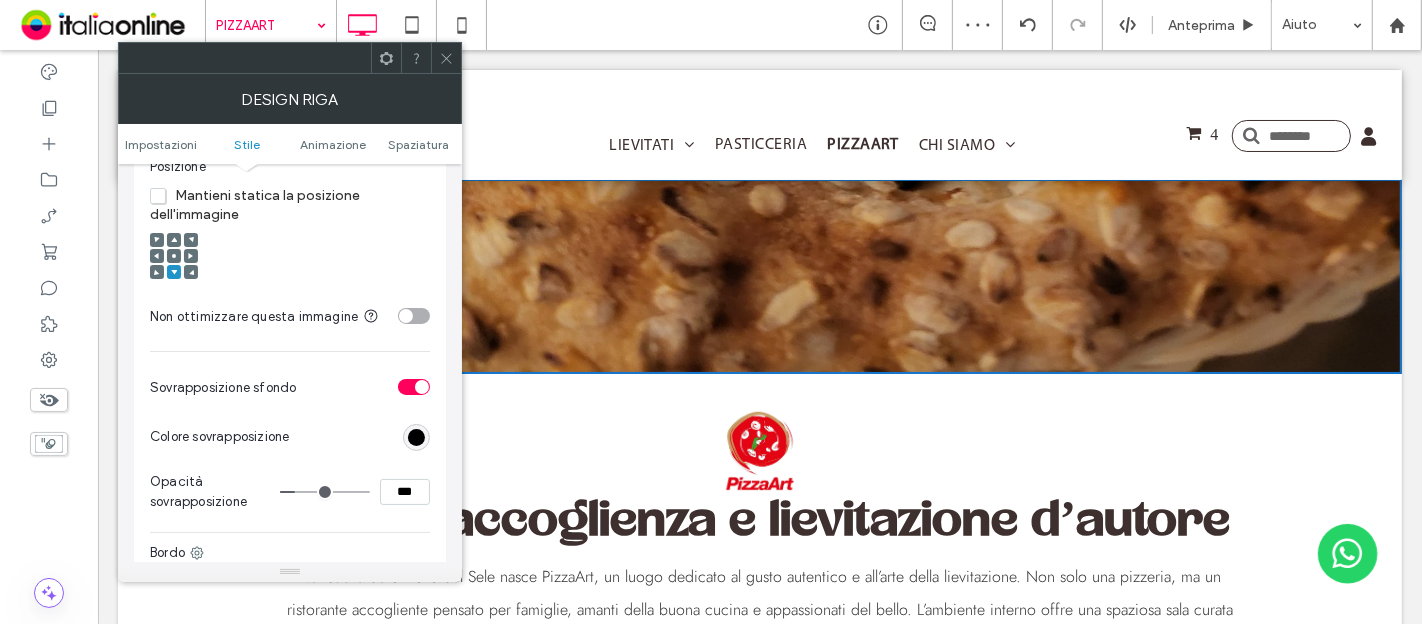 click on "Mantieni statica la posizione dell'immagine" at bounding box center (255, 205) 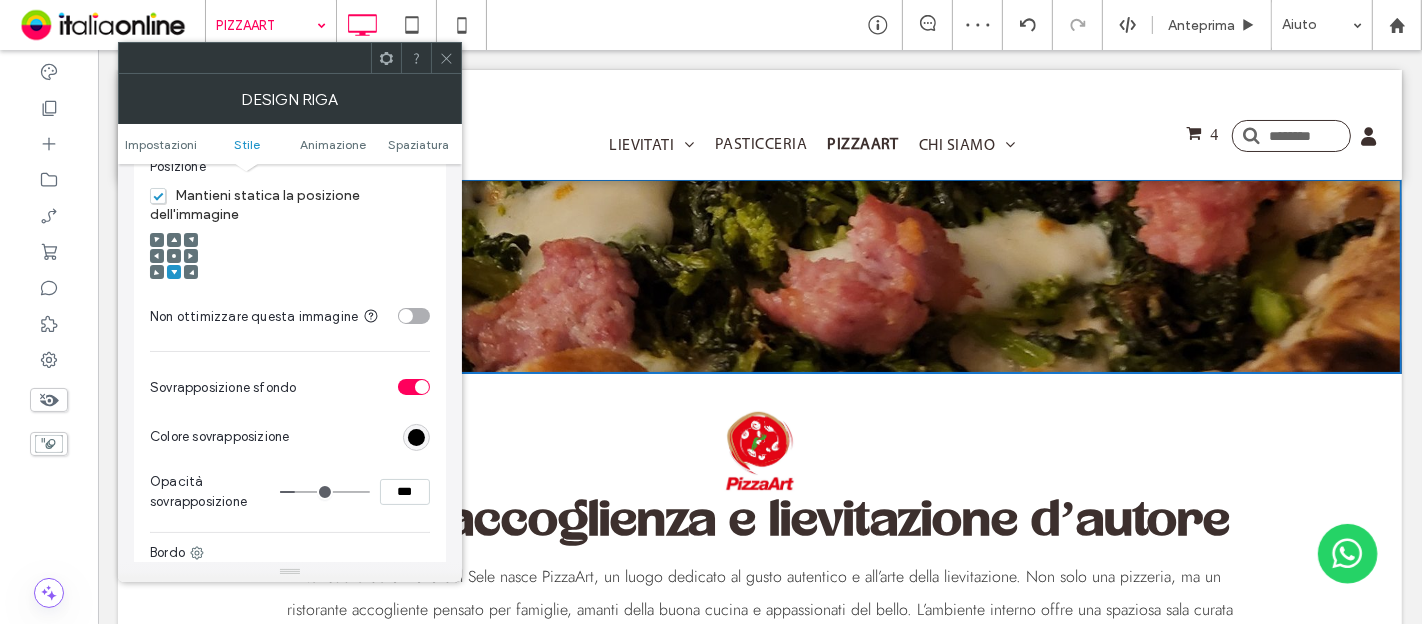 click at bounding box center (174, 256) 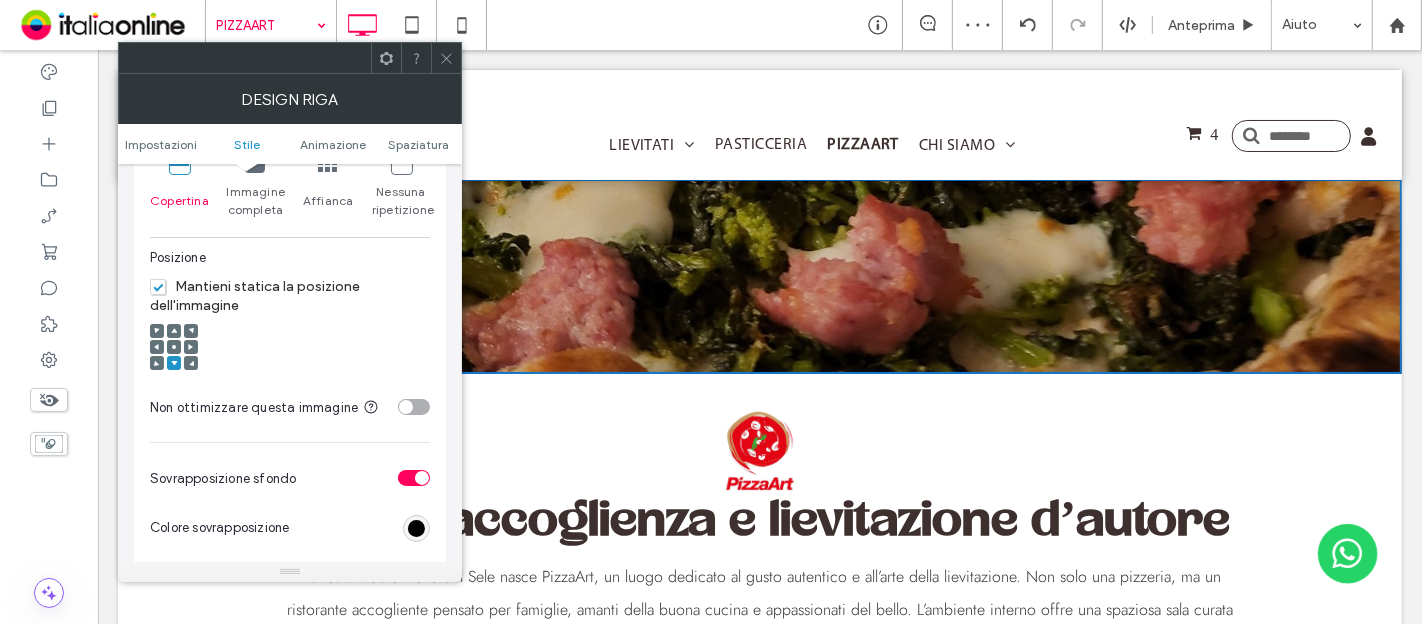 scroll, scrollTop: 666, scrollLeft: 0, axis: vertical 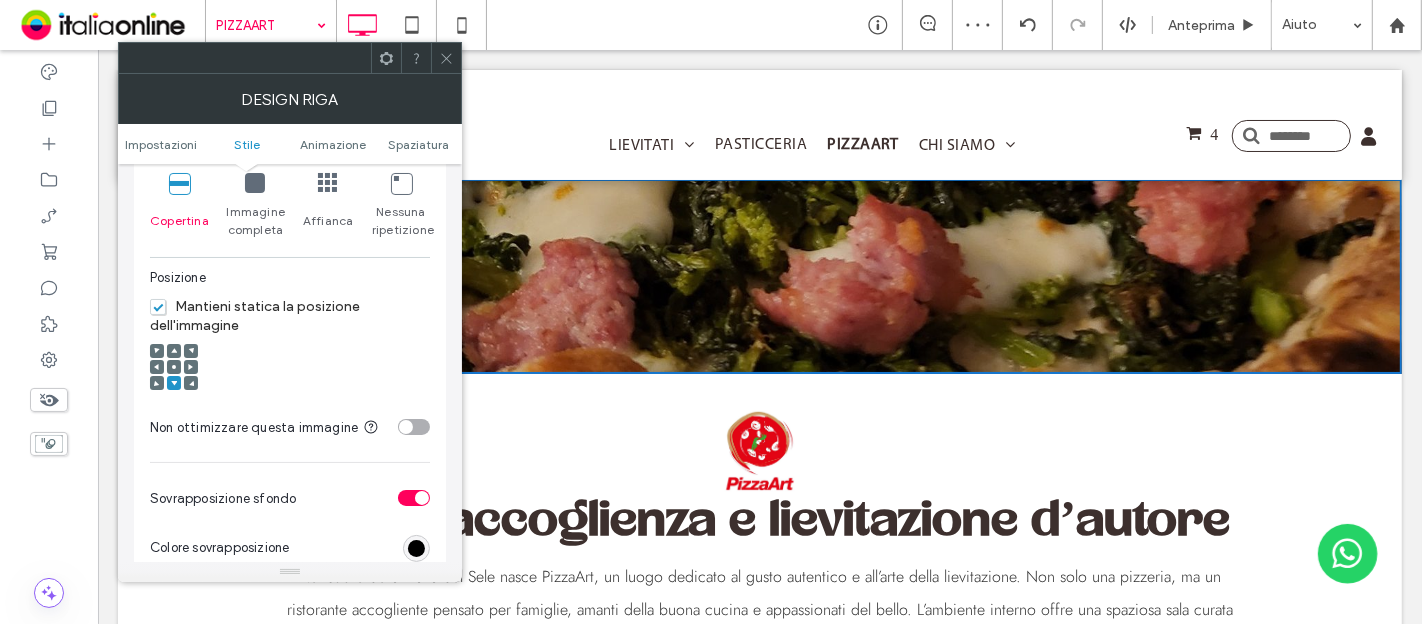 click on "Copertina Immagine completa Affianca Nessuna ripetizione Posizione Mantieni statica la posizione dell'immagine" at bounding box center (290, 283) 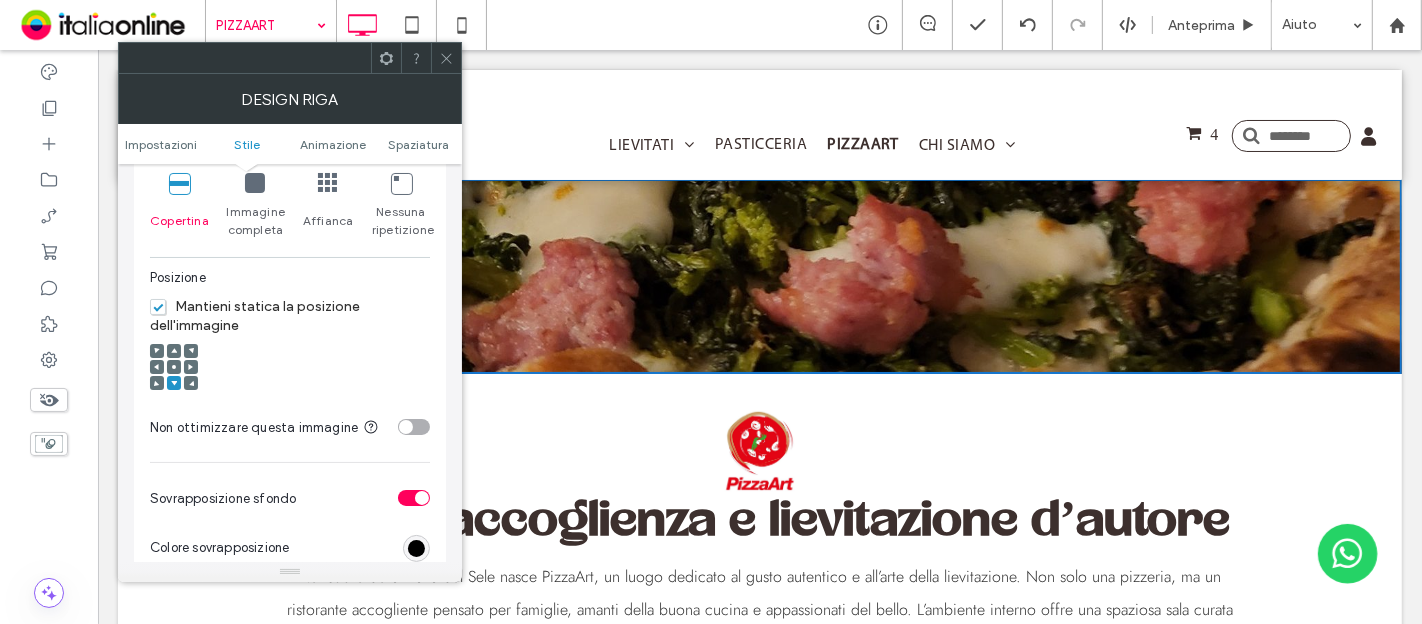 click at bounding box center (174, 367) 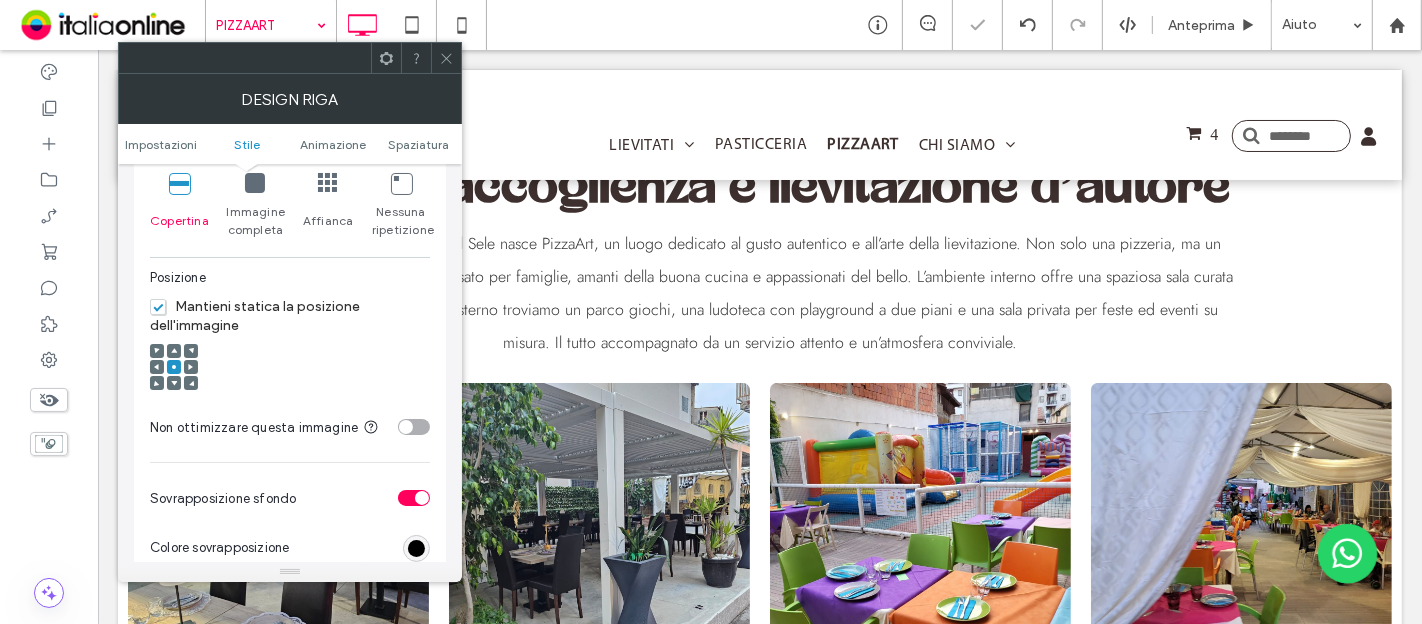 scroll, scrollTop: 0, scrollLeft: 0, axis: both 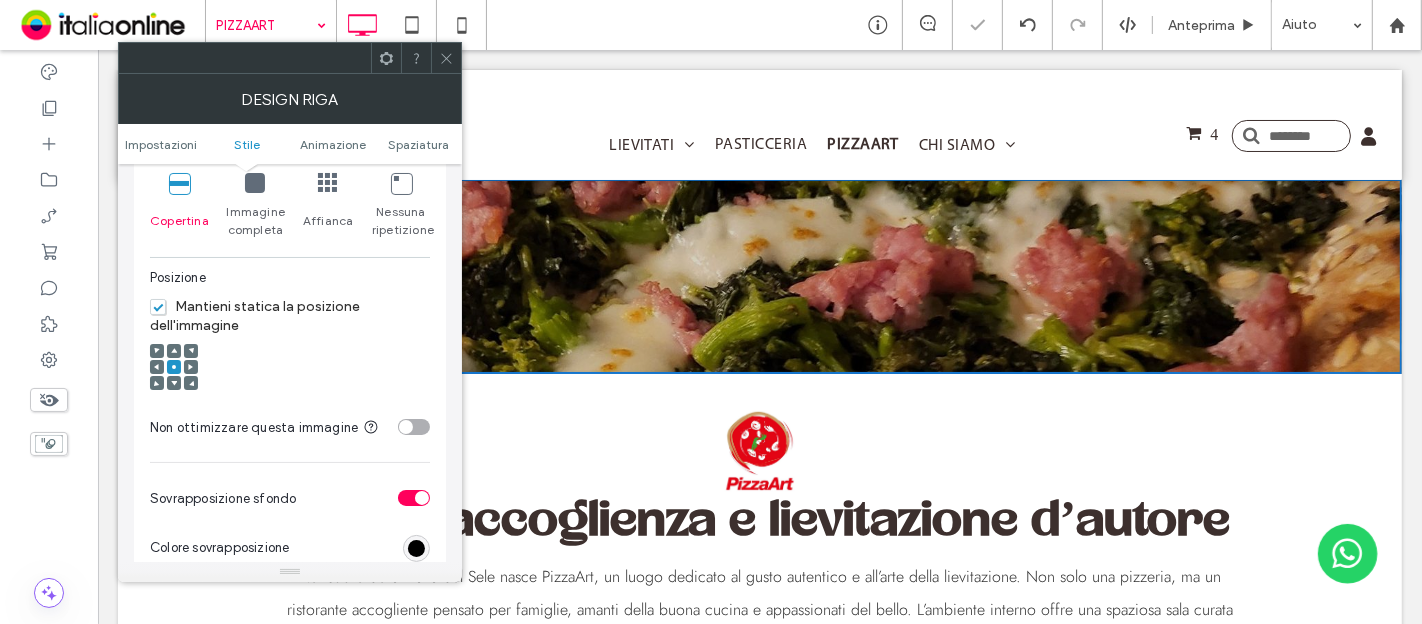 click 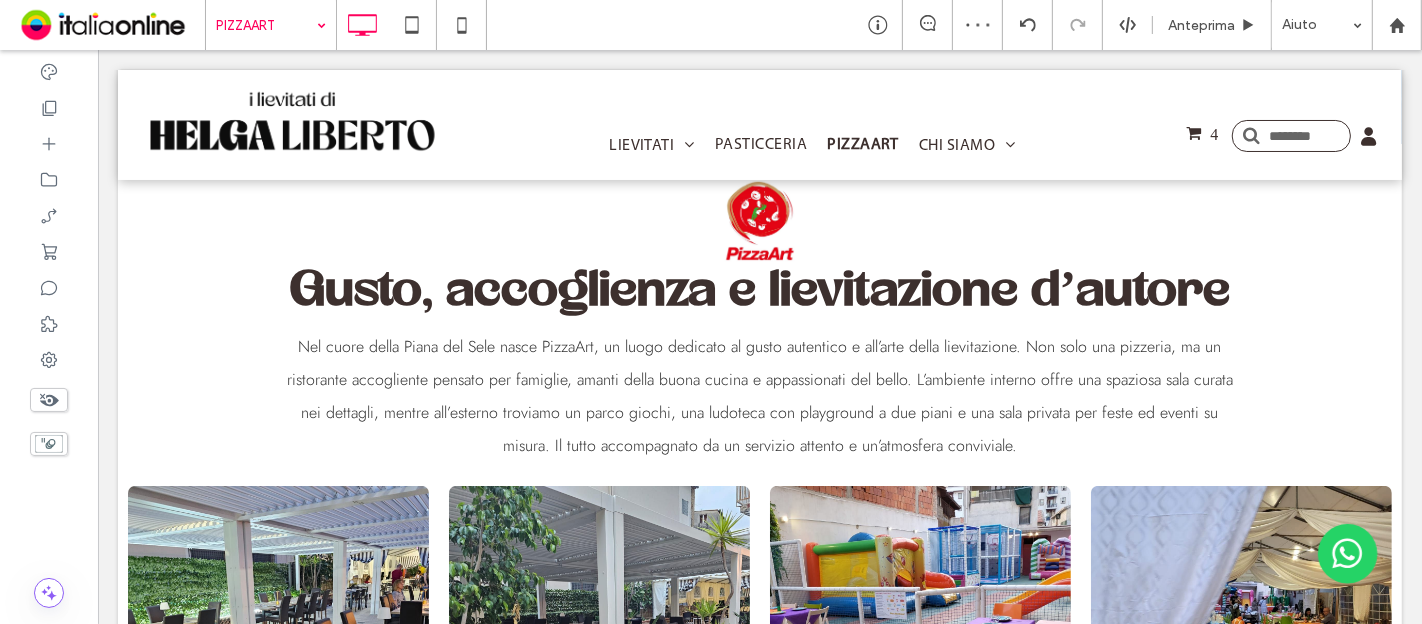 scroll, scrollTop: 0, scrollLeft: 0, axis: both 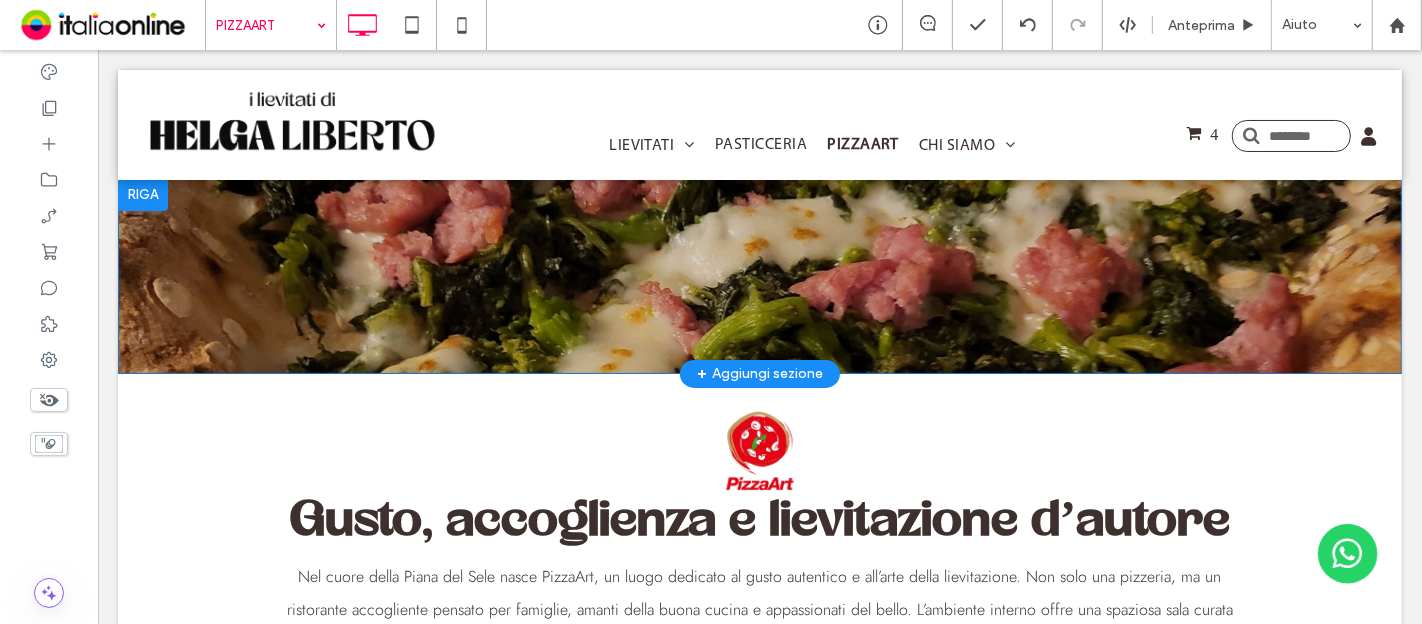 click on "Click To Paste
Riga + Aggiungi sezione" at bounding box center [759, 276] 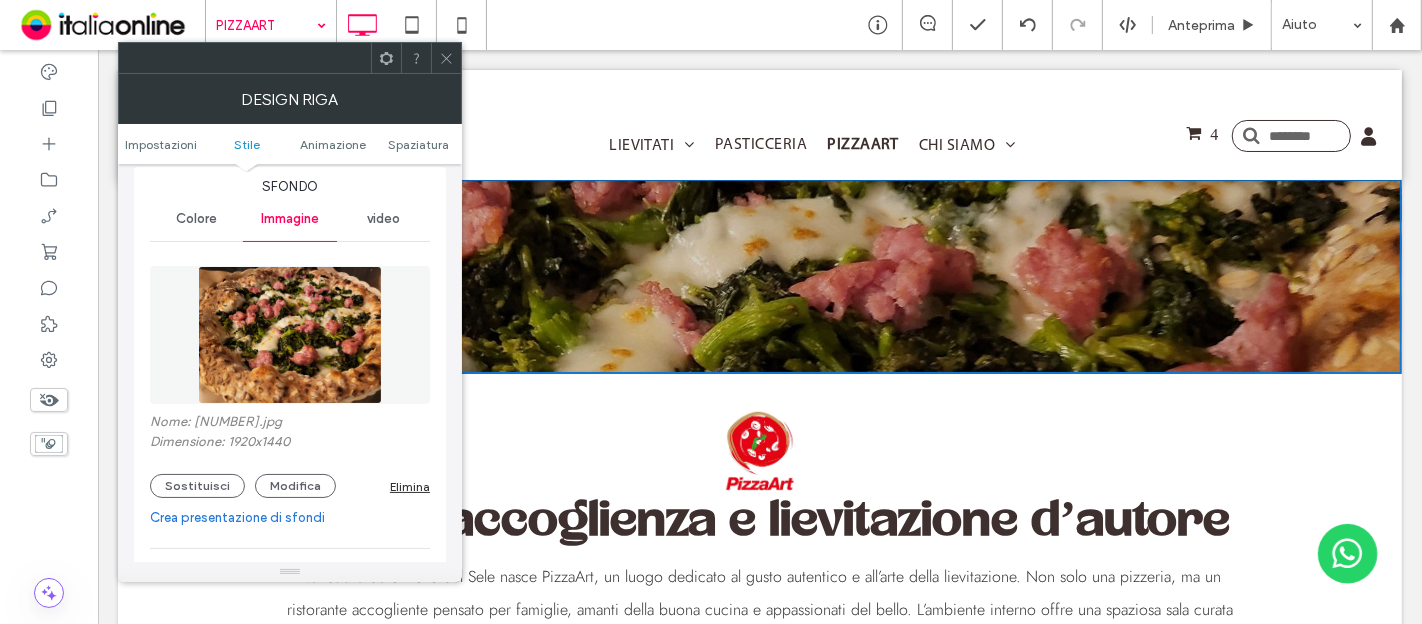 scroll, scrollTop: 444, scrollLeft: 0, axis: vertical 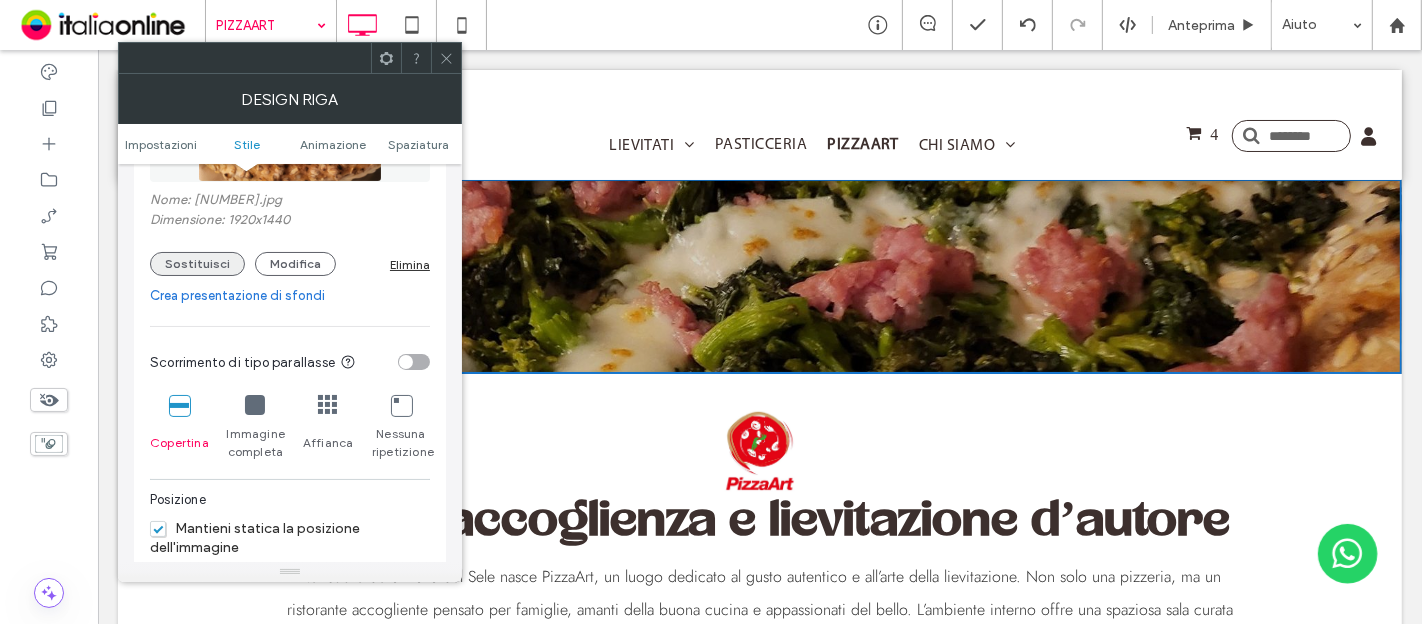 click on "Sostituisci" at bounding box center [197, 264] 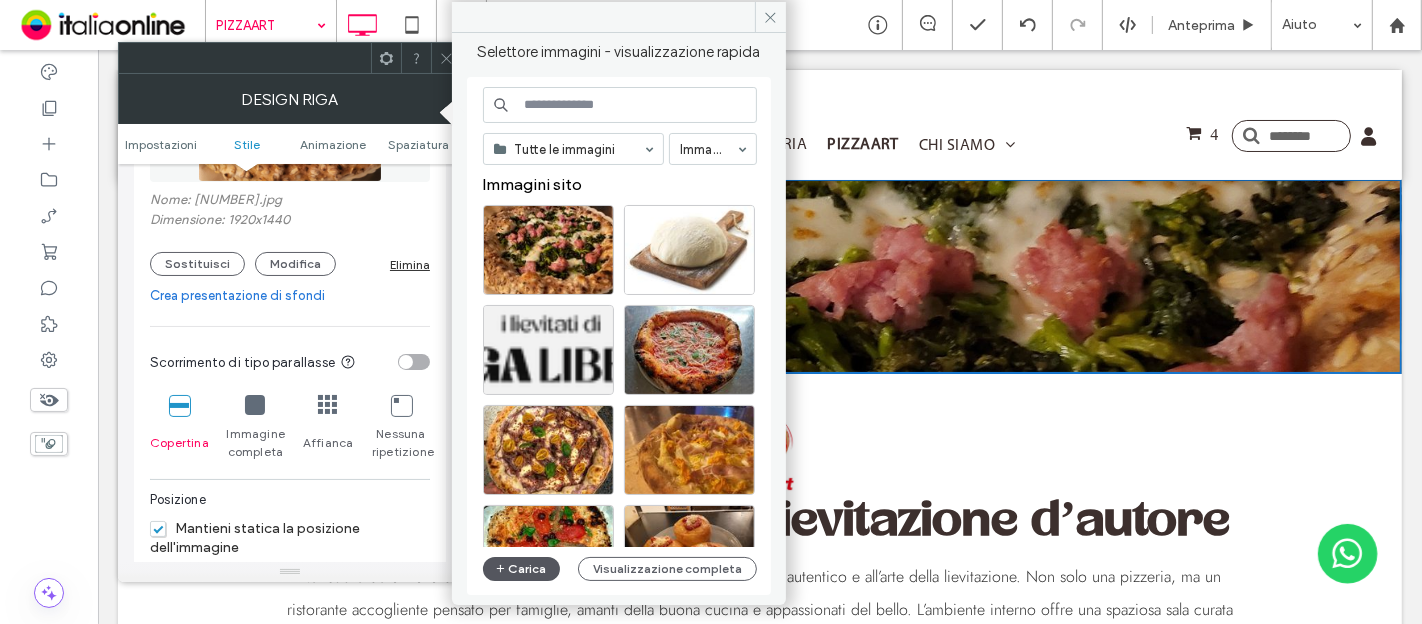 click on "Carica" at bounding box center [522, 569] 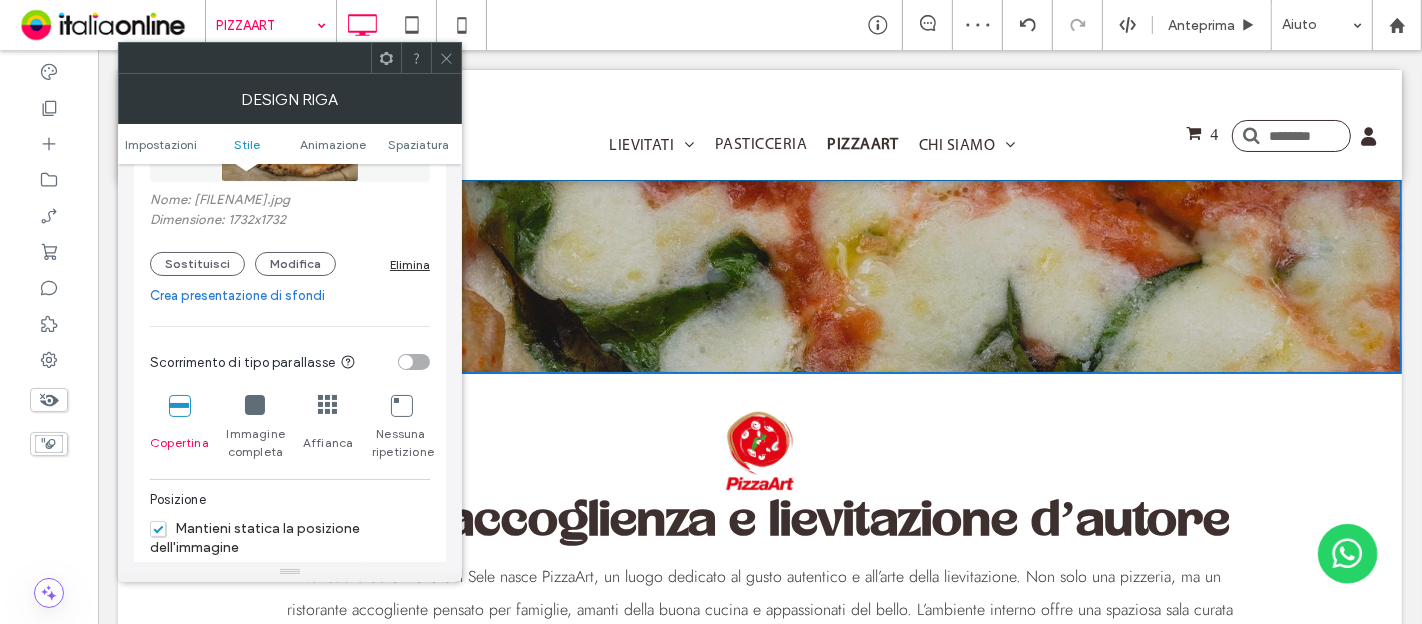 drag, startPoint x: 445, startPoint y: 70, endPoint x: 397, endPoint y: 40, distance: 56.603886 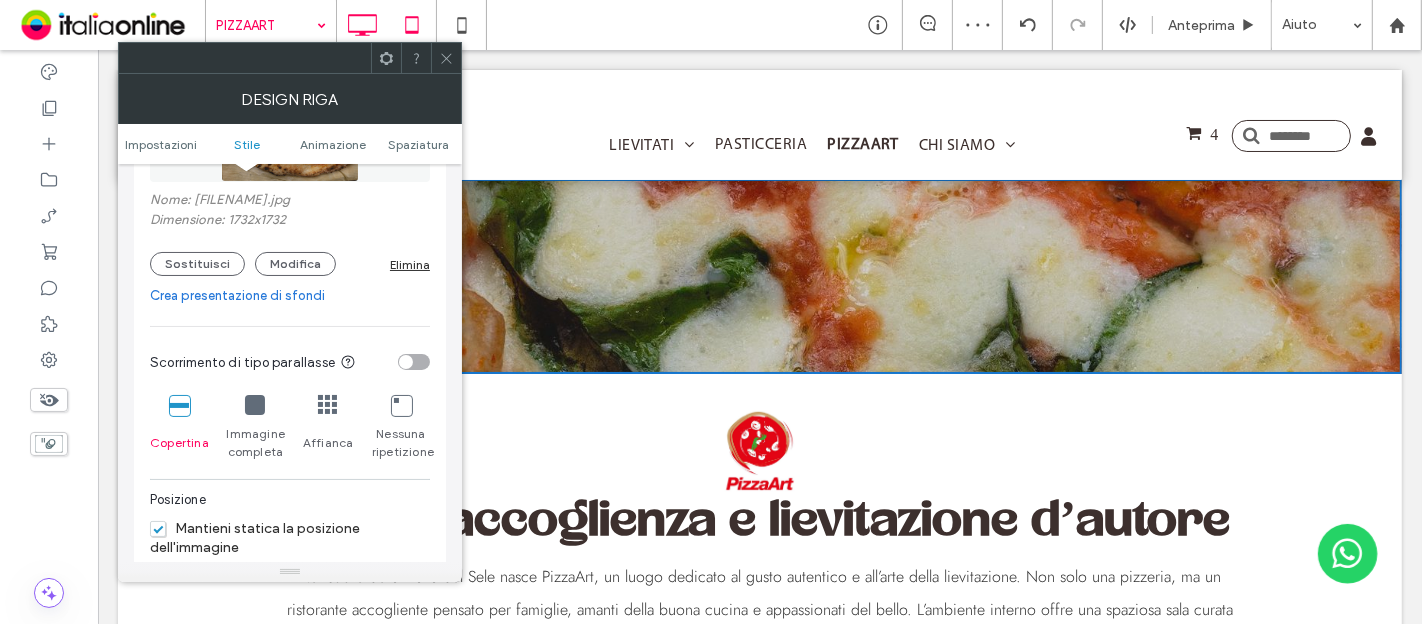 click at bounding box center (446, 58) 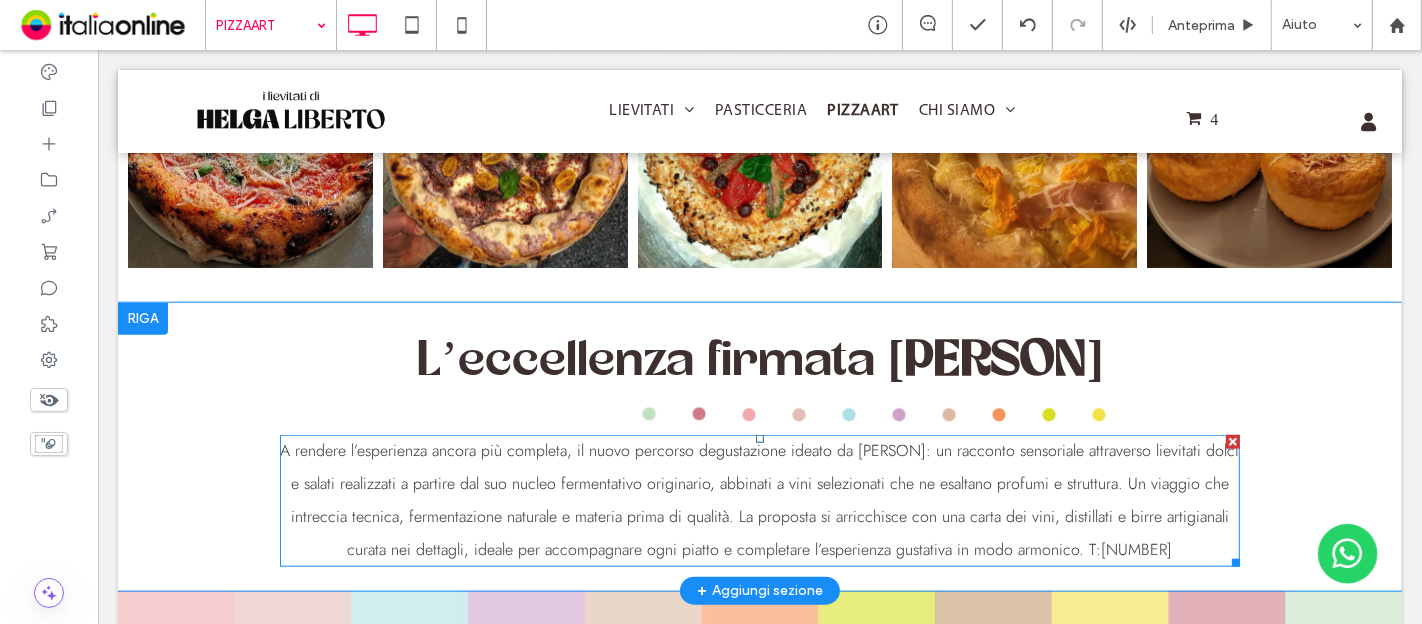 scroll, scrollTop: 1444, scrollLeft: 0, axis: vertical 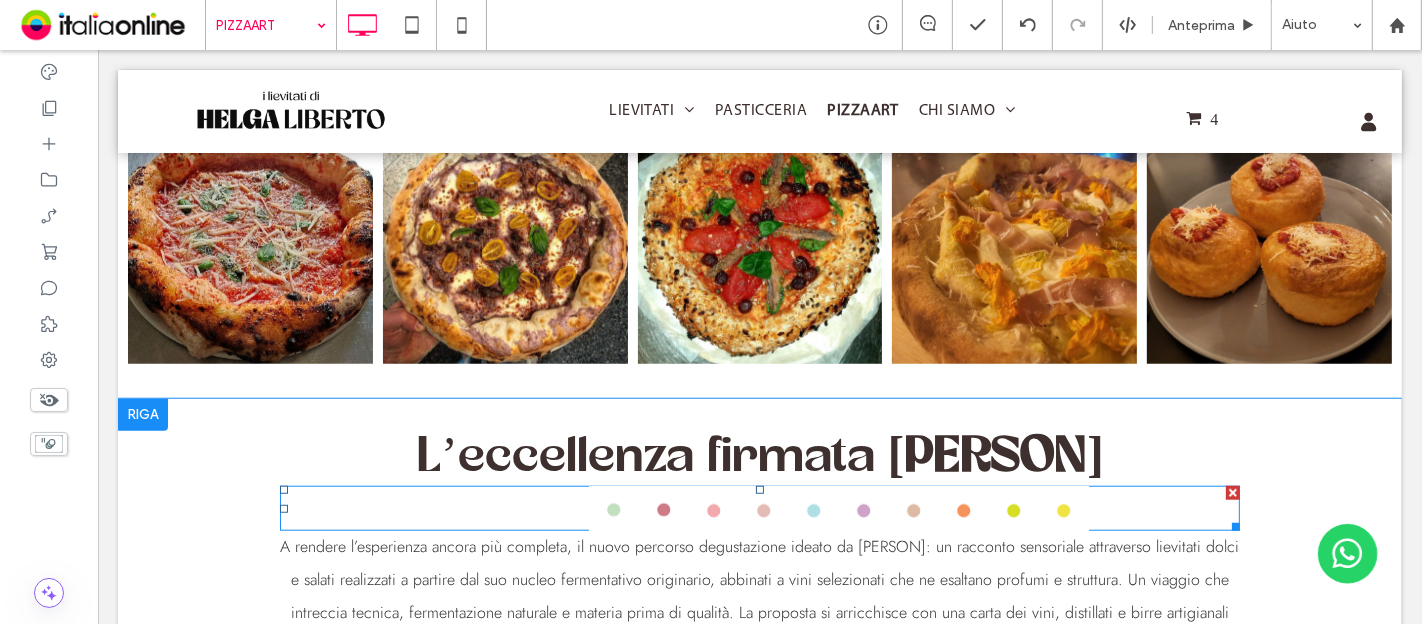 click on "L’eccellenza firmata
[PERSON]
A rendere l’esperienza ancora più completa, il nuovo percorso degustazione ideato da [PERSON]: un racconto sensoriale attraverso lievitati dolci e salati realizzati a partire dal suo nucleo fermentativo originario, abbinati a vini selezionati che ne esaltano profumi e struttura. Un viaggio che intreccia tecnica, fermentazione naturale e materia prima di qualità. La proposta si arricchisce con una carta dei vini, distillati e birre artigianali curata nei dettagli, ideale per accompagnare ogni piatto e completare l’esperienza gustativa in modo armonico.
Riga + Aggiungi sezione" at bounding box center [759, 543] 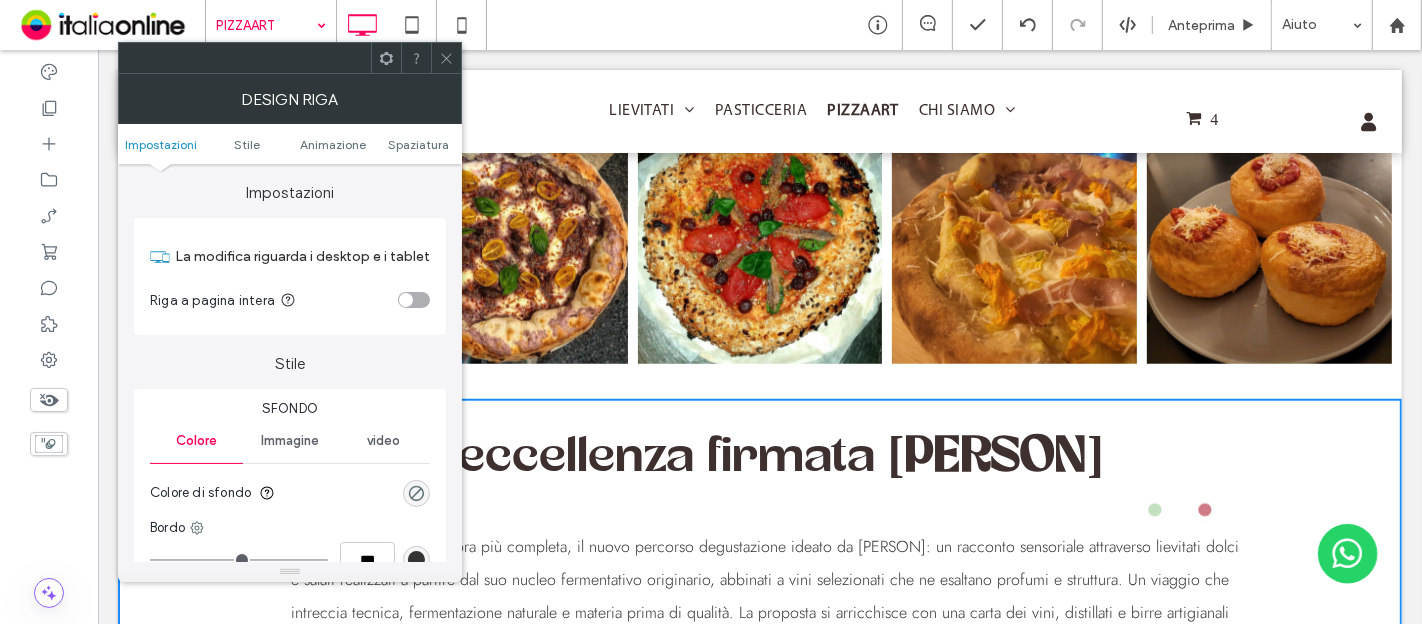 click at bounding box center [446, 58] 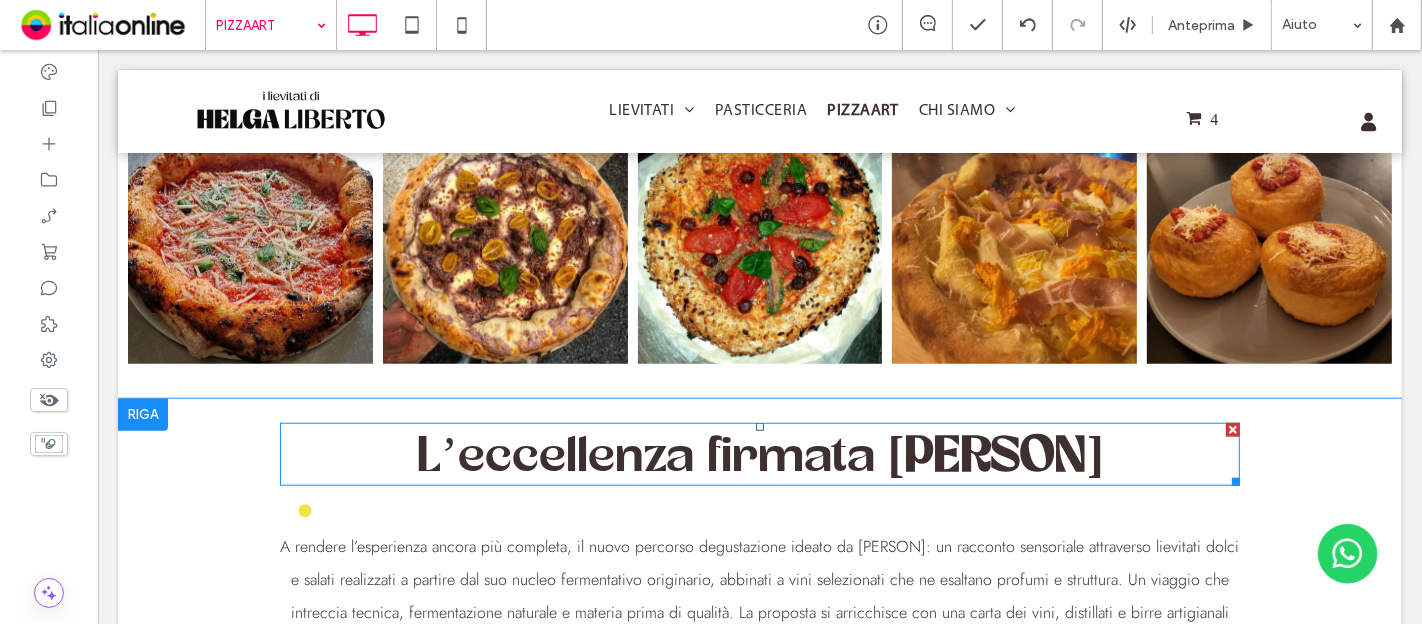 click at bounding box center (1231, 478) 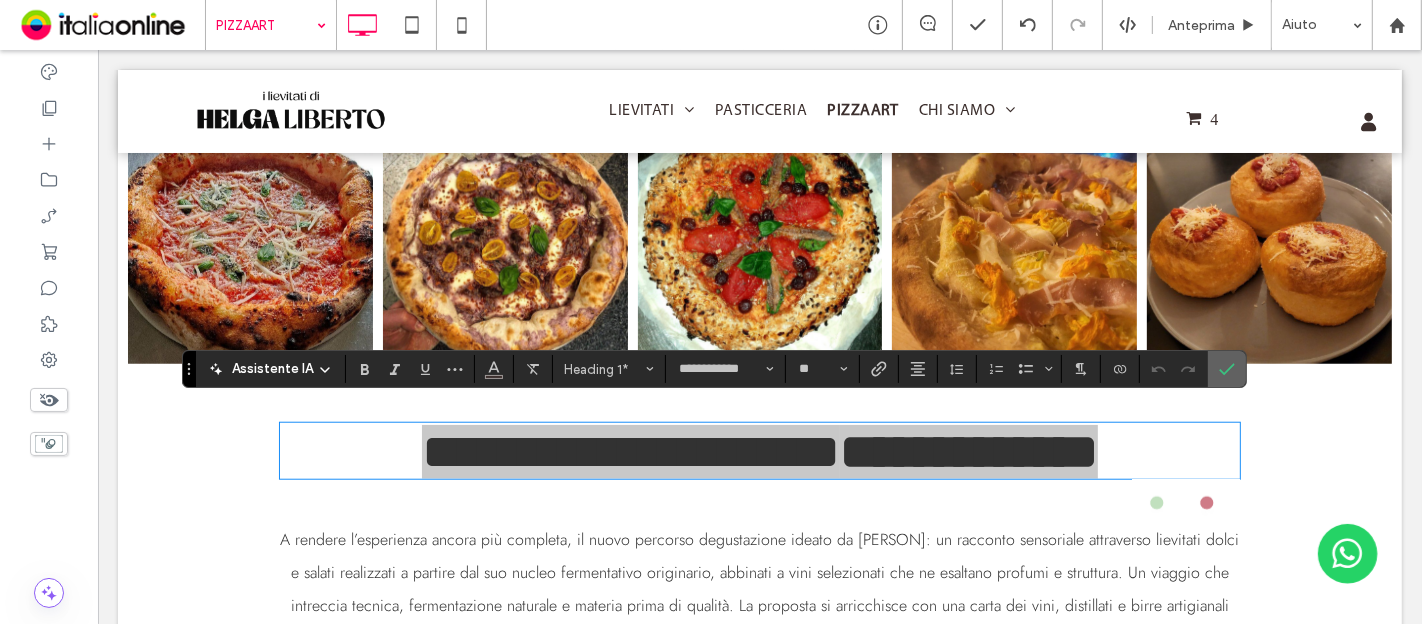 click at bounding box center (1223, 369) 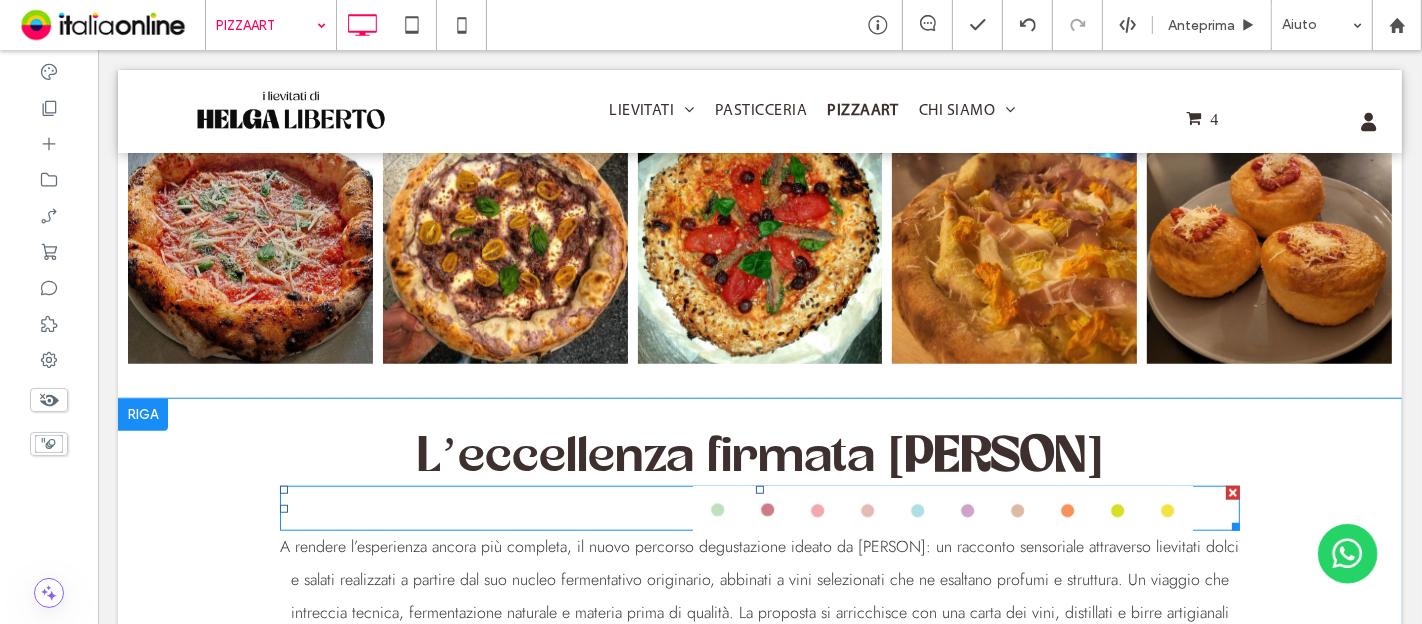 click at bounding box center (1232, 493) 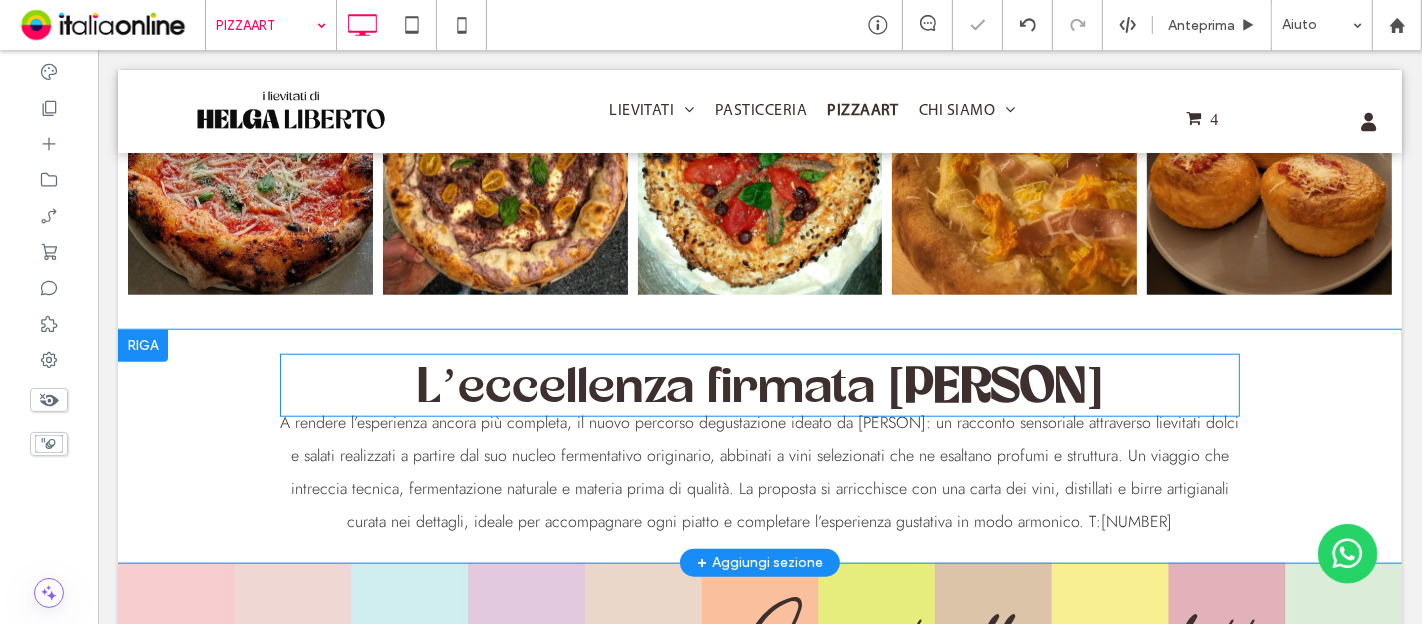scroll, scrollTop: 1666, scrollLeft: 0, axis: vertical 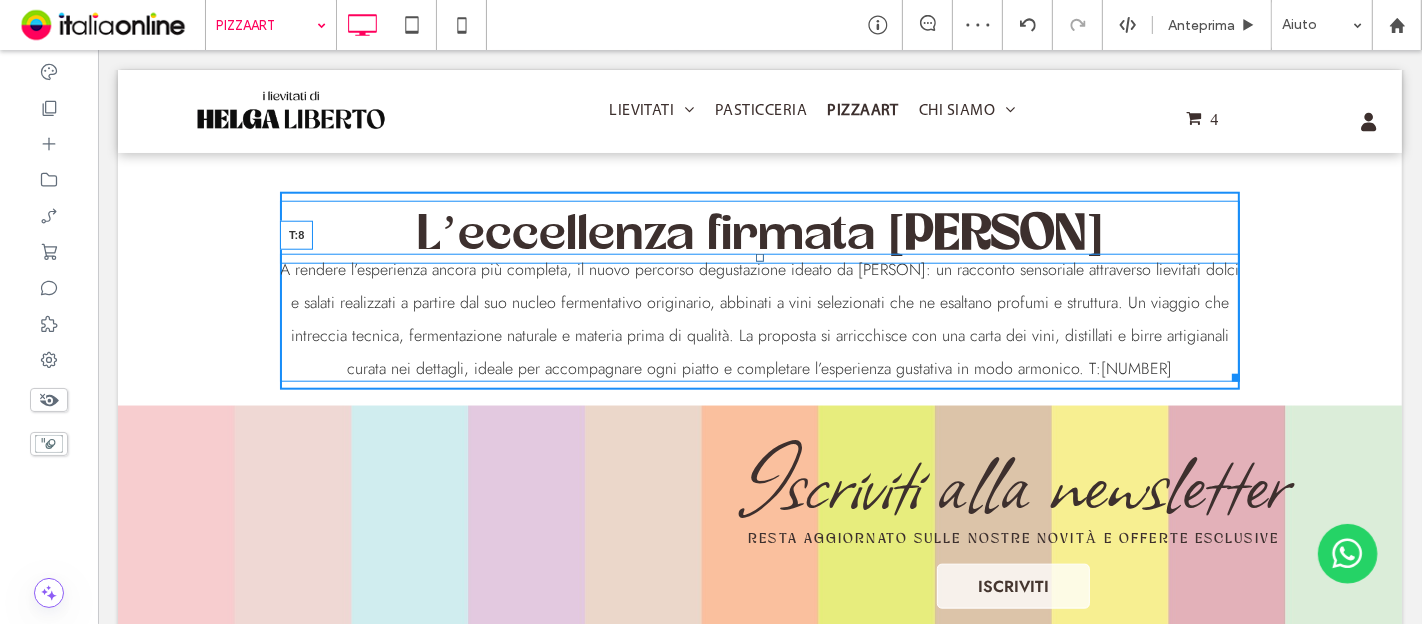 drag, startPoint x: 750, startPoint y: 238, endPoint x: 739, endPoint y: 256, distance: 21.095022 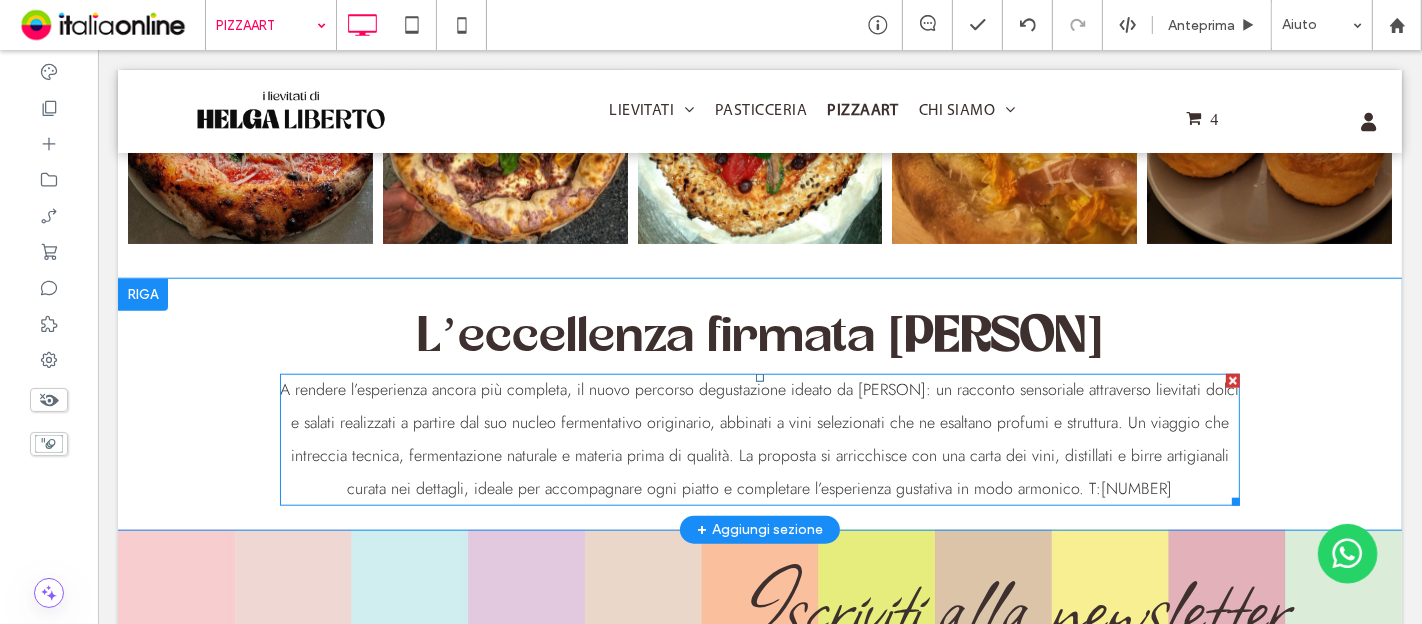 scroll, scrollTop: 1555, scrollLeft: 0, axis: vertical 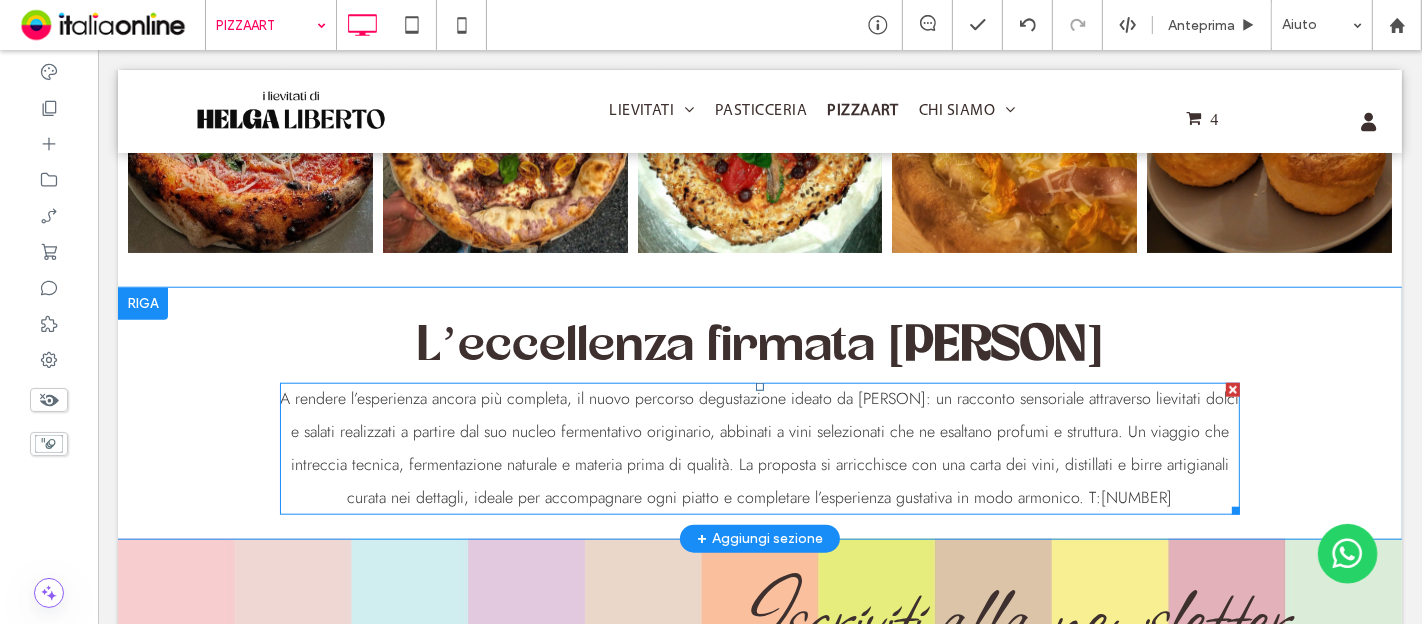 click on "A rendere l’esperienza ancora più completa, il nuovo percorso degustazione ideato da [PERSON]: un racconto sensoriale attraverso lievitati dolci e salati realizzati a partire dal suo nucleo fermentativo originario, abbinati a vini selezionati che ne esaltano profumi e struttura. Un viaggio che intreccia tecnica, fermentazione naturale e materia prima di qualità. La proposta si arricchisce con una carta dei vini, distillati e birre artigianali curata nei dettagli, ideale per accompagnare ogni piatto e completare l’esperienza gustativa in modo armonico. T:[NUMBER]" at bounding box center (759, 449) 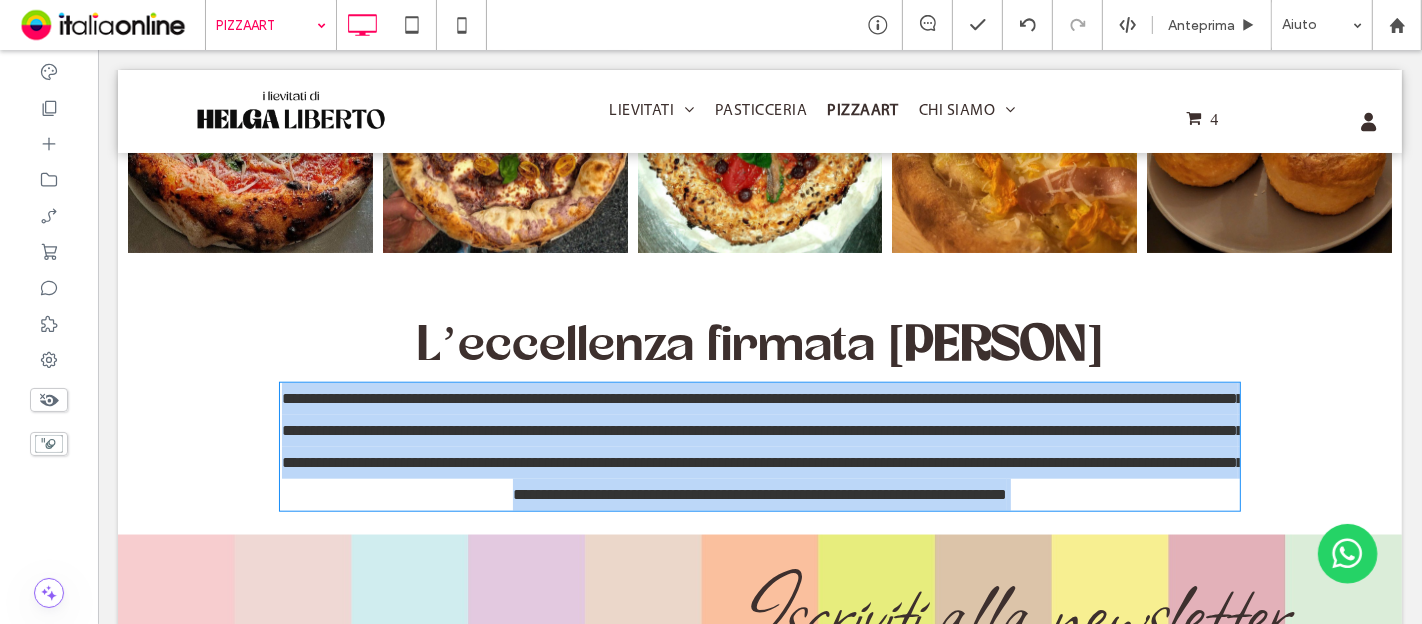 drag, startPoint x: 1182, startPoint y: 465, endPoint x: 1172, endPoint y: 477, distance: 15.6205 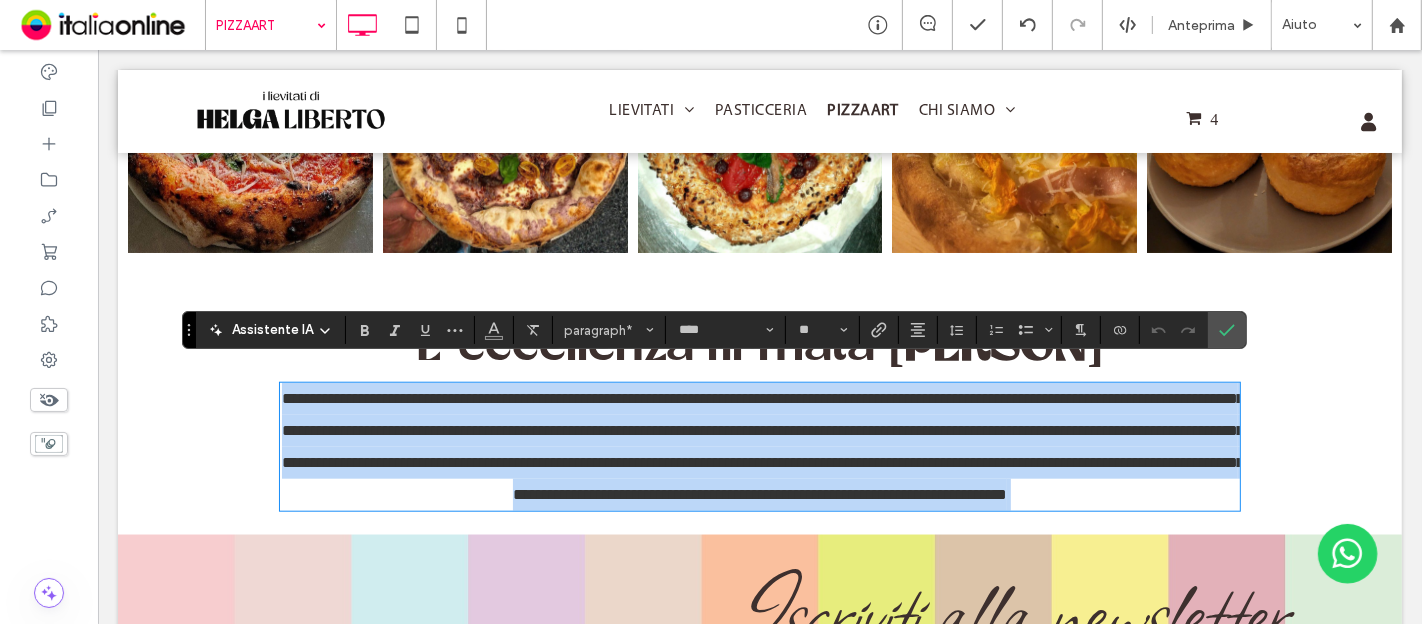 click on "**********" at bounding box center [759, 447] 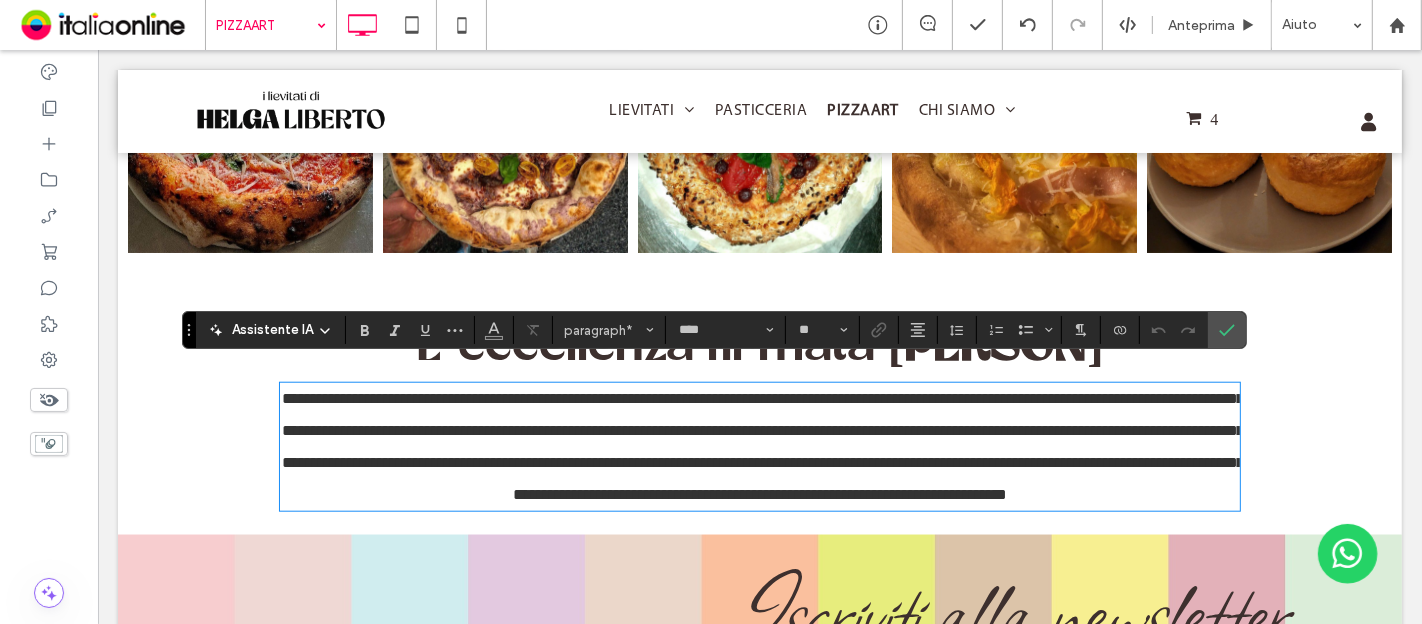 type 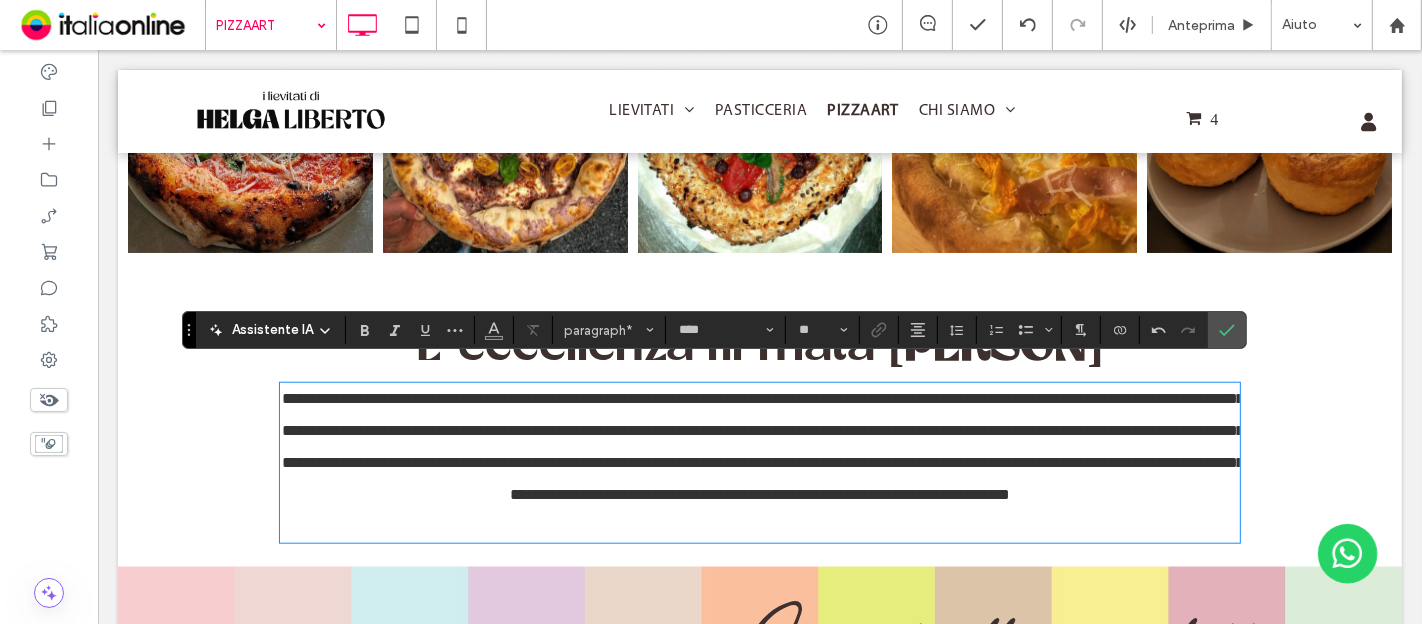type on "**********" 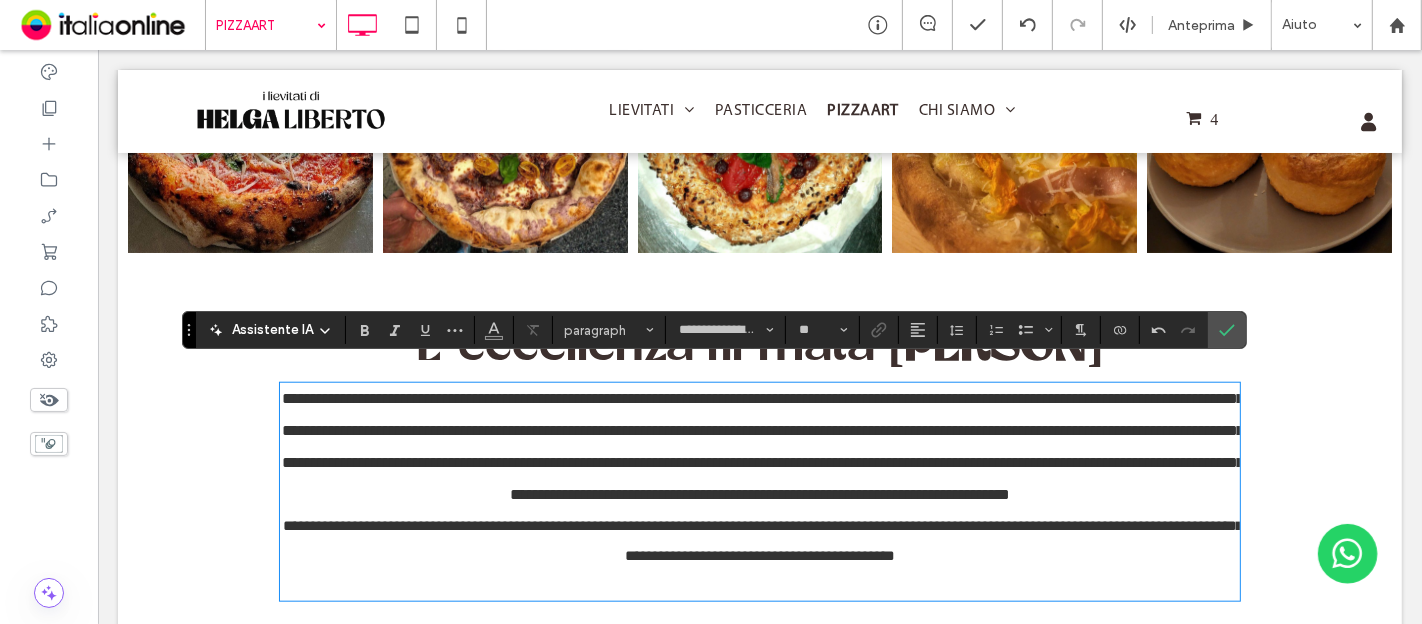 click at bounding box center [759, 586] 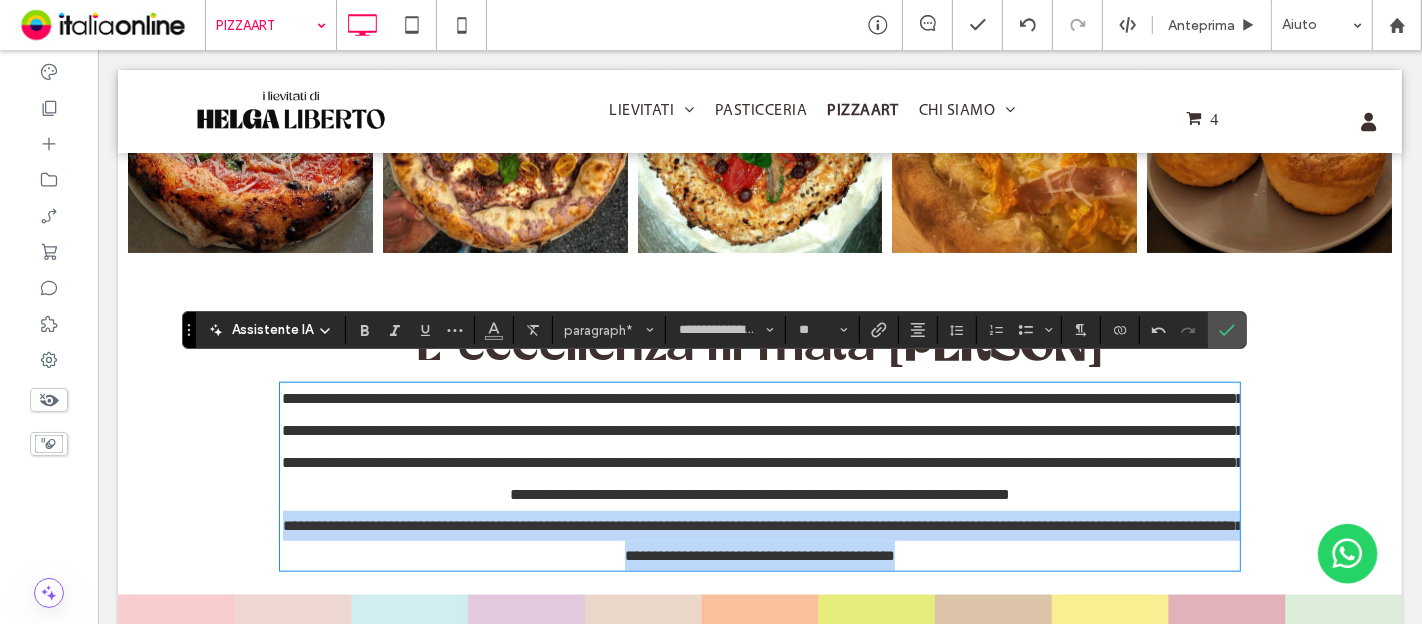 drag, startPoint x: 947, startPoint y: 541, endPoint x: 832, endPoint y: 612, distance: 135.15176 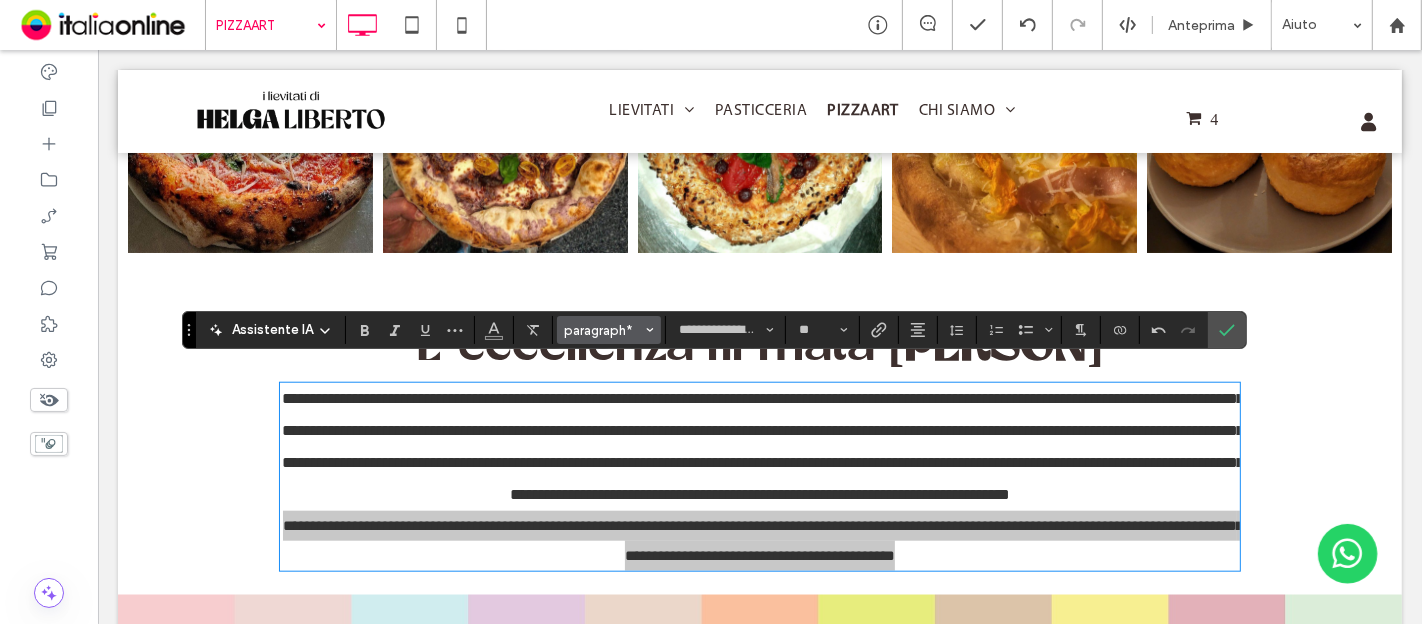 click on "paragraph*" at bounding box center (603, 330) 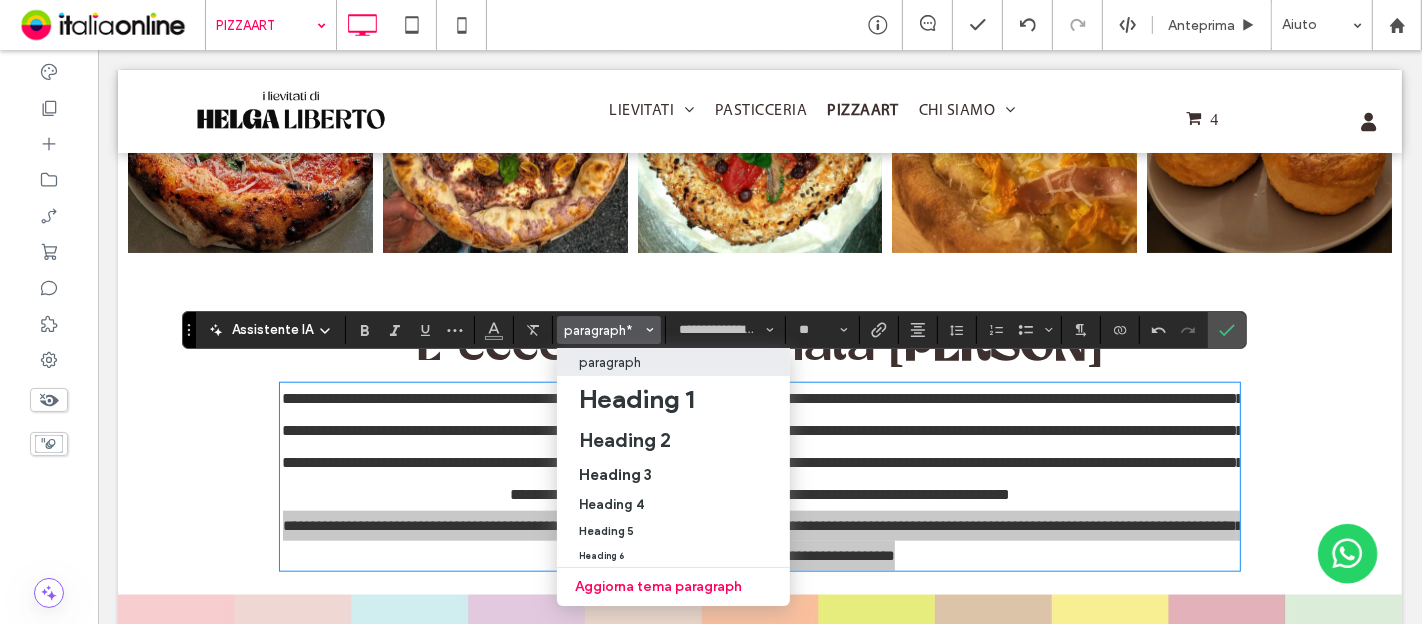 click on "paragraph" at bounding box center [673, 362] 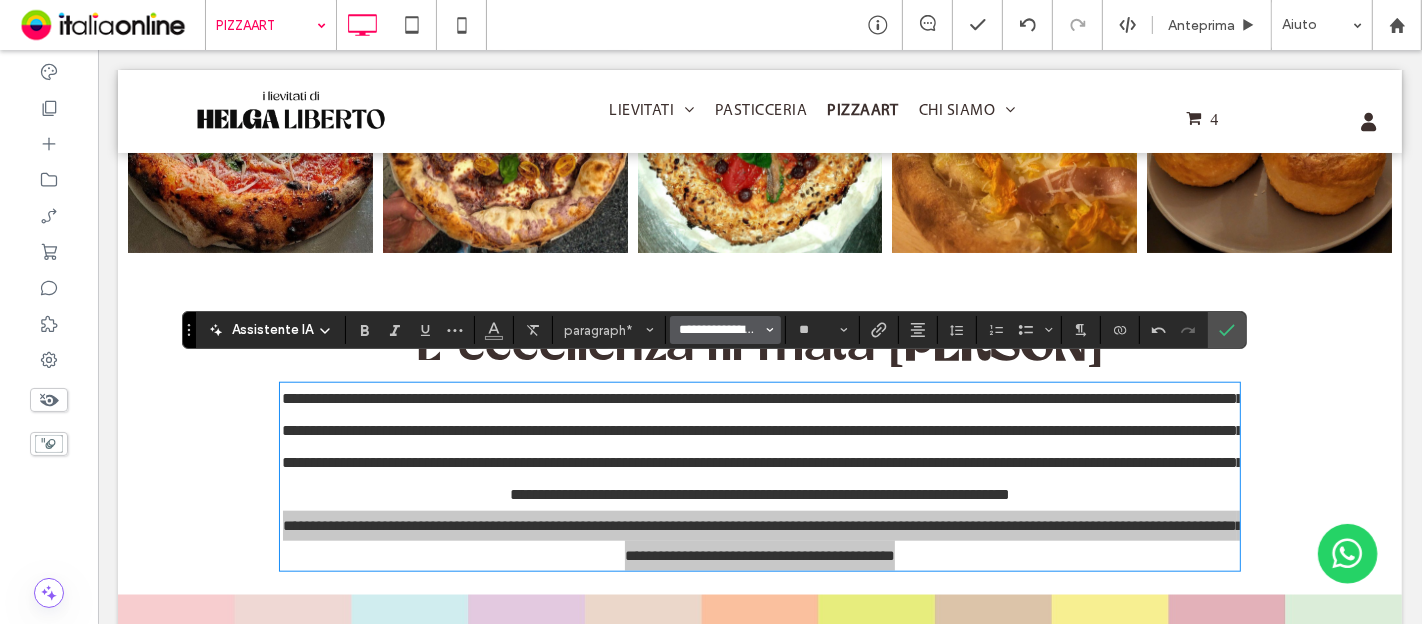 click on "**********" at bounding box center (719, 330) 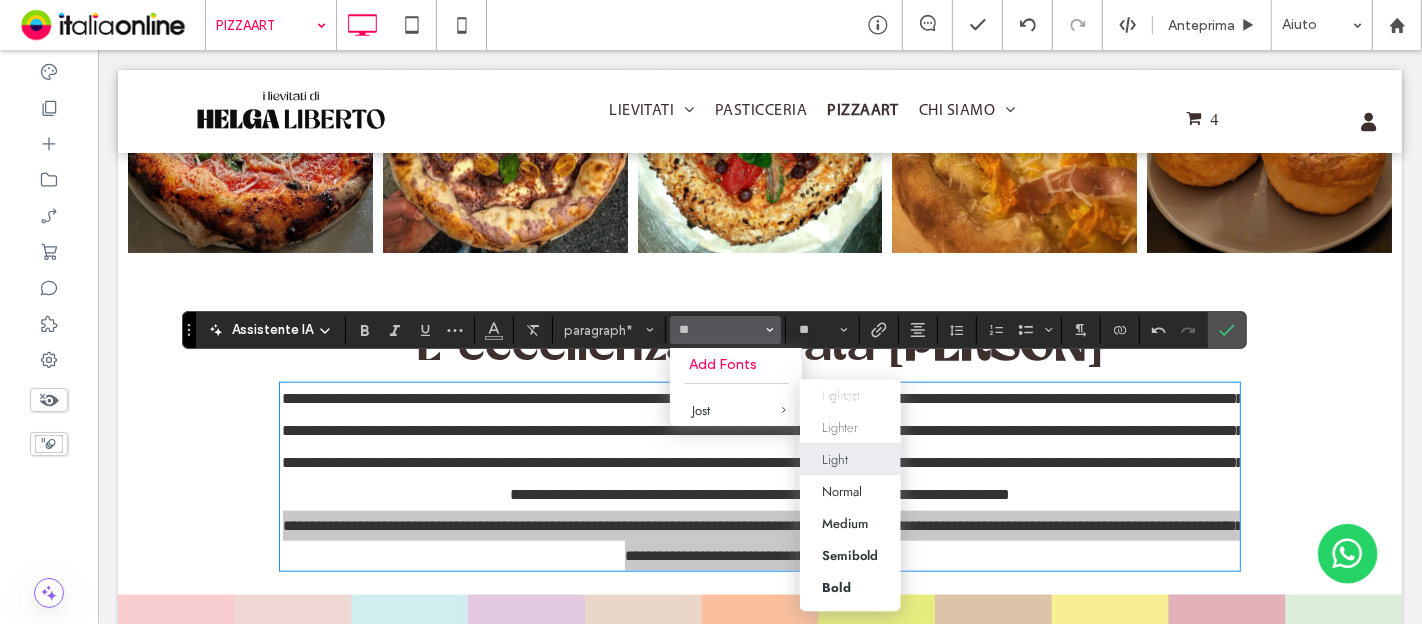 click on "Light" at bounding box center (850, 459) 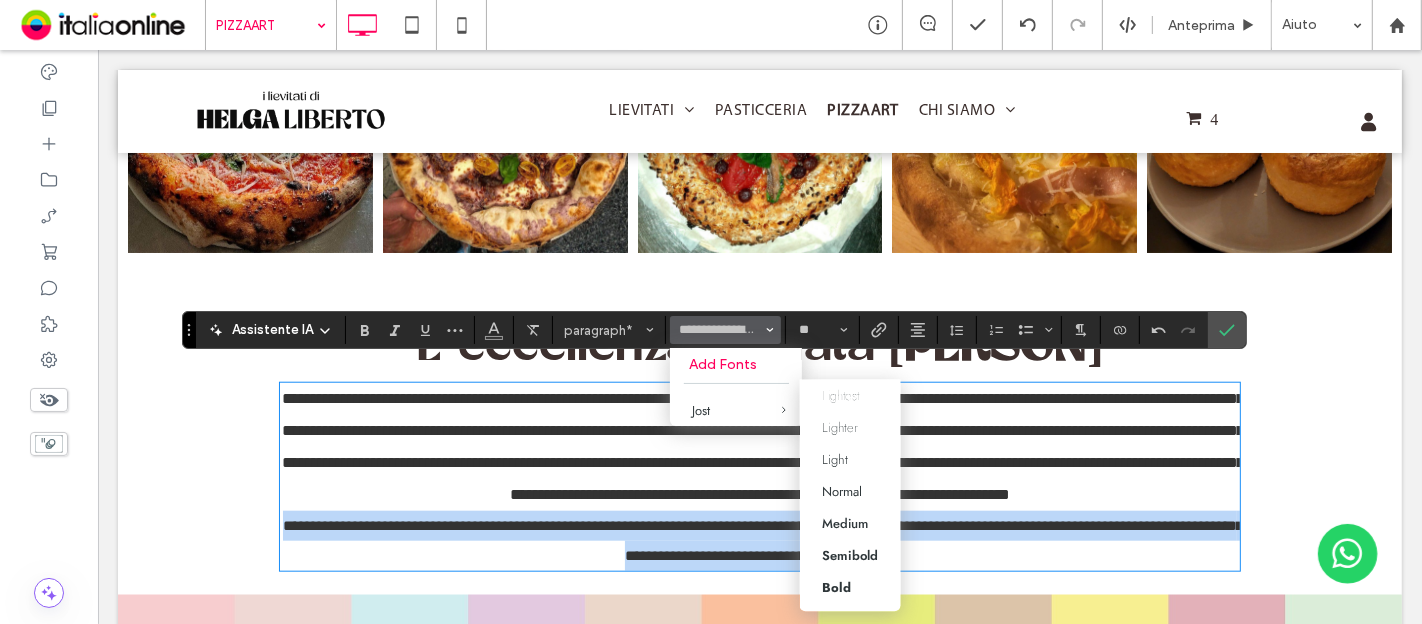 type on "****" 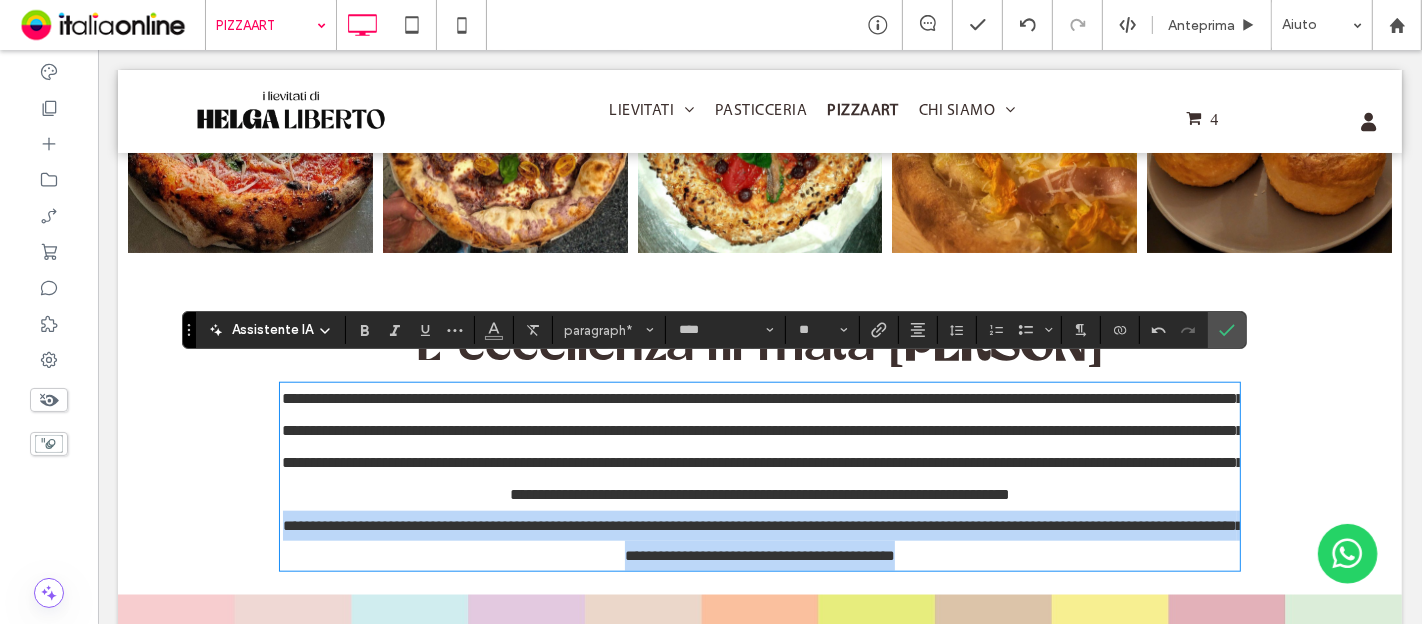 click on "**********" at bounding box center (762, 540) 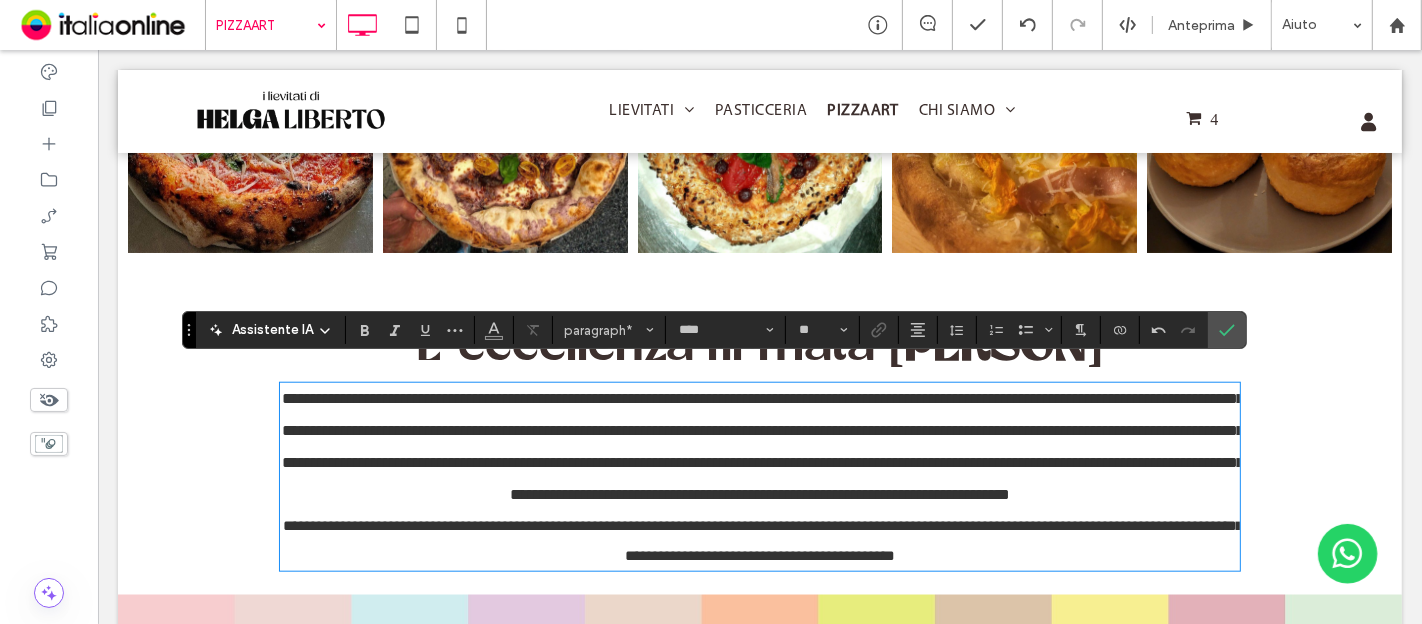 click on "**********" at bounding box center [762, 540] 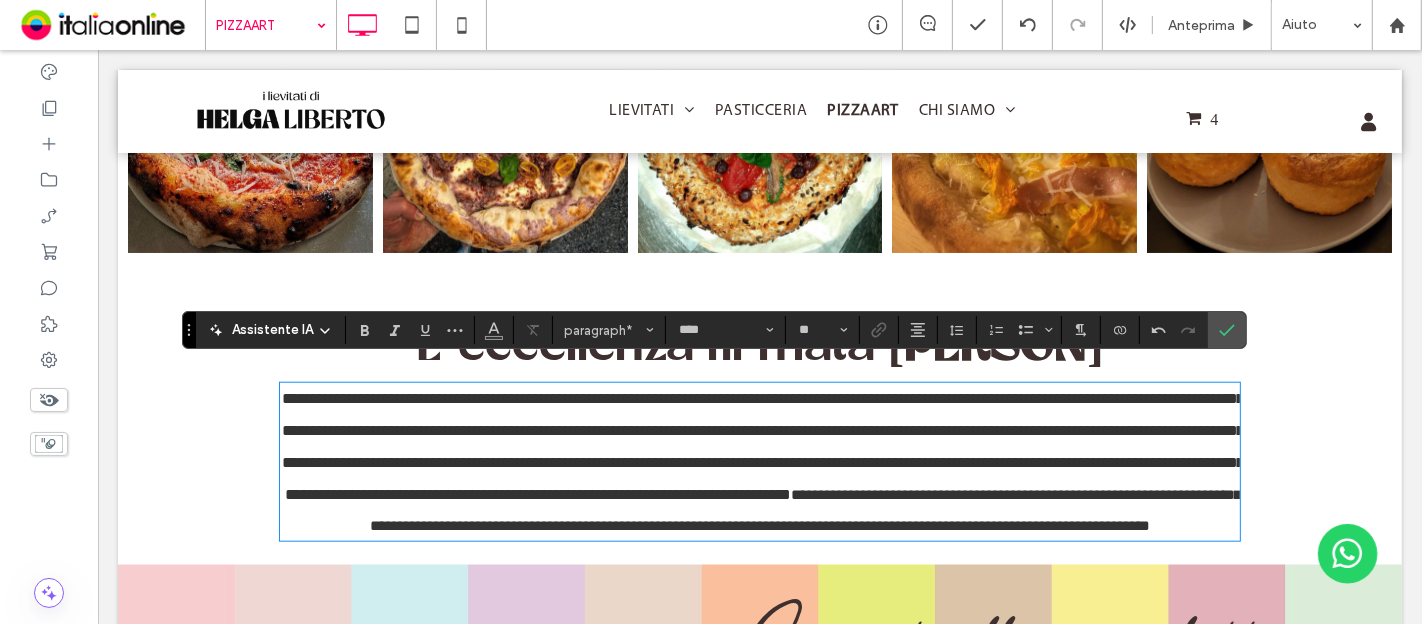 click on "**********" at bounding box center [762, 446] 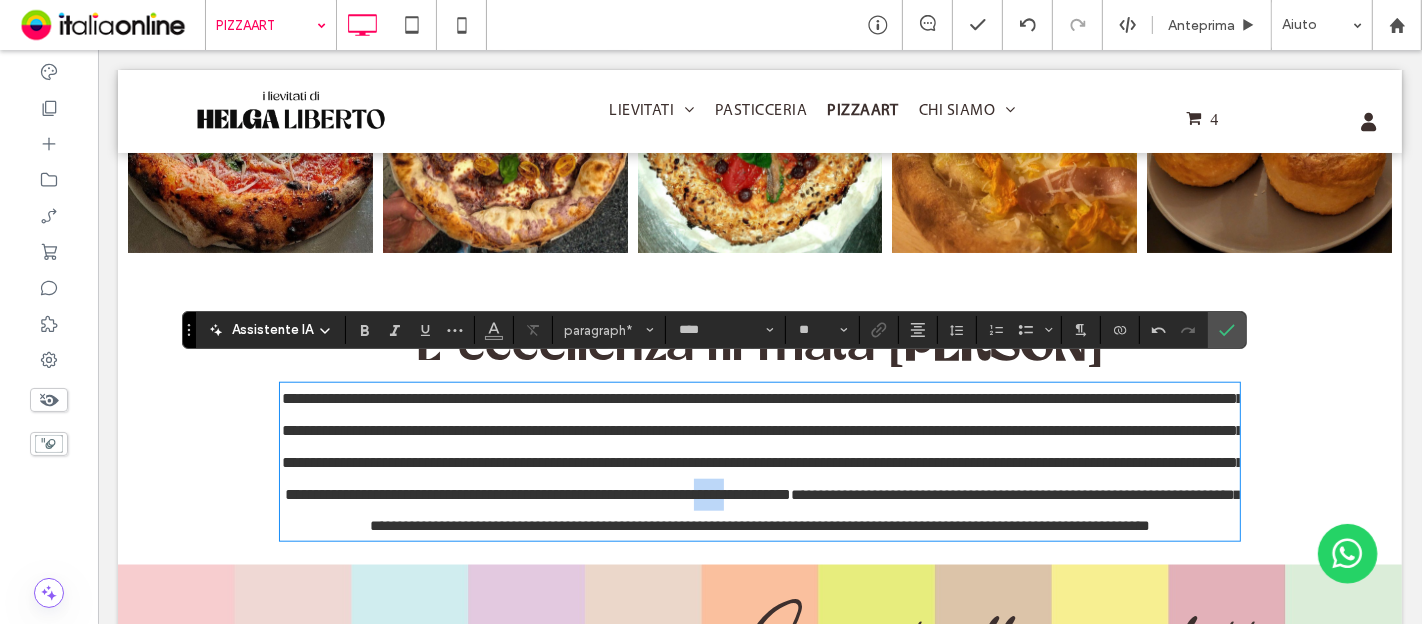 click on "**********" at bounding box center [762, 446] 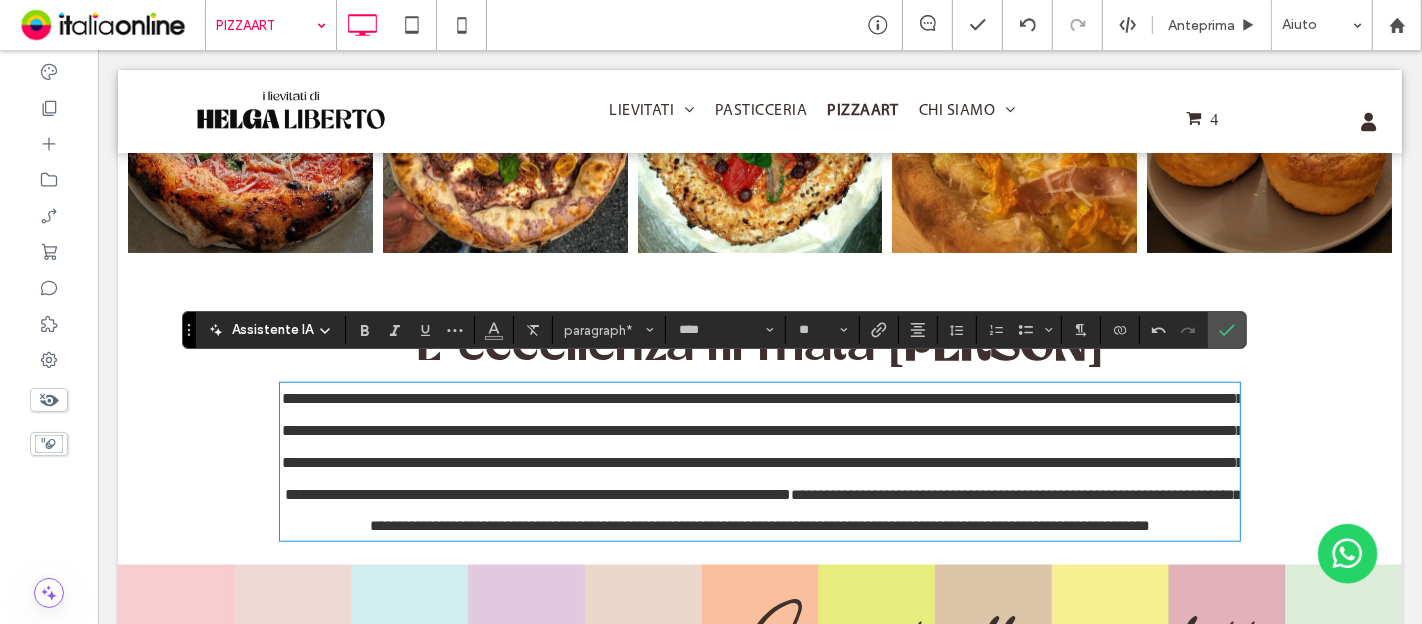 click on "**********" at bounding box center [759, 462] 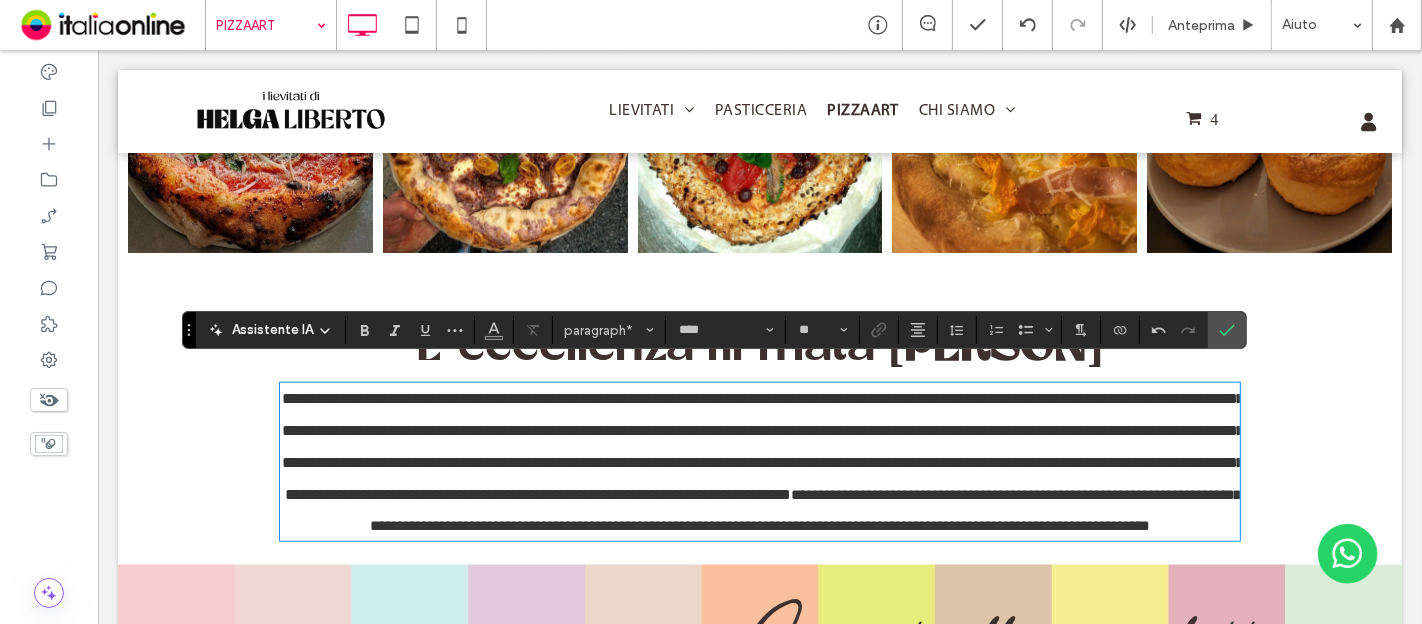 click on "**********" at bounding box center (804, 510) 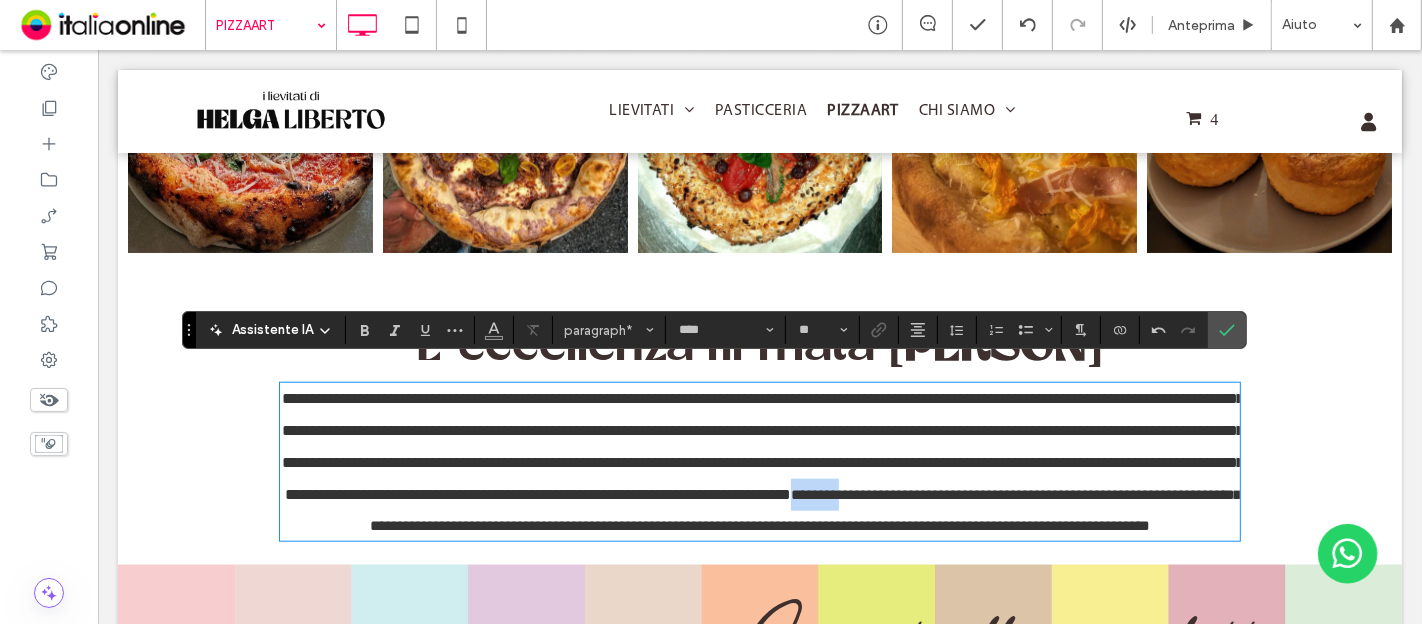 click on "**********" at bounding box center (804, 510) 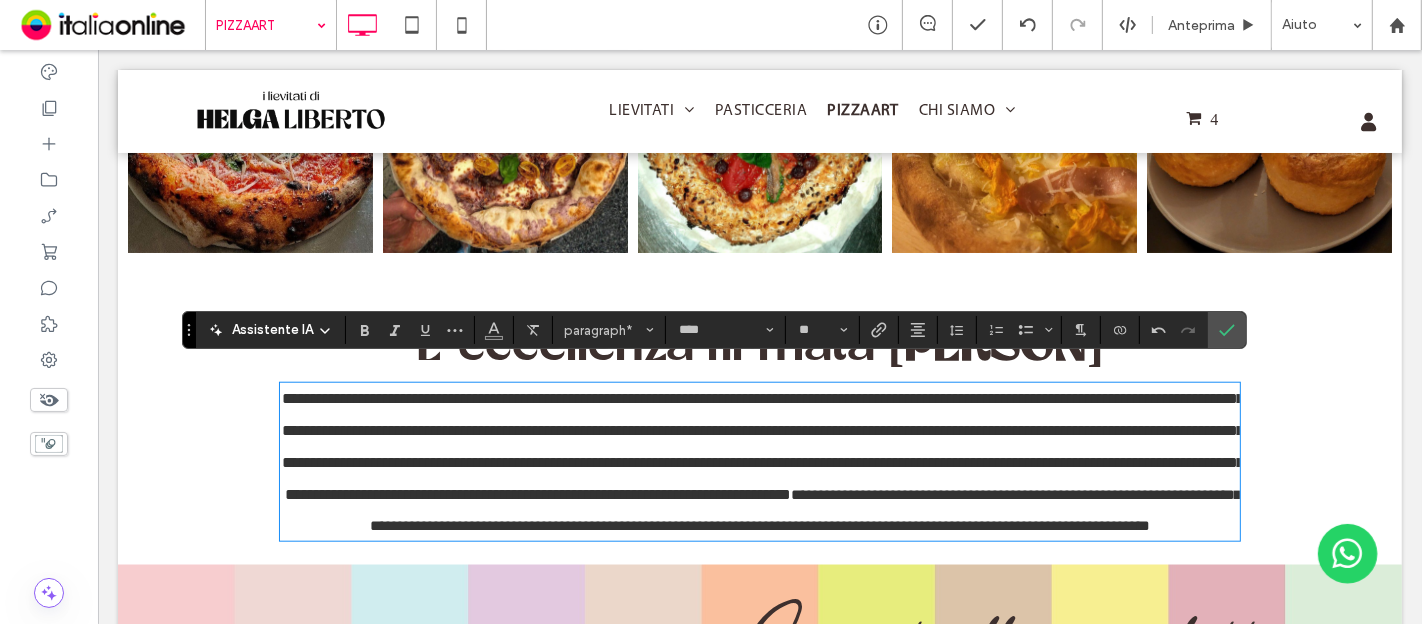 click on "**********" at bounding box center (762, 446) 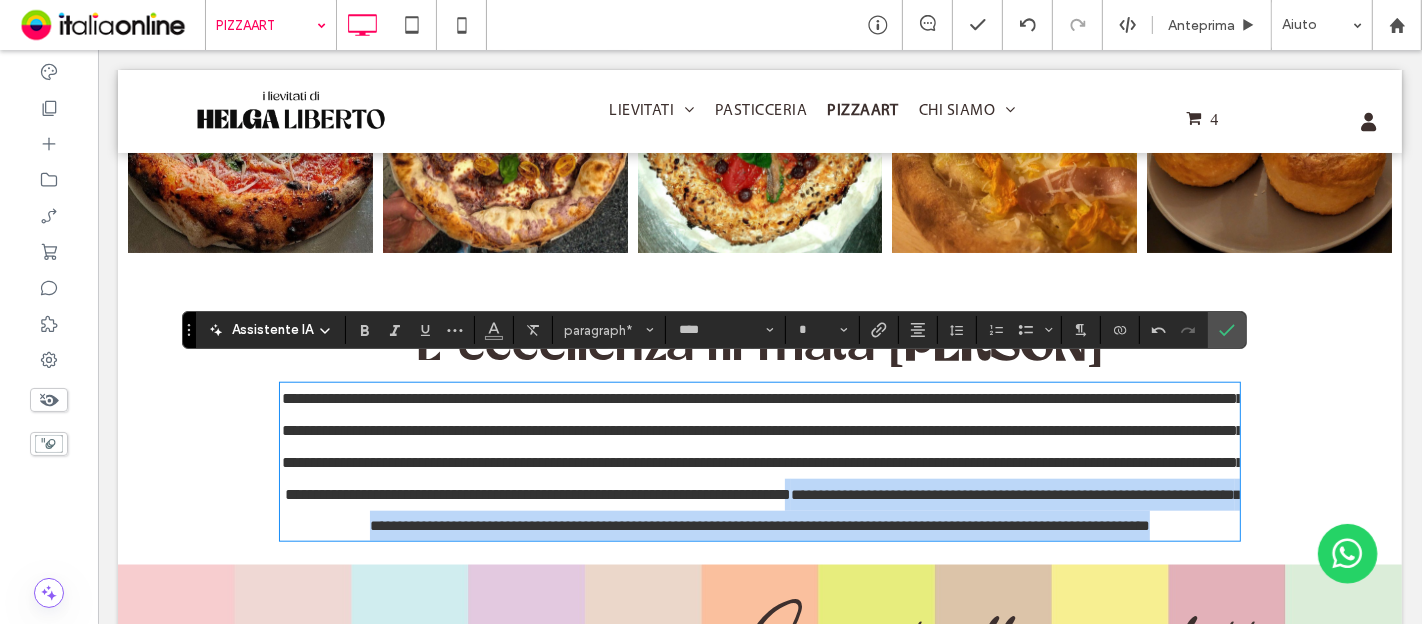 drag, startPoint x: 1081, startPoint y: 472, endPoint x: 1046, endPoint y: 475, distance: 35.128338 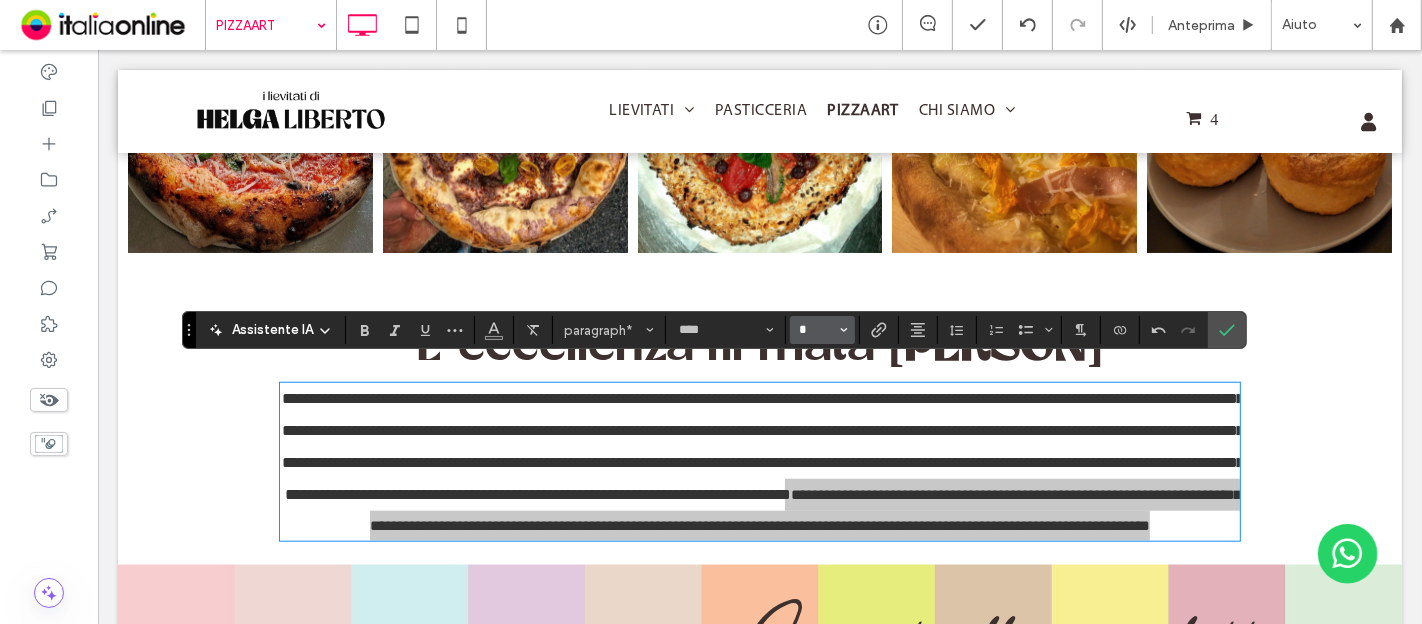 click on "*" at bounding box center (816, 330) 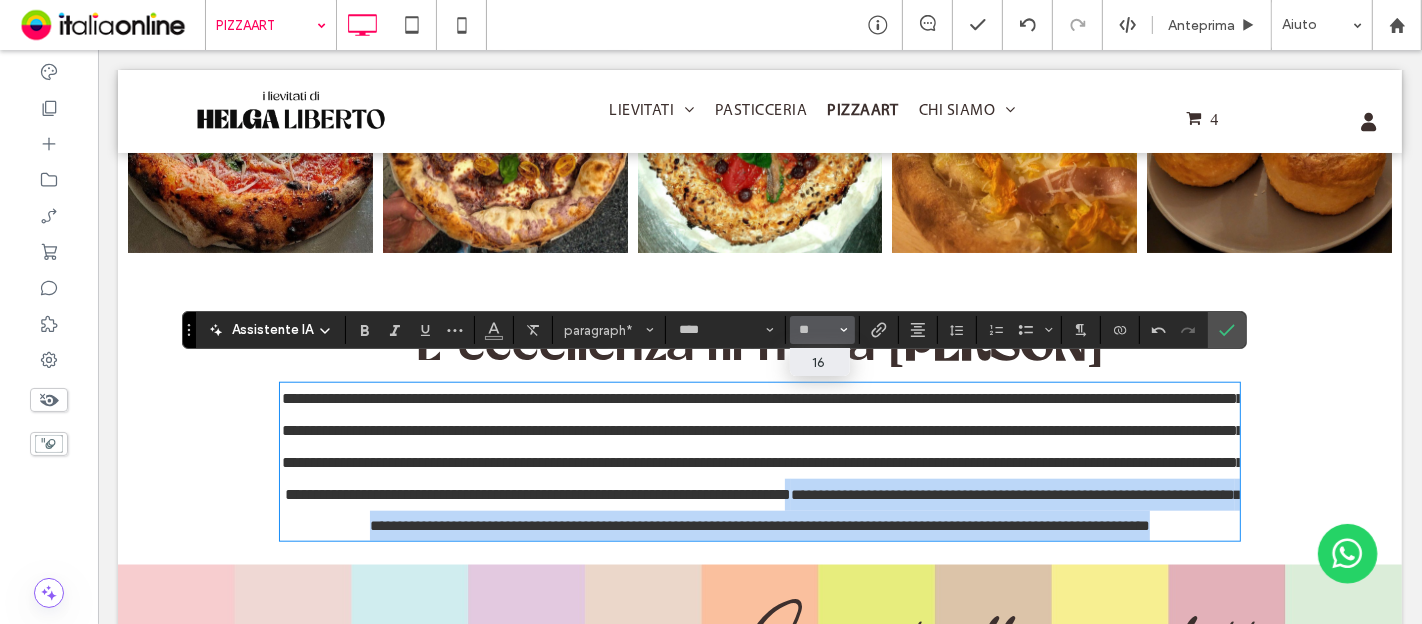 type on "**" 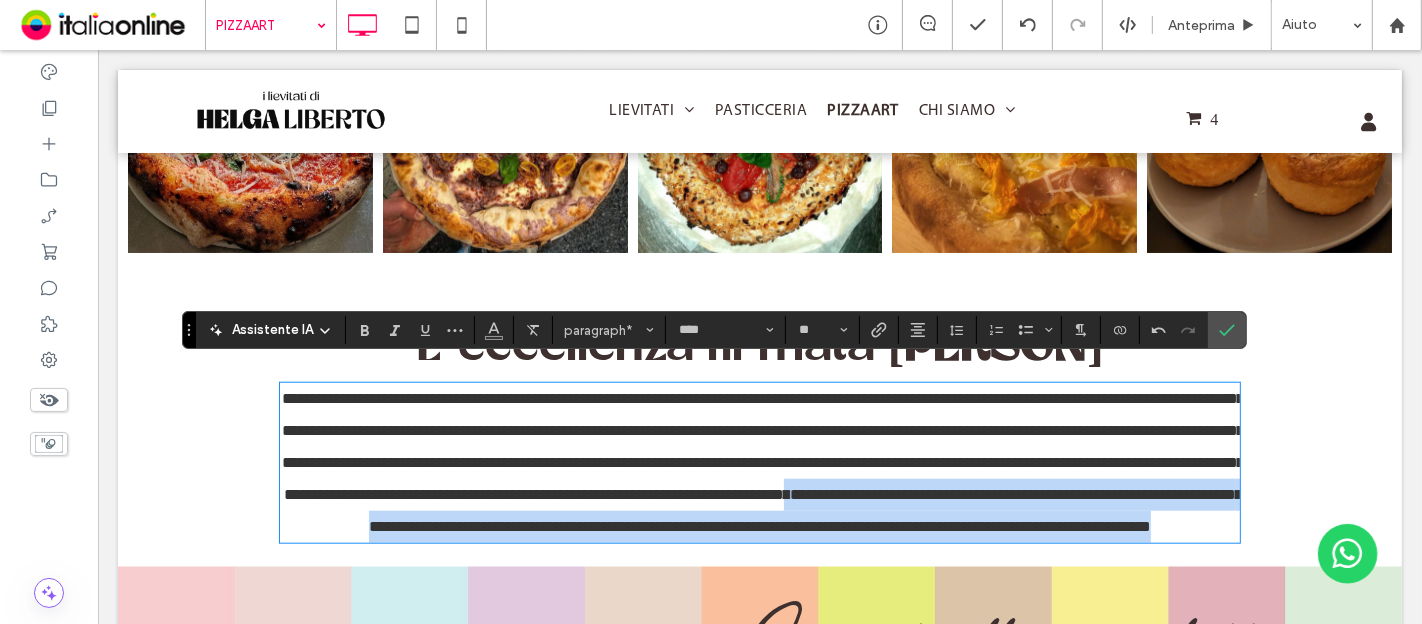 click on "**********" at bounding box center (804, 510) 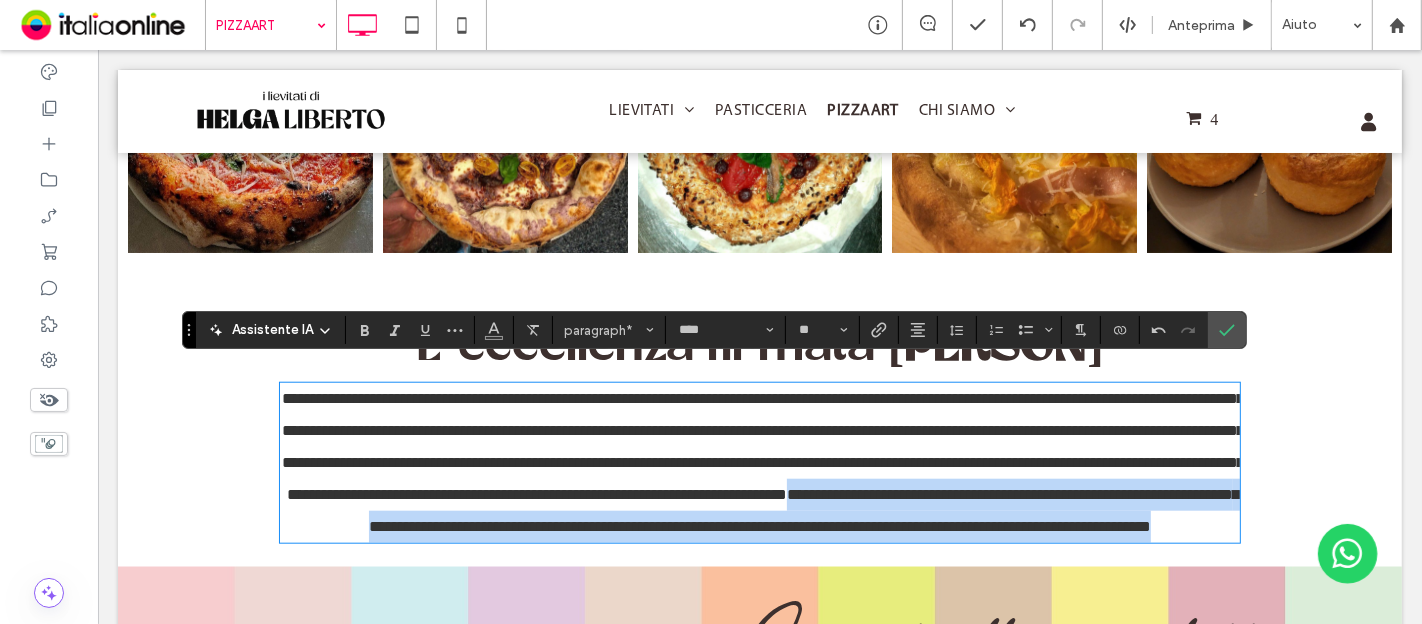 drag, startPoint x: 1076, startPoint y: 482, endPoint x: 1095, endPoint y: 530, distance: 51.62364 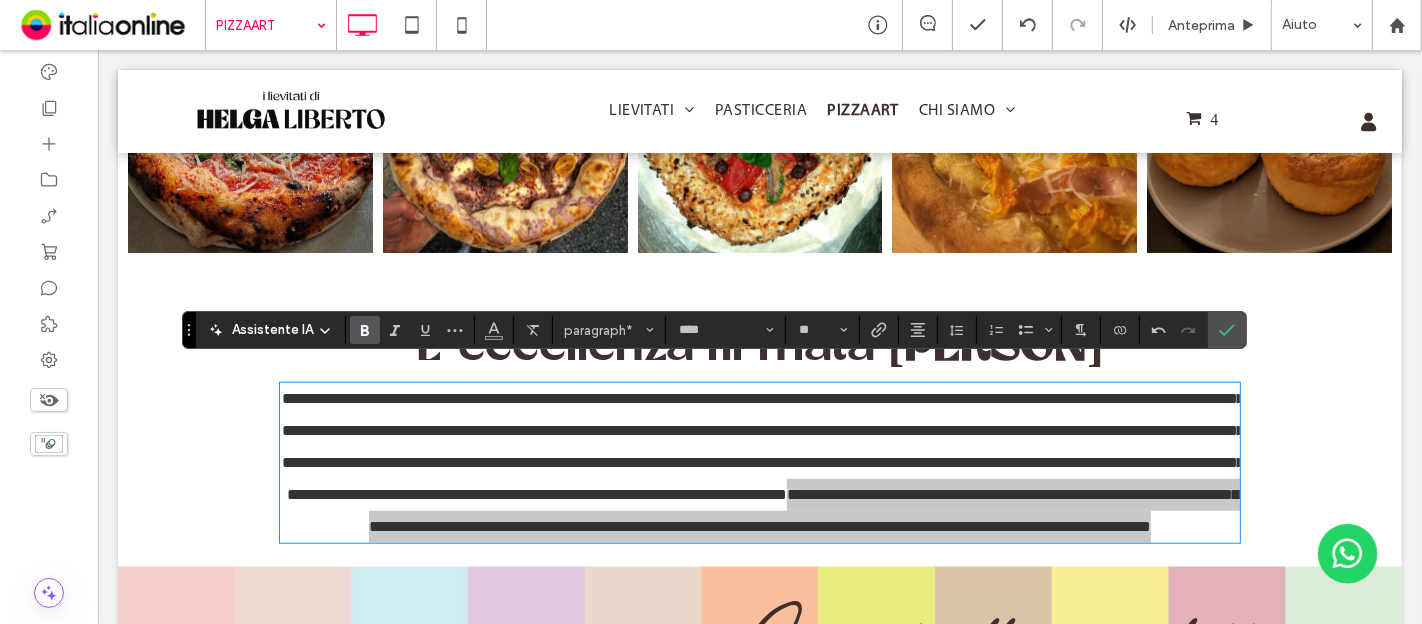 drag, startPoint x: 362, startPoint y: 343, endPoint x: 380, endPoint y: 344, distance: 18.027756 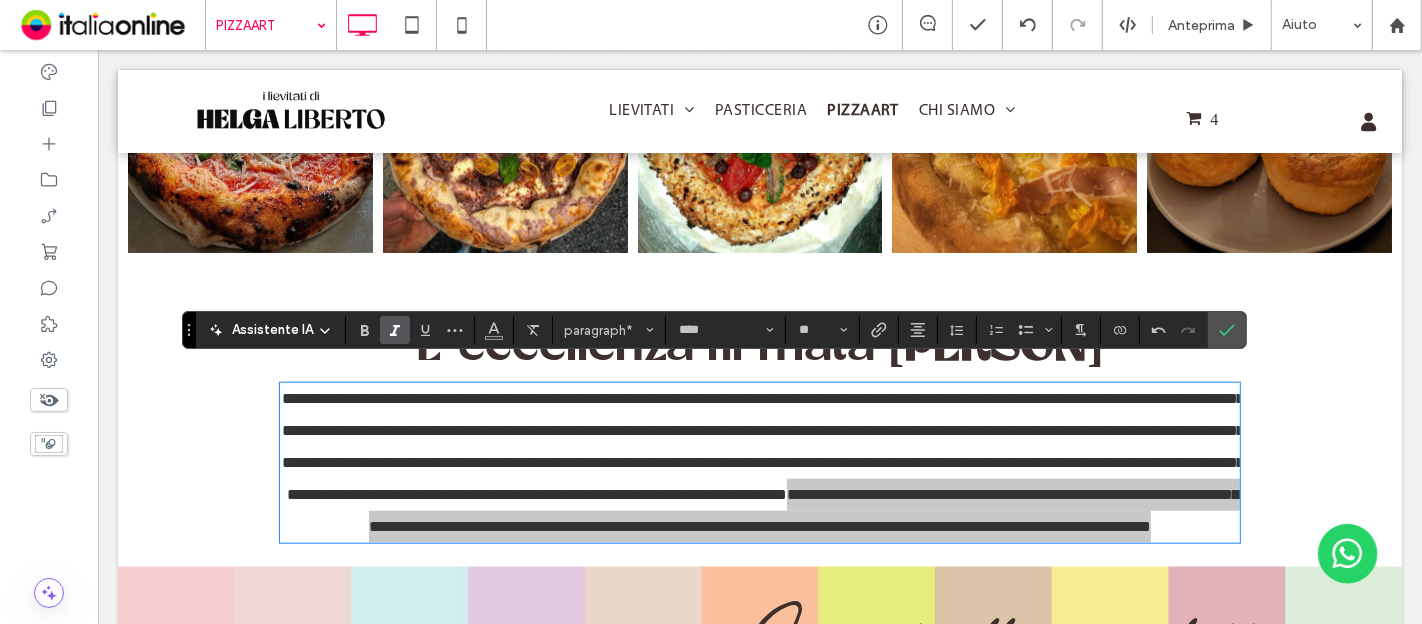 click at bounding box center [361, 330] 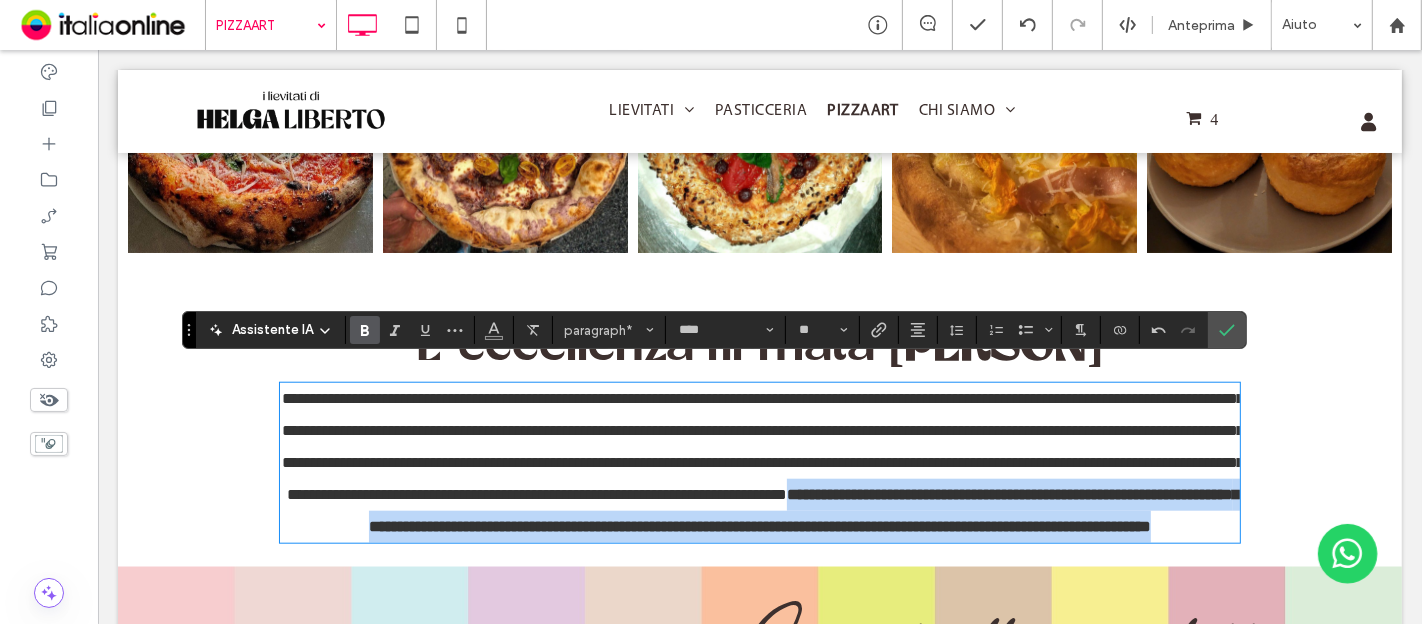 click on "**********" at bounding box center [762, 446] 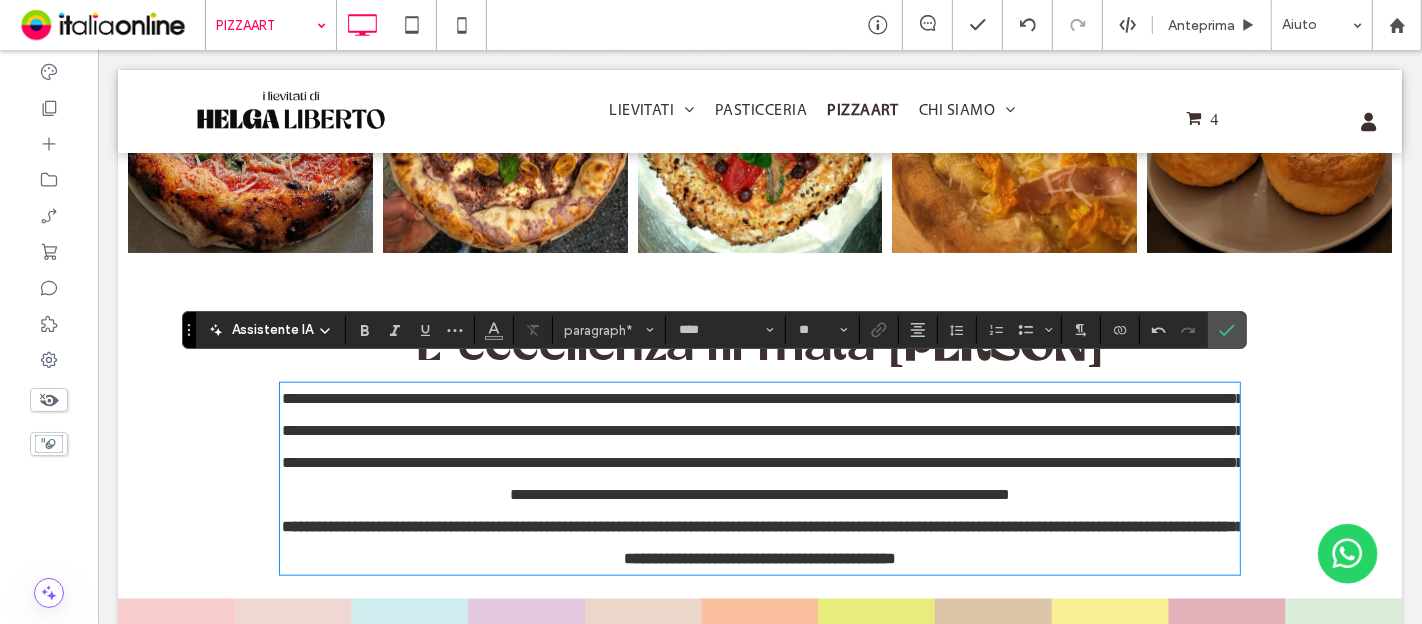 type on "**********" 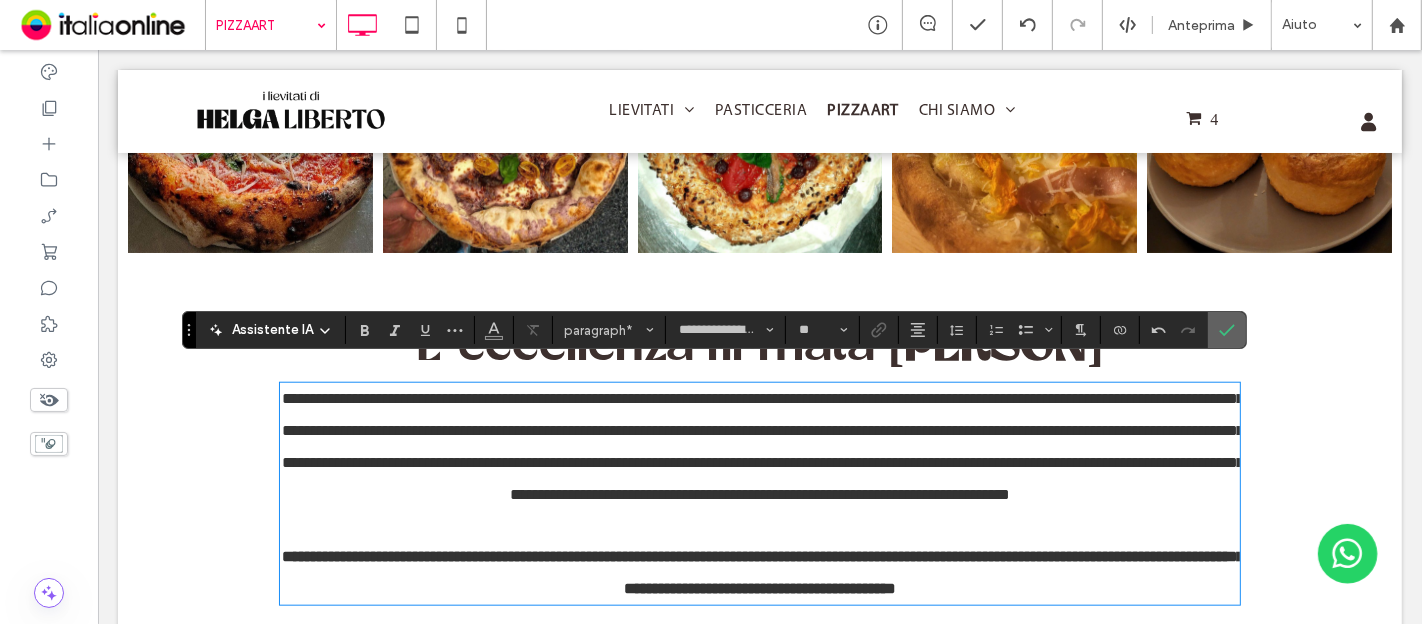 click at bounding box center (1223, 330) 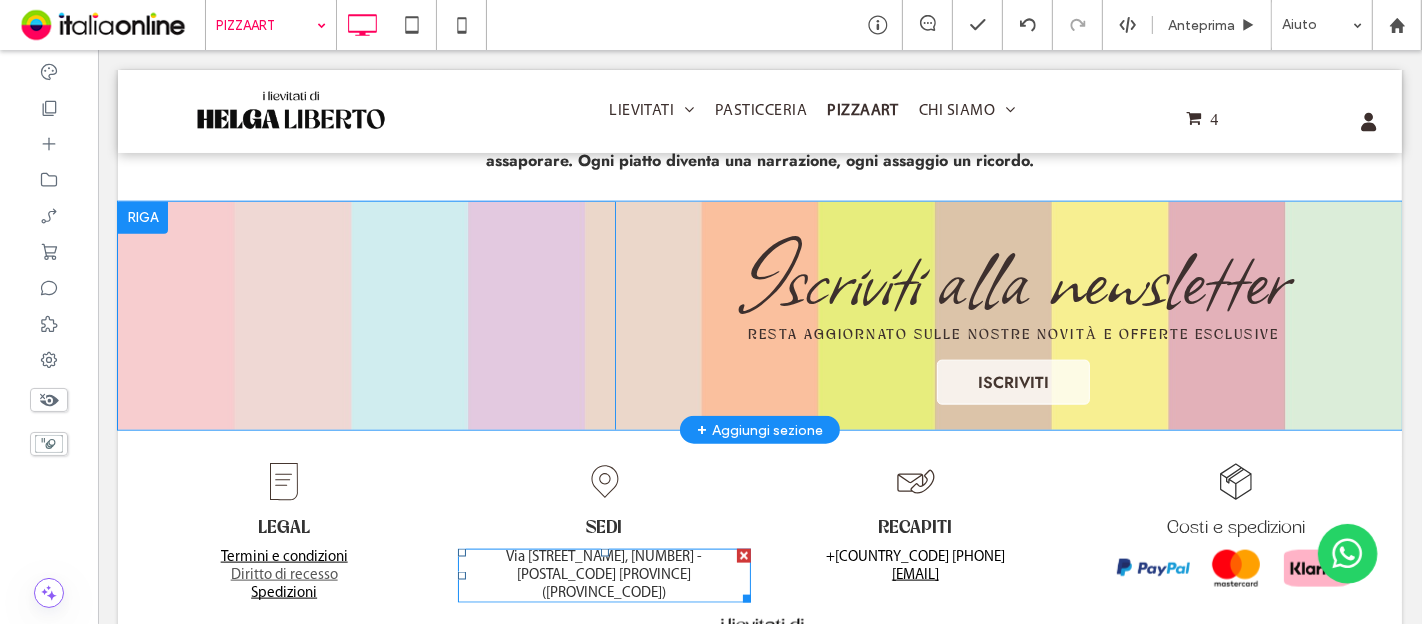 scroll, scrollTop: 1888, scrollLeft: 0, axis: vertical 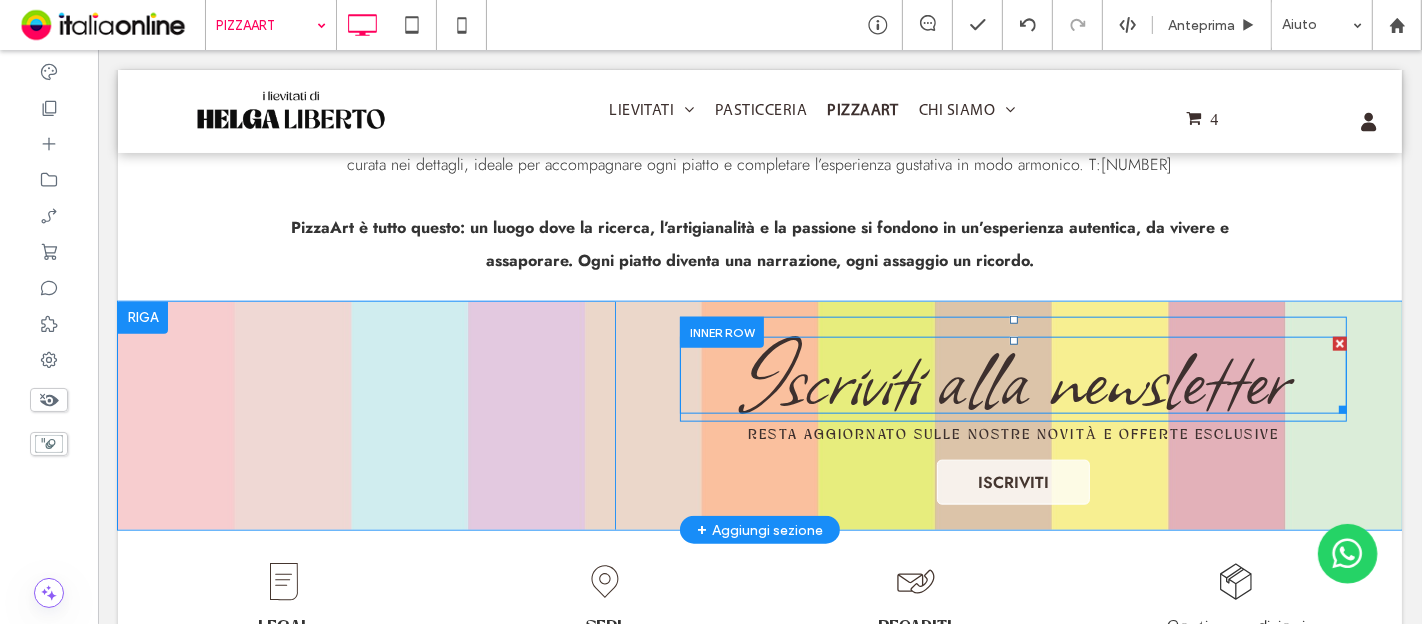 click on "Iscriviti alla newsletter" at bounding box center (1012, 375) 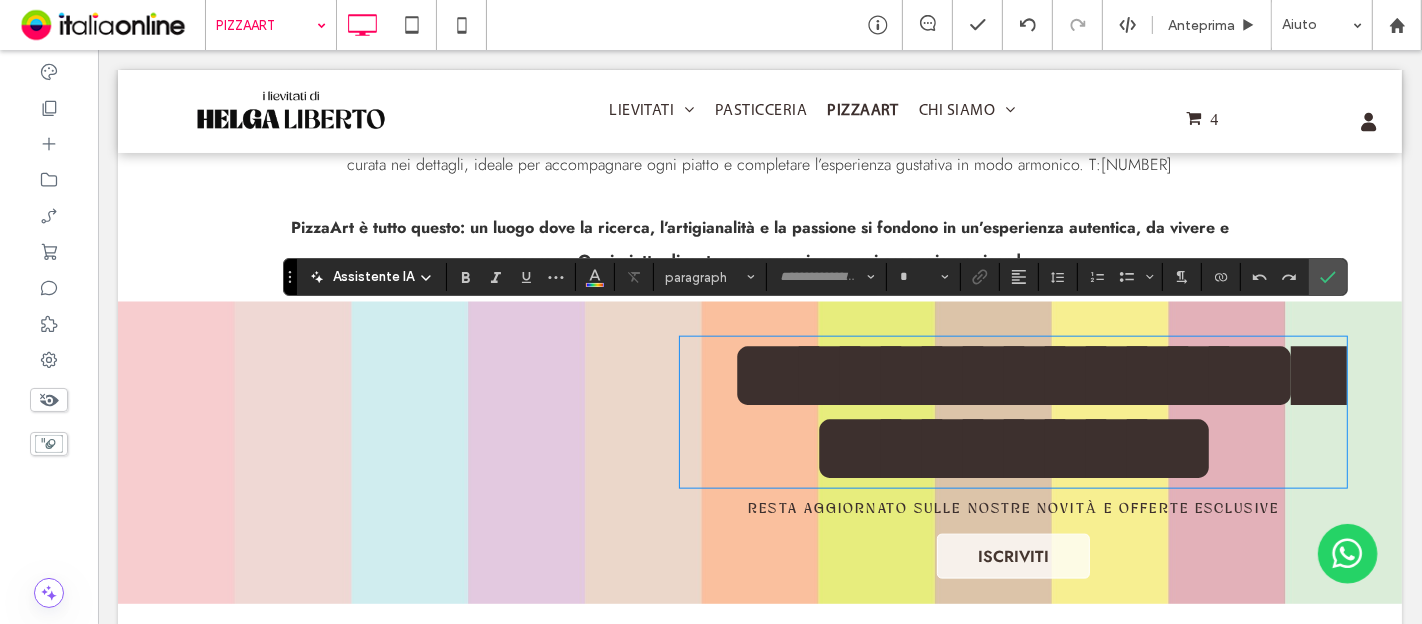 type on "**********" 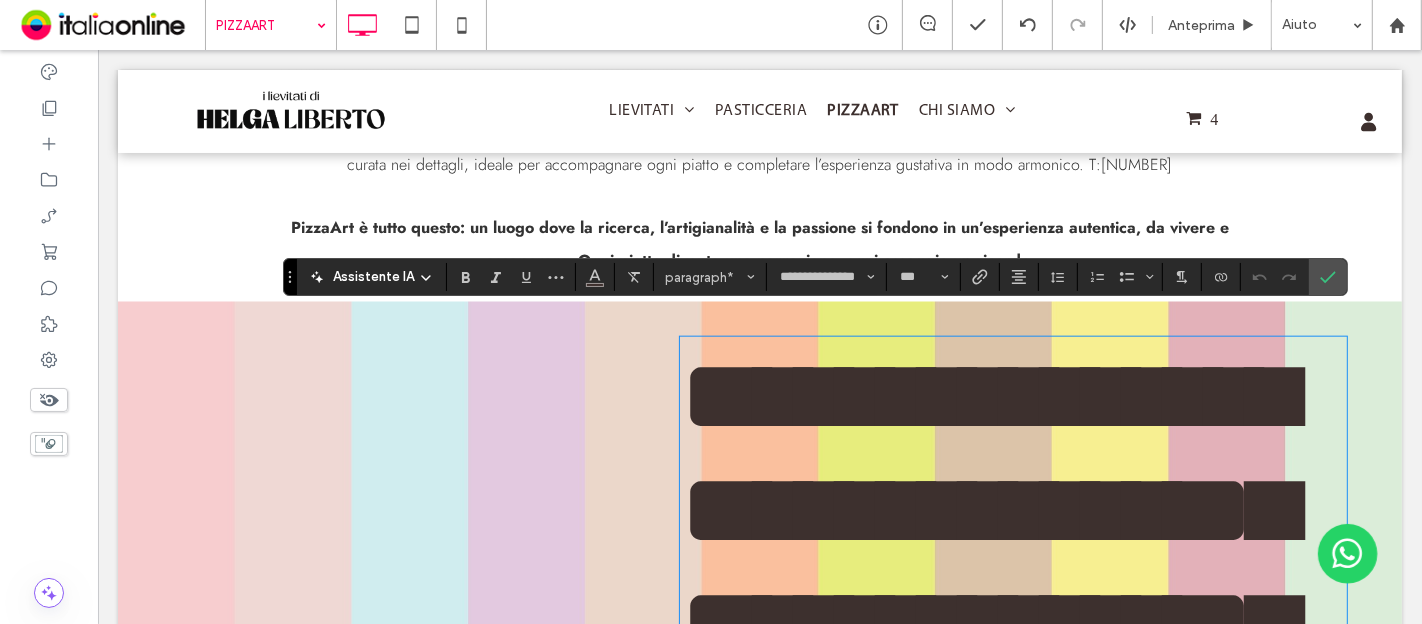 type on "**********" 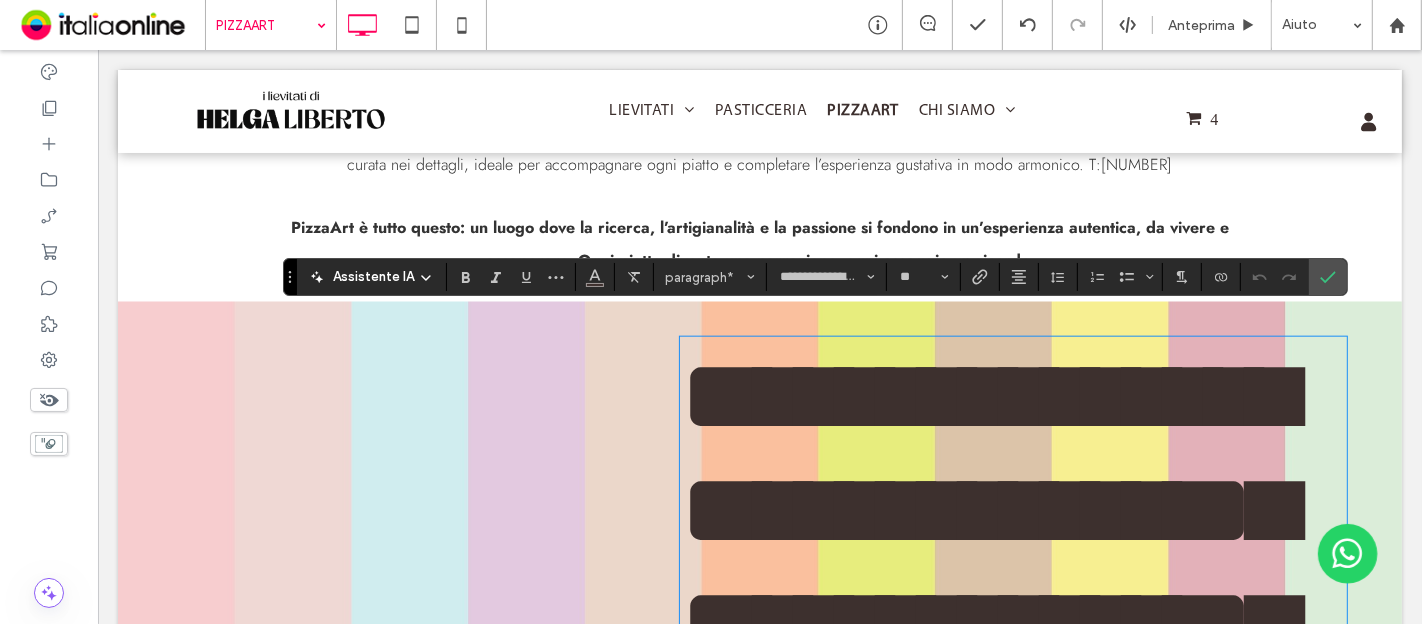 scroll, scrollTop: 2216, scrollLeft: 0, axis: vertical 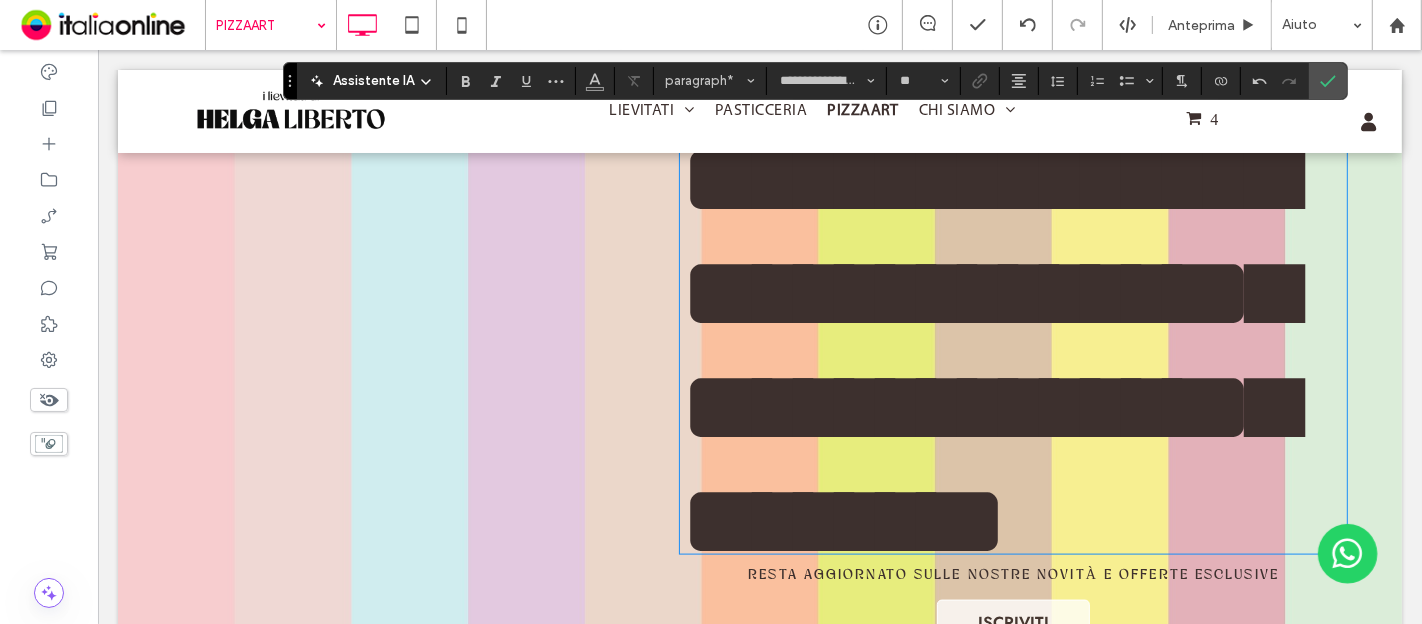 type on "**********" 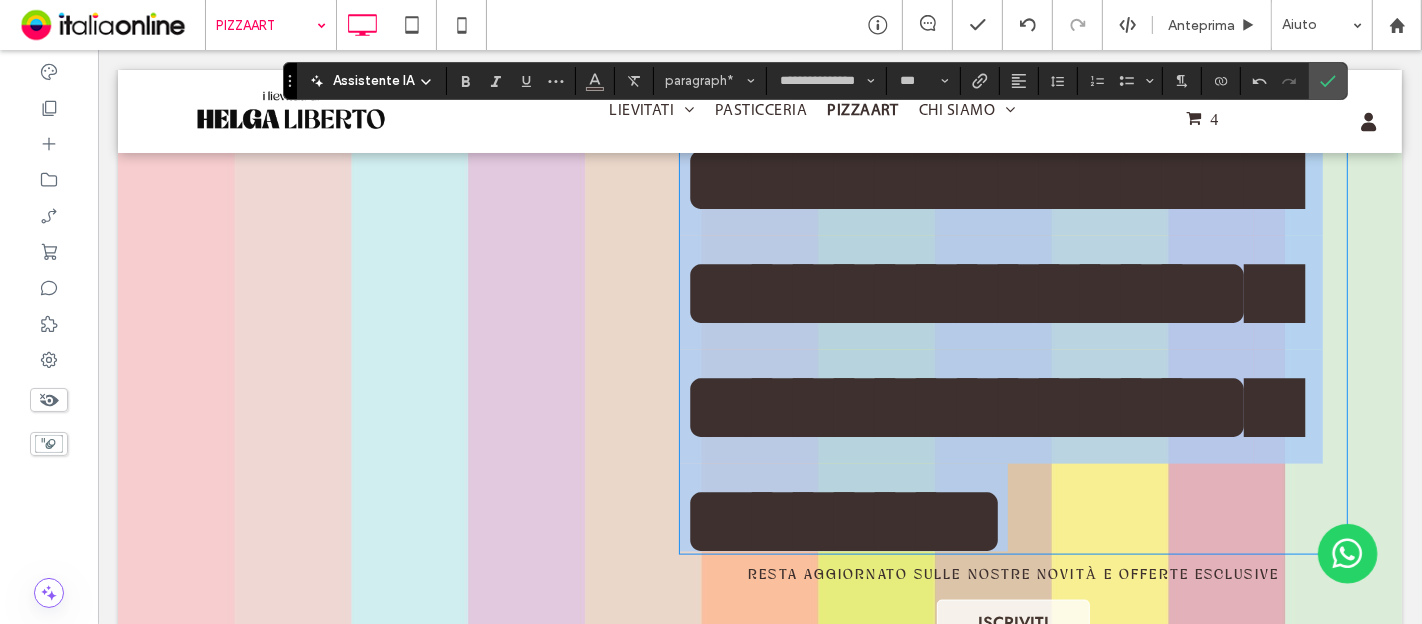 drag, startPoint x: 926, startPoint y: 501, endPoint x: 630, endPoint y: 152, distance: 457.62103 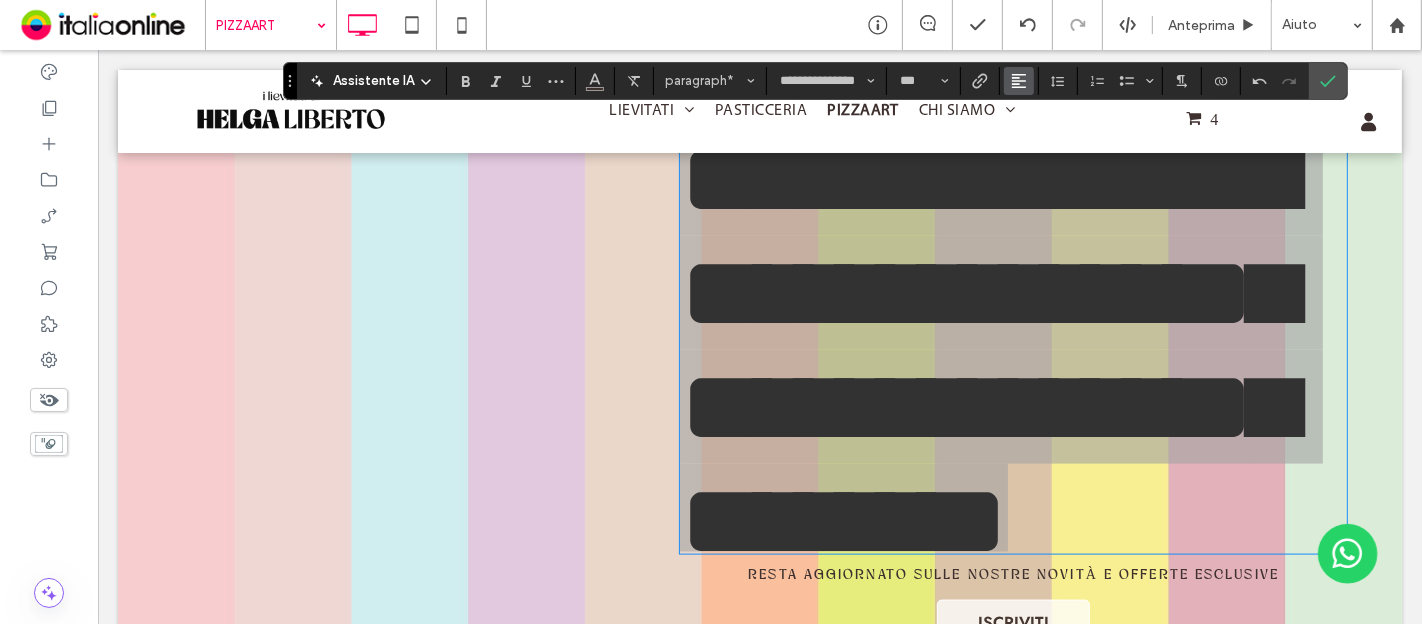 click at bounding box center [1019, 81] 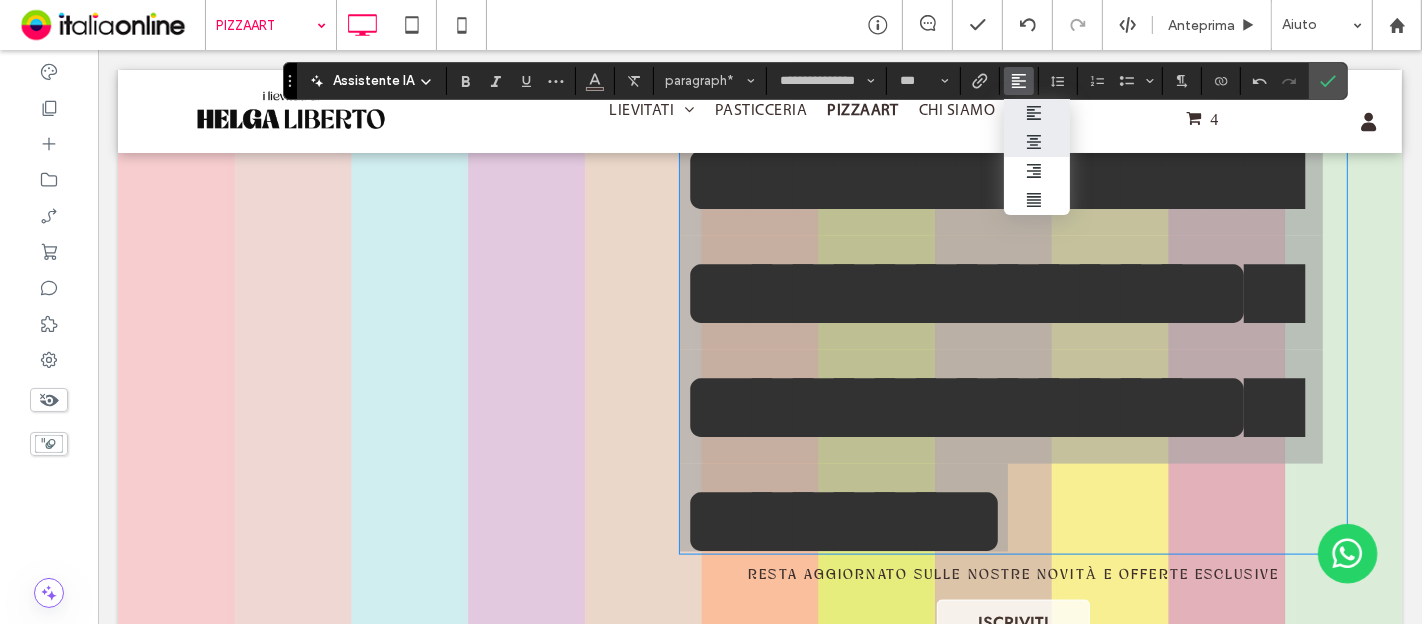 click at bounding box center [1037, 142] 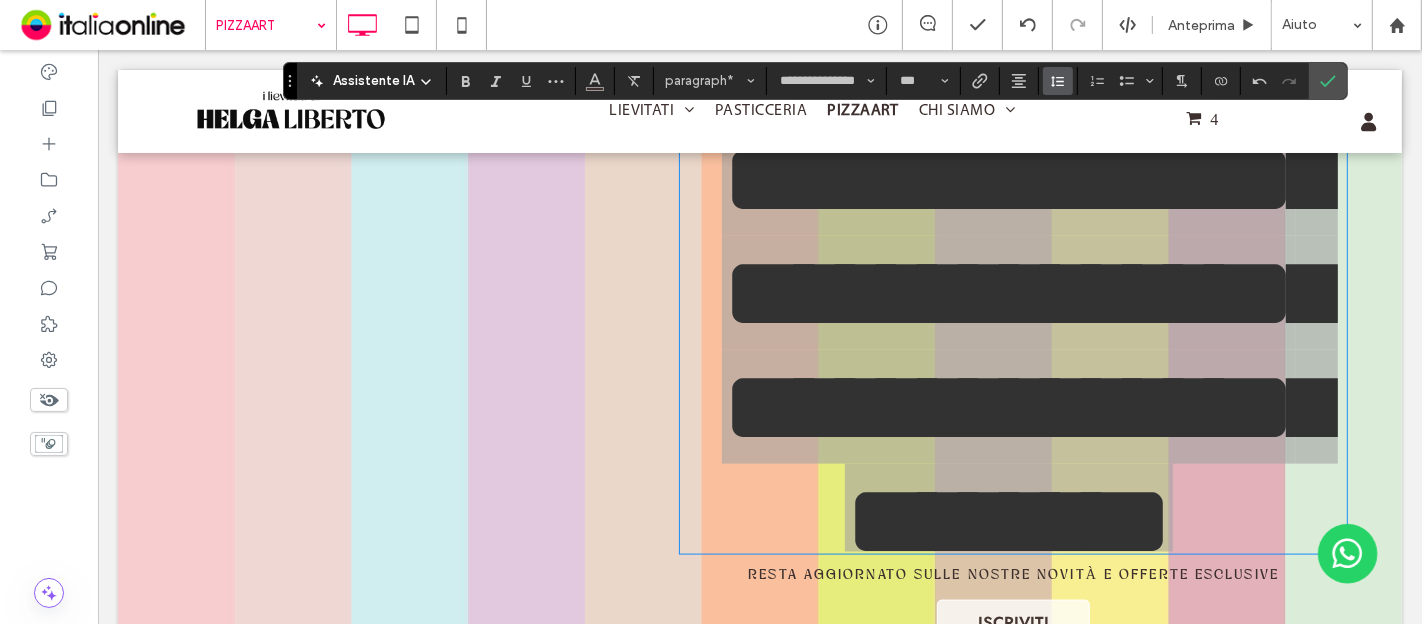 click at bounding box center (1058, 81) 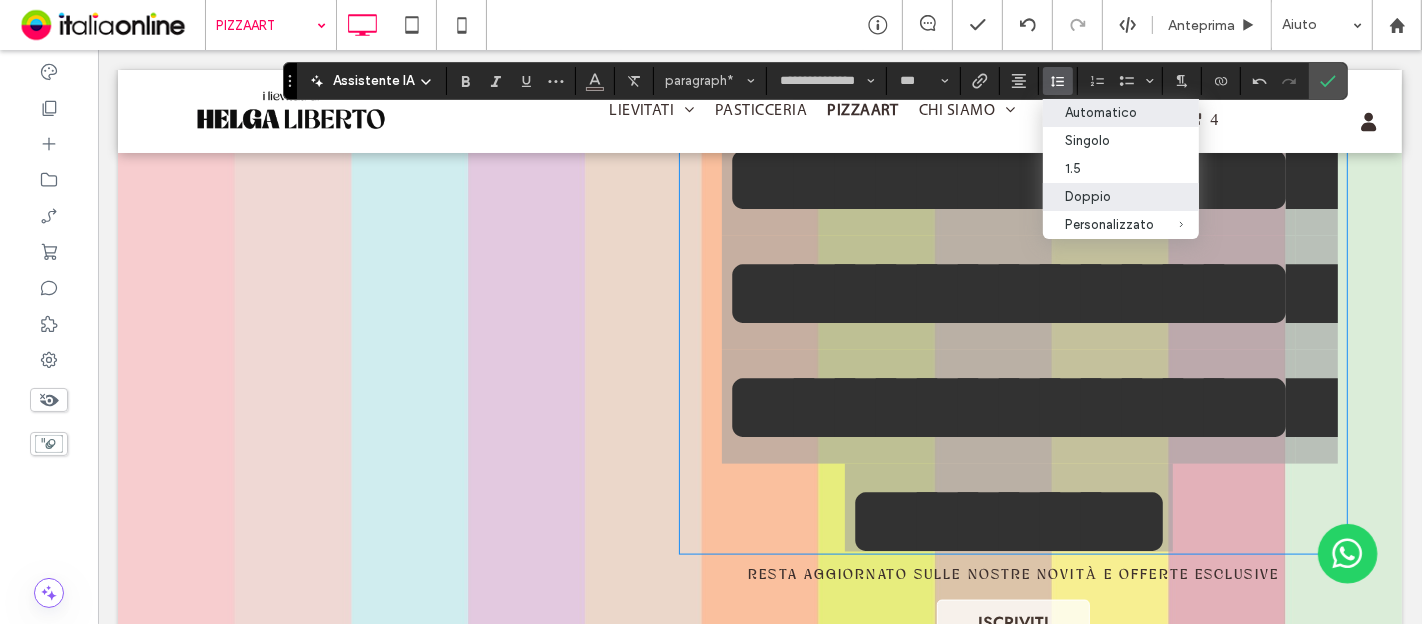 click on "Doppio" at bounding box center (1109, 196) 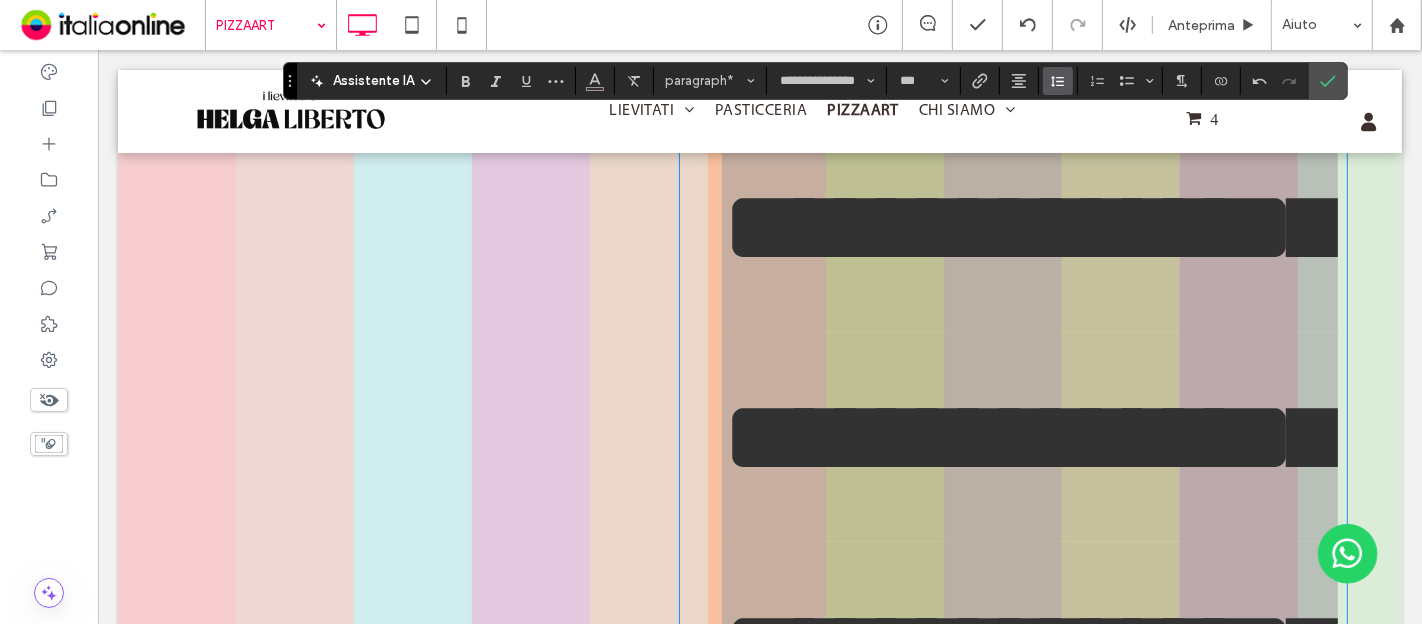 click 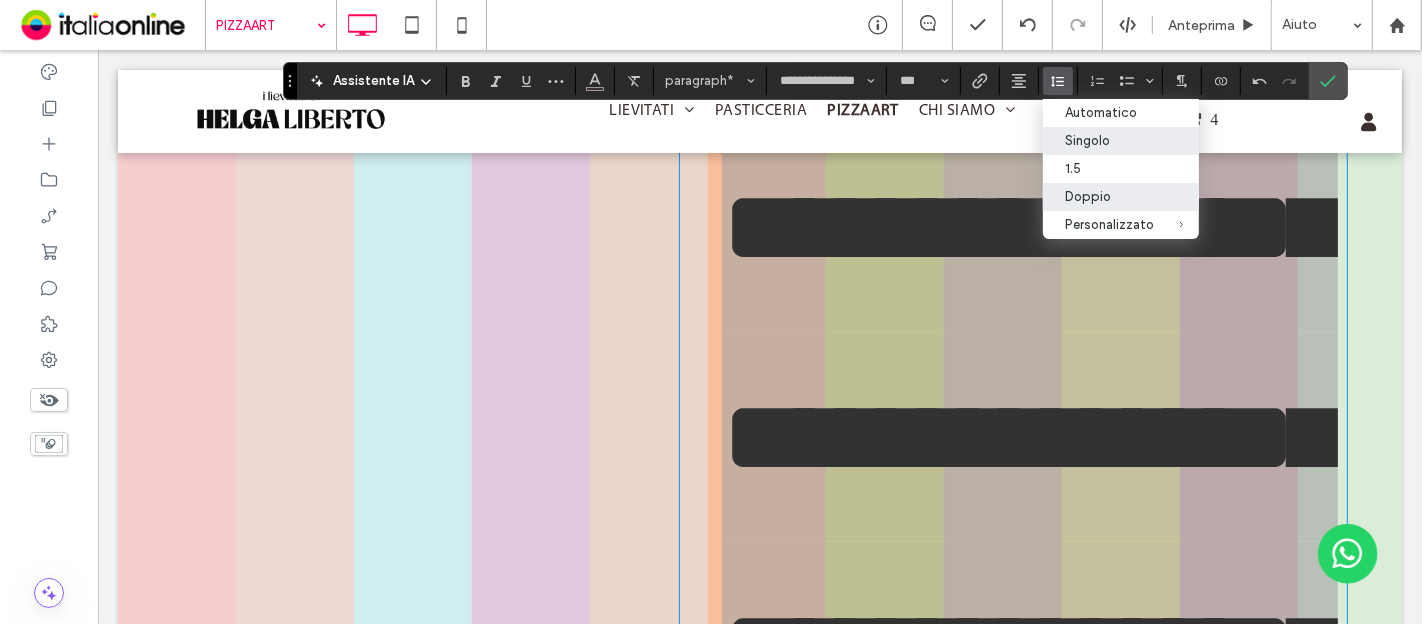 click on "Singolo" at bounding box center [1109, 140] 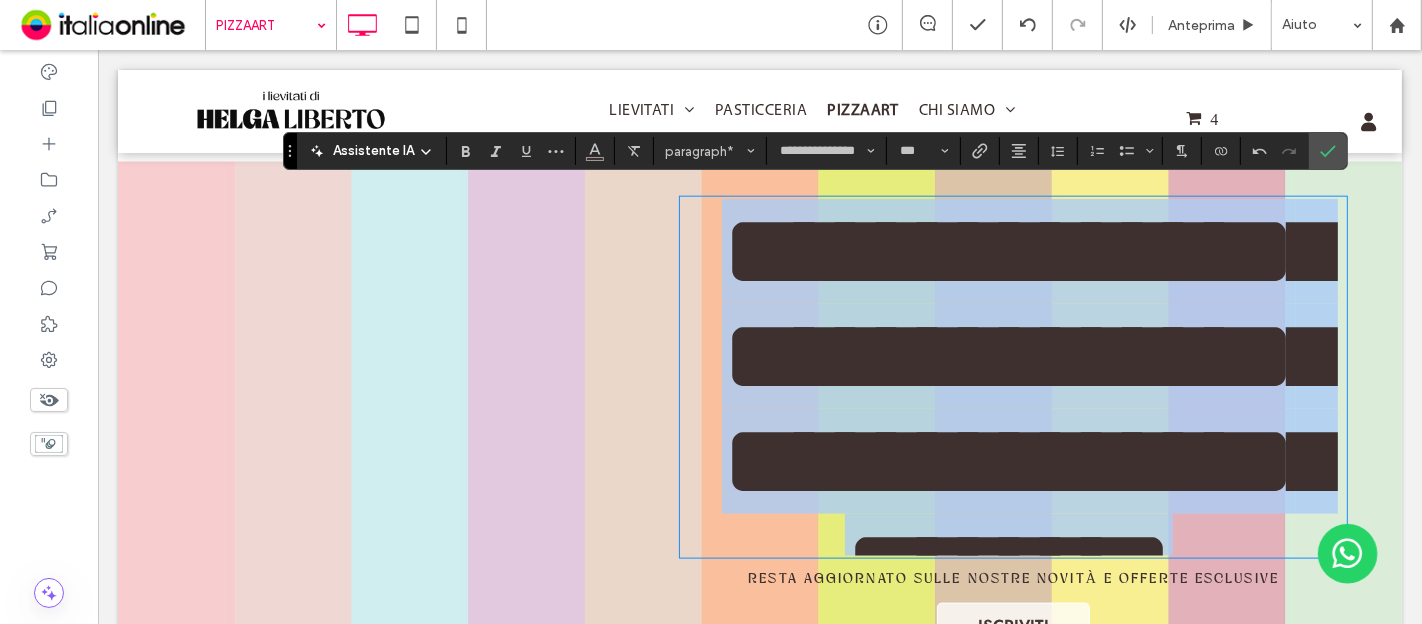scroll, scrollTop: 1994, scrollLeft: 0, axis: vertical 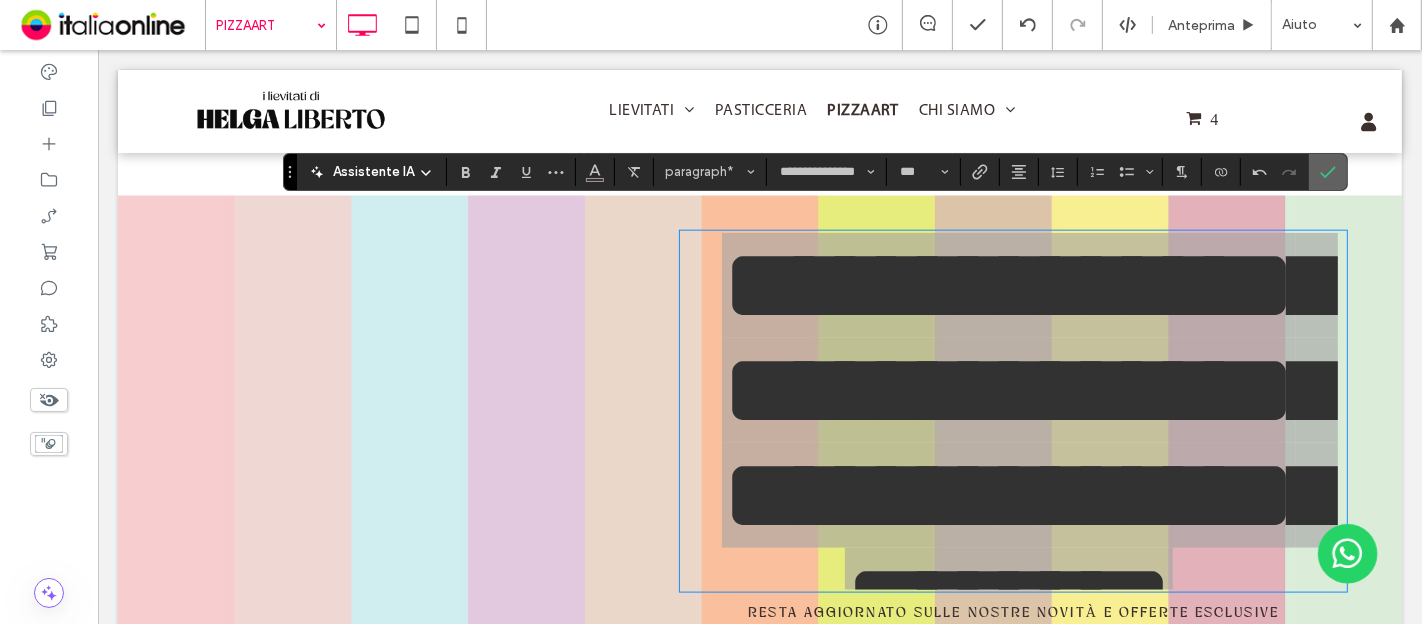 click at bounding box center [1324, 172] 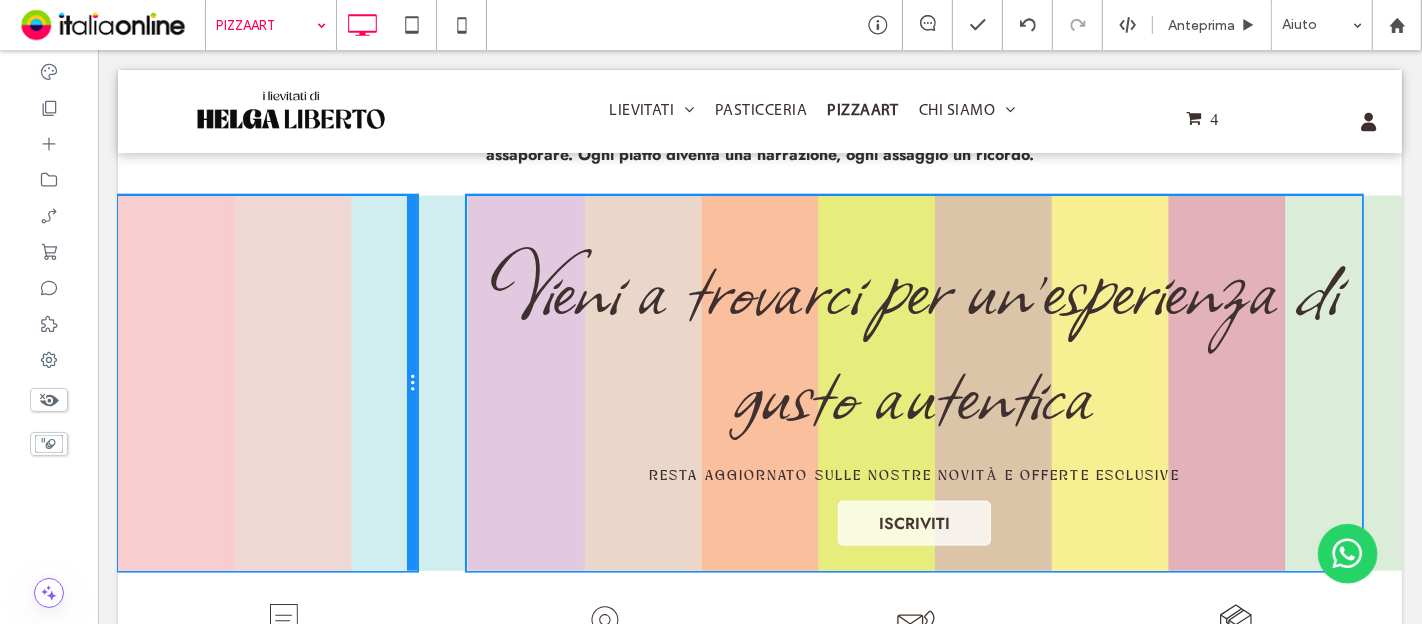 drag, startPoint x: 607, startPoint y: 364, endPoint x: 398, endPoint y: 325, distance: 212.60762 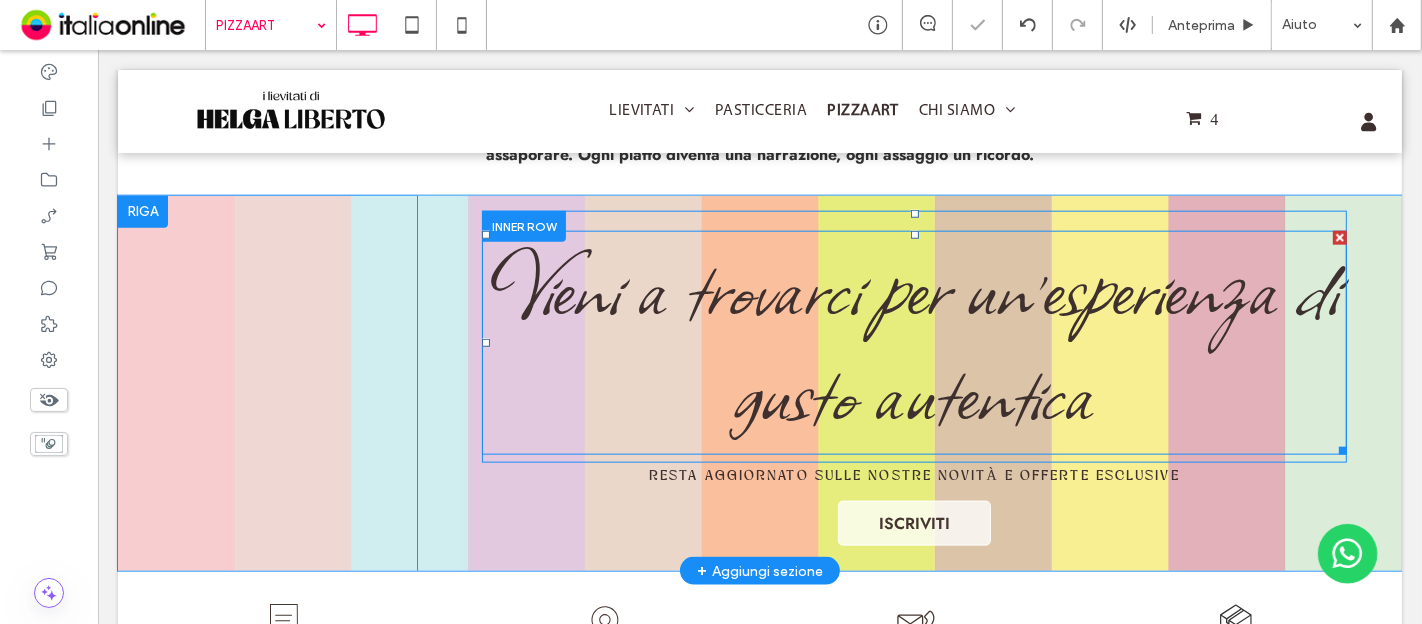 click on "Vieni a trovarci per un’esperienza di gusto autentica" at bounding box center (913, 338) 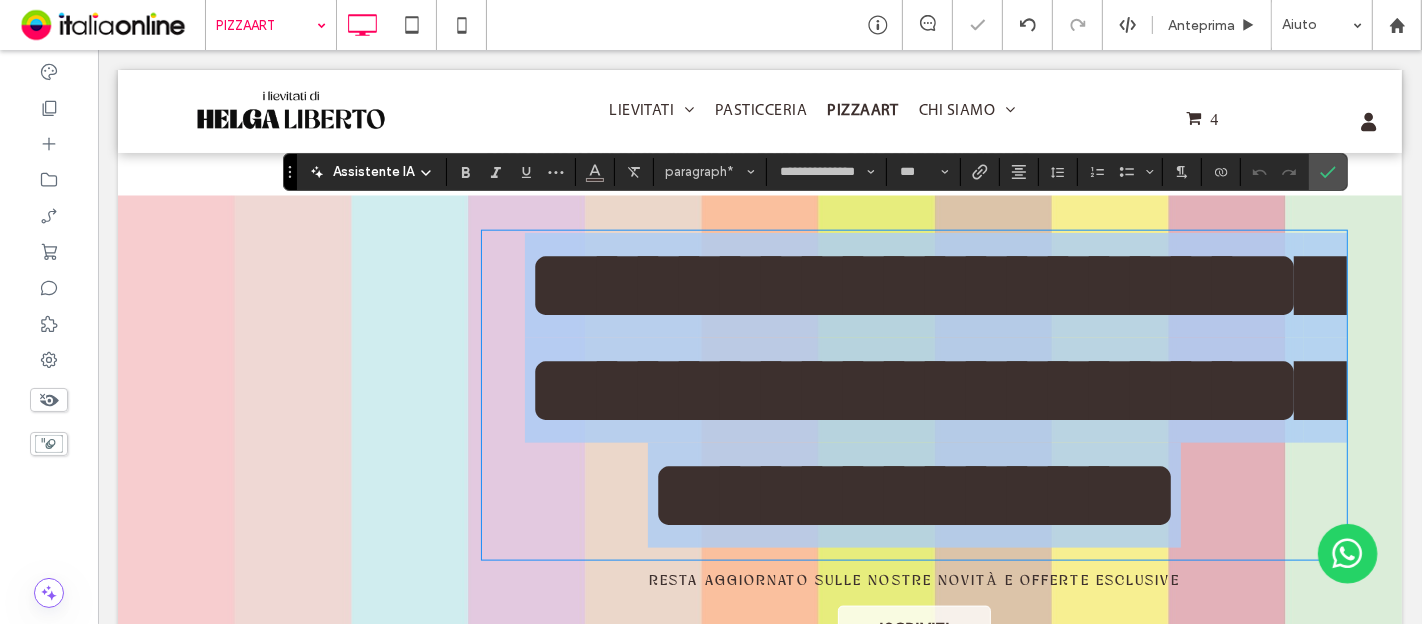 click on "**********" at bounding box center (934, 390) 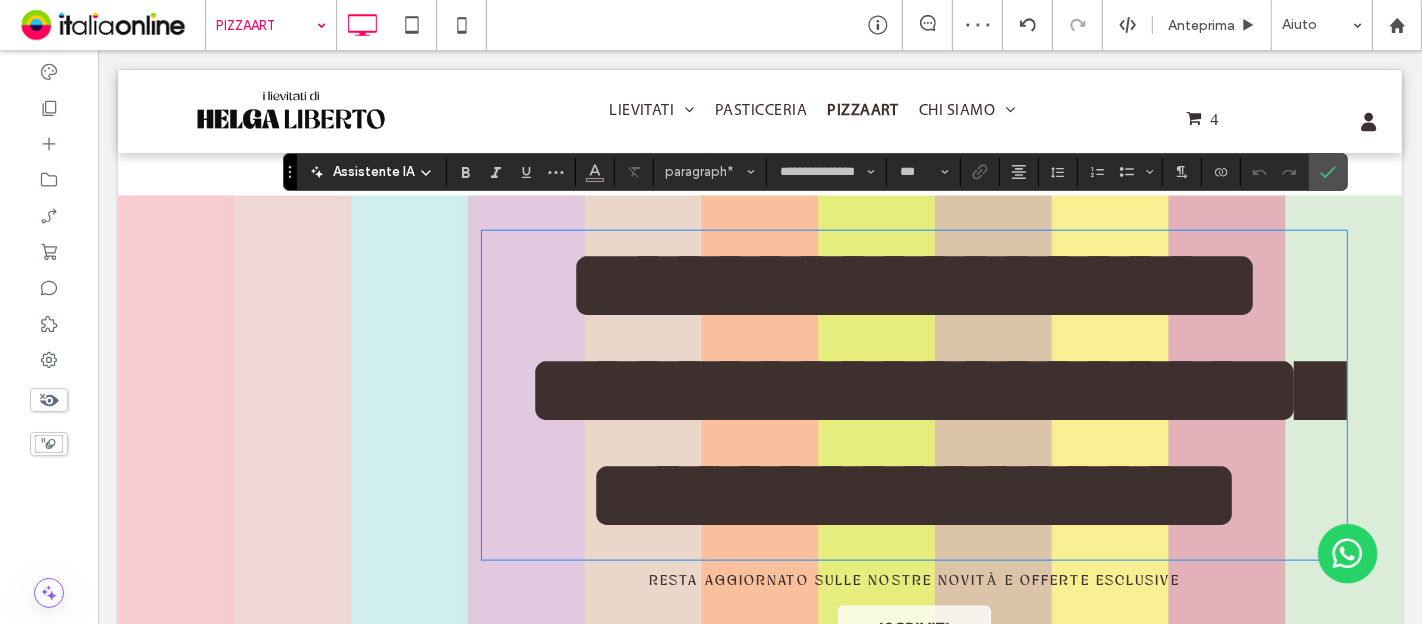 scroll, scrollTop: 2, scrollLeft: 0, axis: vertical 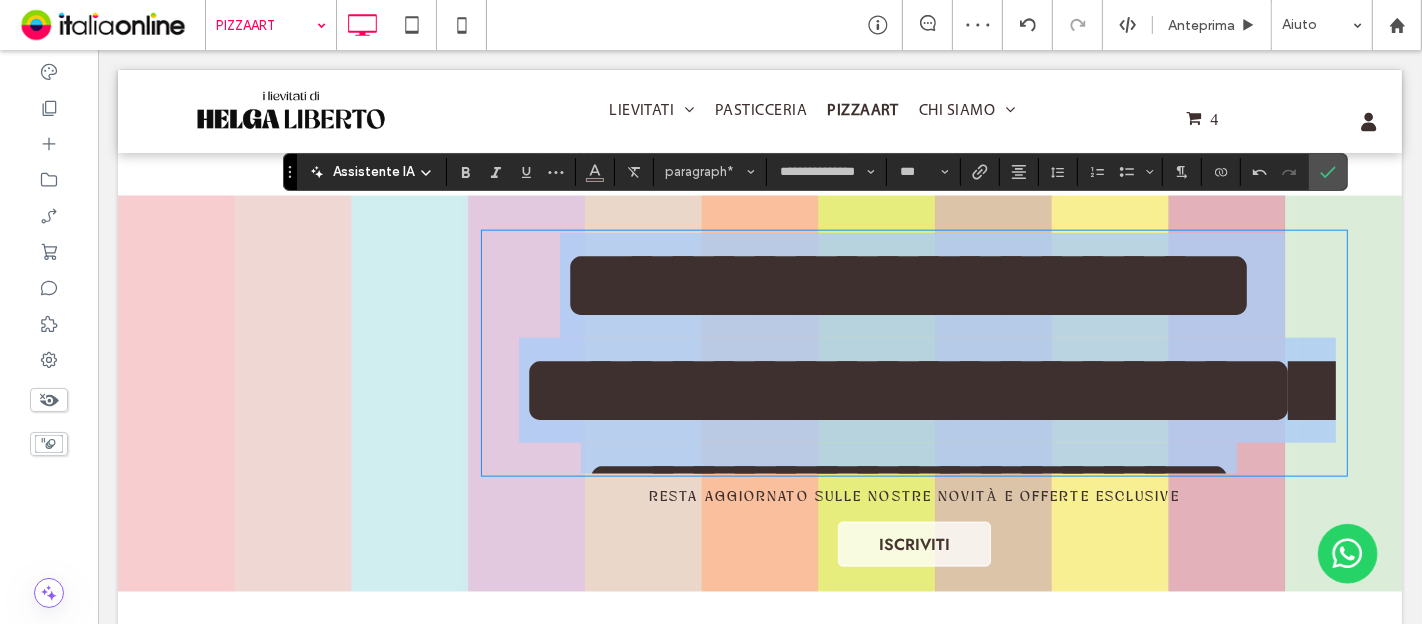 drag, startPoint x: 695, startPoint y: 279, endPoint x: 1417, endPoint y: 430, distance: 737.62115 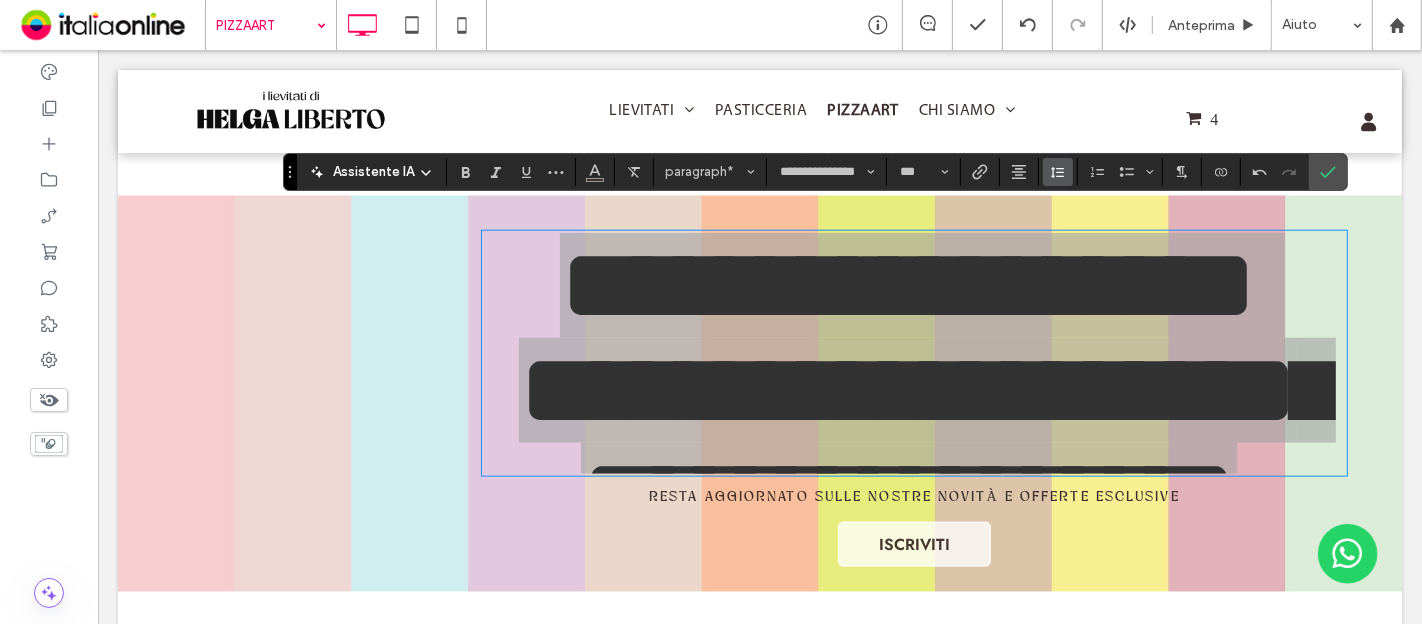 click 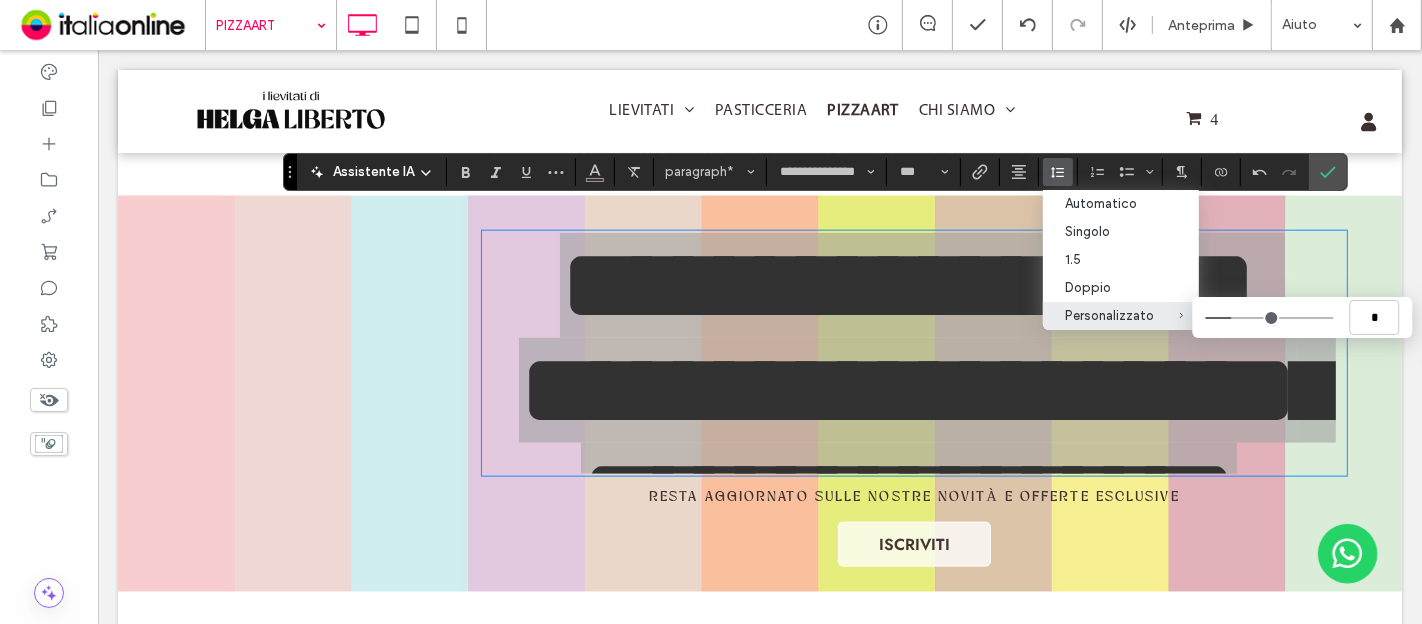 type on "***" 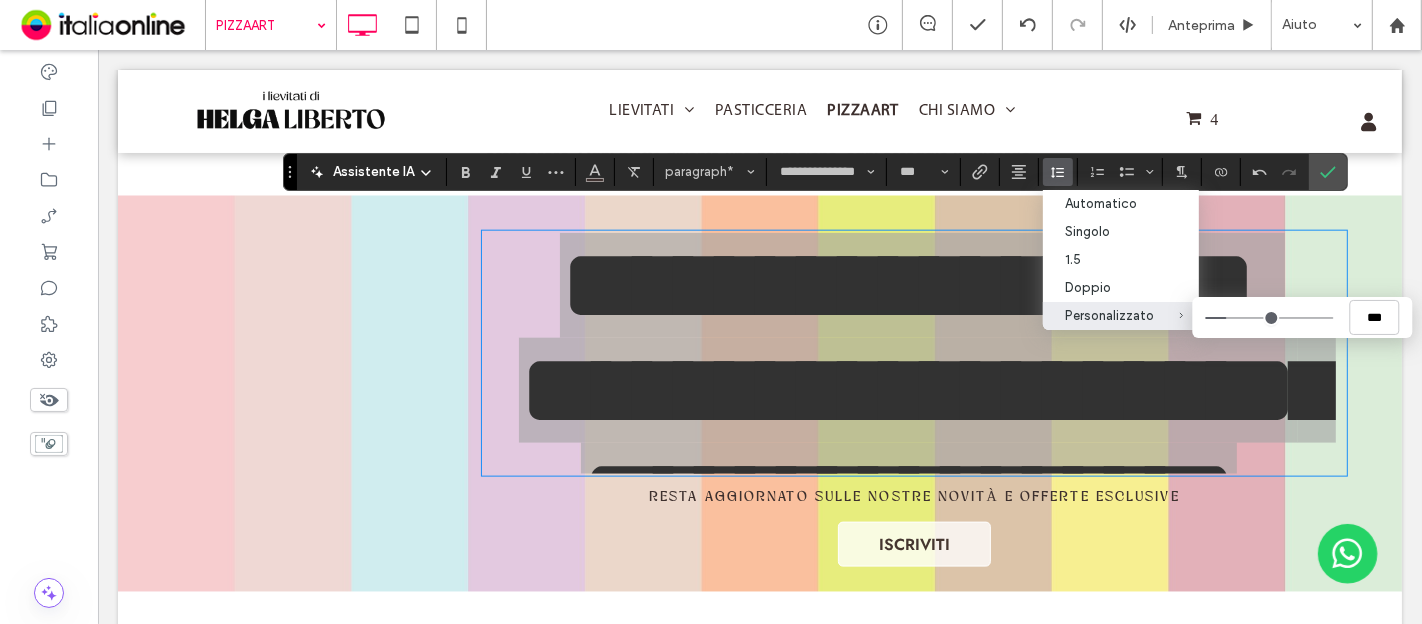 type on "***" 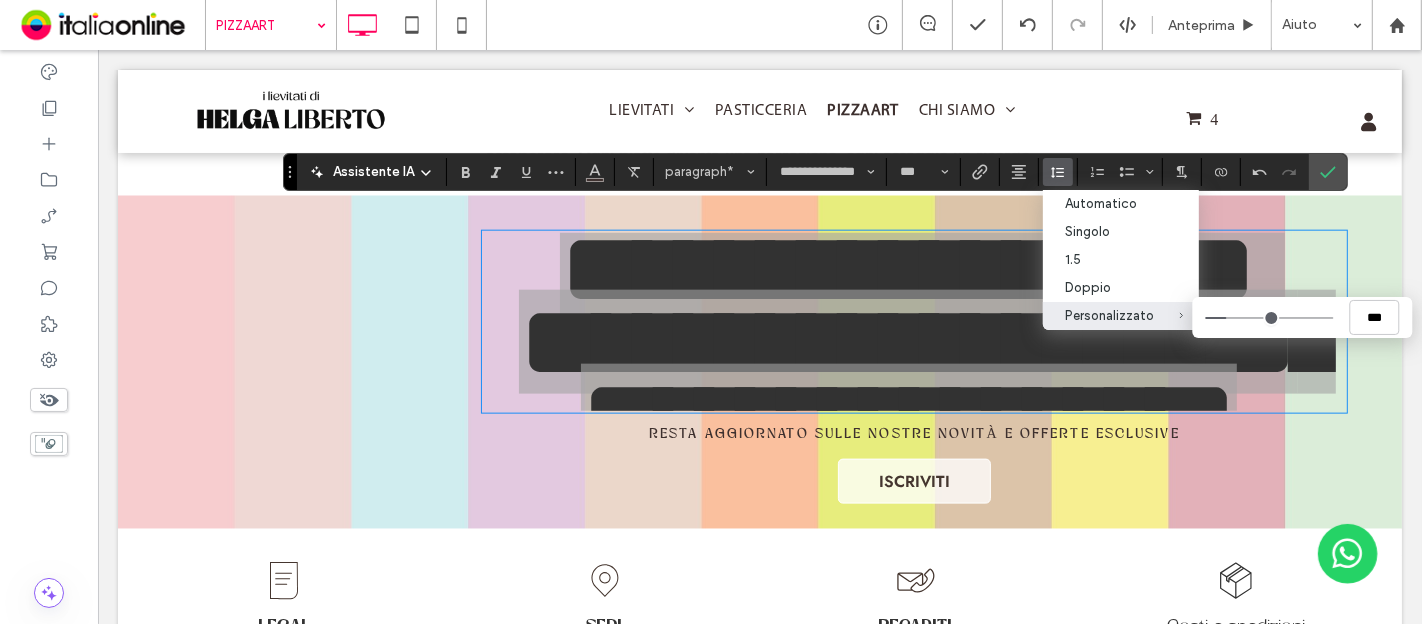 type on "***" 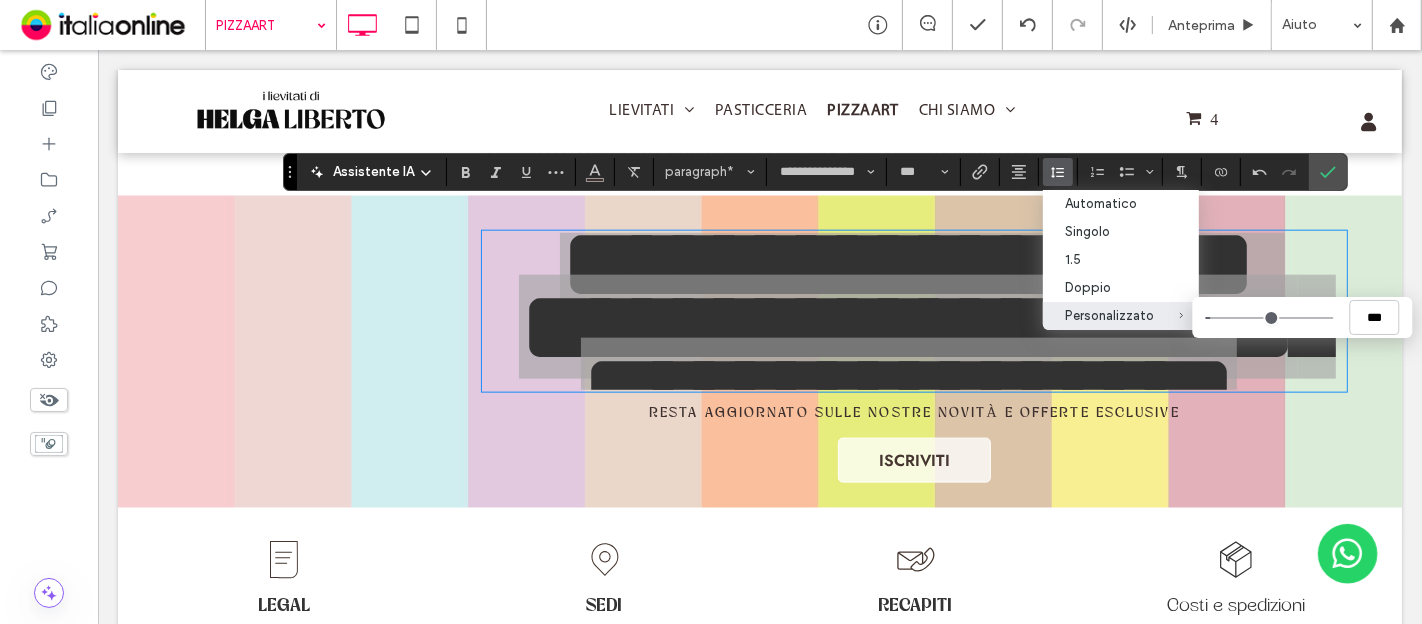 drag, startPoint x: 1227, startPoint y: 312, endPoint x: 1211, endPoint y: 312, distance: 16 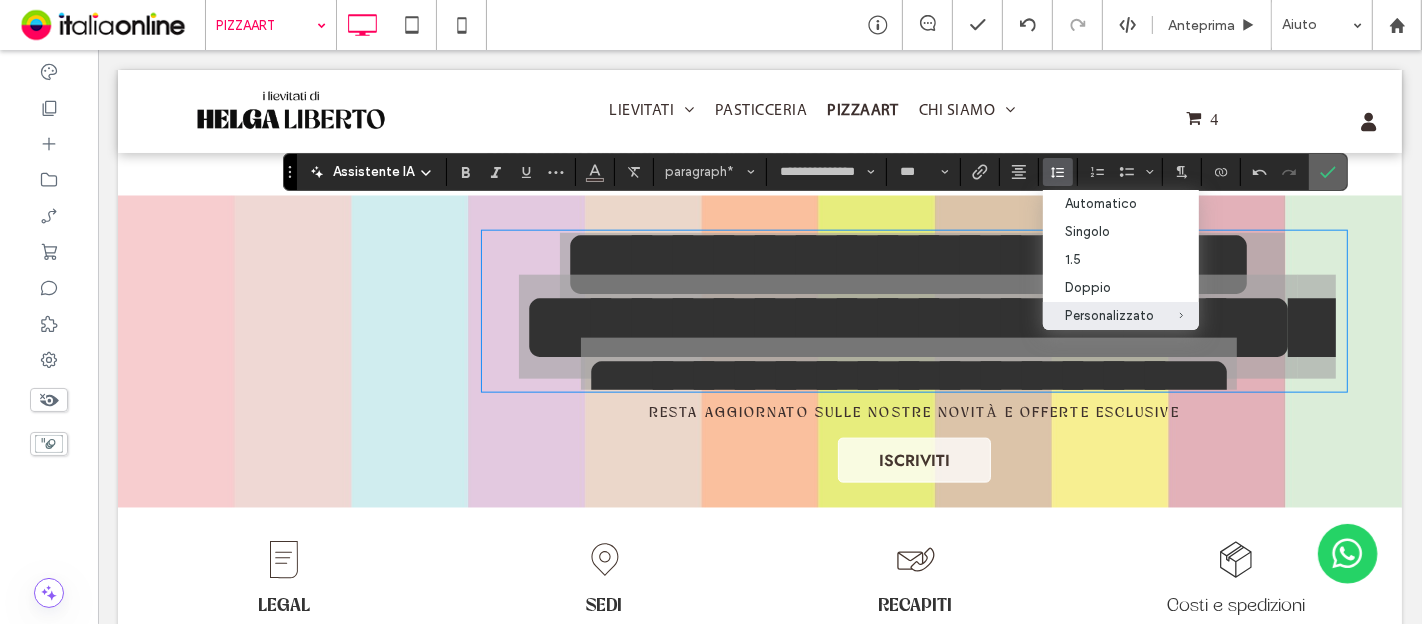 click at bounding box center [1324, 172] 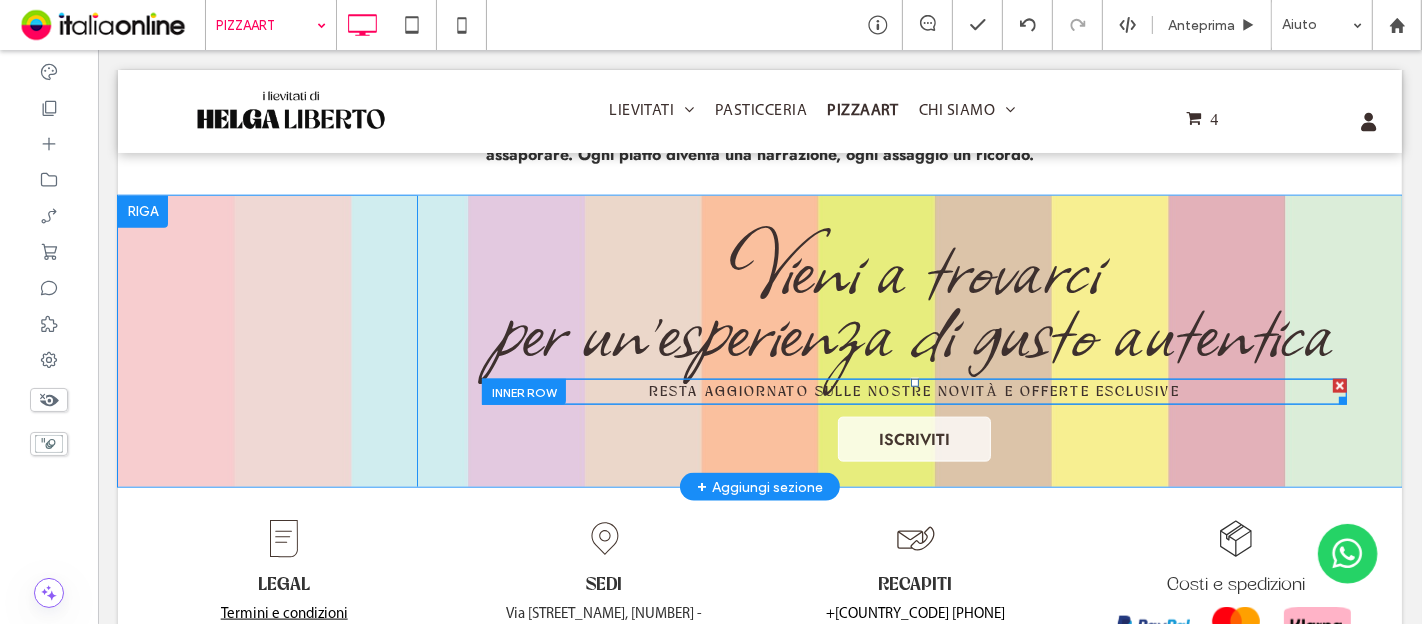 click on "Resta aggiornato sulle nostre novità e offerte esclusive" at bounding box center [913, 392] 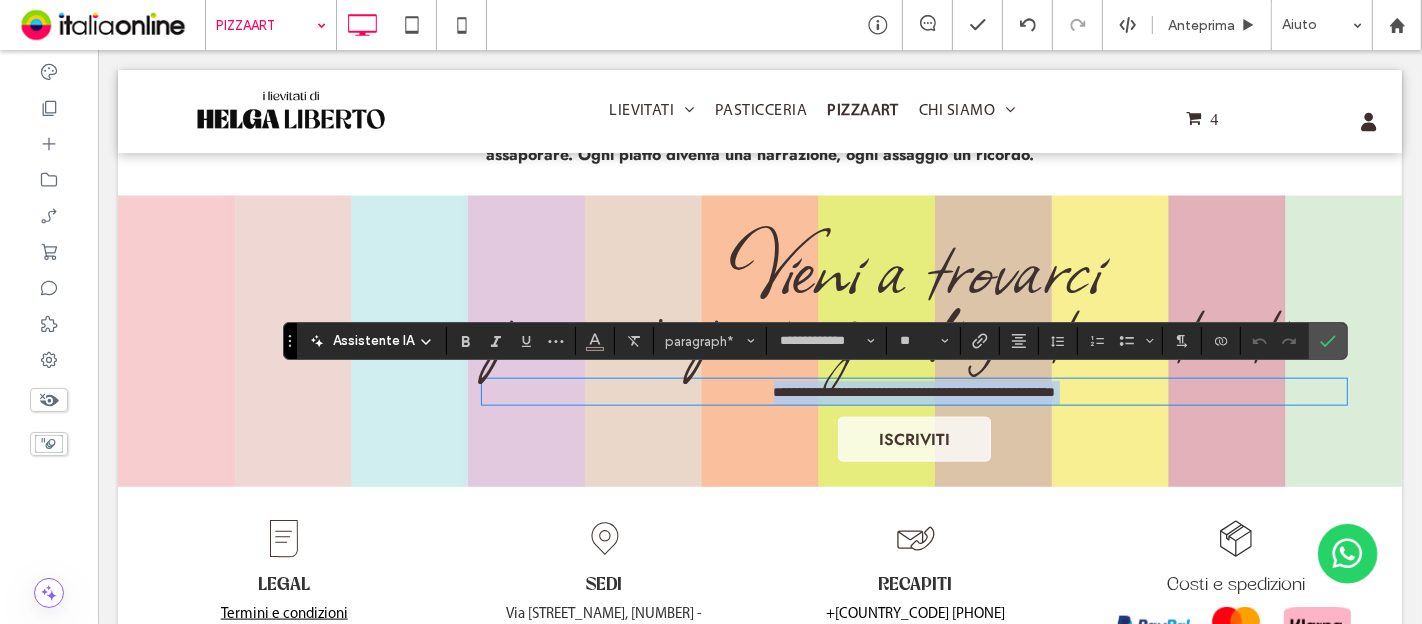 type on "**********" 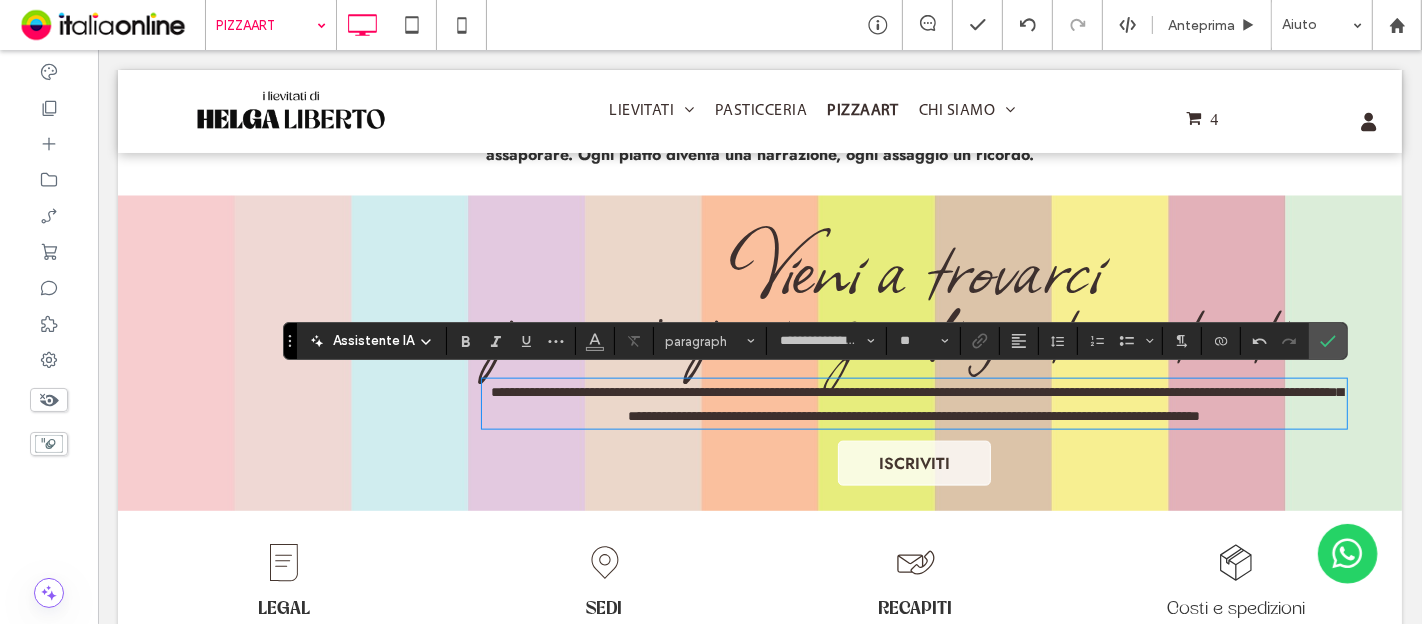 type on "**********" 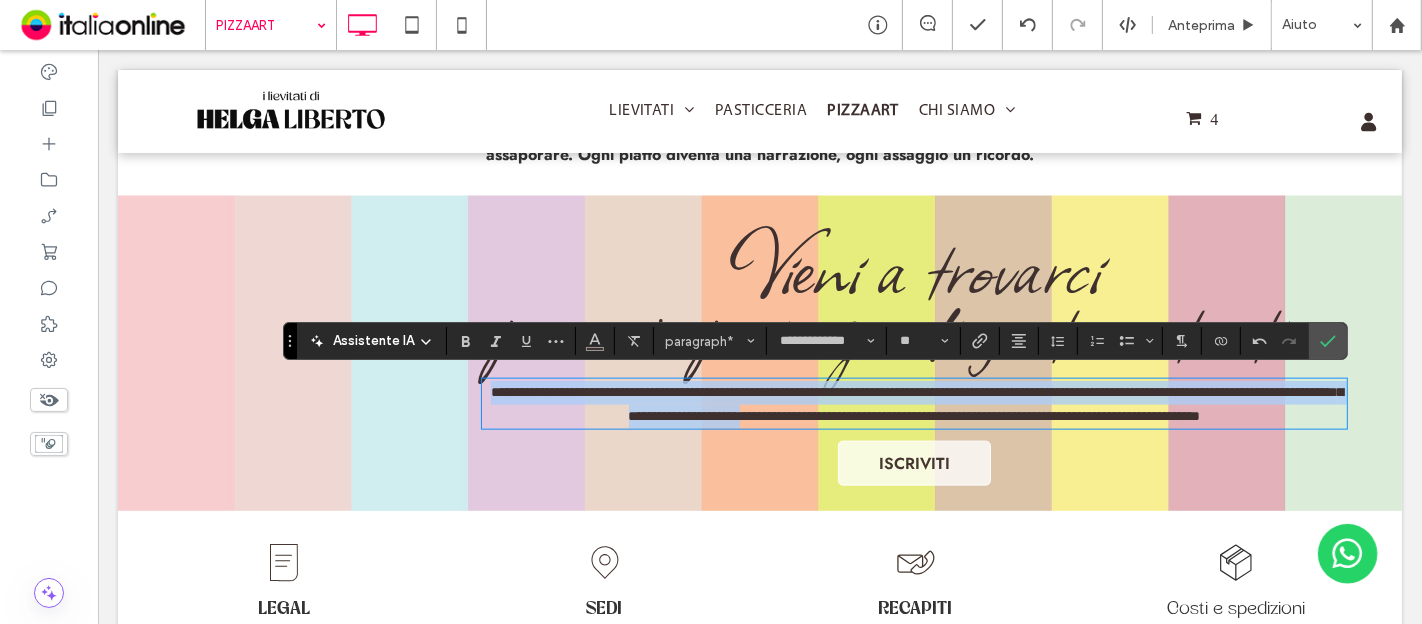 drag, startPoint x: 633, startPoint y: 443, endPoint x: 452, endPoint y: 392, distance: 188.04787 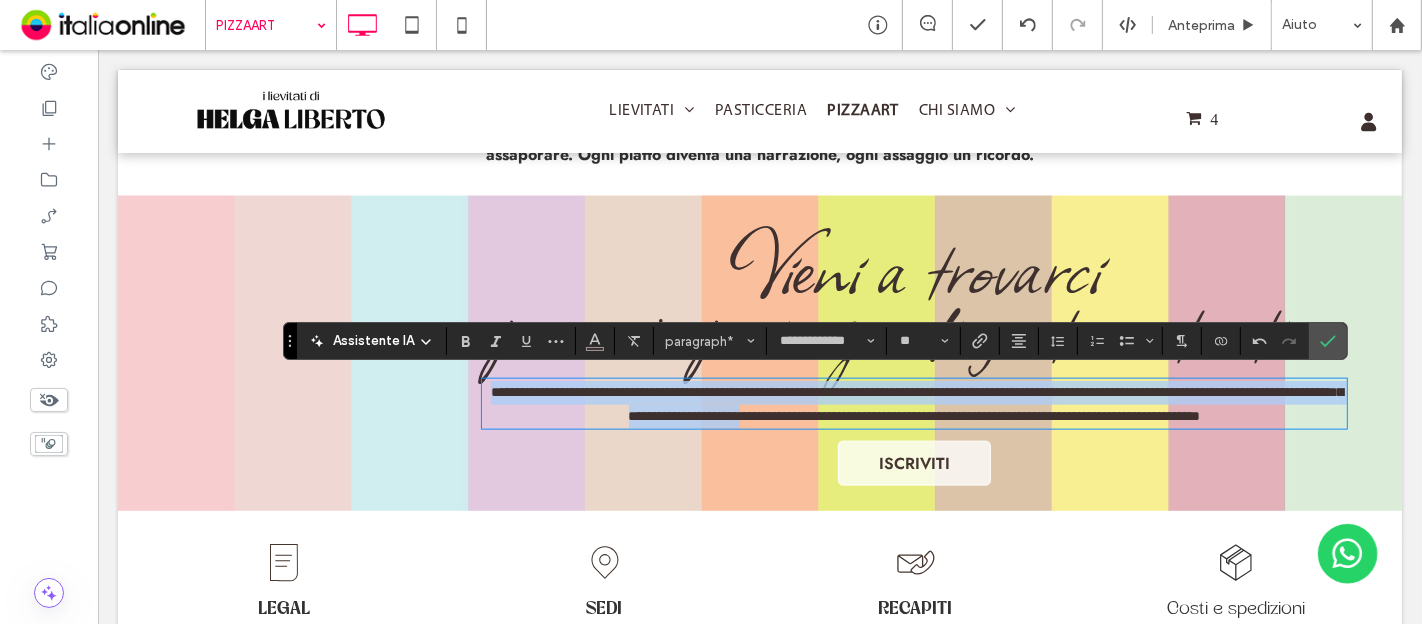 copy on "**********" 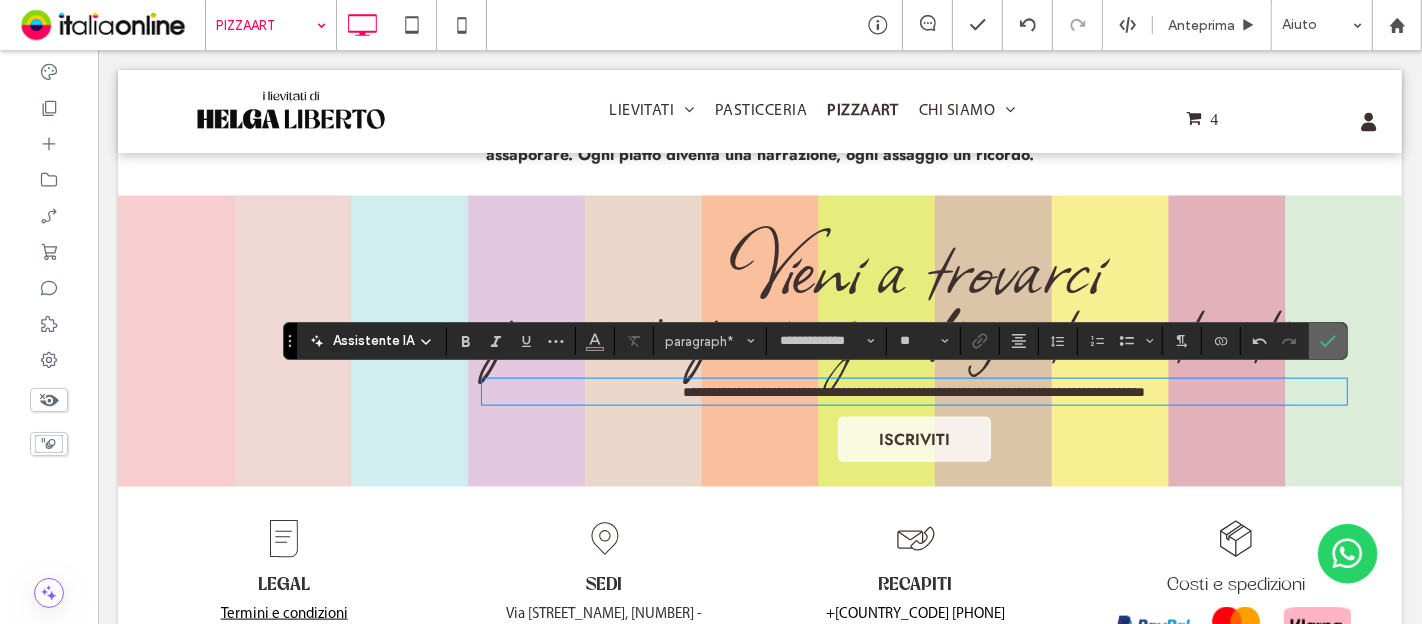 drag, startPoint x: 1325, startPoint y: 347, endPoint x: 1219, endPoint y: 298, distance: 116.777565 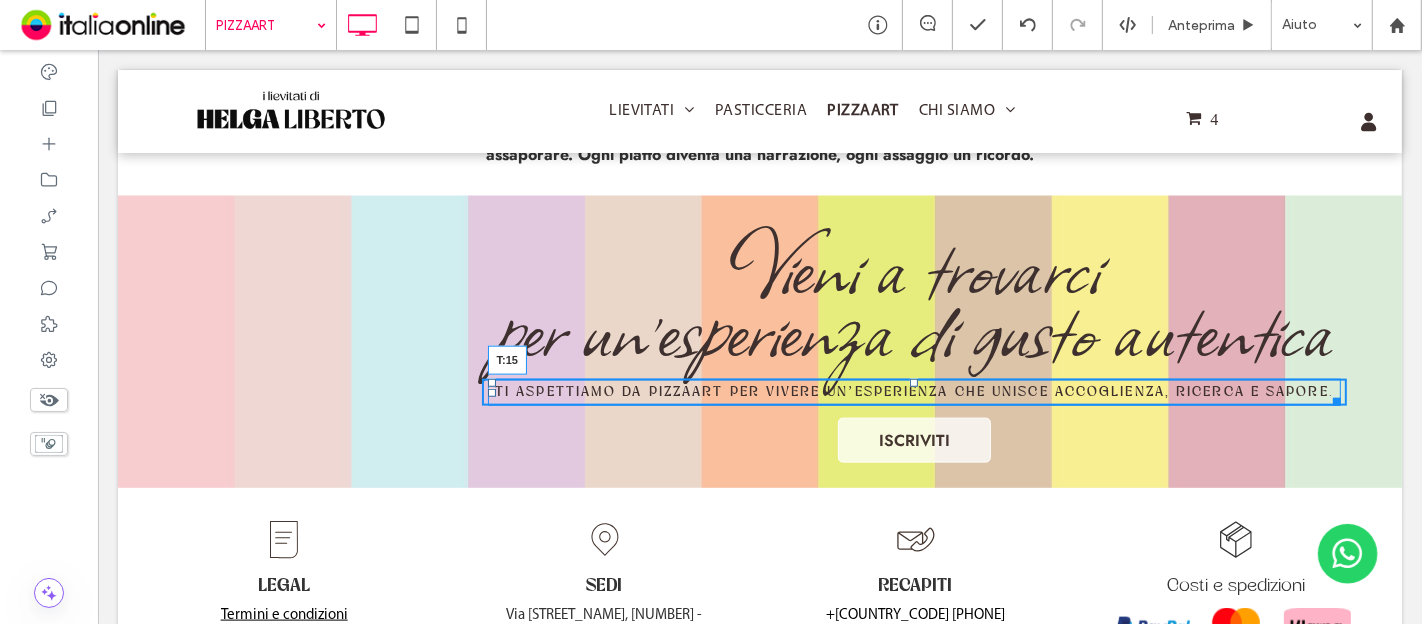 drag, startPoint x: 902, startPoint y: 375, endPoint x: 893, endPoint y: 390, distance: 17.492855 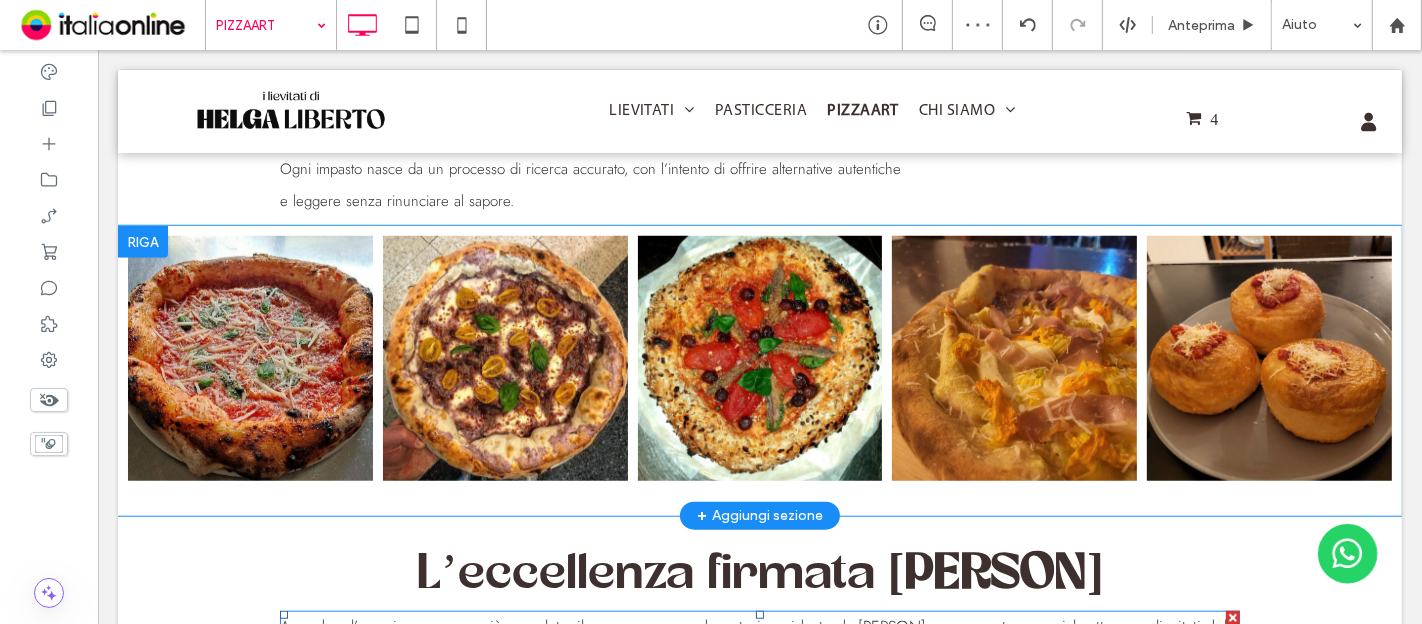 scroll, scrollTop: 1994, scrollLeft: 0, axis: vertical 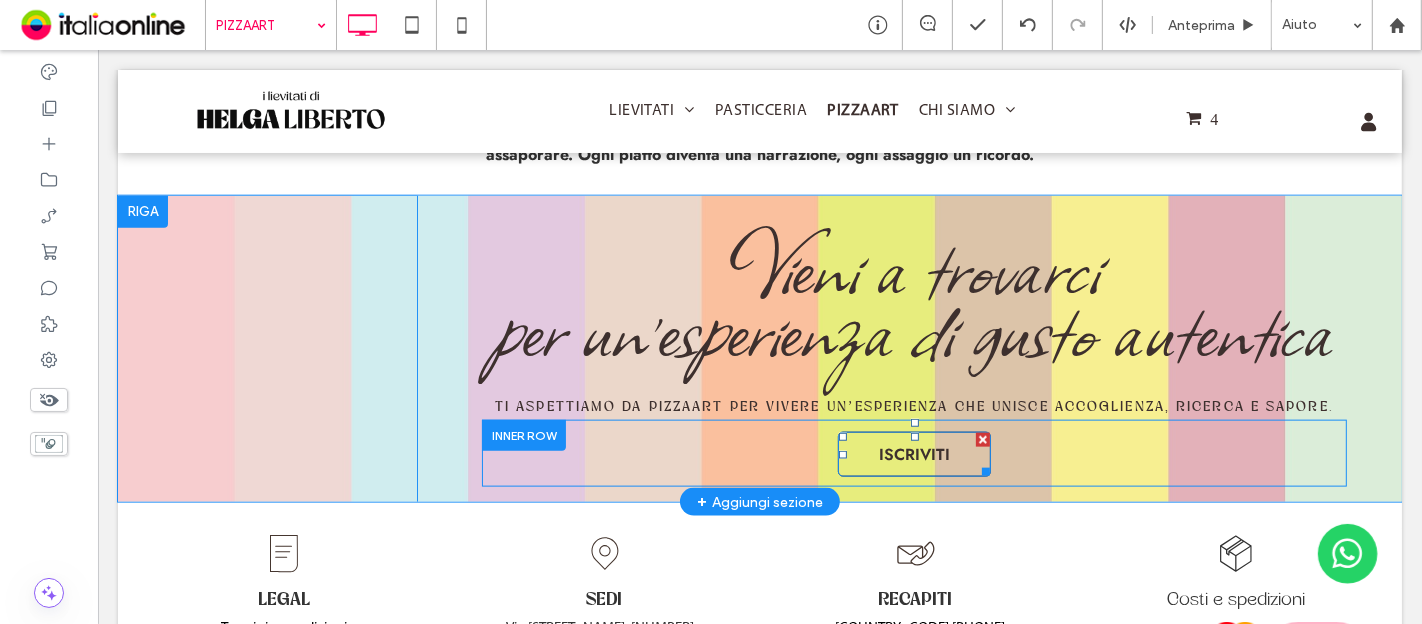 click on "ISCRIVITI" at bounding box center [913, 454] 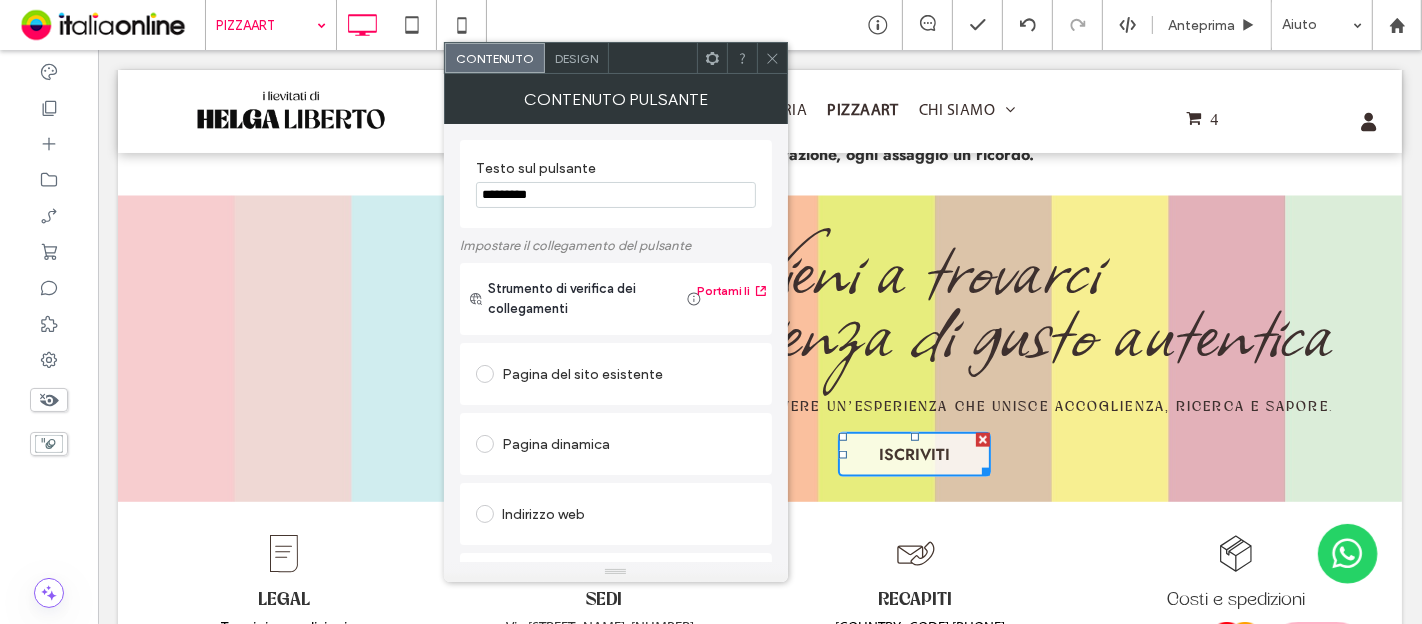drag, startPoint x: 691, startPoint y: 242, endPoint x: 199, endPoint y: 184, distance: 495.4069 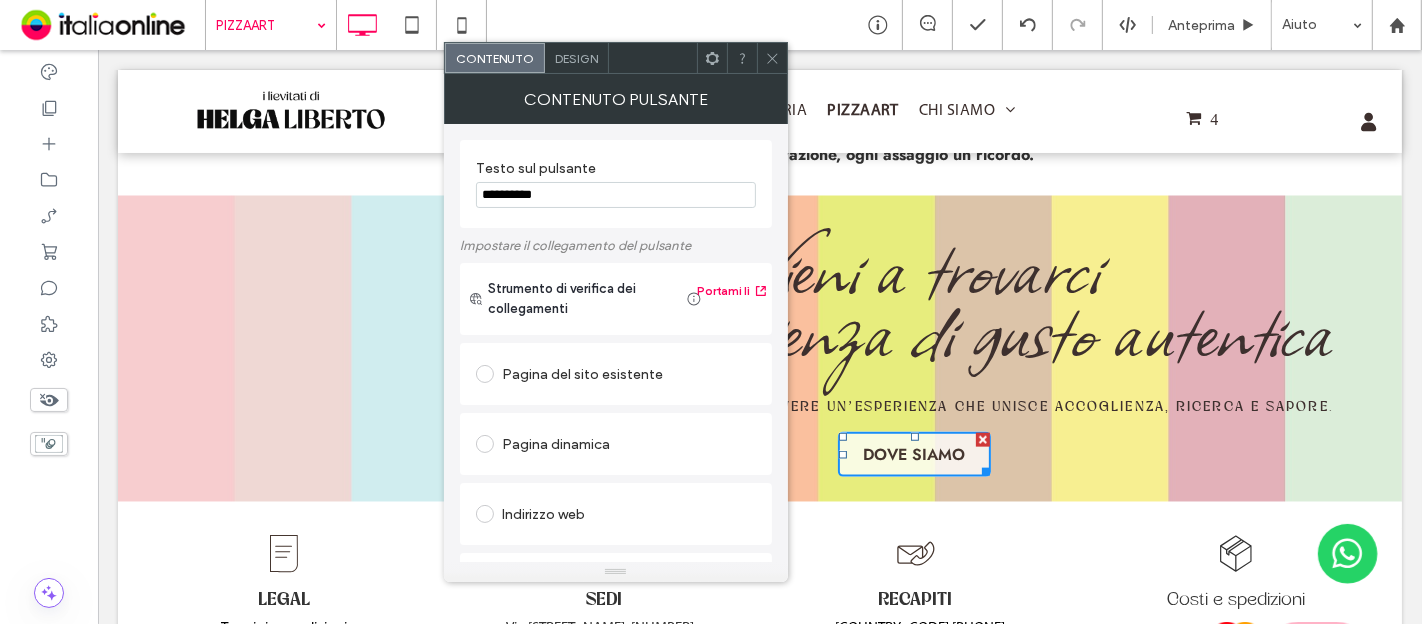 scroll, scrollTop: 111, scrollLeft: 0, axis: vertical 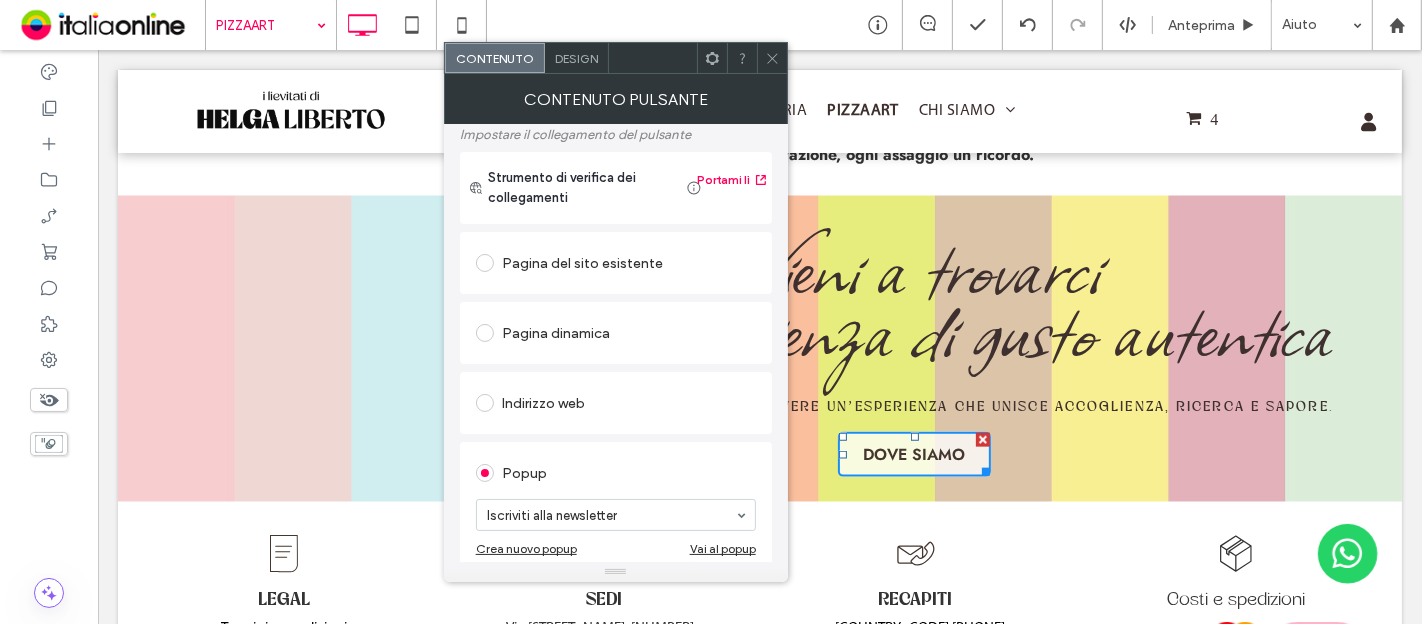 type on "**********" 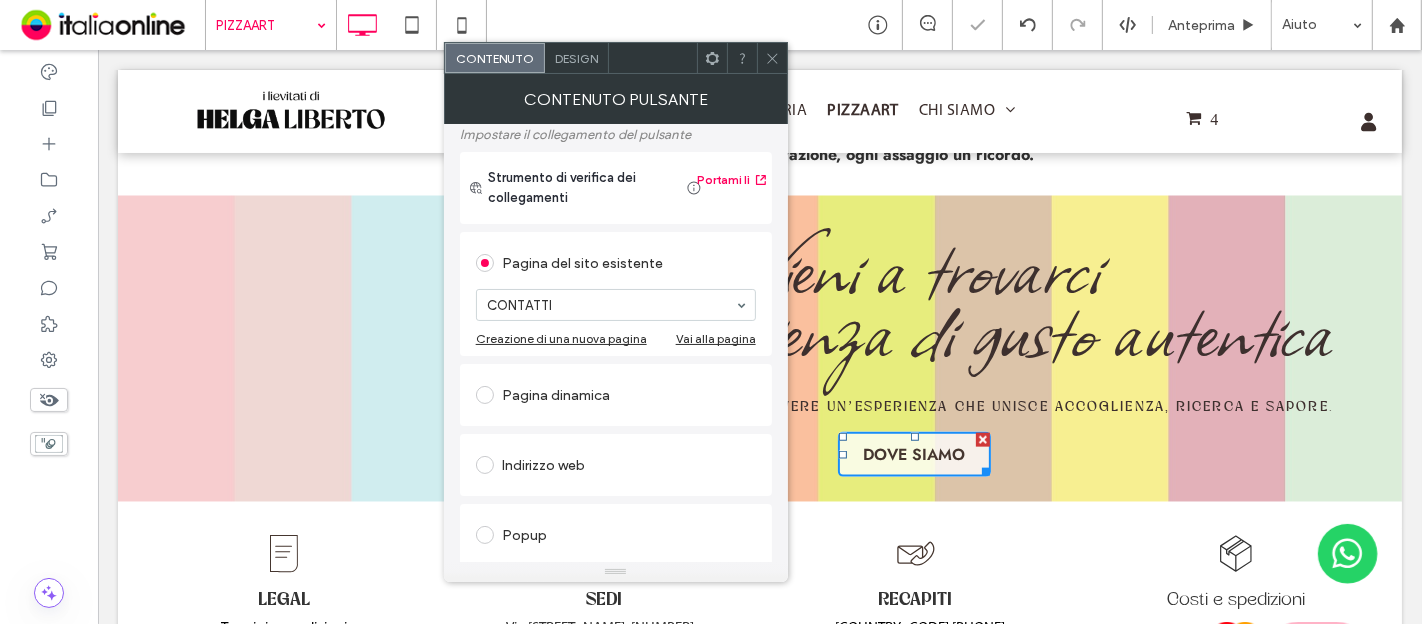 click 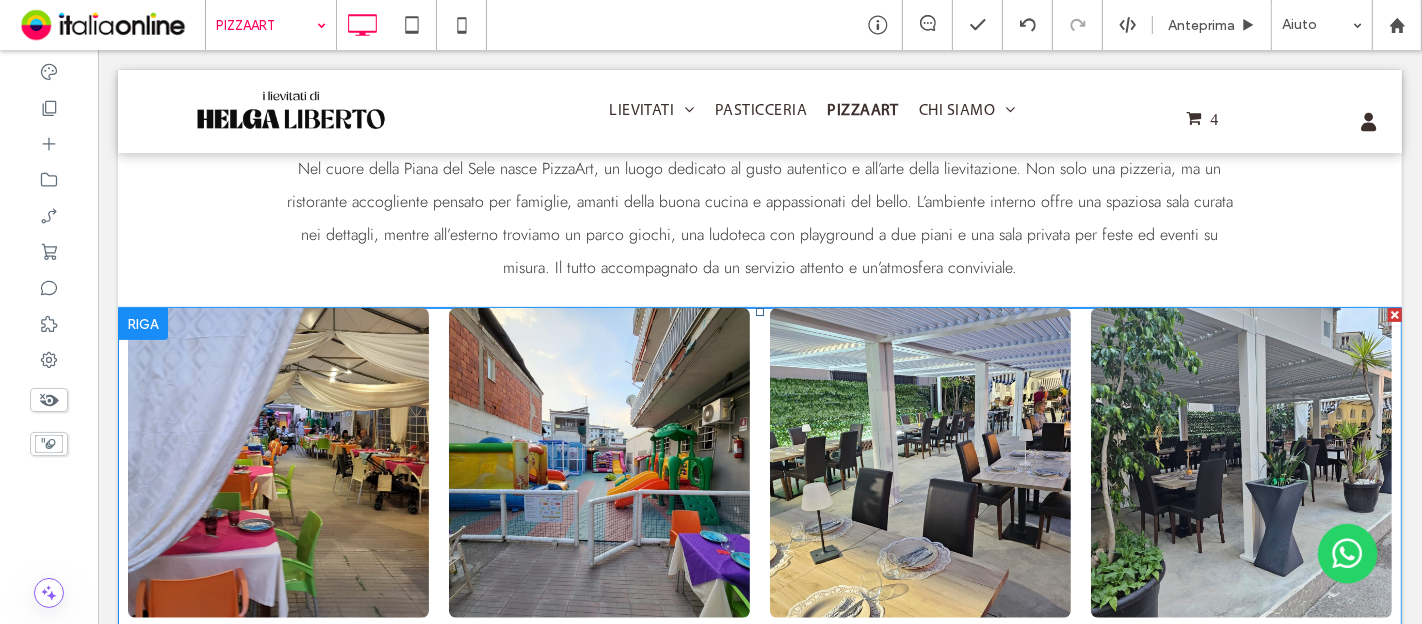 scroll, scrollTop: 0, scrollLeft: 0, axis: both 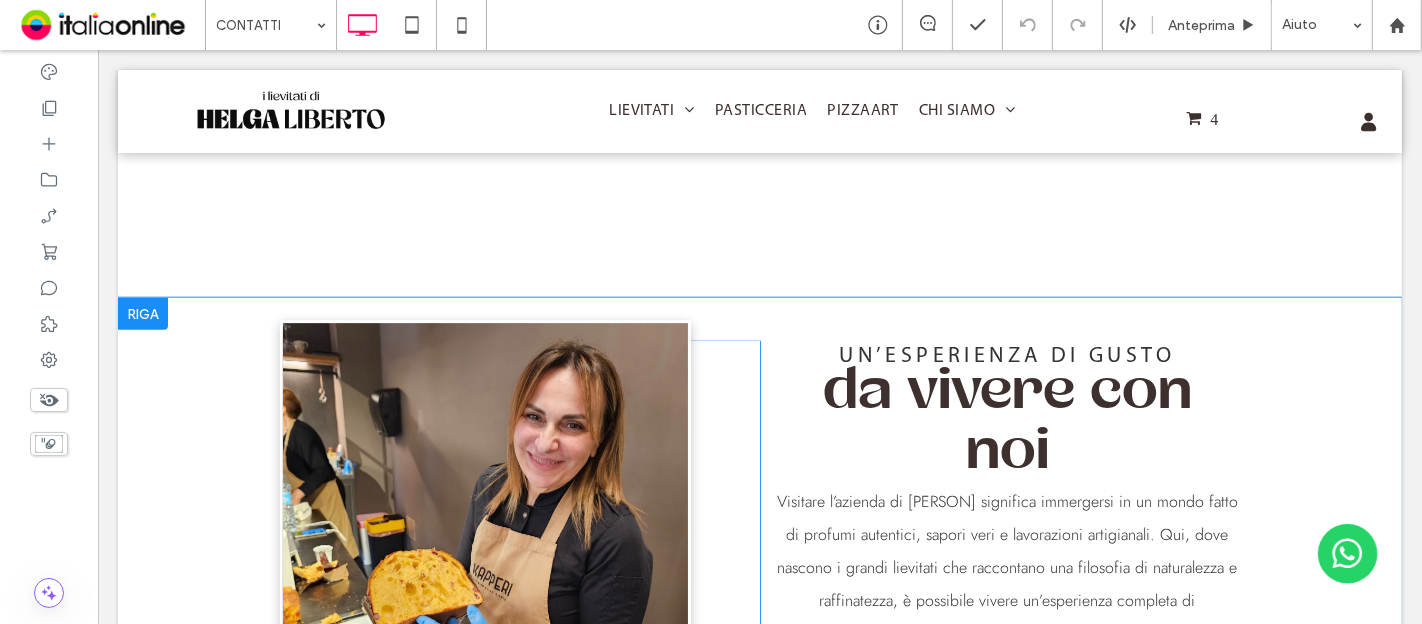 click at bounding box center [142, 314] 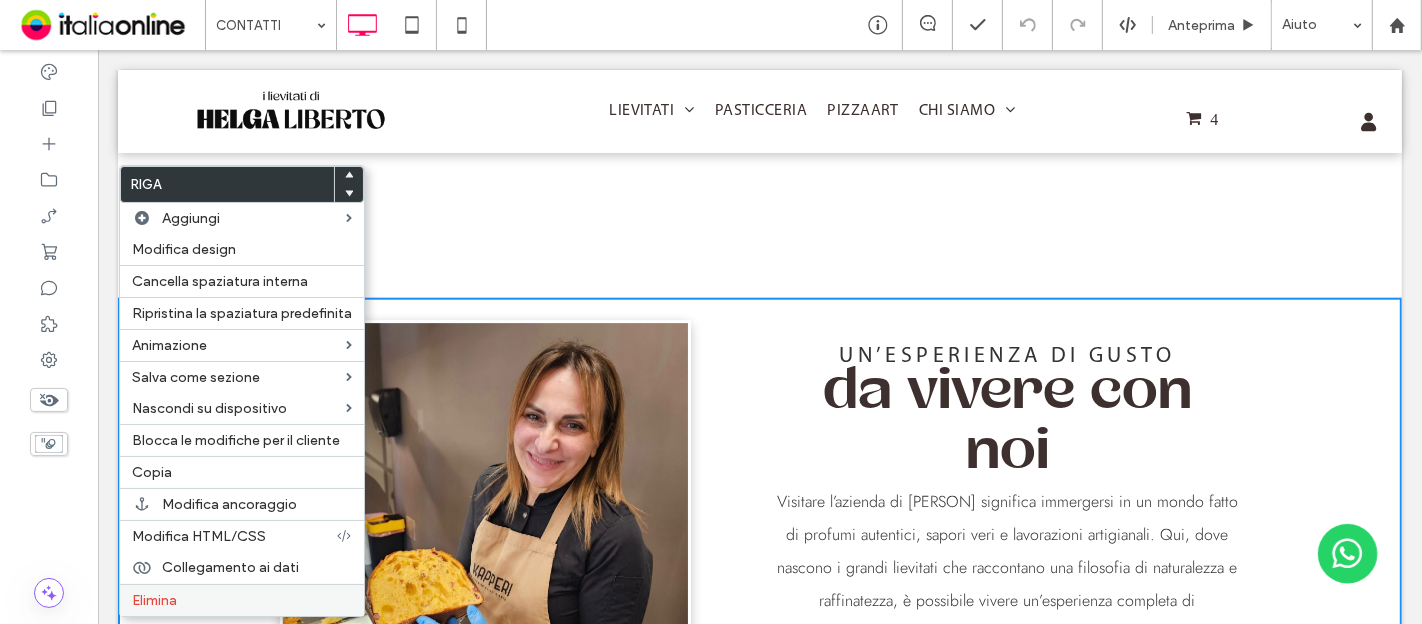 click on "Elimina" at bounding box center (242, 600) 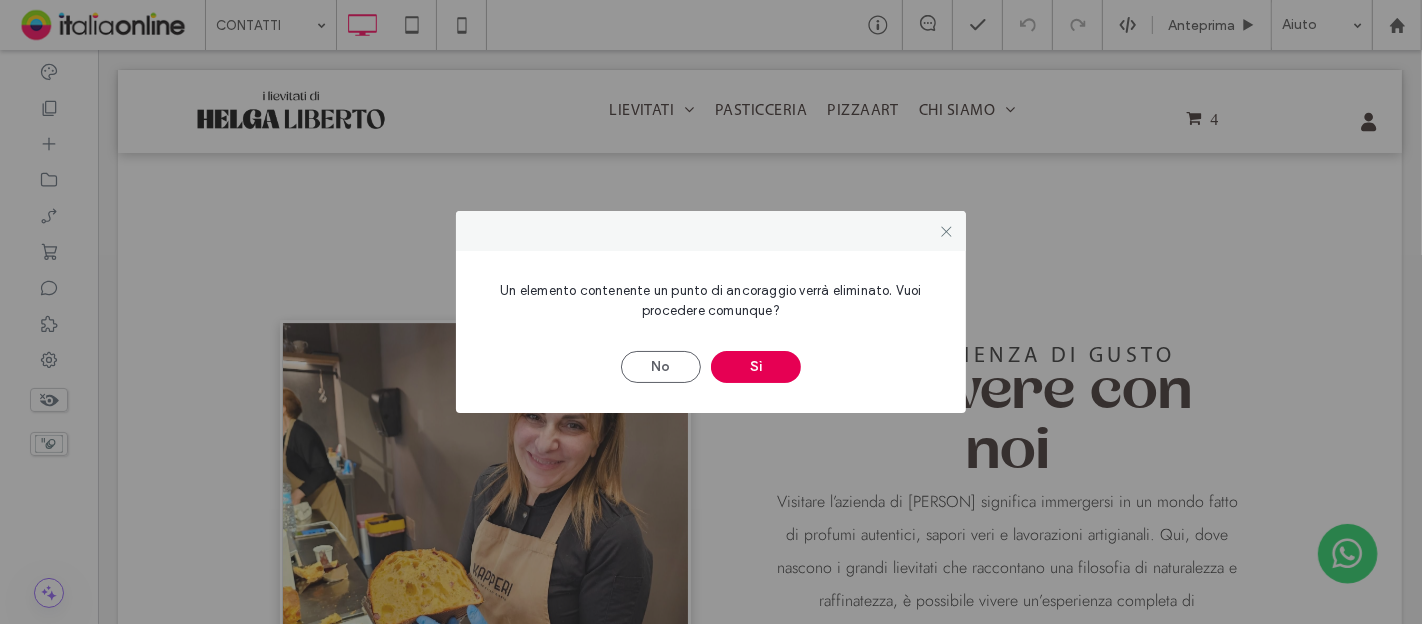 click on "Sì" at bounding box center (756, 367) 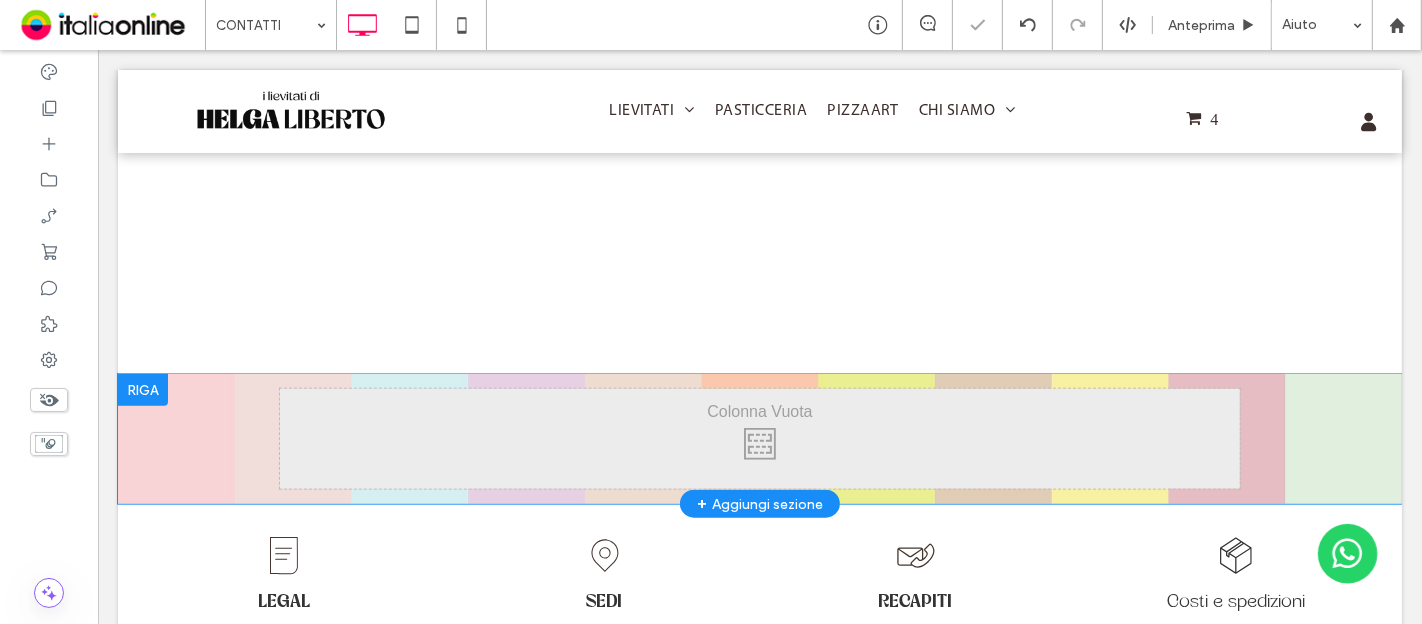 scroll, scrollTop: 1666, scrollLeft: 0, axis: vertical 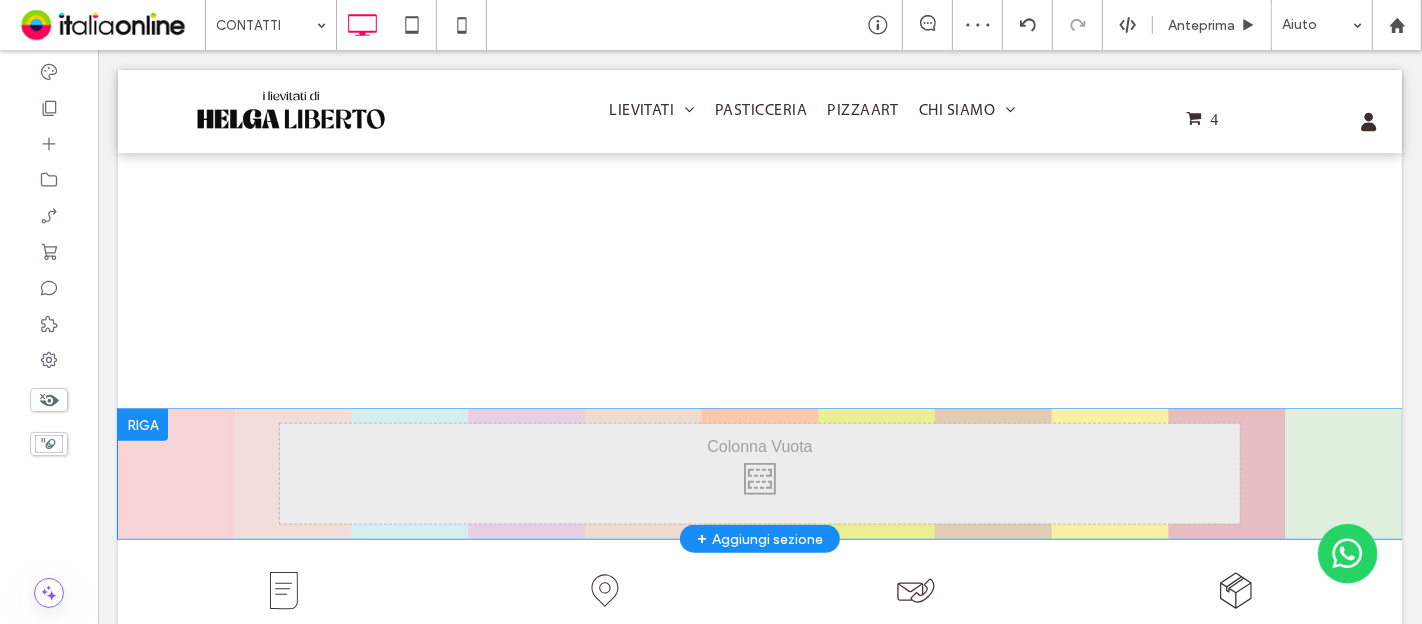 click at bounding box center [142, 425] 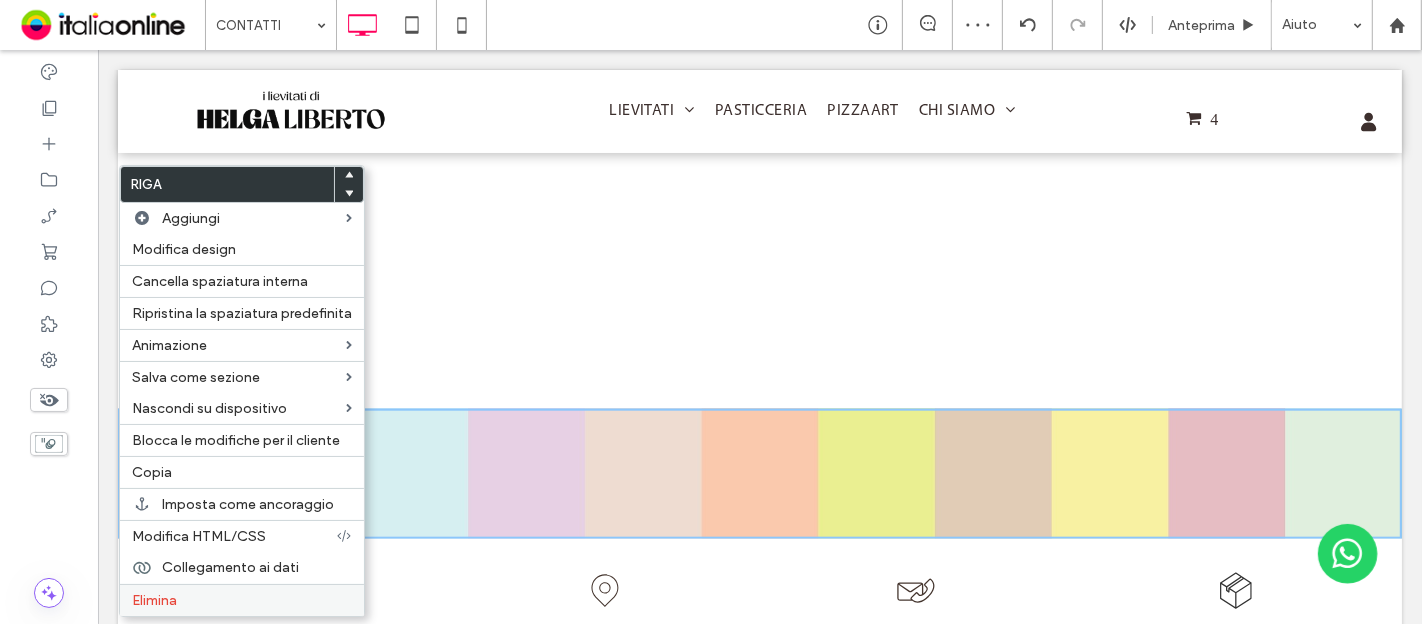 click on "Elimina" at bounding box center (242, 600) 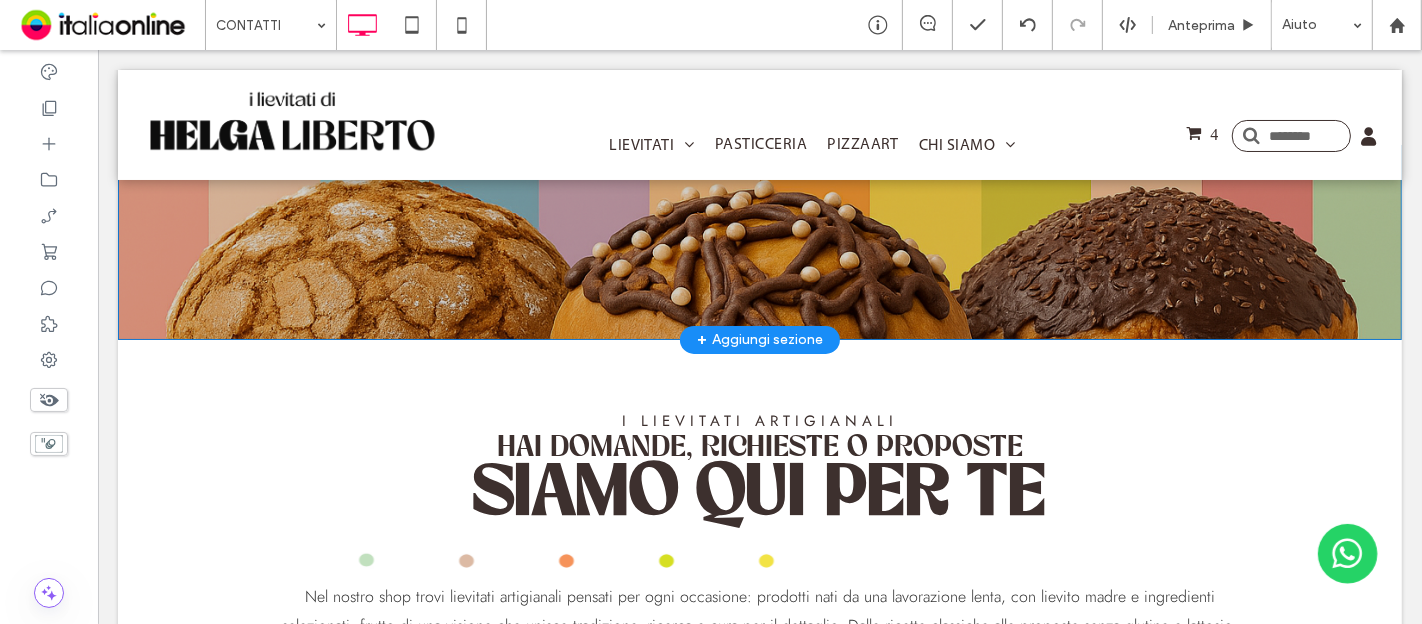 scroll, scrollTop: 0, scrollLeft: 0, axis: both 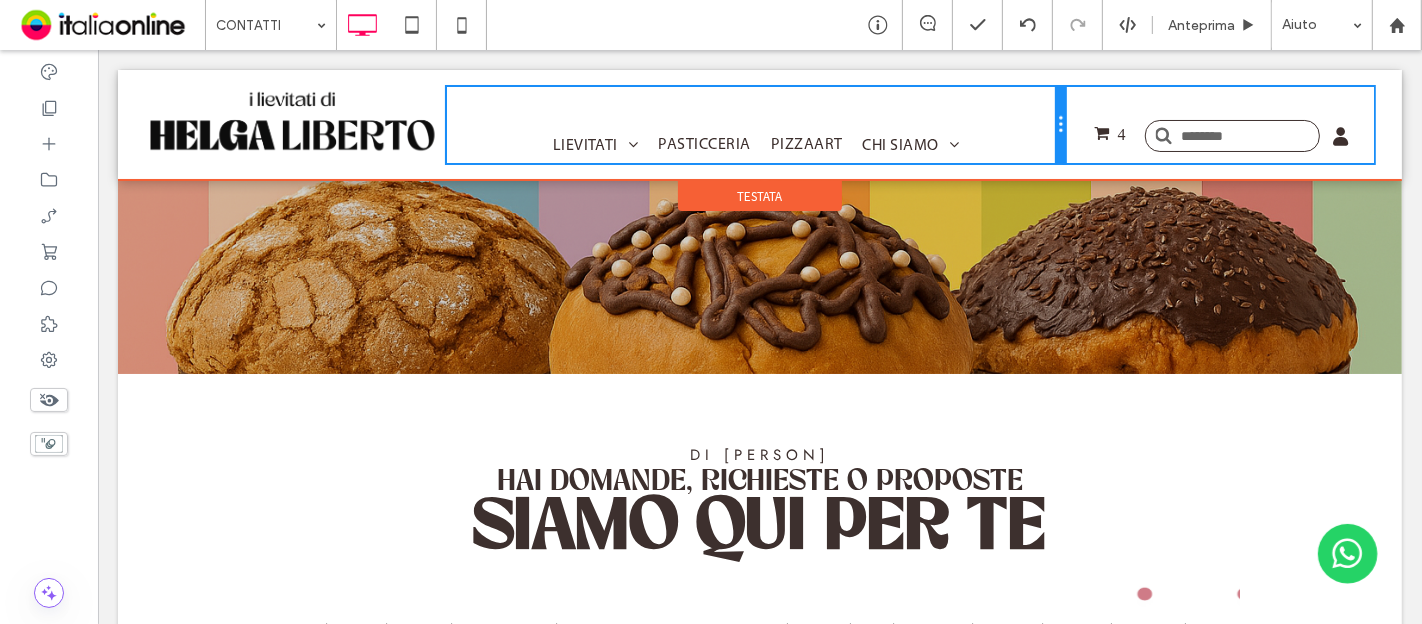 drag, startPoint x: 1159, startPoint y: 120, endPoint x: 1087, endPoint y: 133, distance: 73.1642 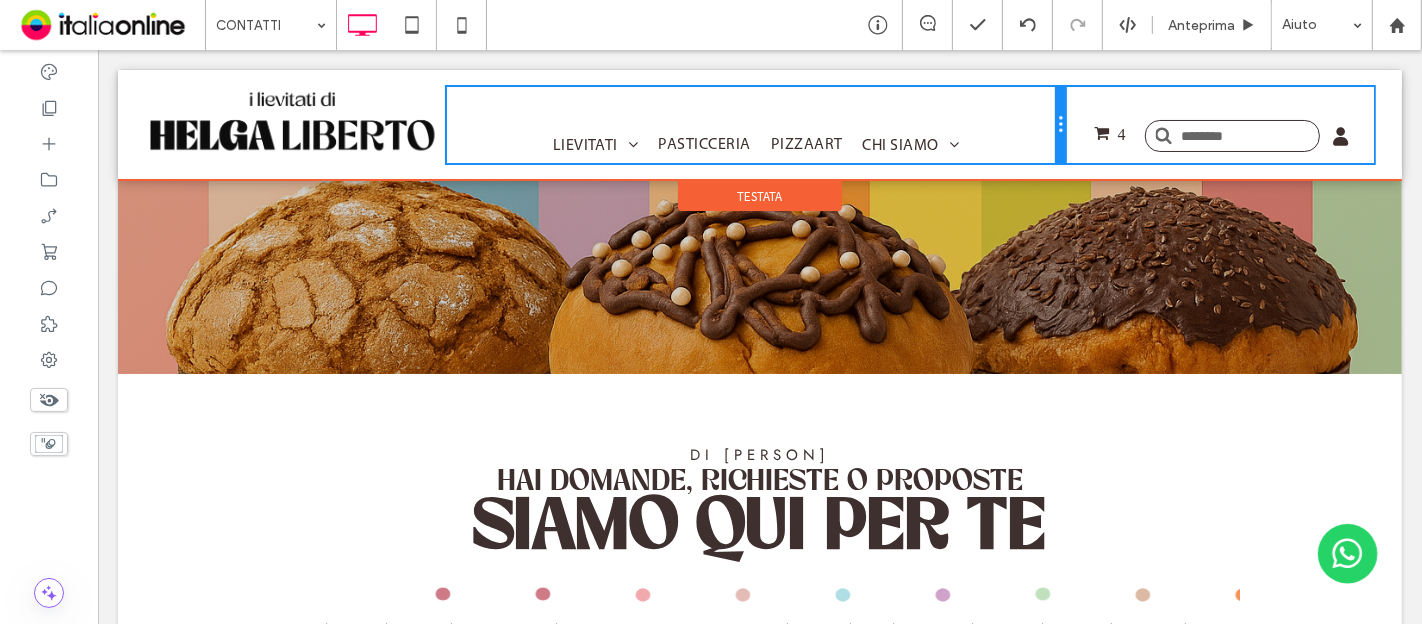 click on "Click To Paste
LIEVITATI
PANETTONI
COLOMBE
SALATI
PASTICCERIA
PIZZAART
CHI SIAMO
EVENTI
DICONO DI NOI
BLOG
CONTATTI
Click To Paste
Click To Paste
4
Click To Paste
Click To Paste
Click To Paste
Click To Paste" at bounding box center [759, 125] 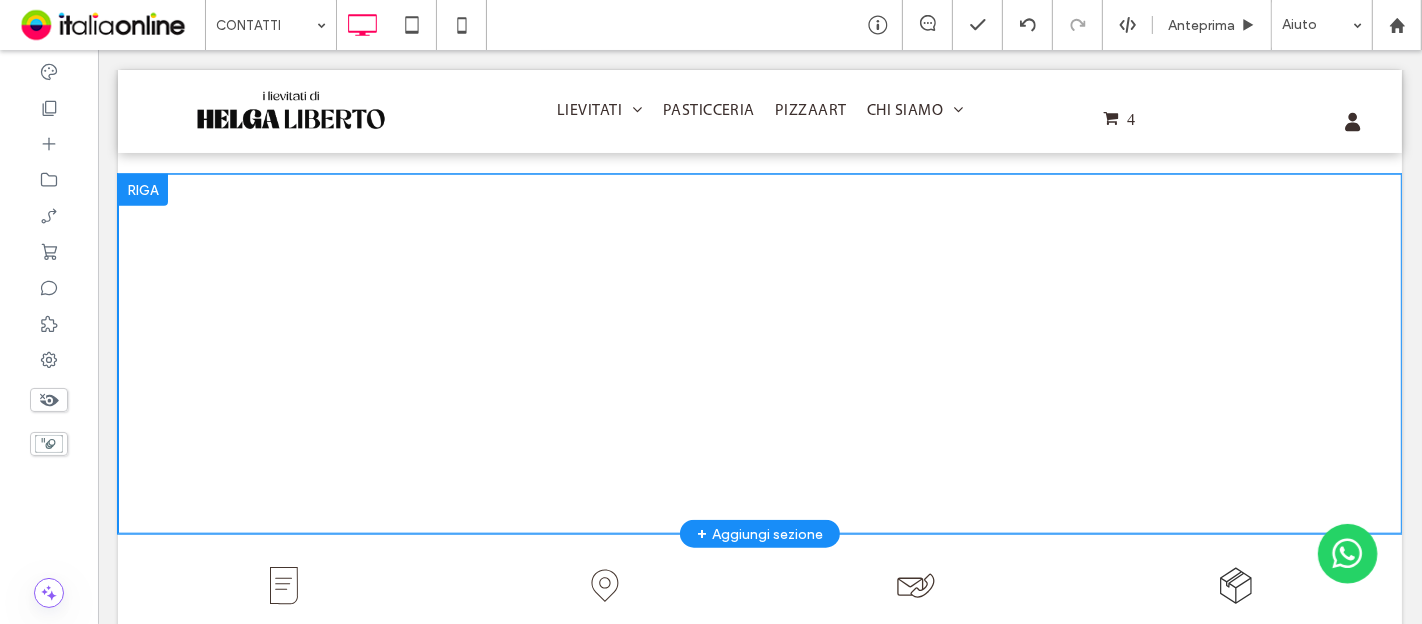 scroll, scrollTop: 1319, scrollLeft: 0, axis: vertical 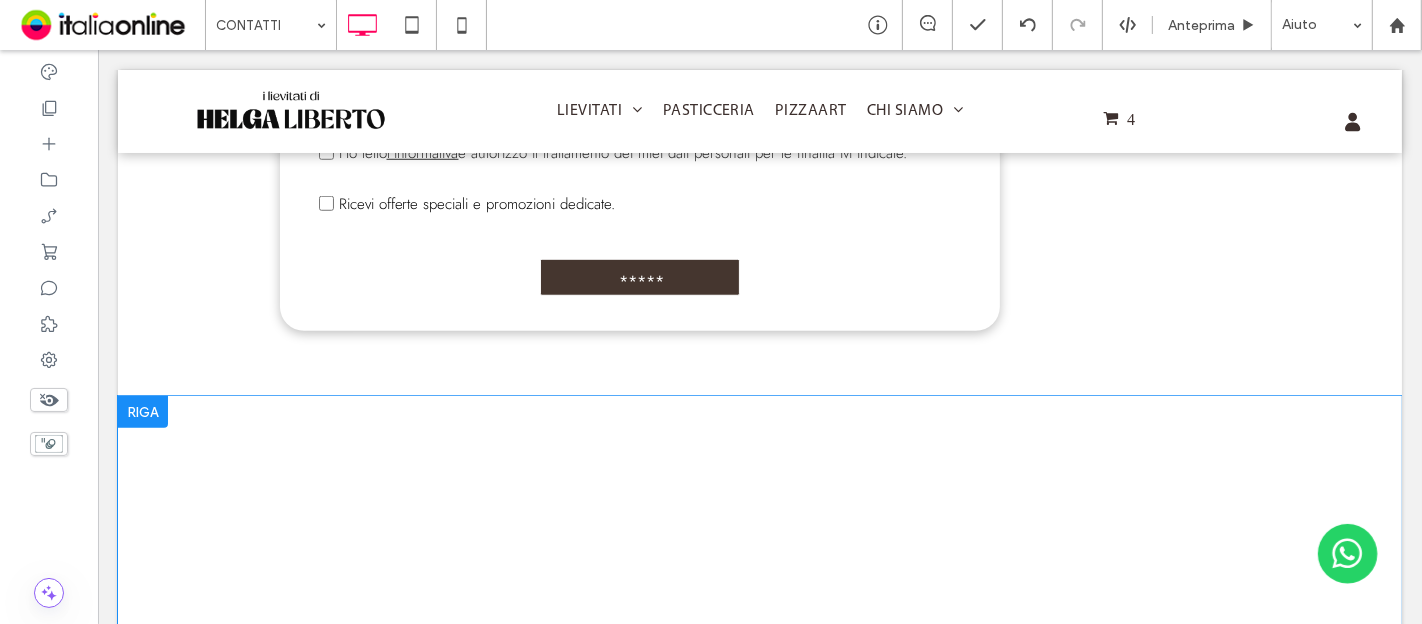 click at bounding box center [142, 412] 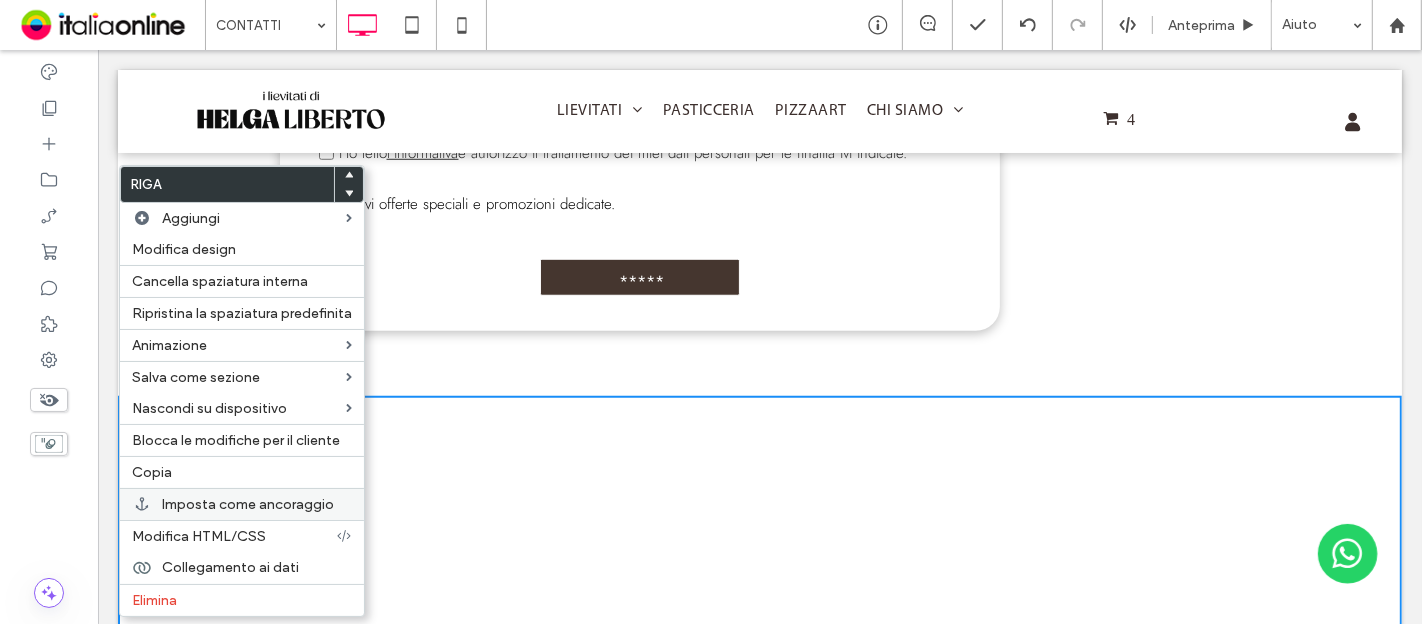 click on "Imposta come ancoraggio" at bounding box center (248, 504) 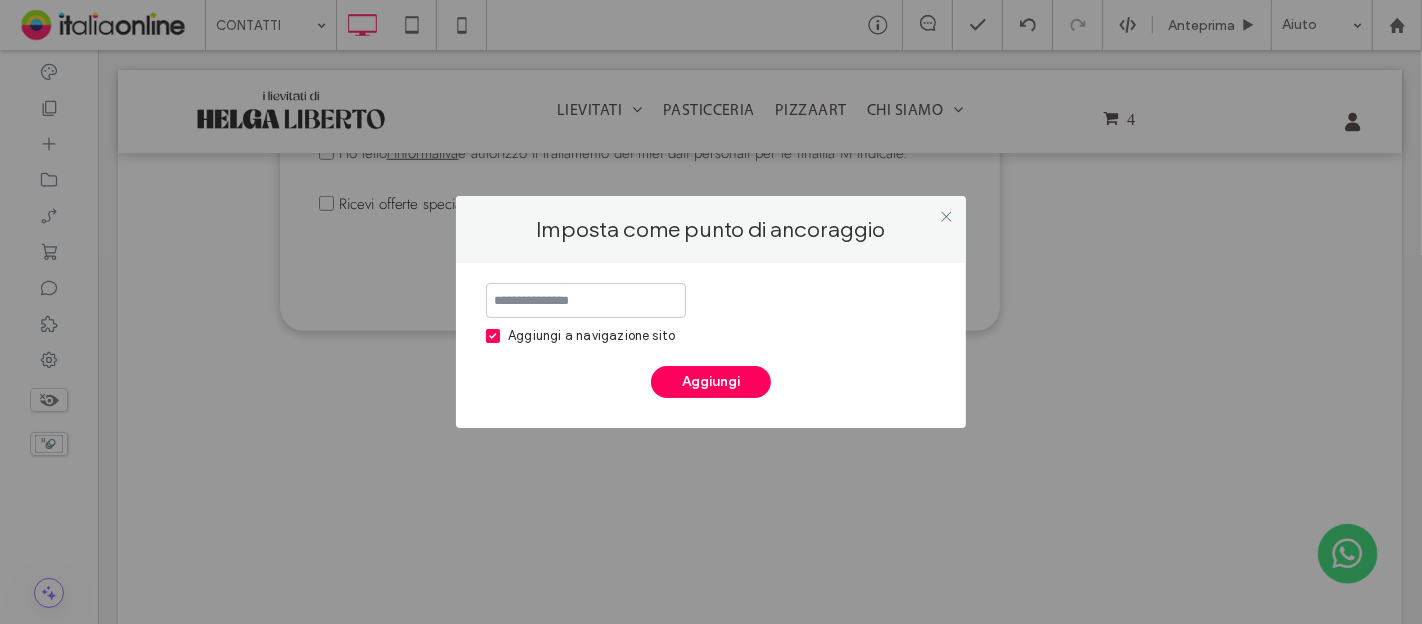 drag, startPoint x: 545, startPoint y: 281, endPoint x: 536, endPoint y: 286, distance: 10.29563 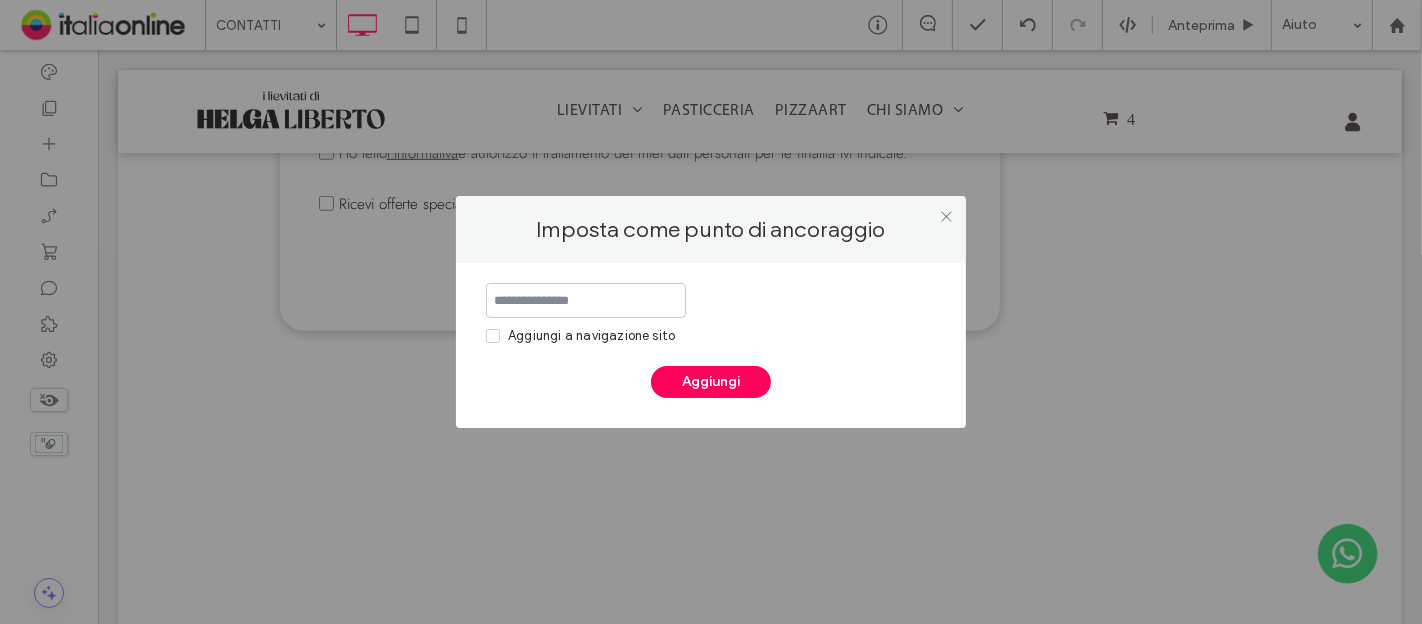 click on "Aggiungi a navigazione sito" at bounding box center [711, 314] 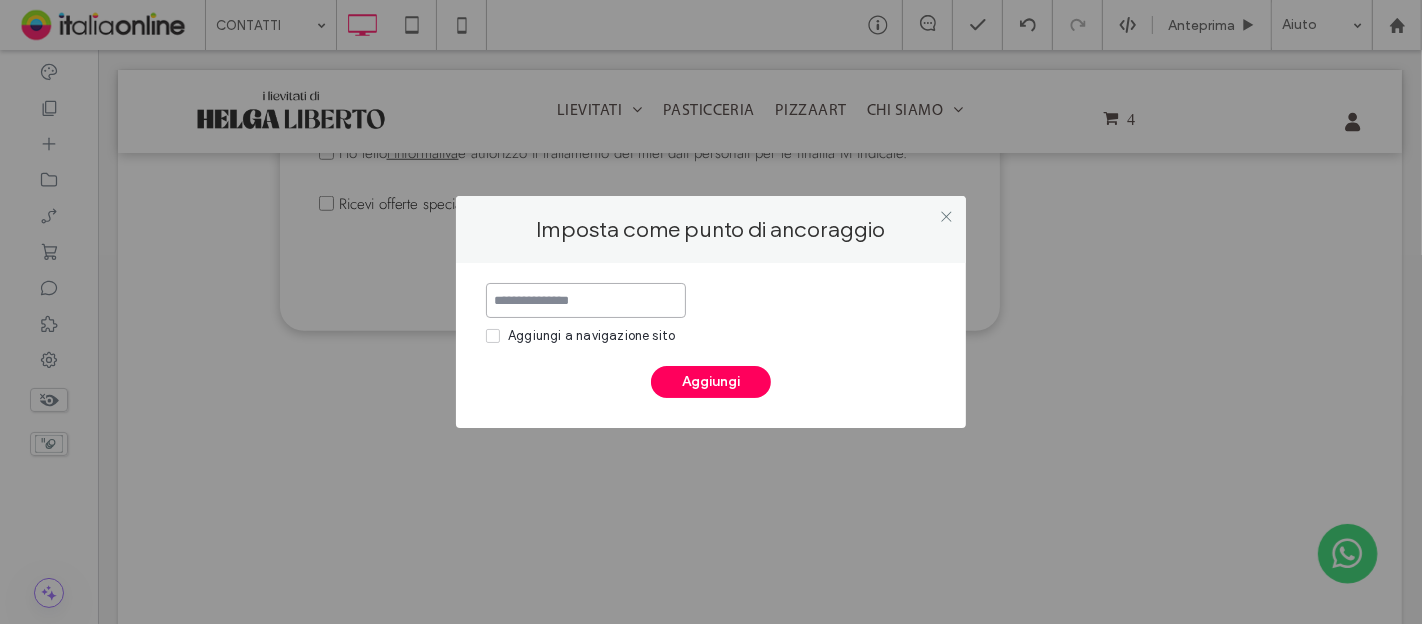 click at bounding box center (586, 300) 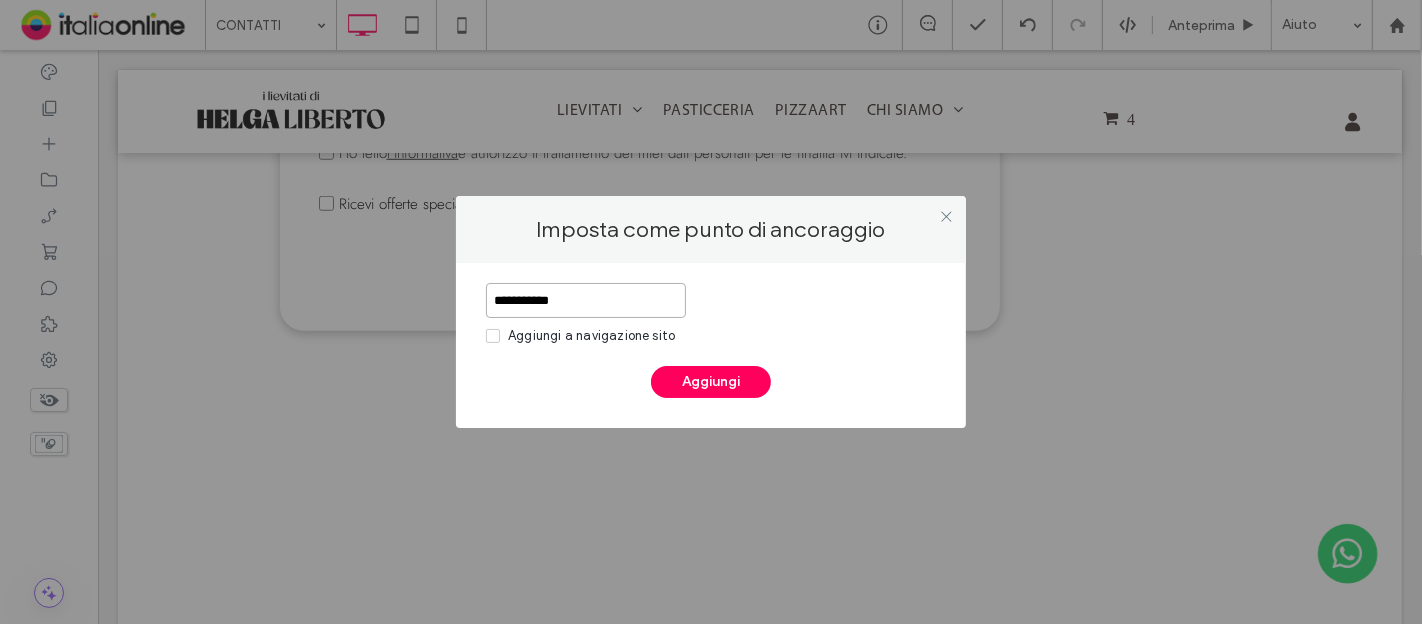 type on "**********" 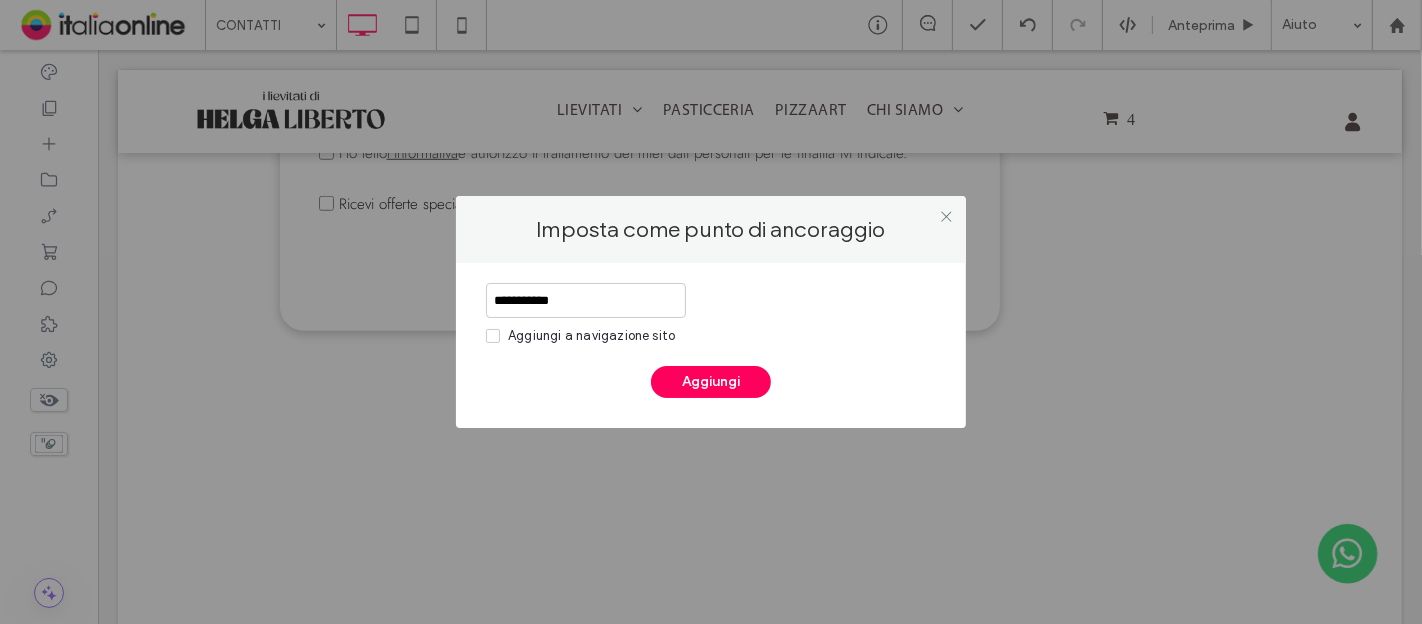 click at bounding box center (946, 216) 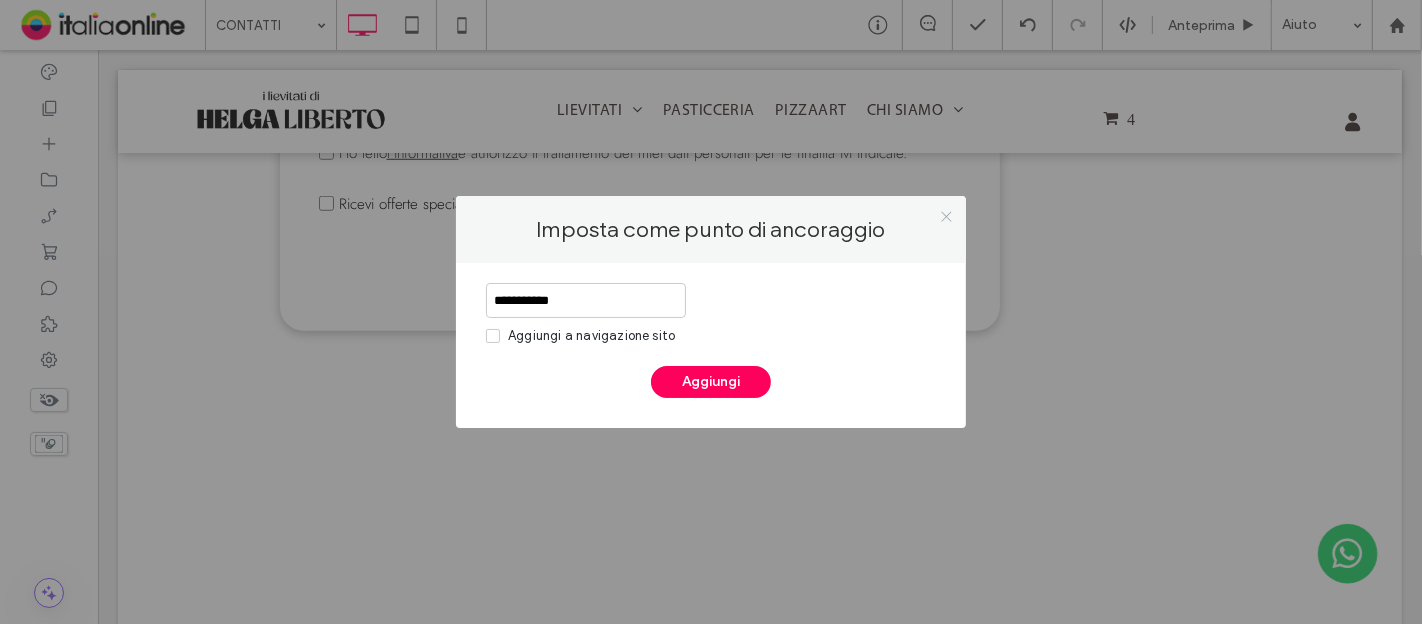 click 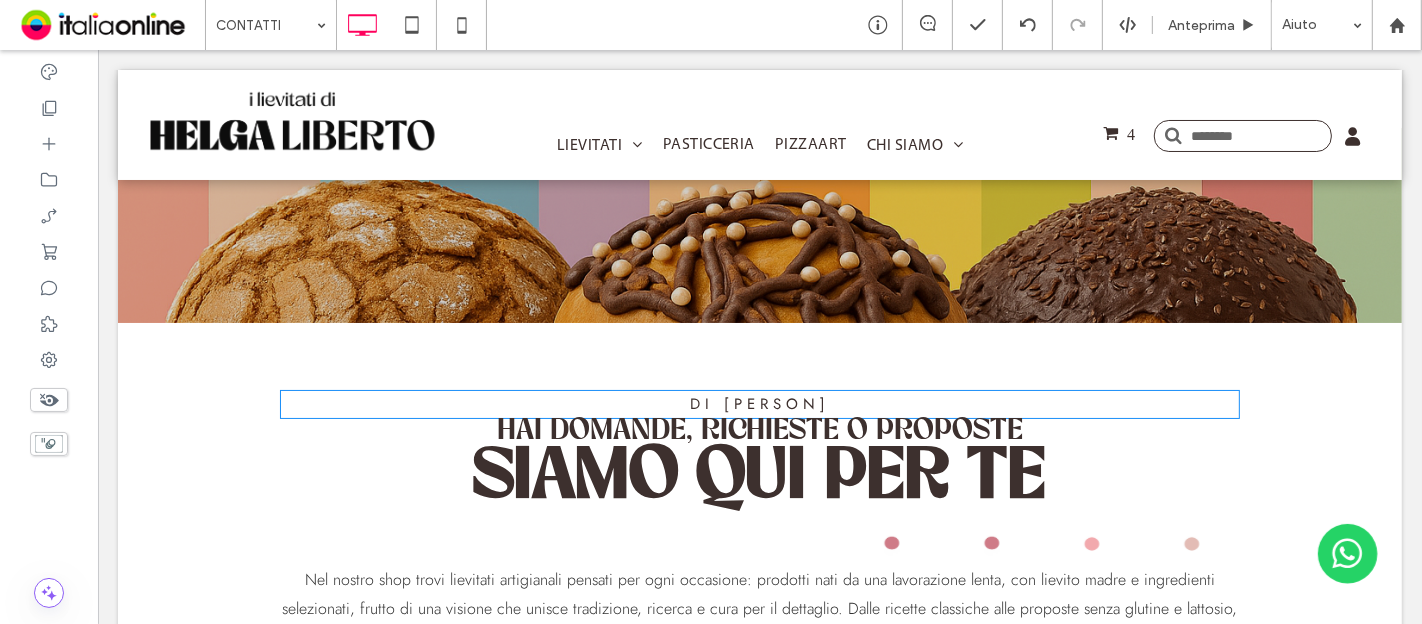scroll, scrollTop: 0, scrollLeft: 0, axis: both 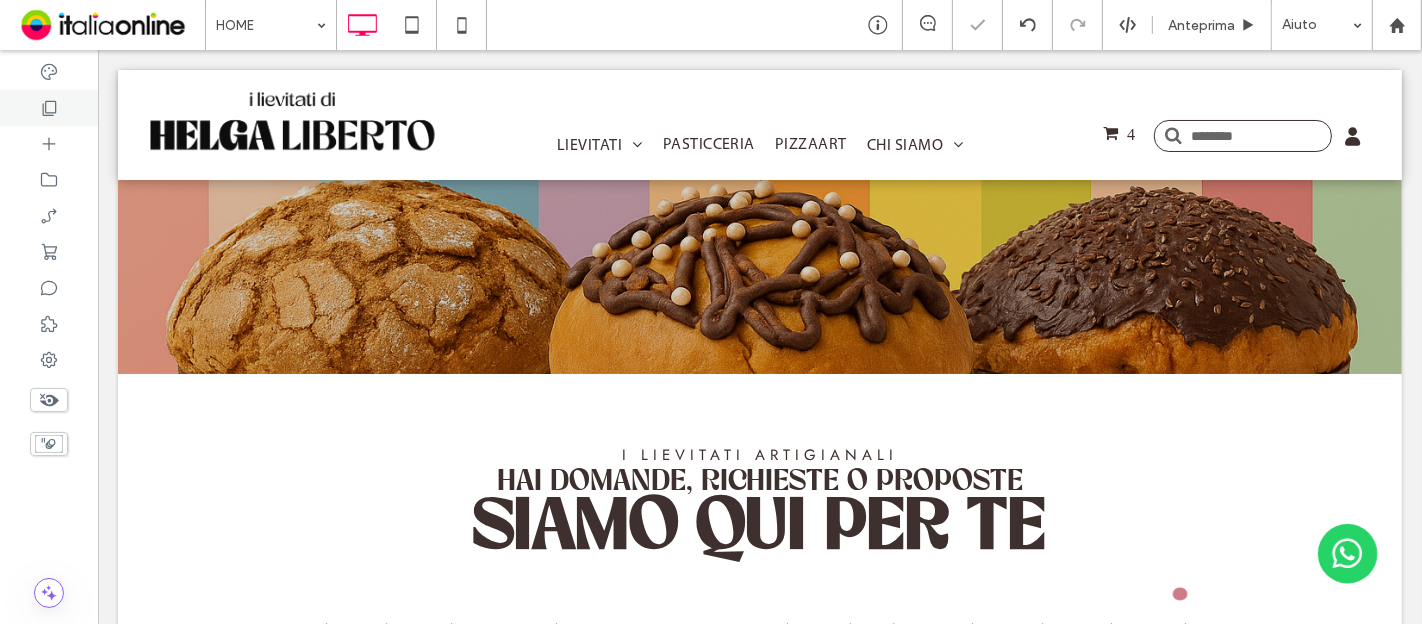 click 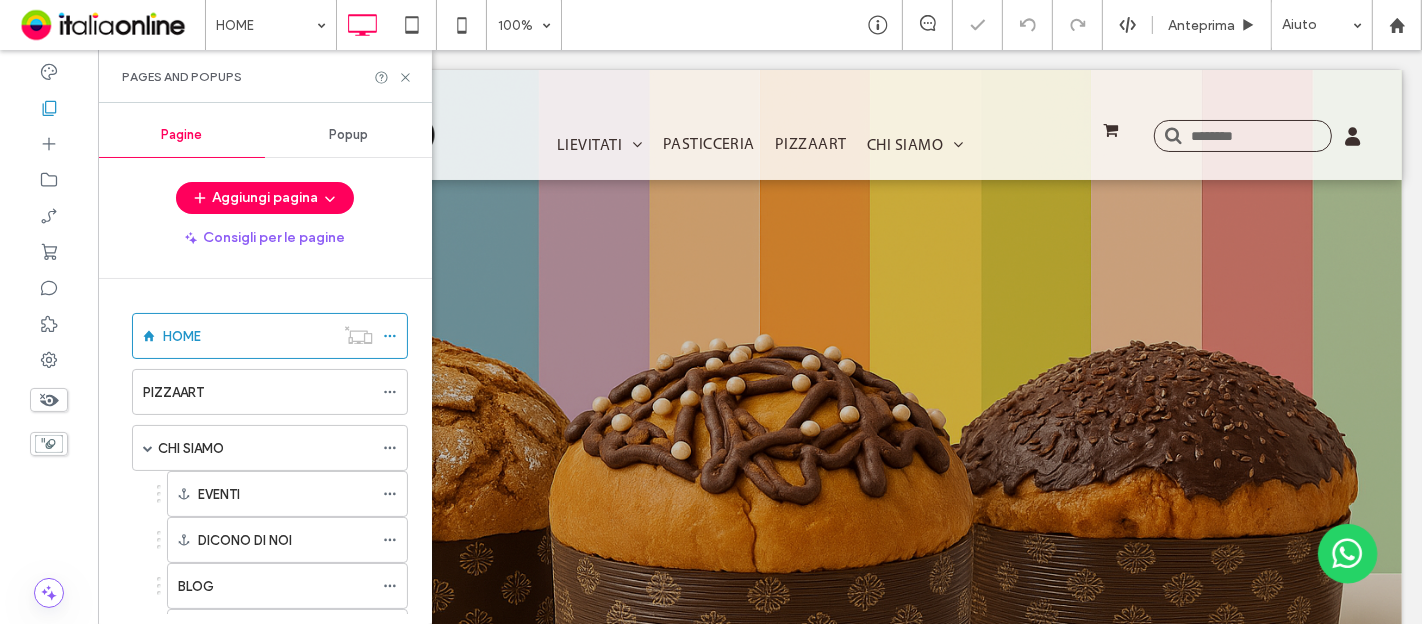 scroll, scrollTop: 0, scrollLeft: 0, axis: both 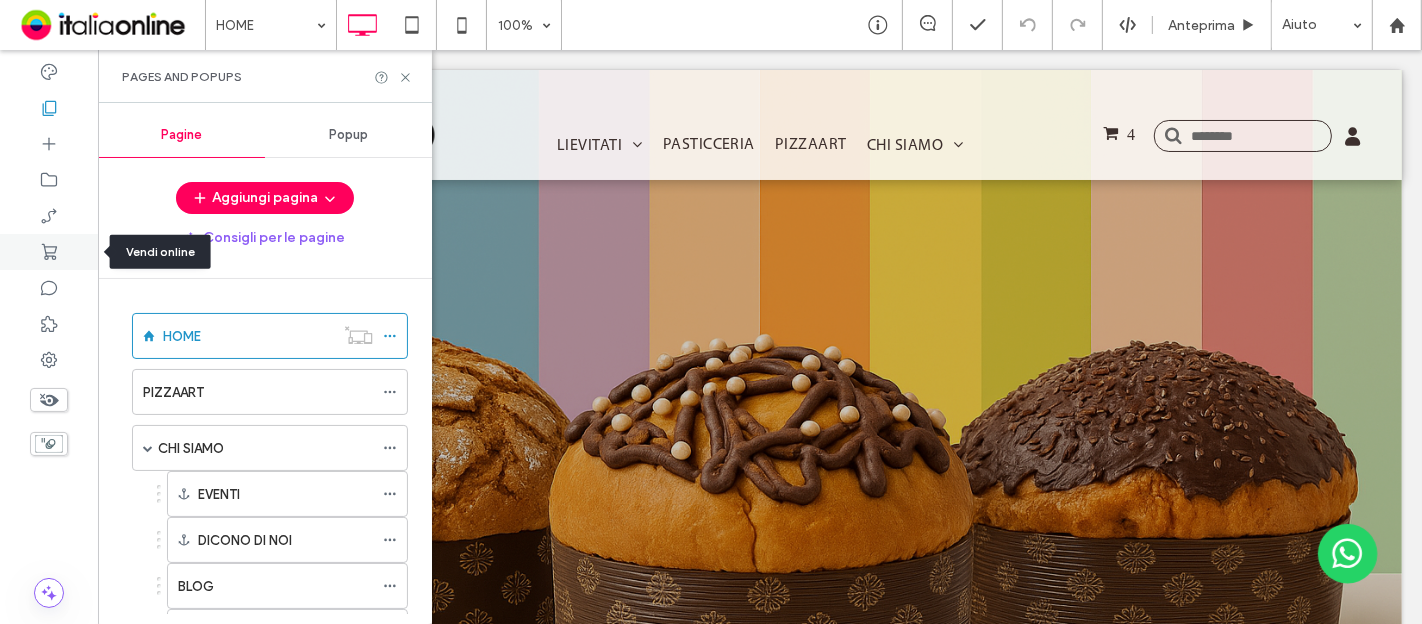 click at bounding box center [49, 252] 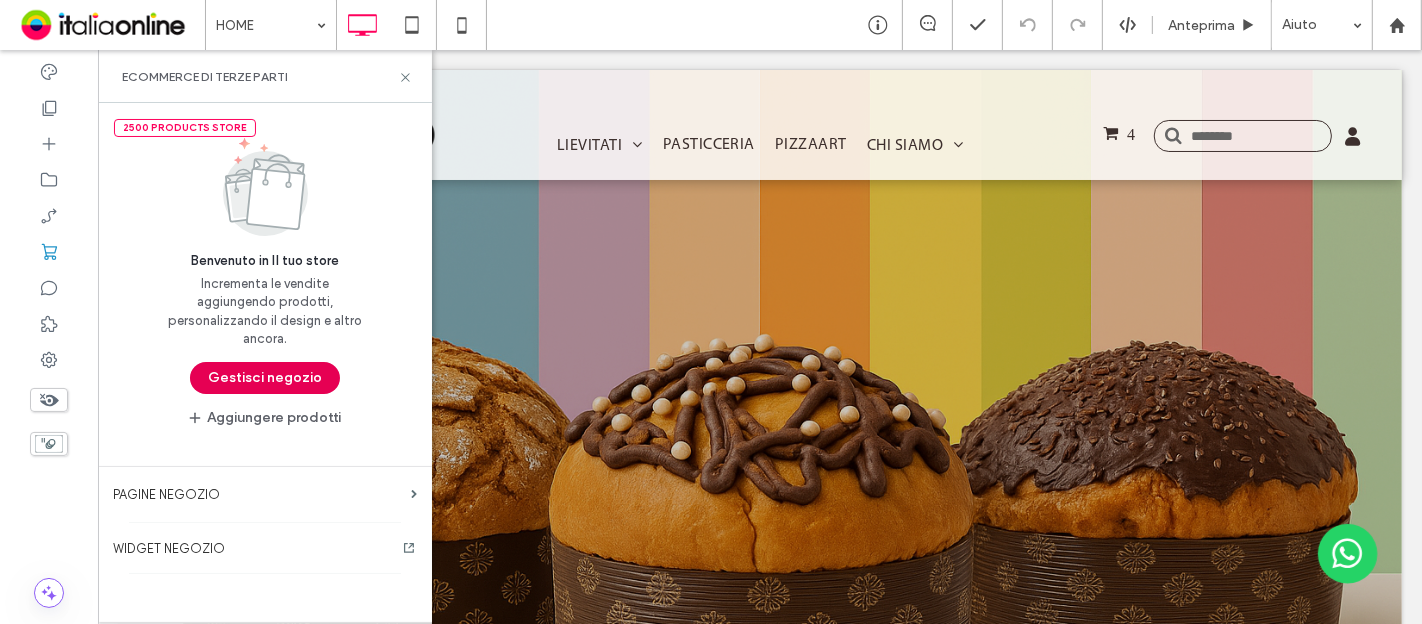 click on "Gestisci negozio" at bounding box center (265, 378) 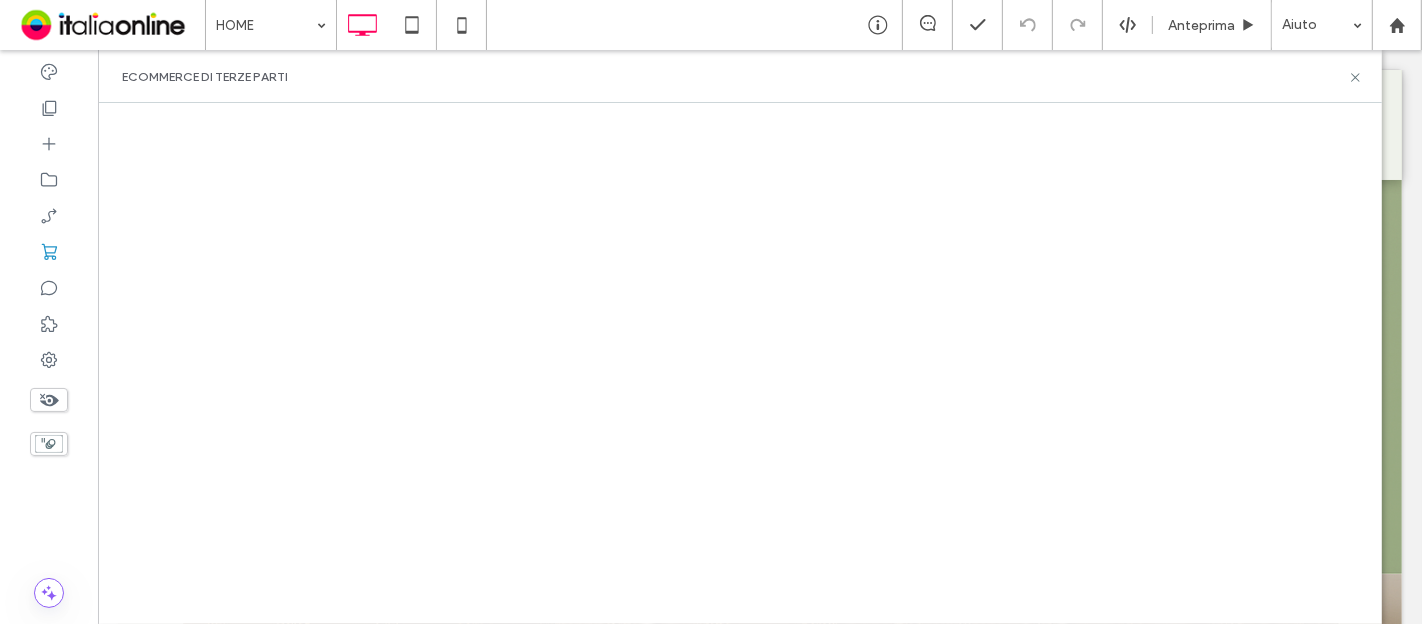click at bounding box center (740, 363) 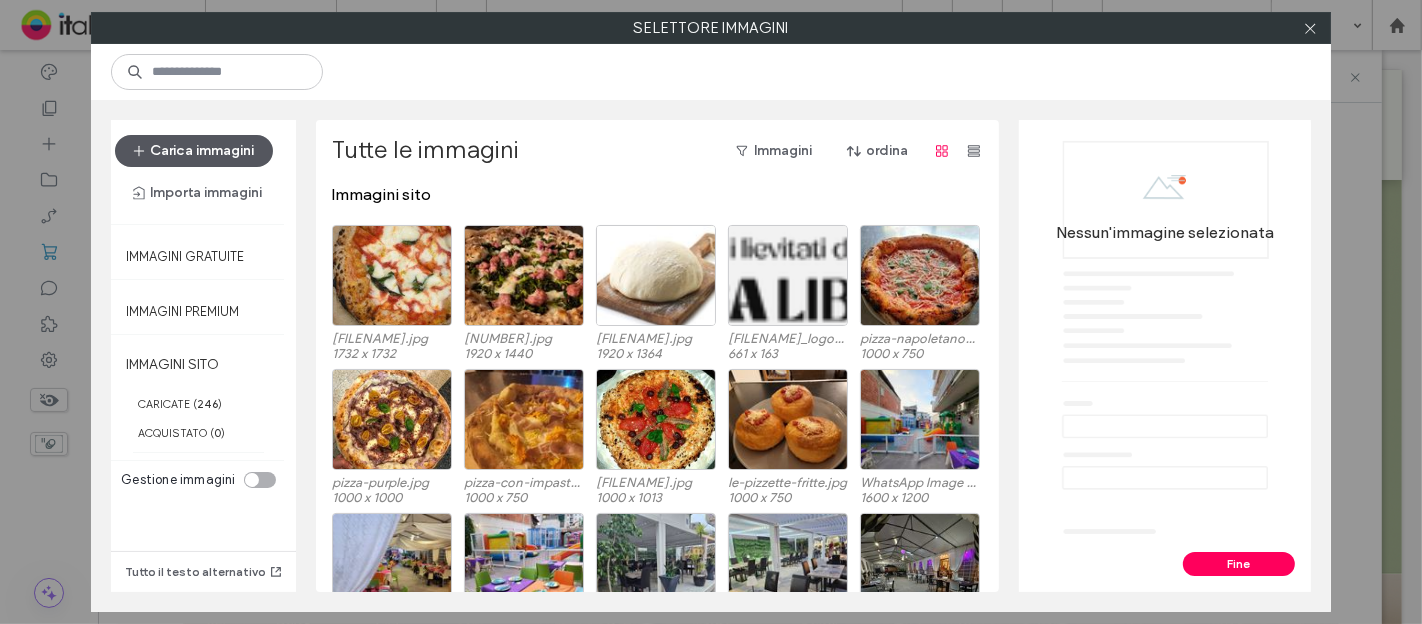 click on "Carica immagini" at bounding box center [194, 151] 